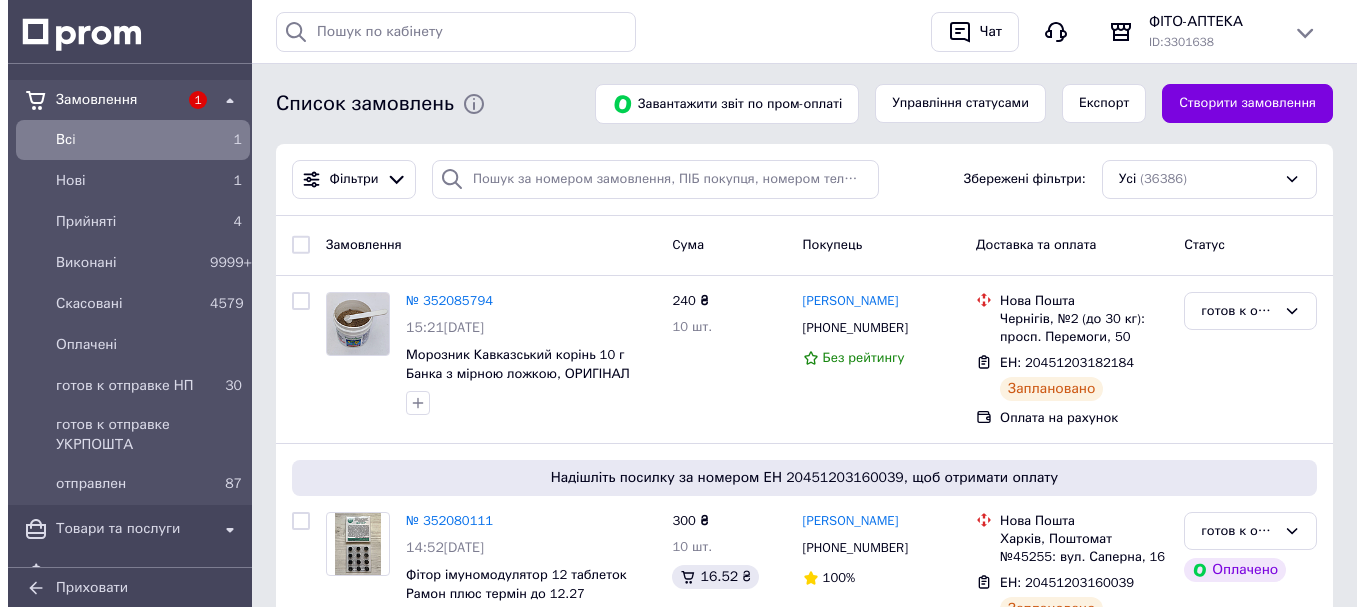 scroll, scrollTop: 0, scrollLeft: 0, axis: both 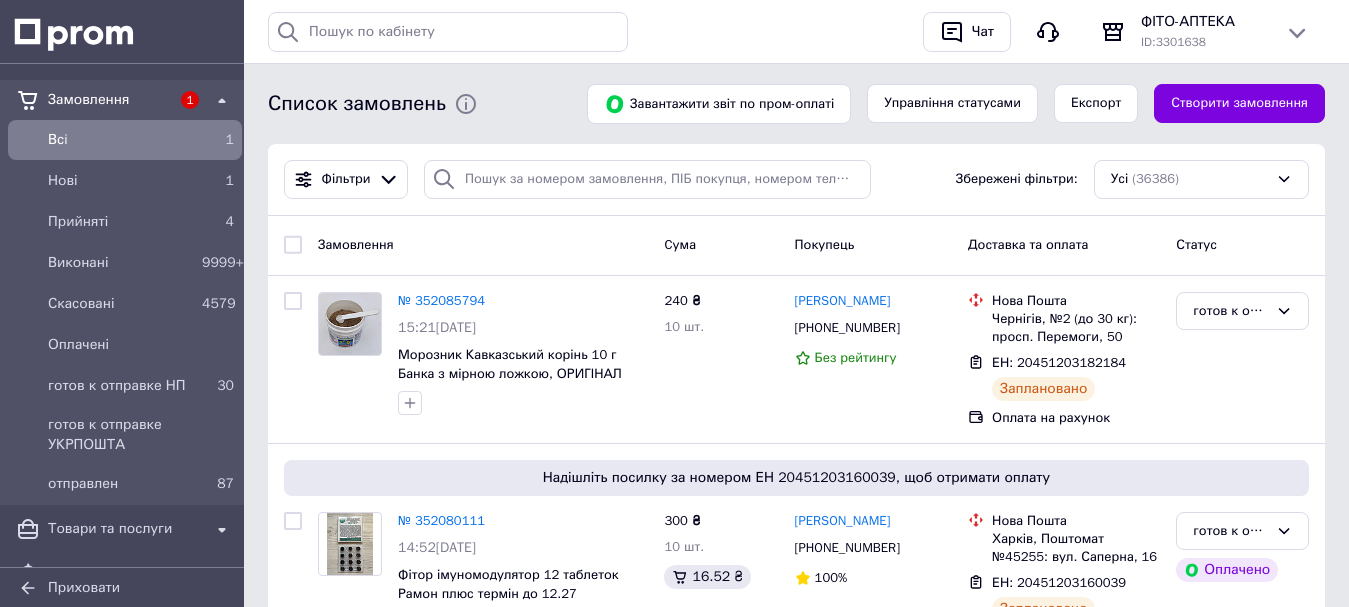 click on "Всi" at bounding box center (121, 140) 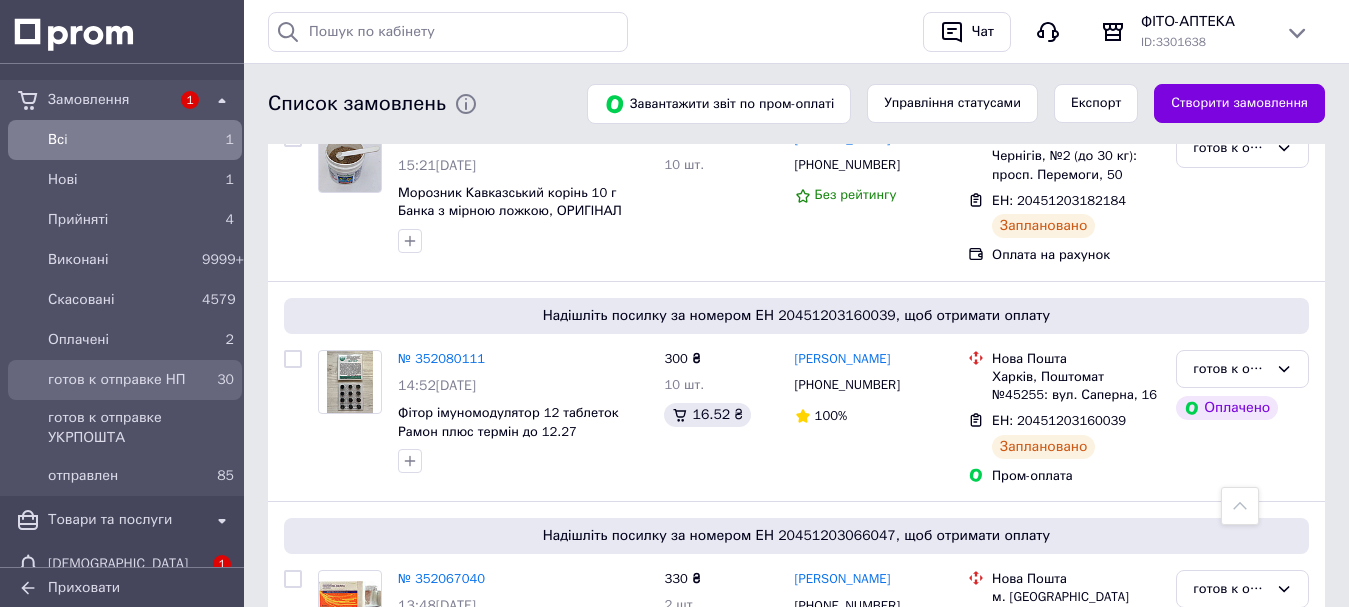 scroll, scrollTop: 600, scrollLeft: 0, axis: vertical 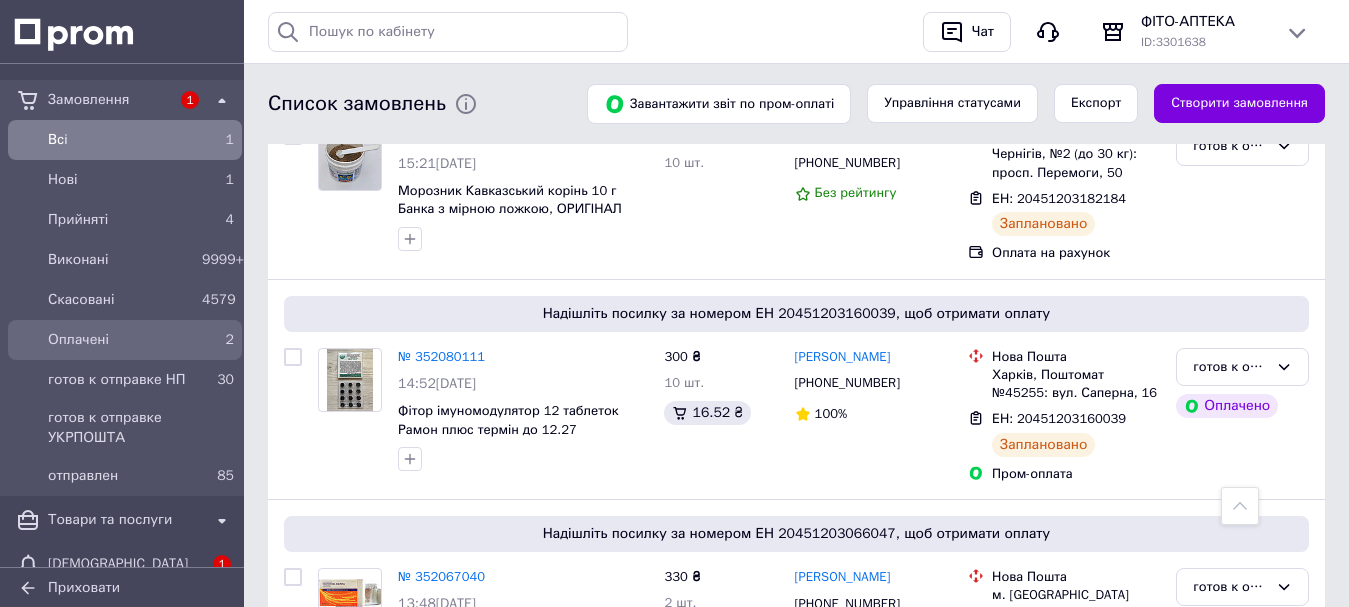 click on "Оплачені" at bounding box center (121, 340) 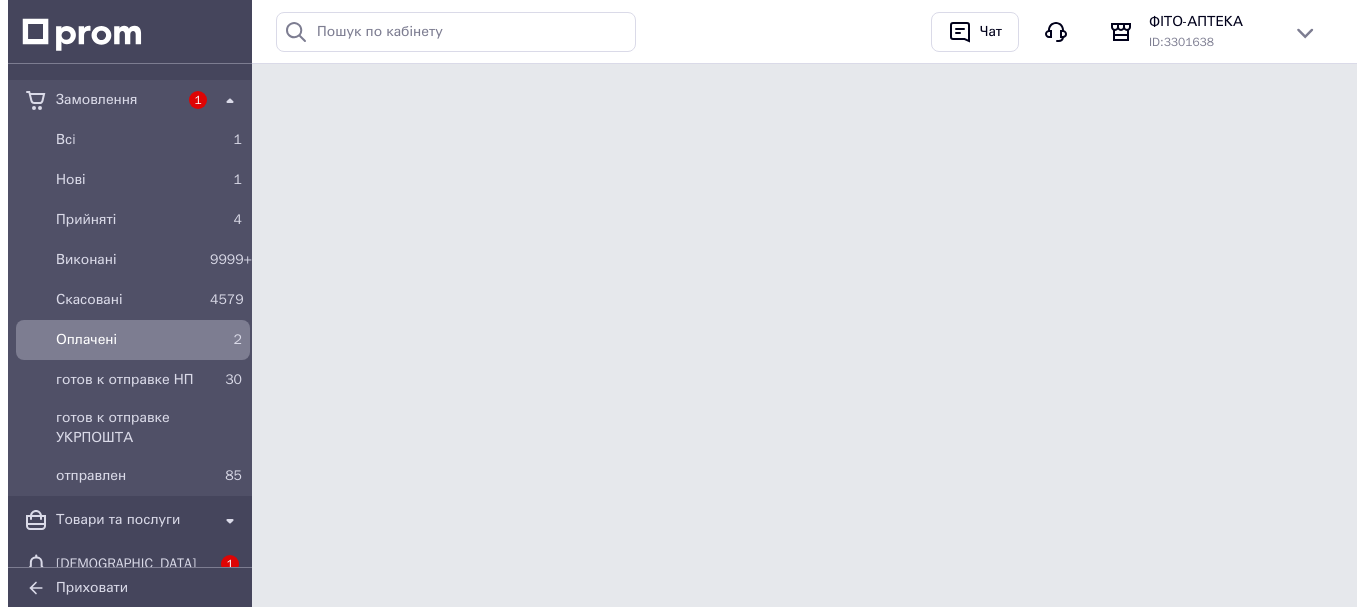 scroll, scrollTop: 0, scrollLeft: 0, axis: both 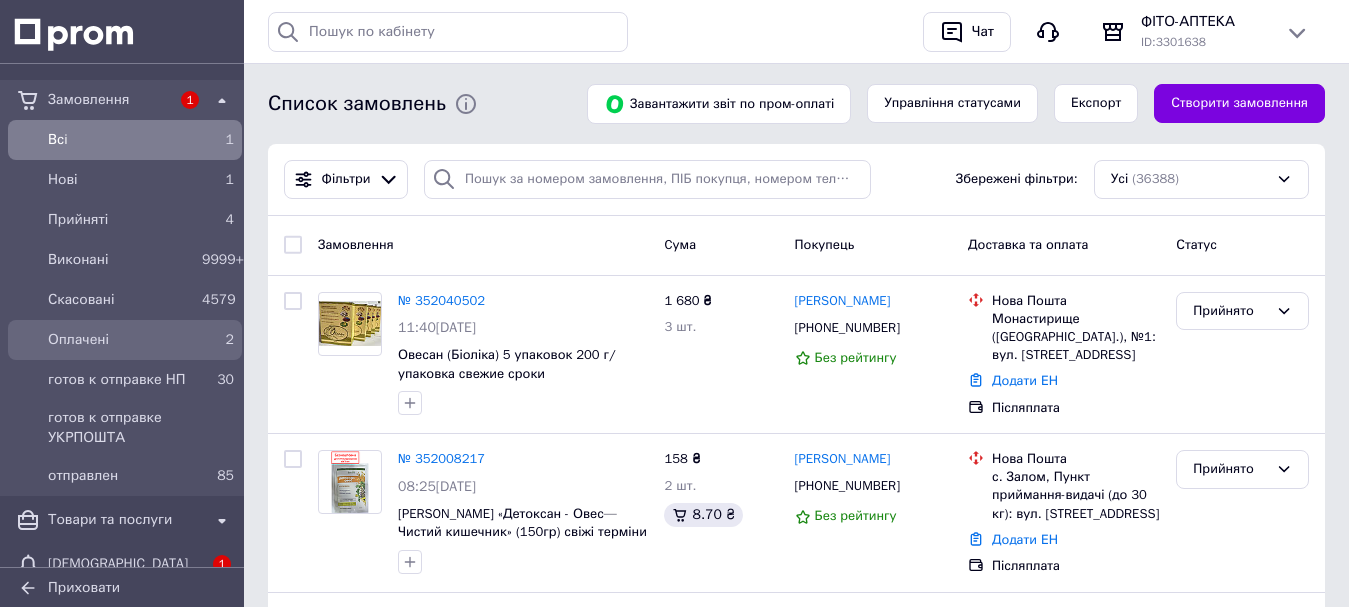 click on "Оплачені" at bounding box center [121, 340] 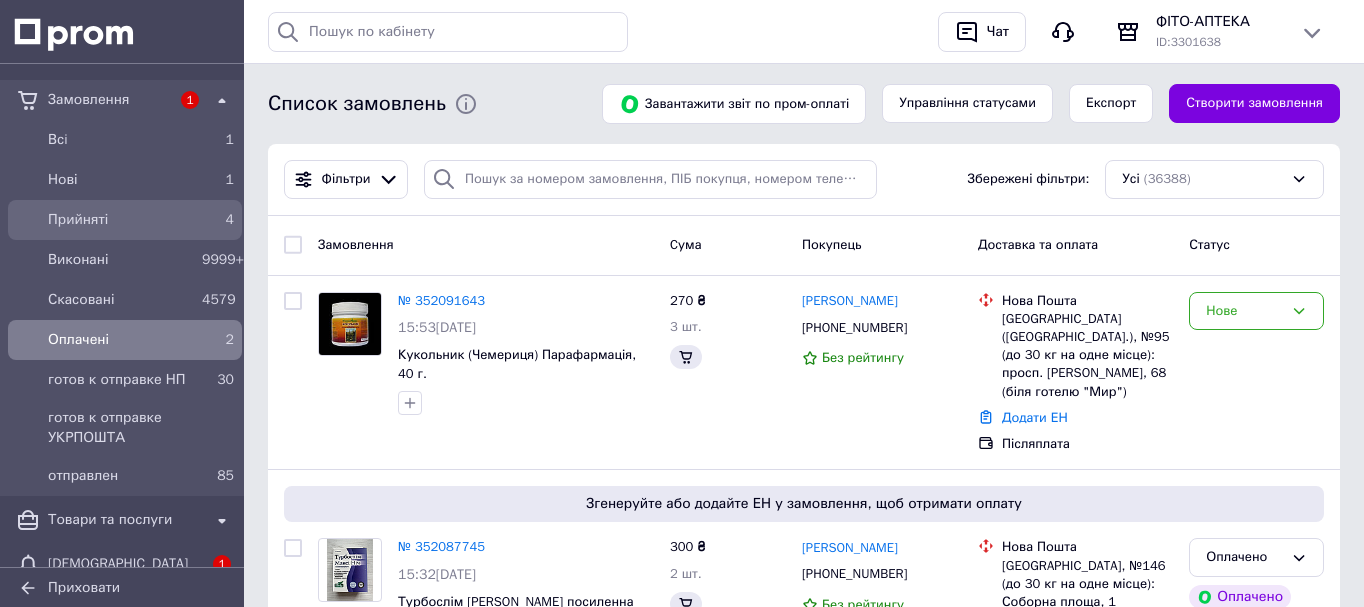 click on "Скасовані" at bounding box center [121, 300] 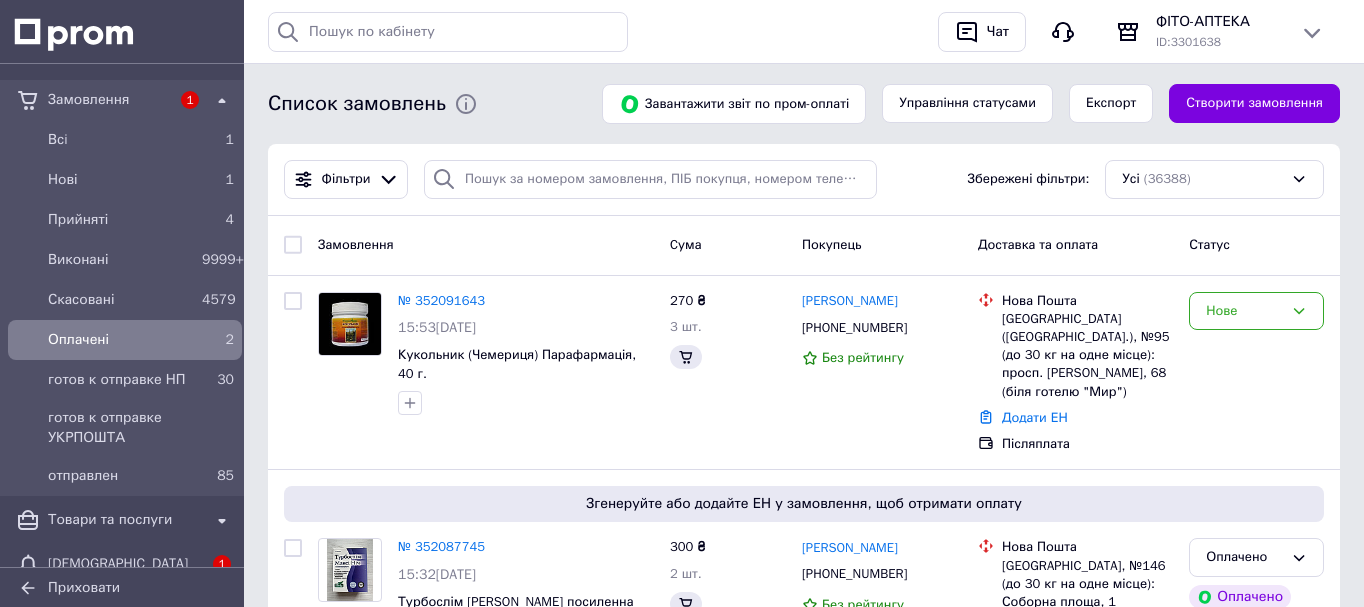 click on "Всi" at bounding box center [121, 140] 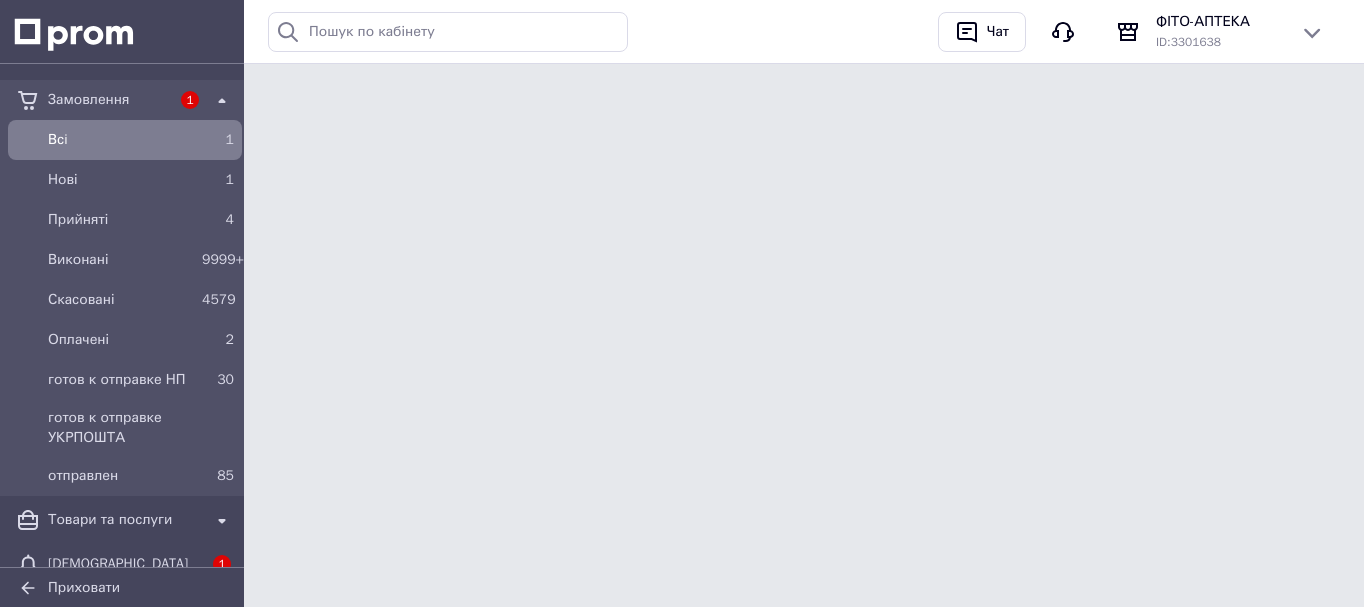 click on "Всi 1 Нові 1 Прийняті 4 Виконані 9999+ Скасовані 4579 Оплачені 2 готов к отправке НП 30 готов к отправке УКРПОШТА отправлен 85" at bounding box center (125, 308) 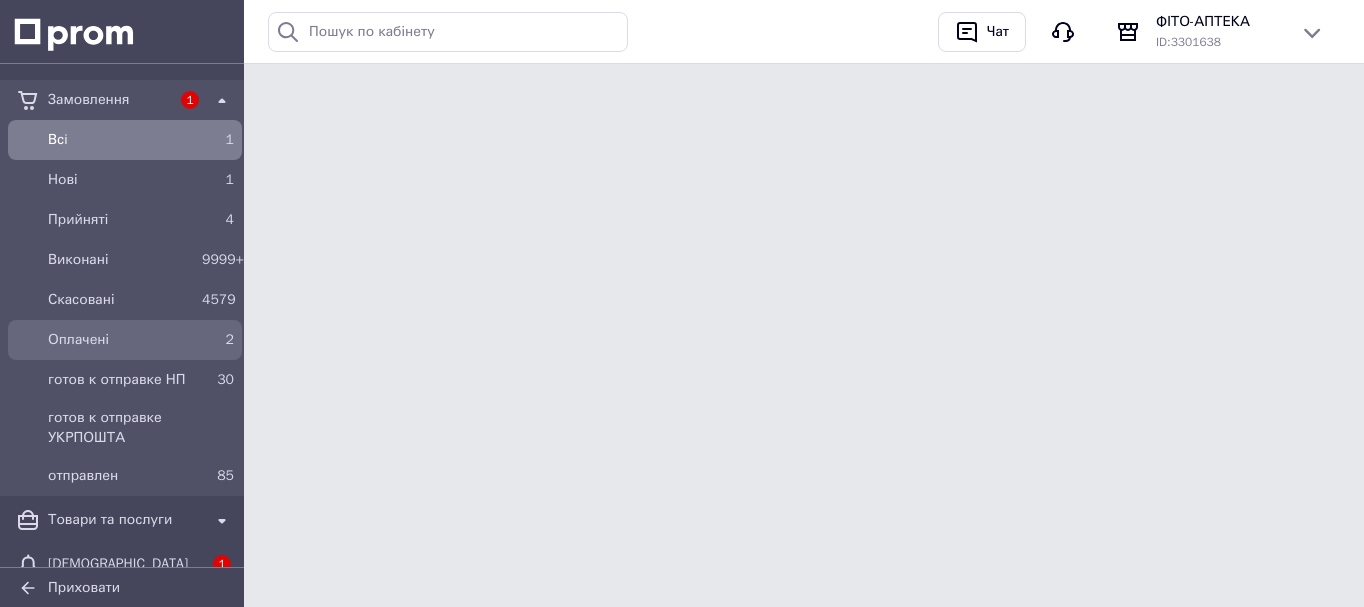 click on "Оплачені" at bounding box center [121, 340] 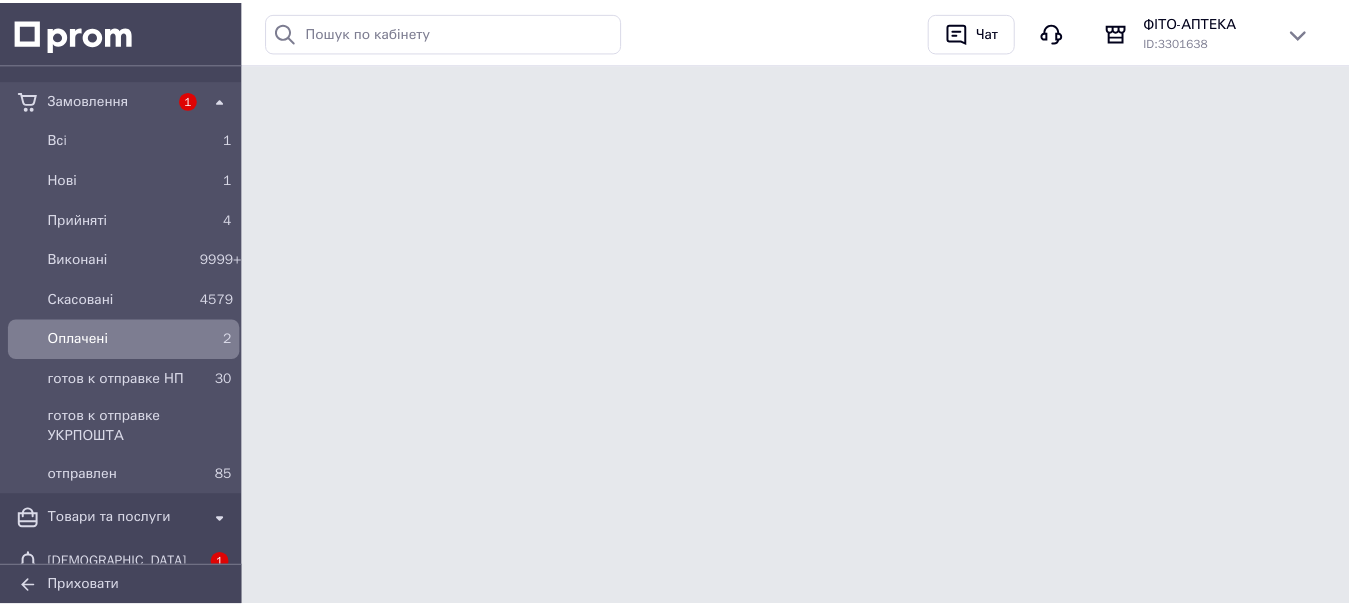 scroll, scrollTop: 200, scrollLeft: 0, axis: vertical 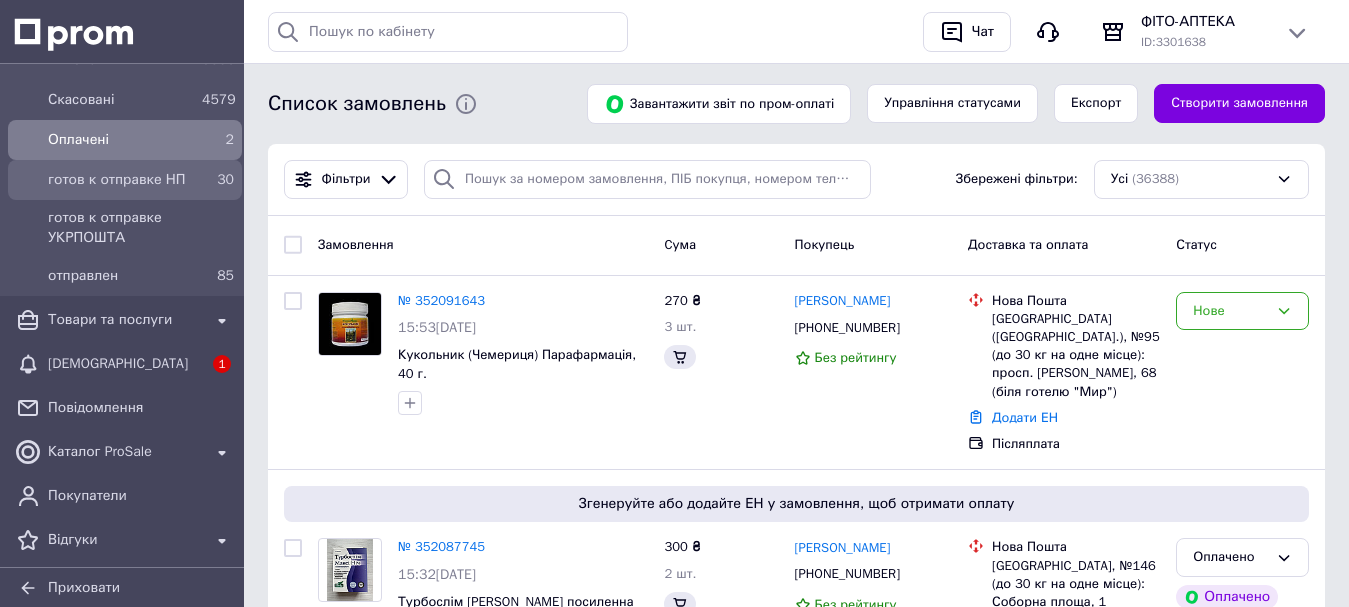 click on "готов к отправке НП" at bounding box center (121, 180) 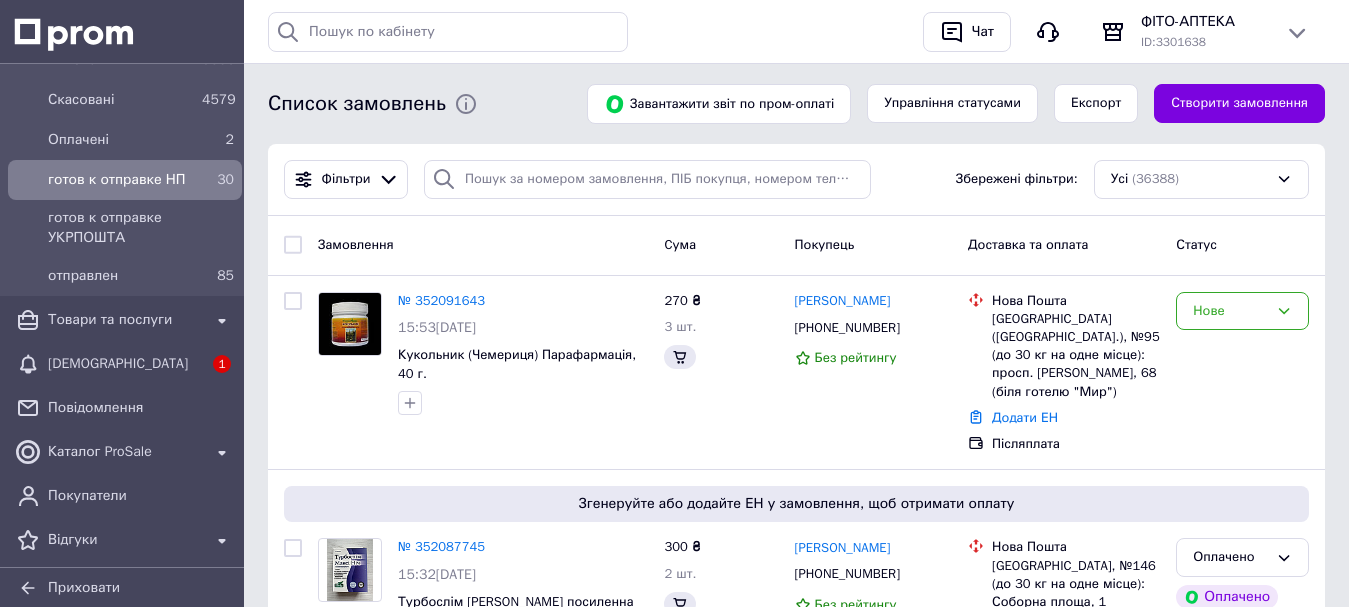 click on "готов к отправке НП" at bounding box center (121, 180) 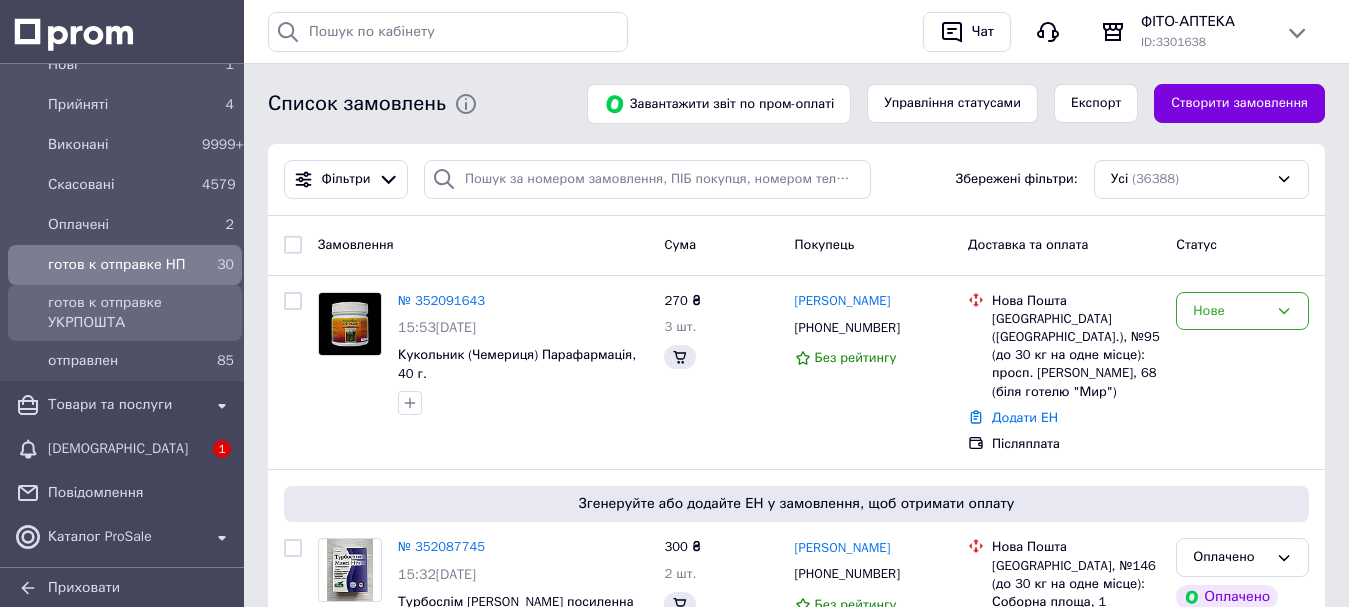 scroll, scrollTop: 0, scrollLeft: 0, axis: both 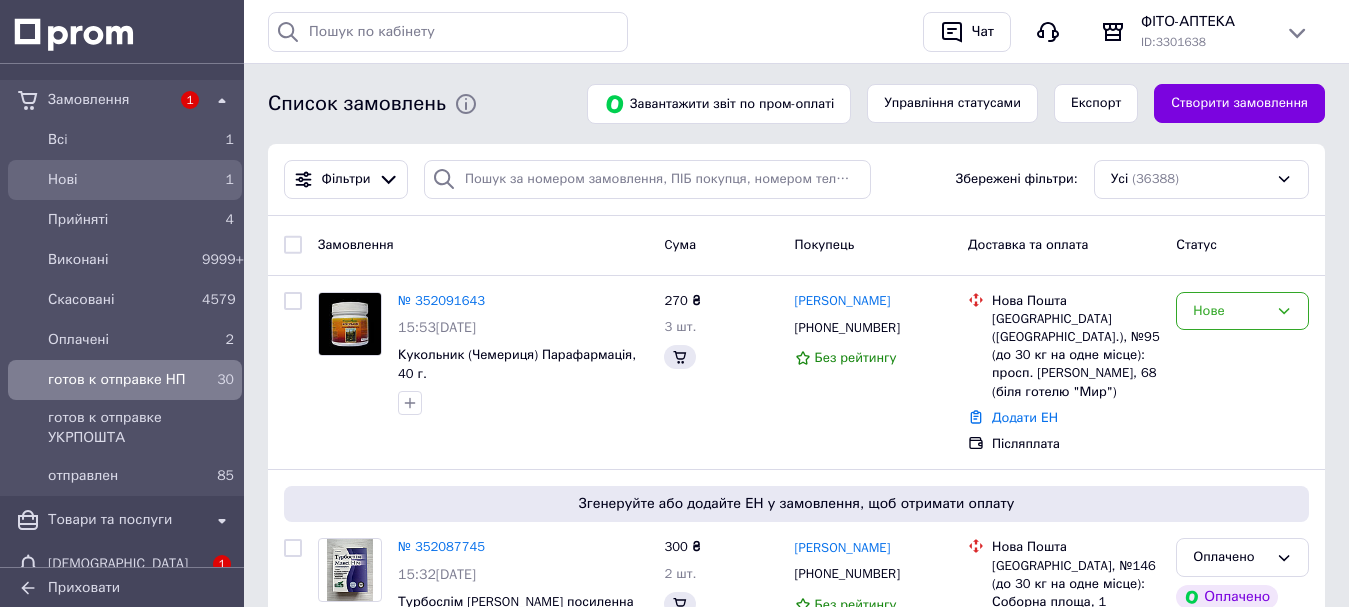click on "Нові" at bounding box center (121, 180) 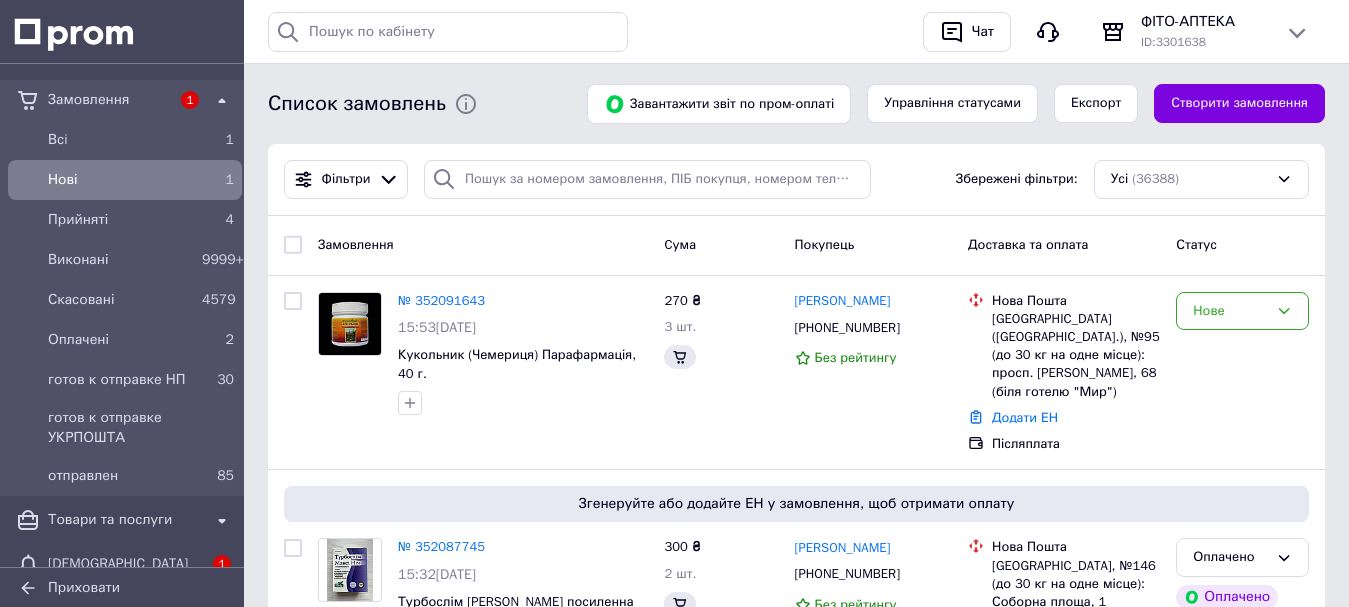 click on "Нові" at bounding box center (121, 180) 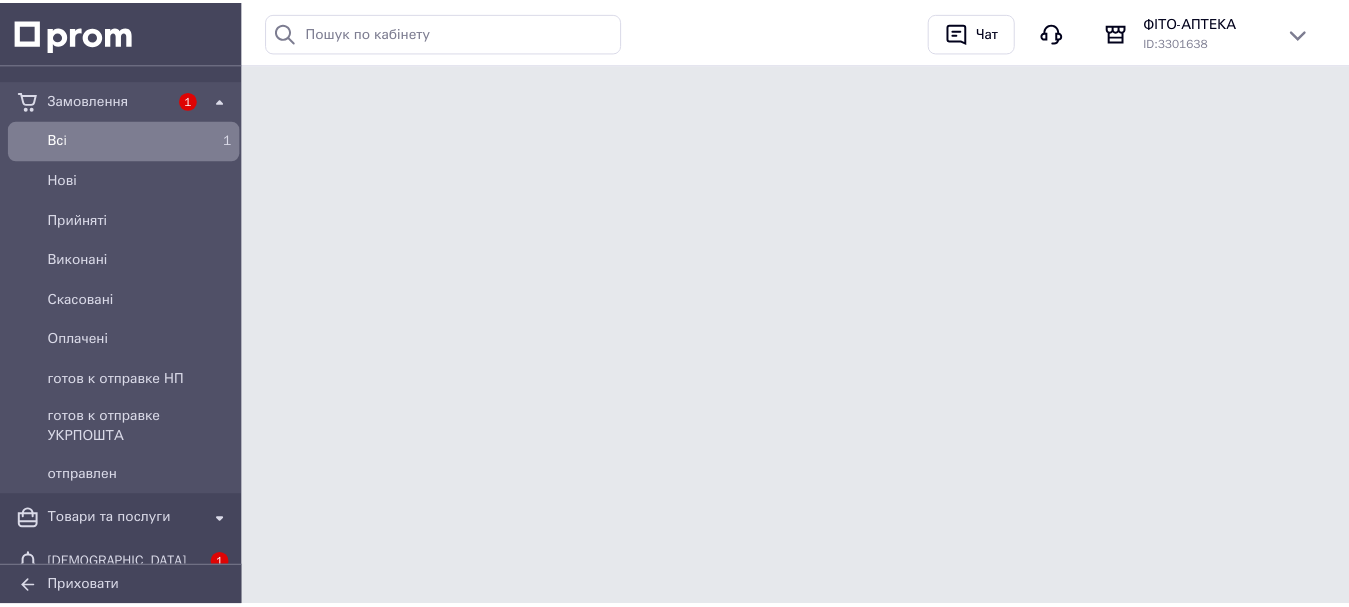 scroll, scrollTop: 0, scrollLeft: 0, axis: both 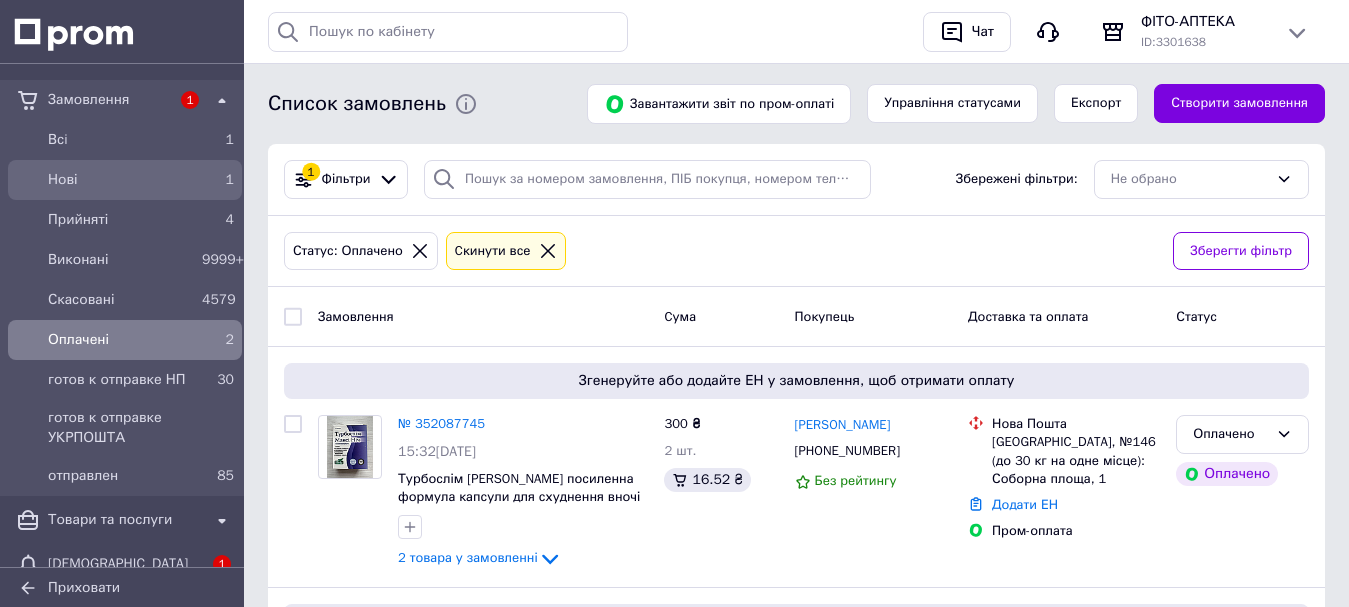 click on "Нові 1" at bounding box center [125, 180] 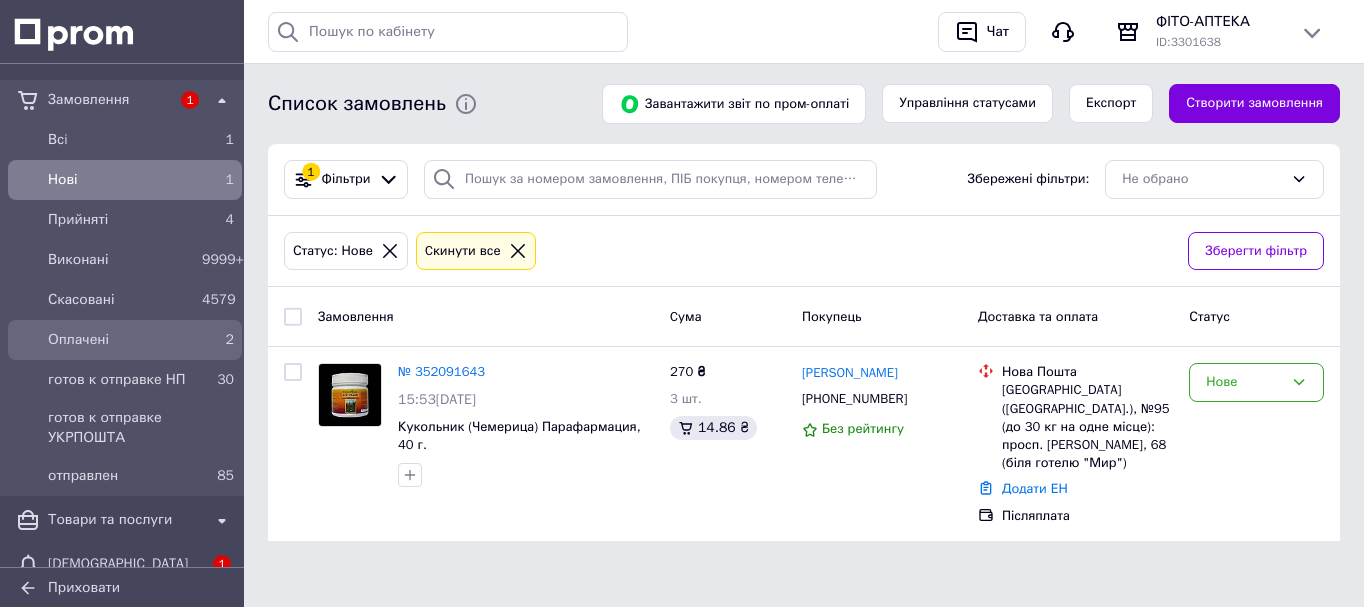 click on "Оплачені" at bounding box center (121, 340) 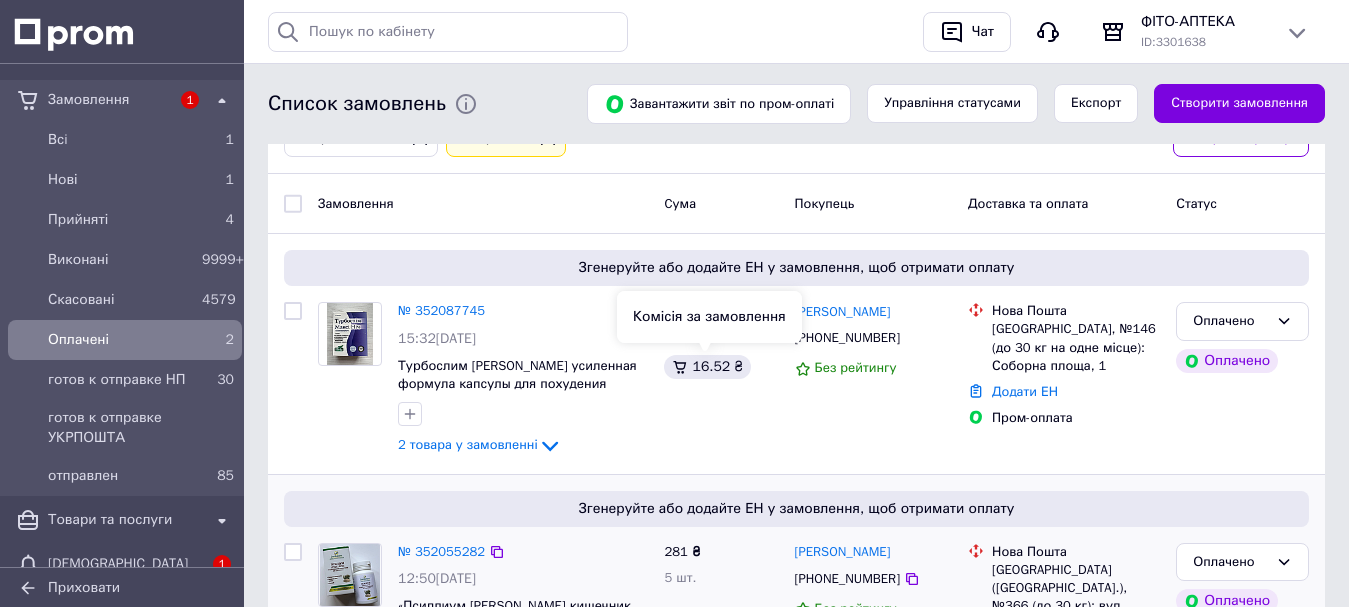 scroll, scrollTop: 285, scrollLeft: 0, axis: vertical 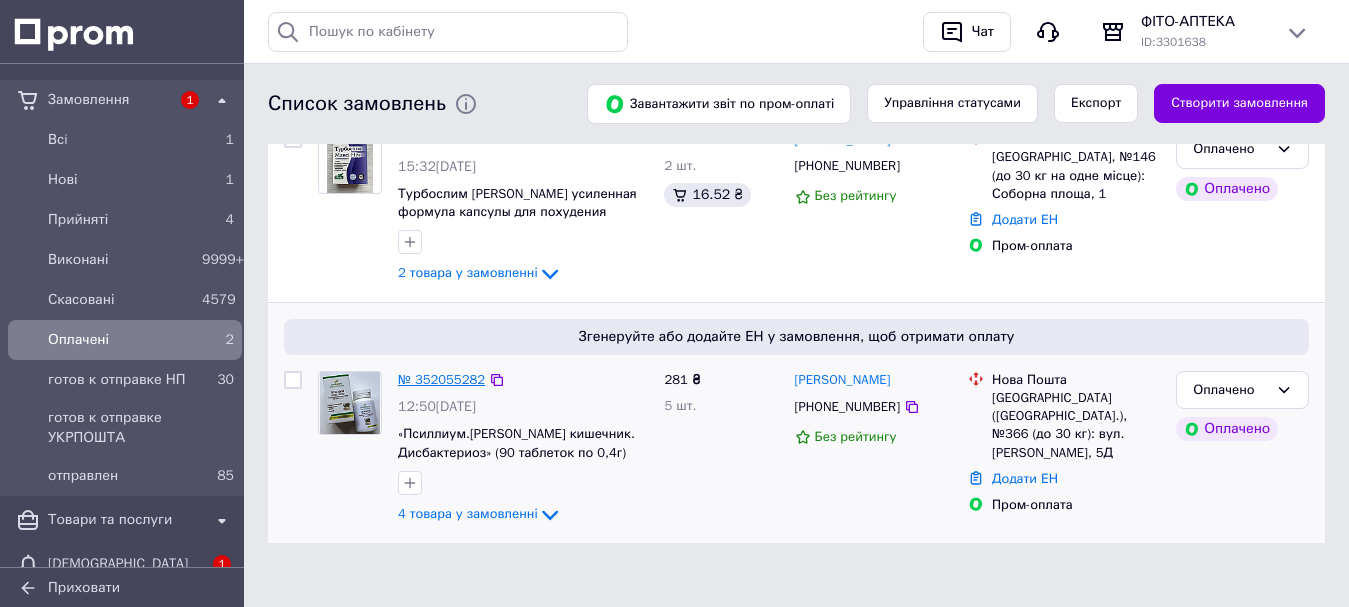 click on "№ 352055282" at bounding box center (441, 379) 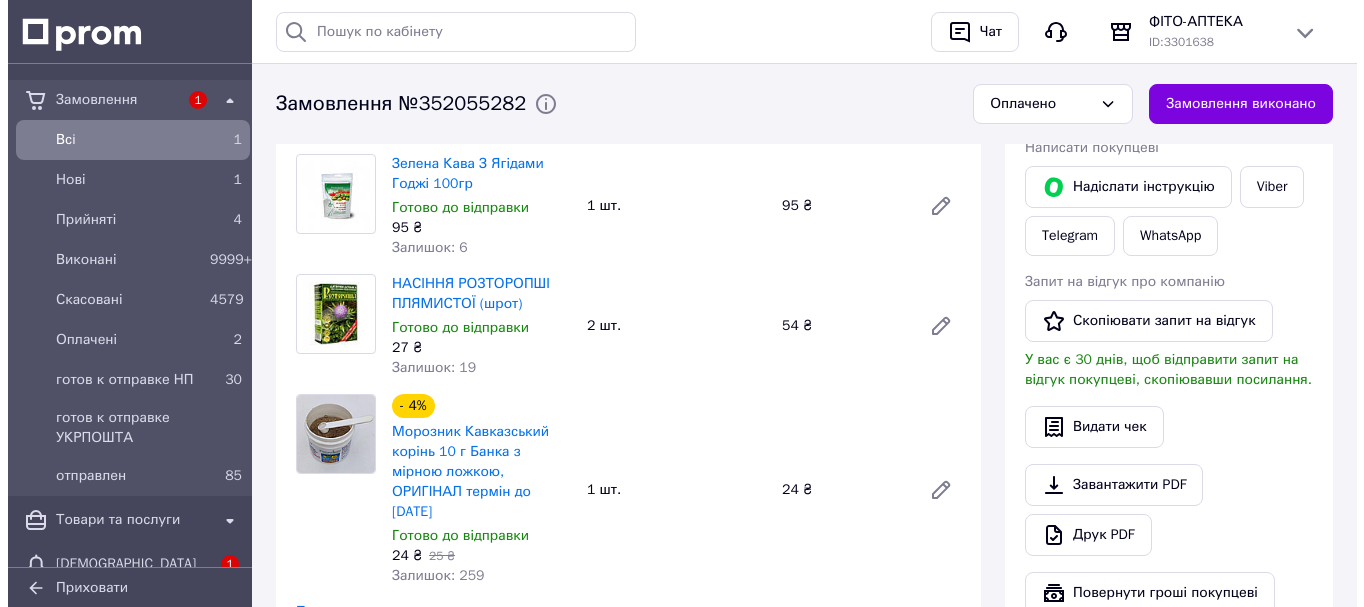 scroll, scrollTop: 1000, scrollLeft: 0, axis: vertical 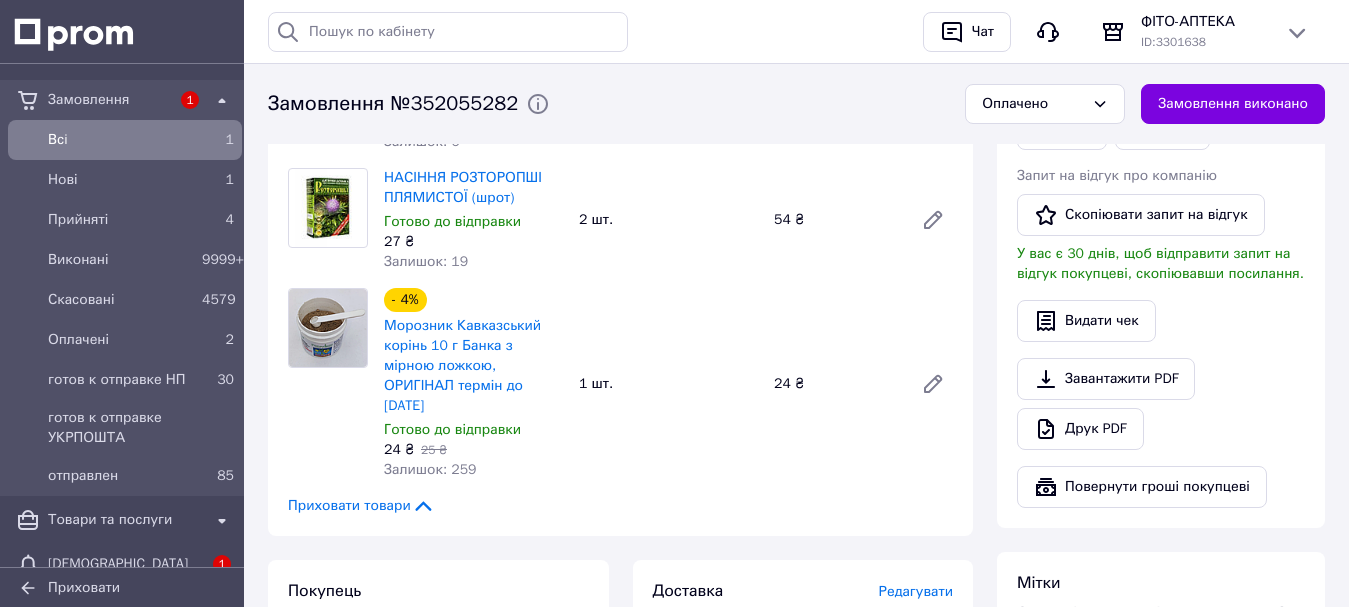 click on "Редагувати" at bounding box center [916, 591] 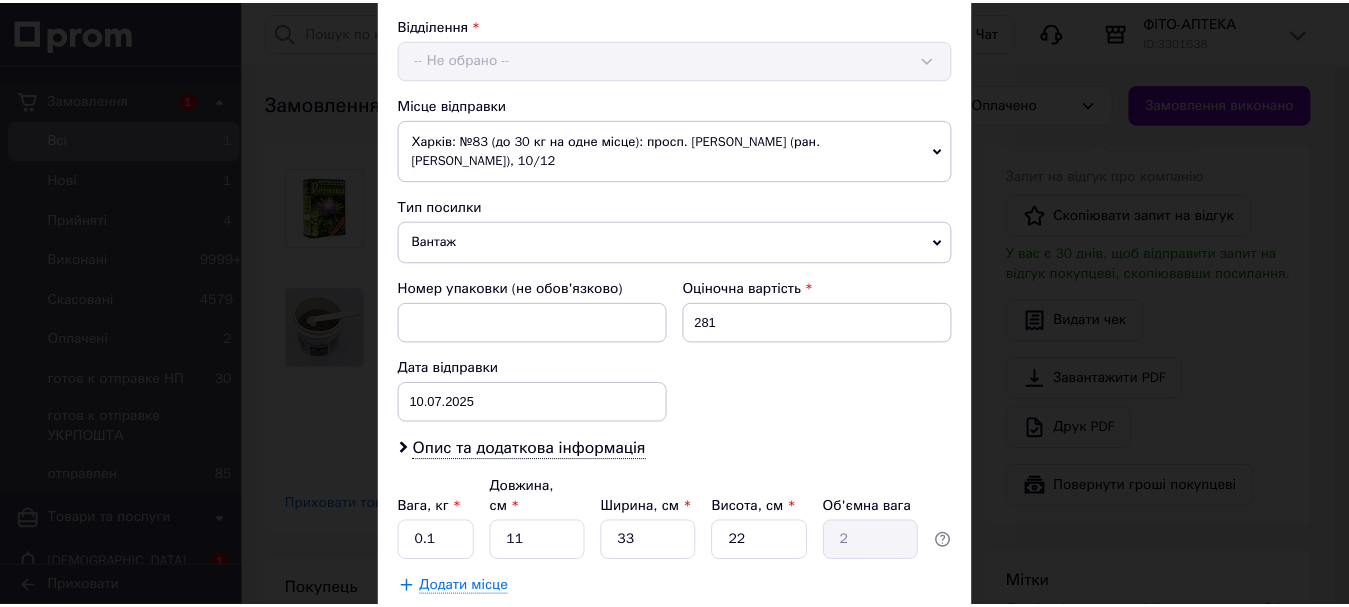 scroll, scrollTop: 741, scrollLeft: 0, axis: vertical 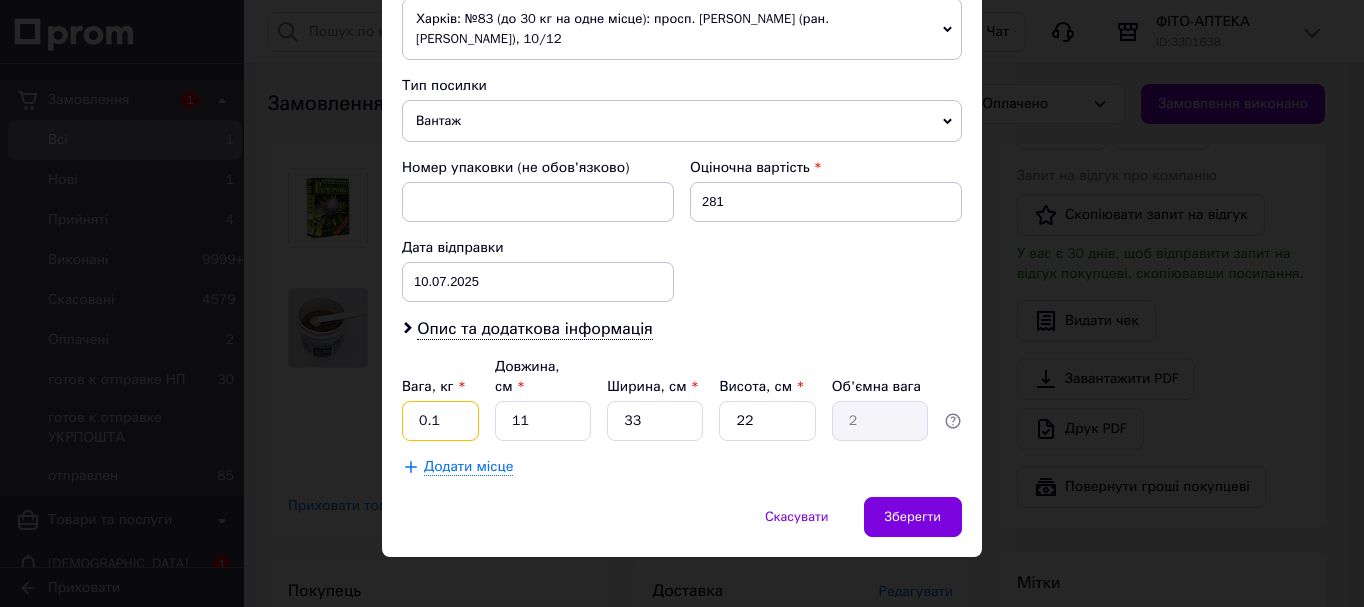 click on "0.1" at bounding box center (440, 421) 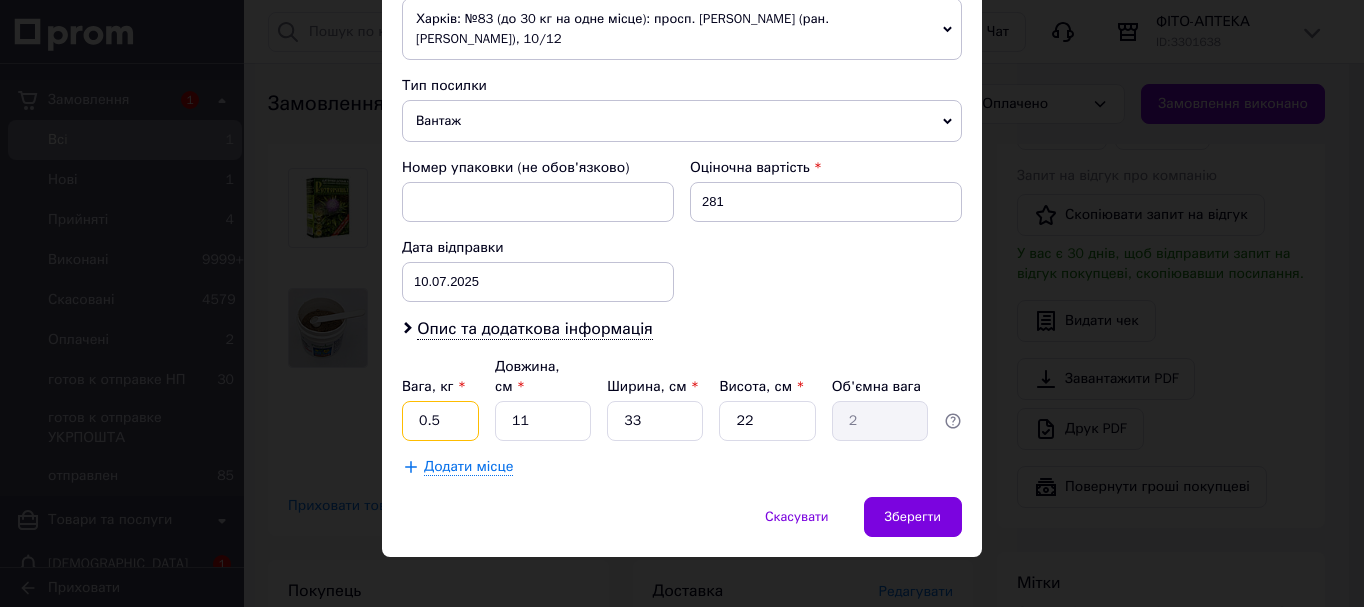 type on "0.5" 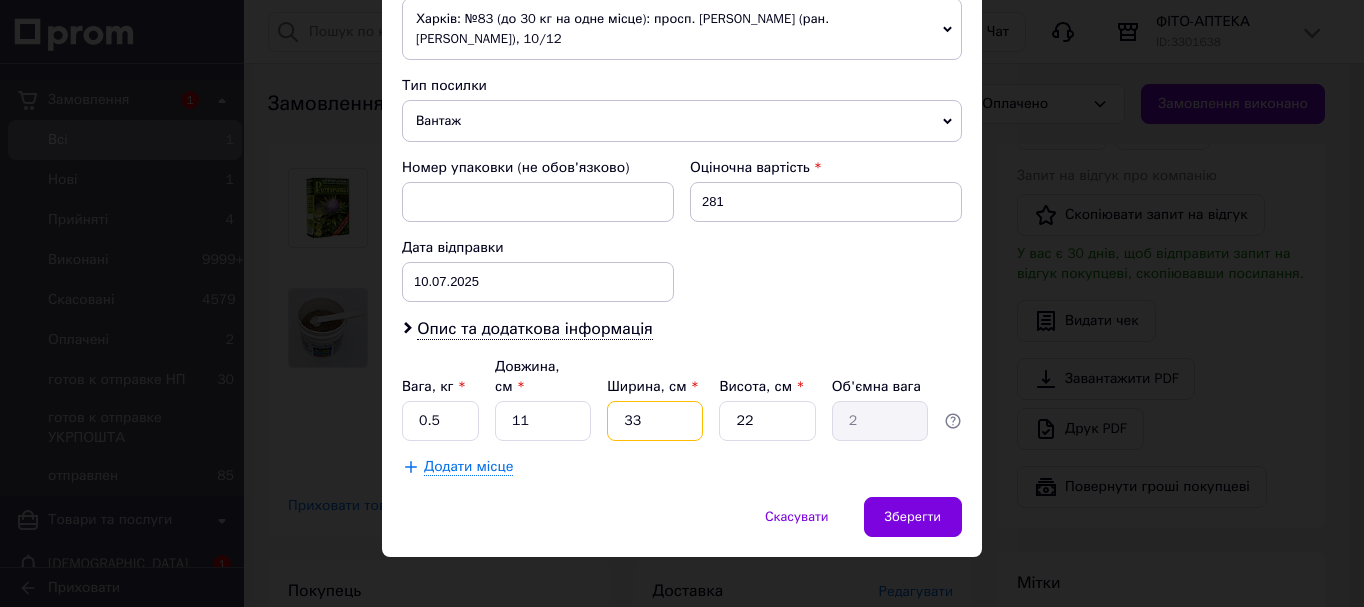drag, startPoint x: 648, startPoint y: 402, endPoint x: 613, endPoint y: 414, distance: 37 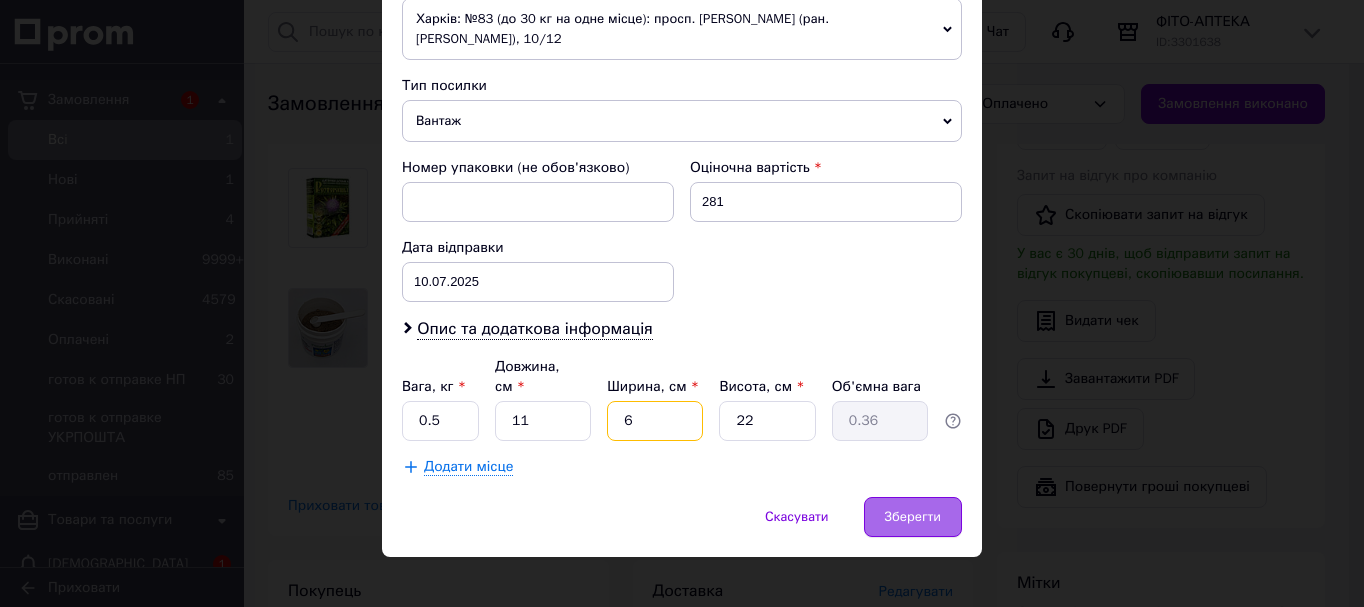 type on "6" 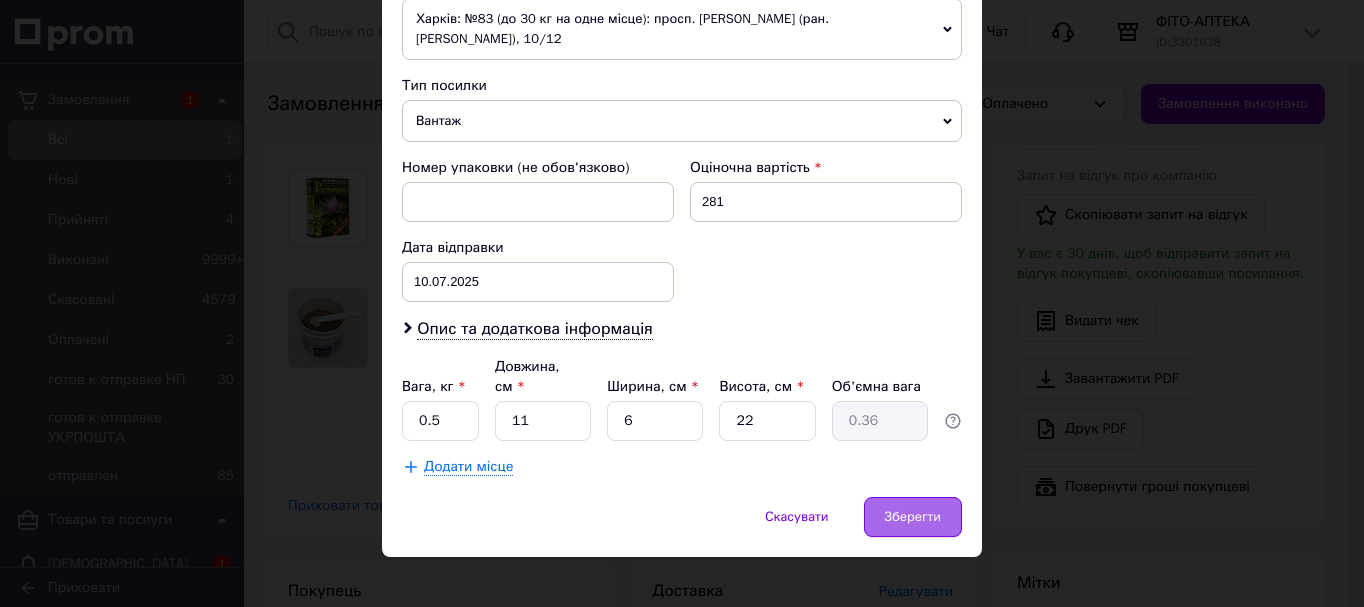 click on "Зберегти" at bounding box center (913, 517) 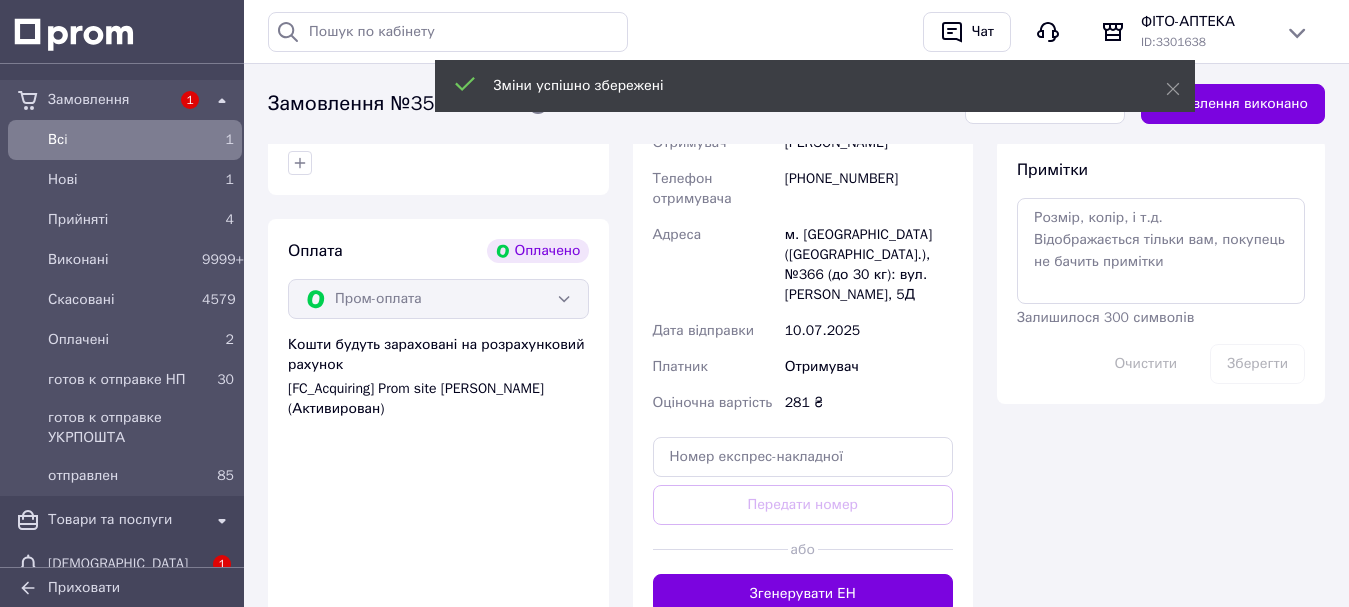 scroll, scrollTop: 1800, scrollLeft: 0, axis: vertical 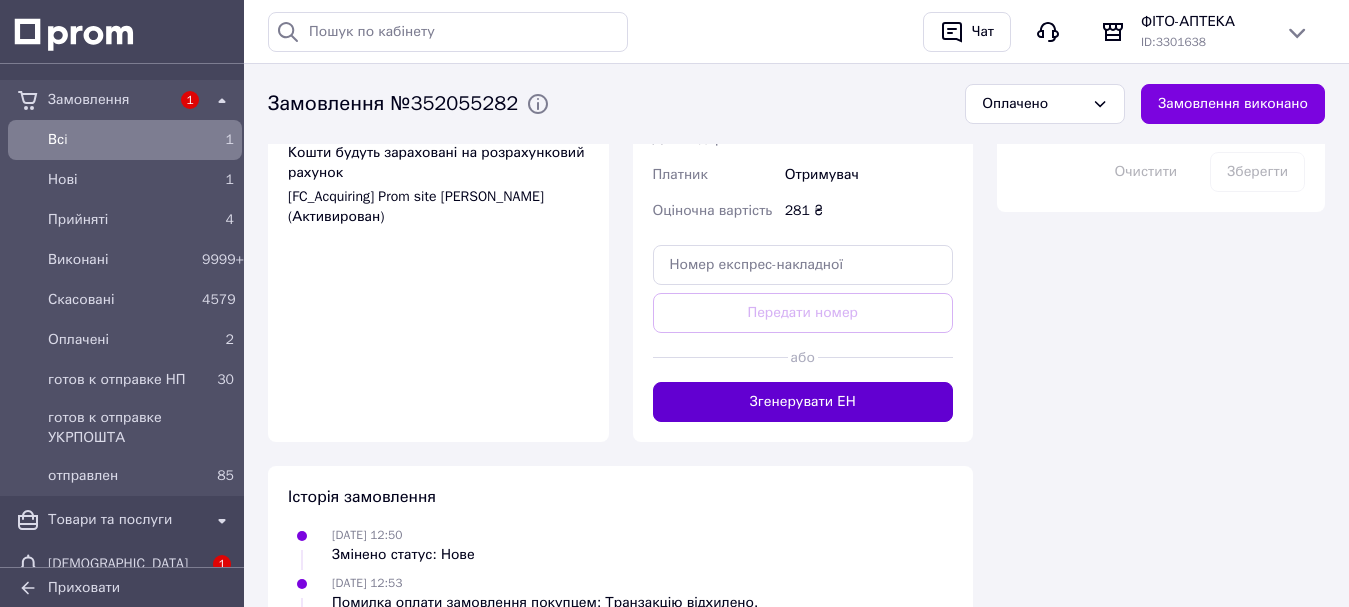 click on "Згенерувати ЕН" at bounding box center (803, 402) 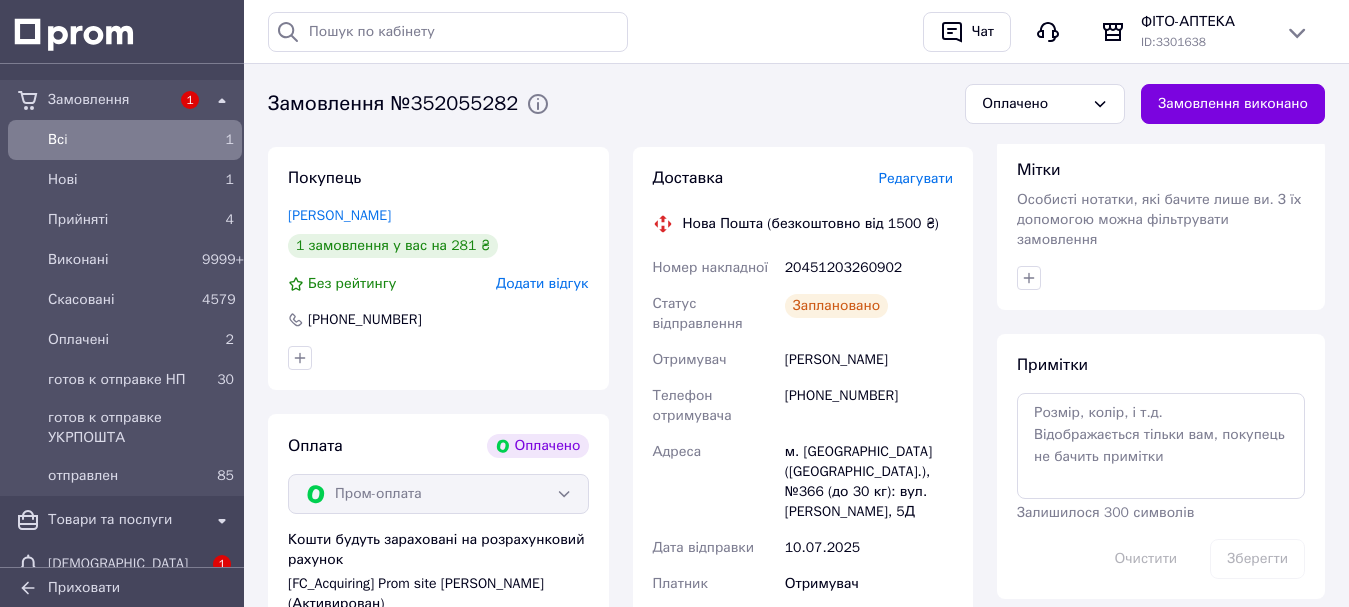 scroll, scrollTop: 1200, scrollLeft: 0, axis: vertical 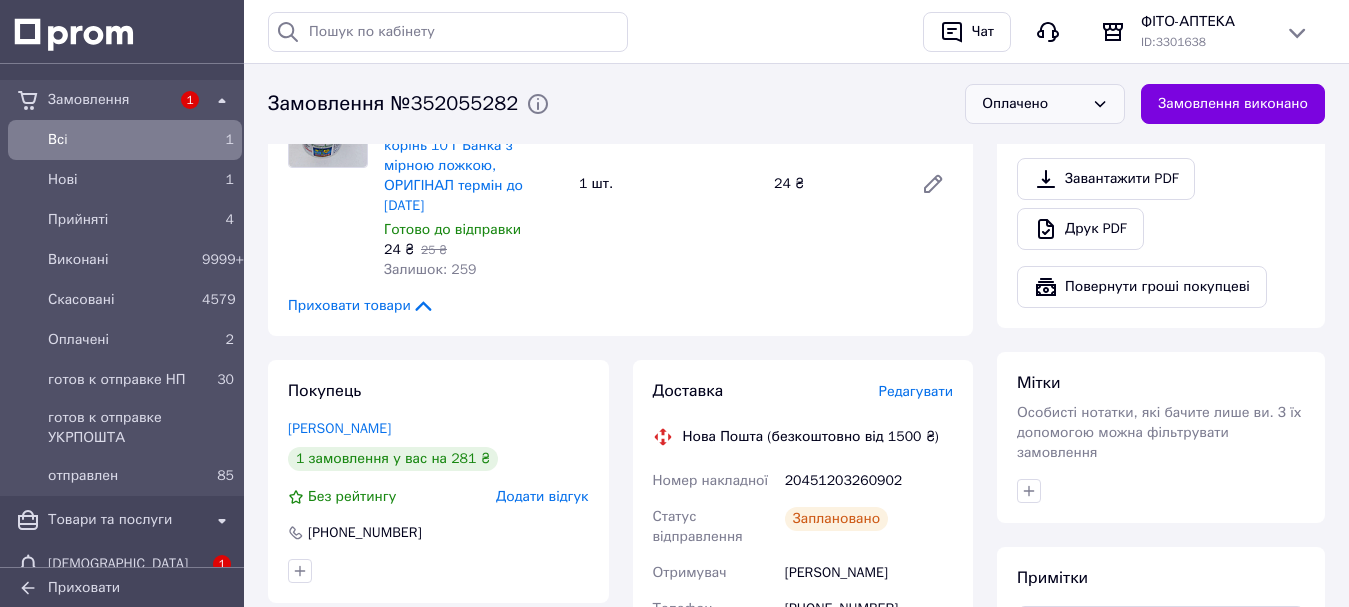 click on "Оплачено" at bounding box center [1033, 104] 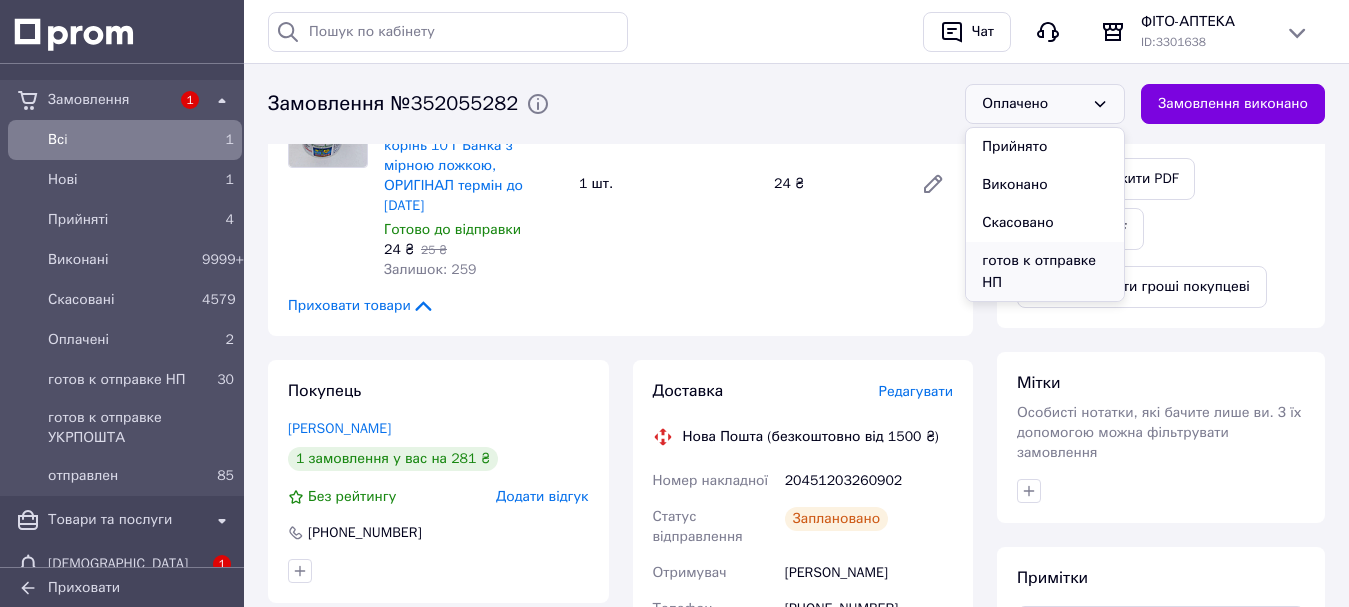 click on "готов к отправке НП" at bounding box center [1045, 272] 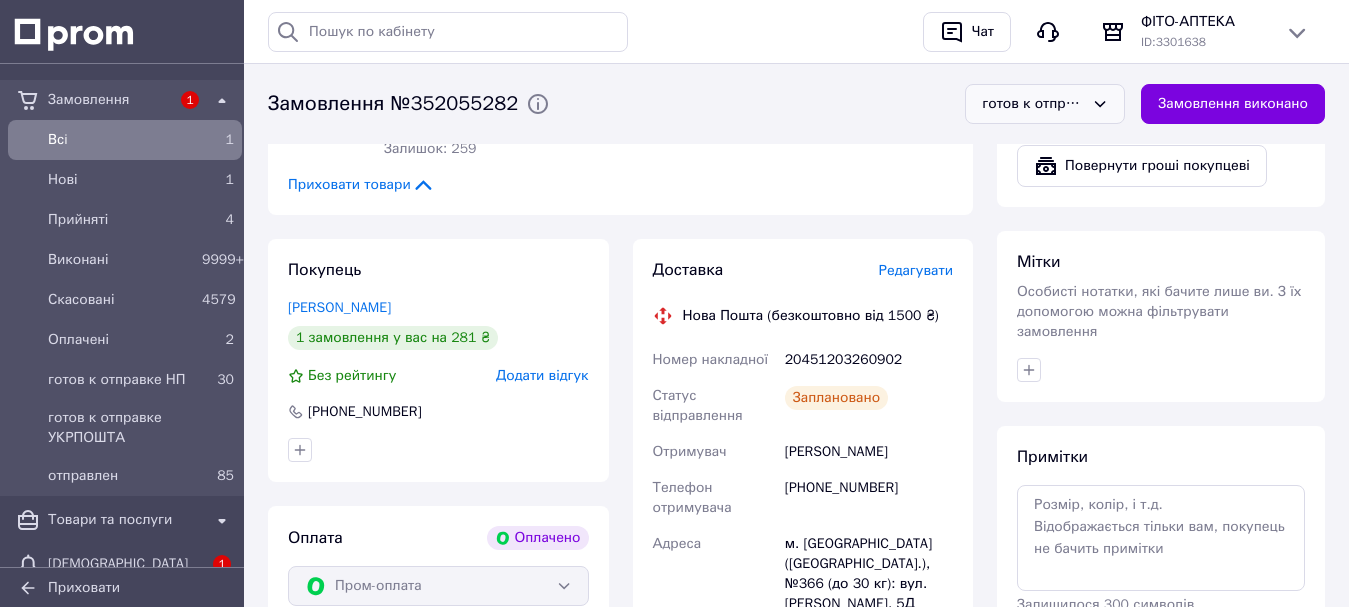 scroll, scrollTop: 1400, scrollLeft: 0, axis: vertical 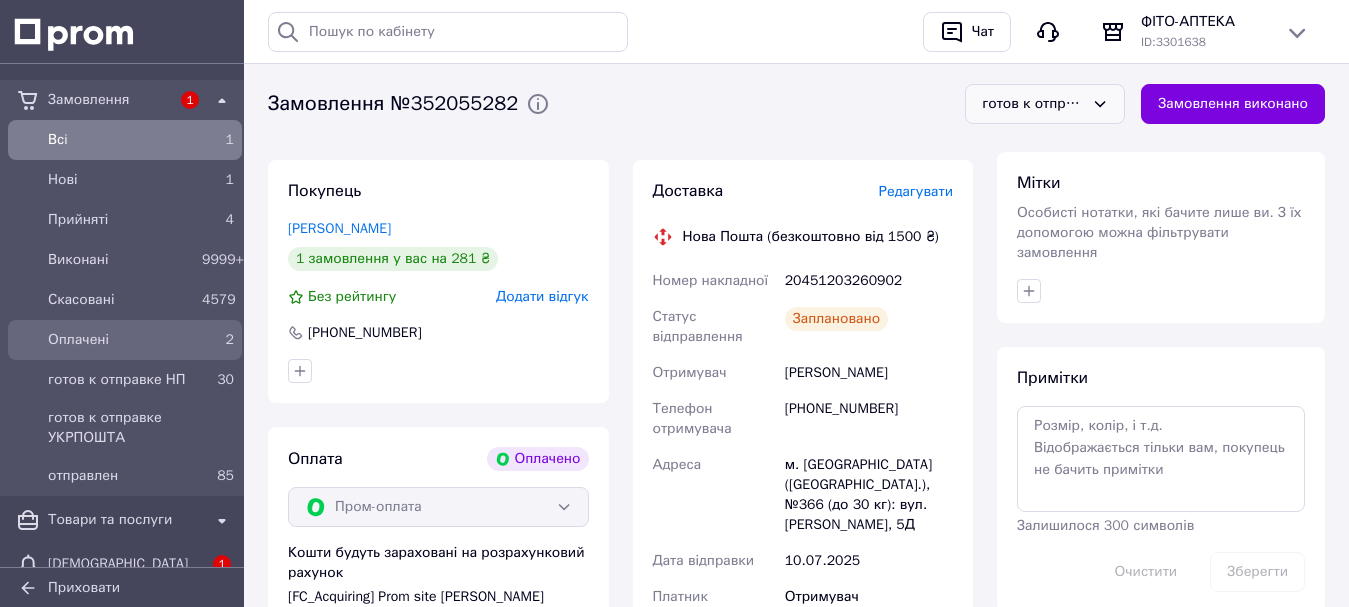 click on "Оплачені" at bounding box center [121, 340] 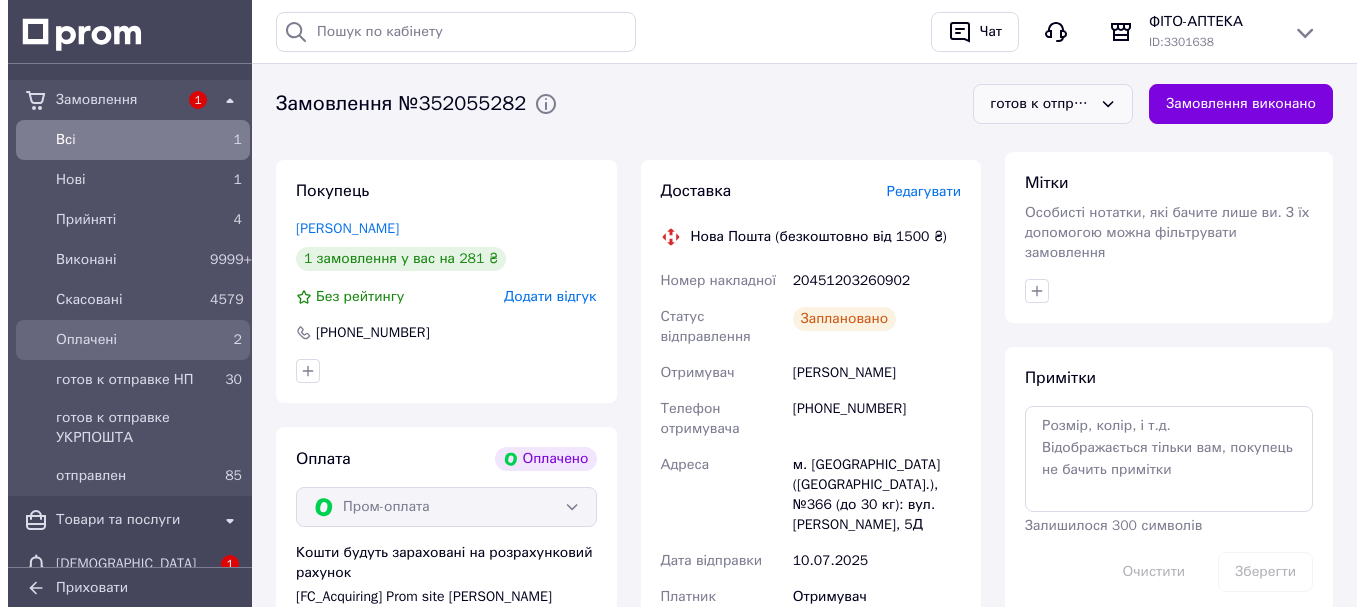 scroll, scrollTop: 0, scrollLeft: 0, axis: both 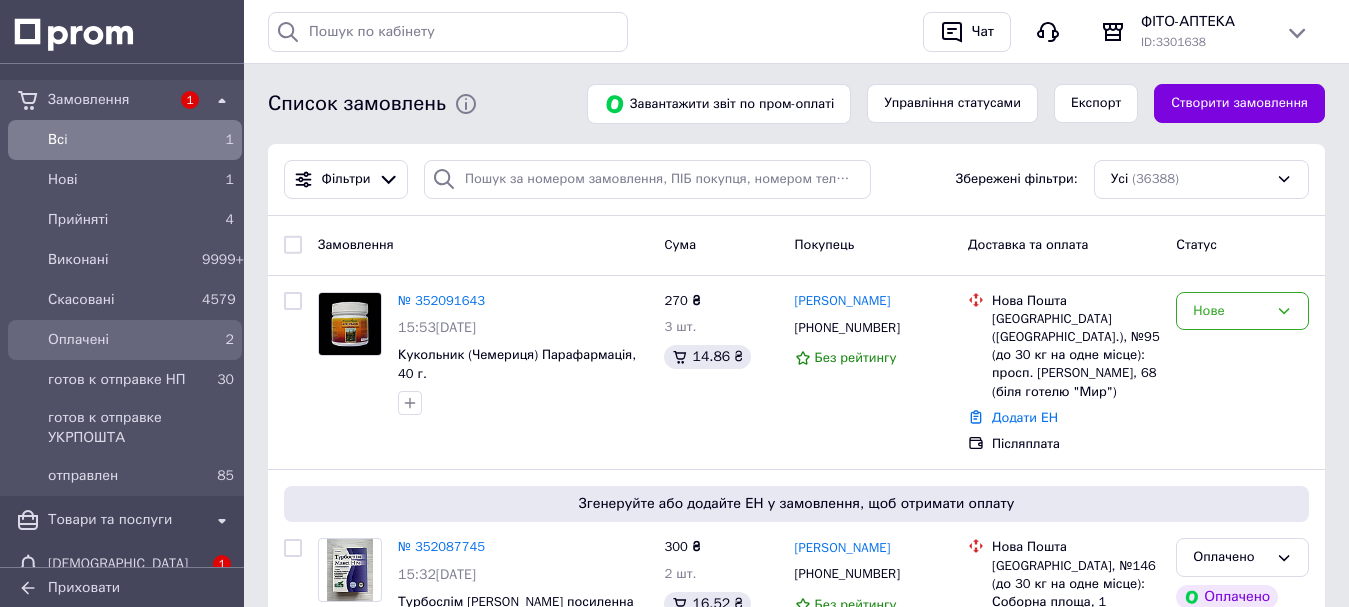 click on "Оплачені" at bounding box center [121, 340] 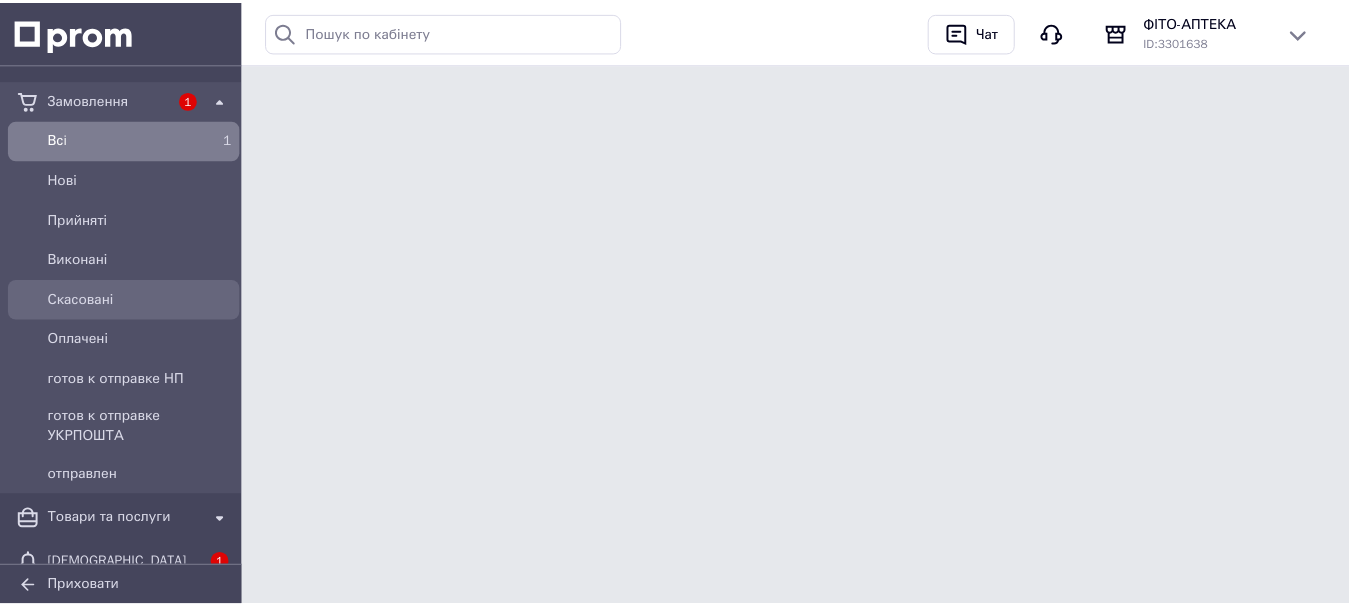 scroll, scrollTop: 0, scrollLeft: 0, axis: both 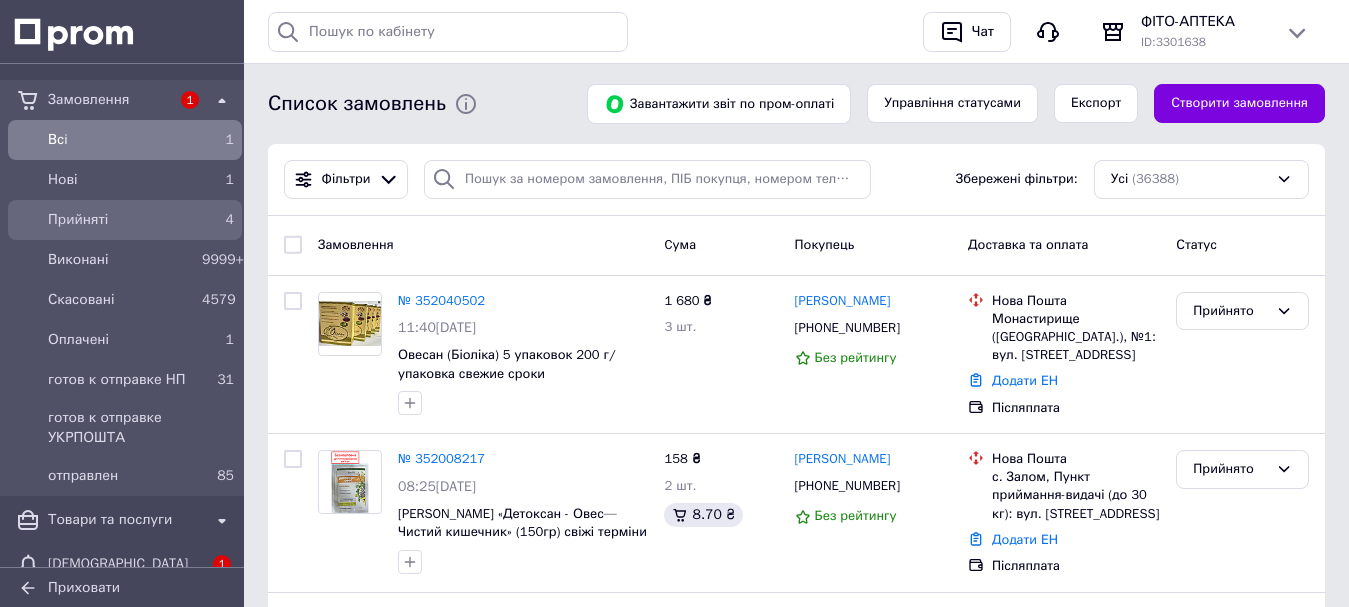 click on "Прийняті" at bounding box center (121, 220) 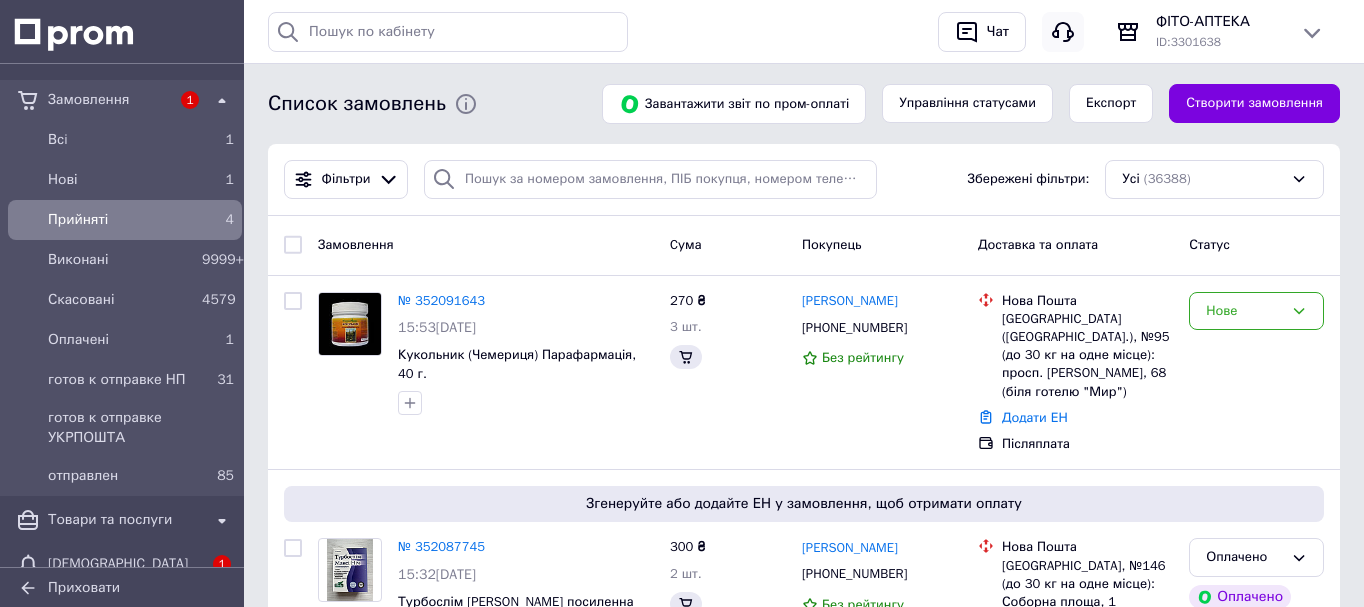 click 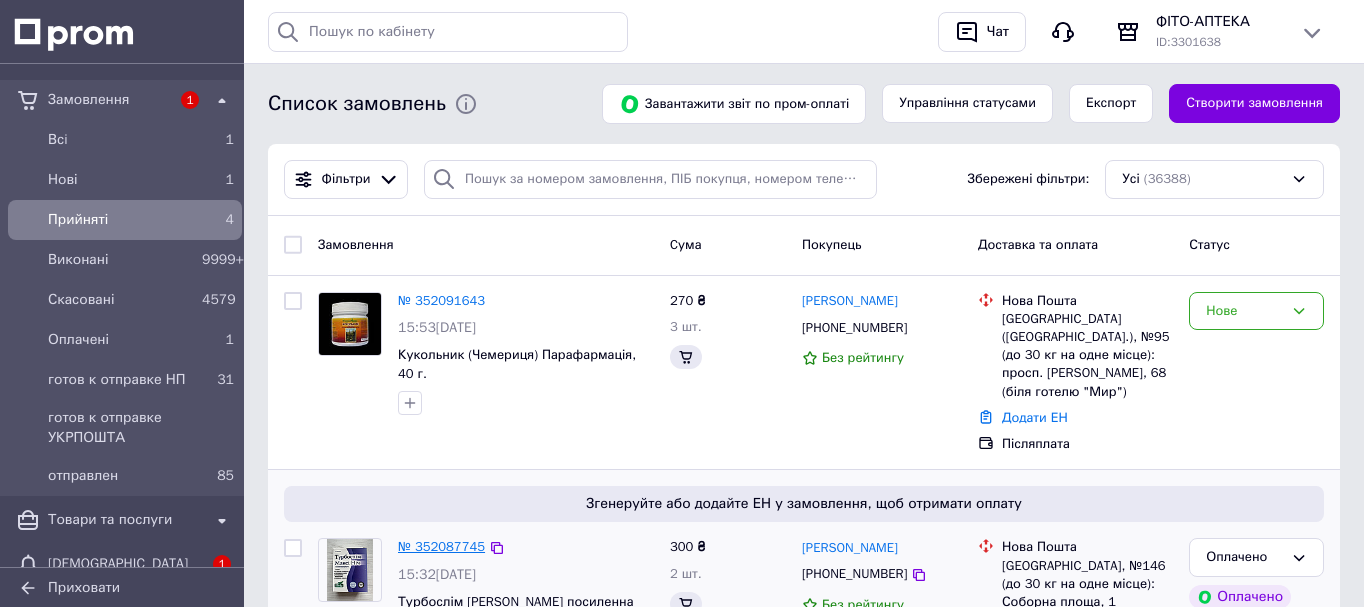 click on "№ 352087745" at bounding box center (441, 546) 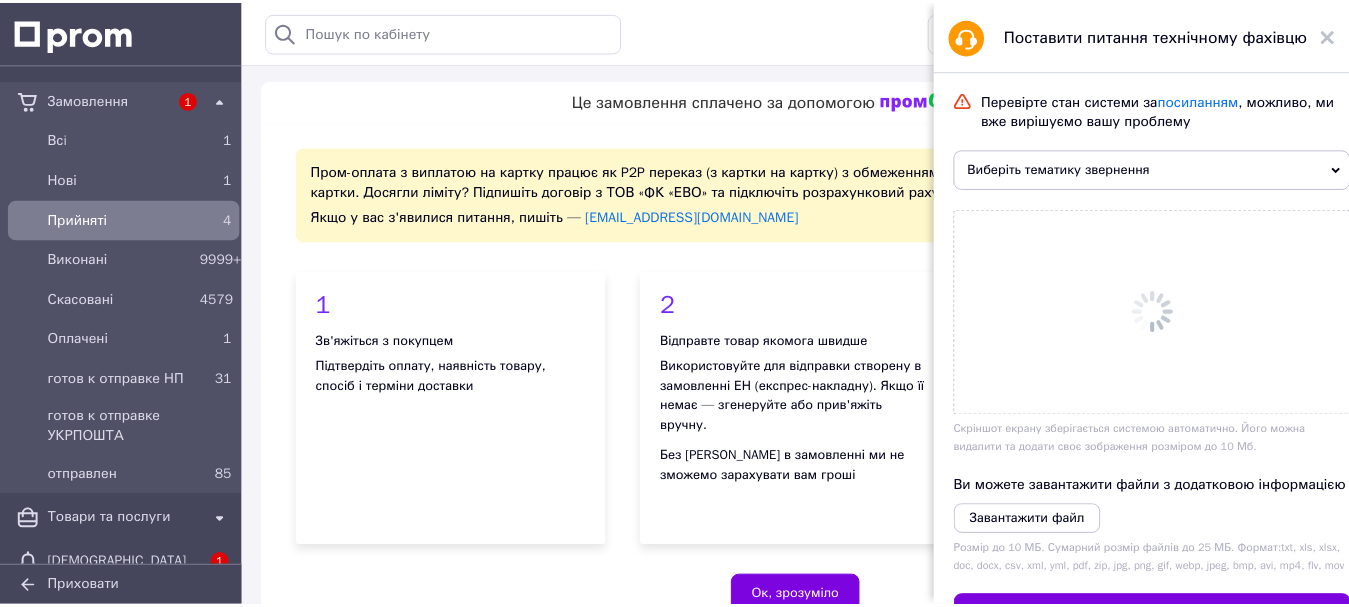 scroll, scrollTop: 400, scrollLeft: 0, axis: vertical 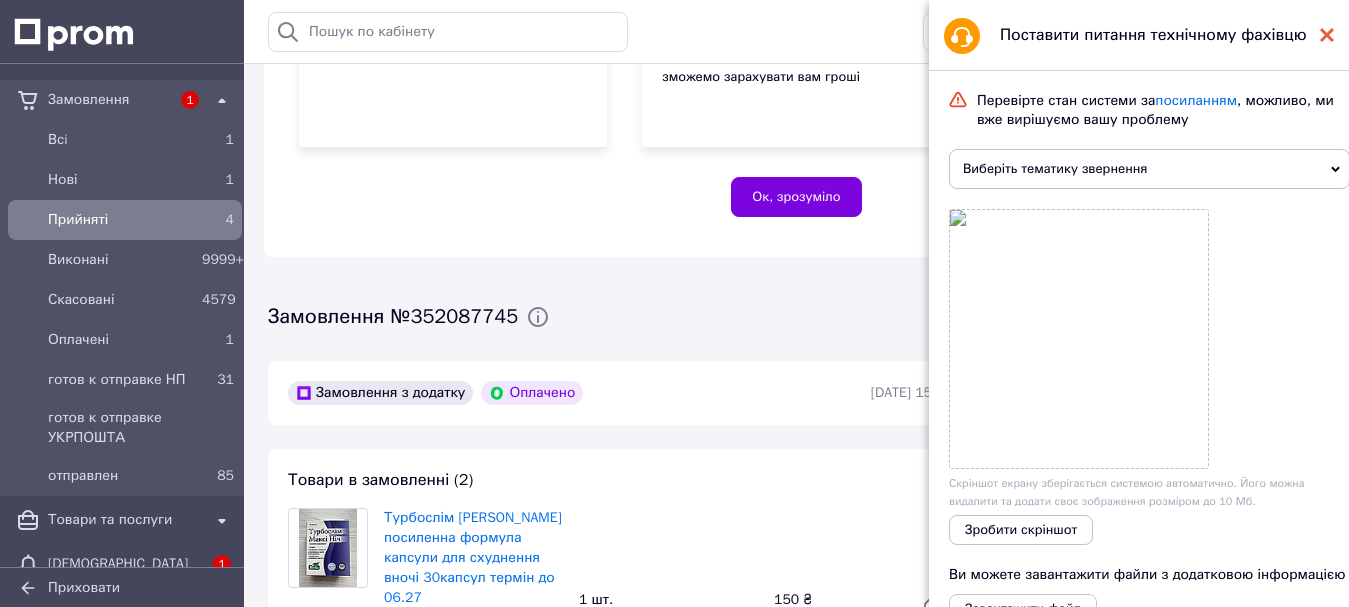 click 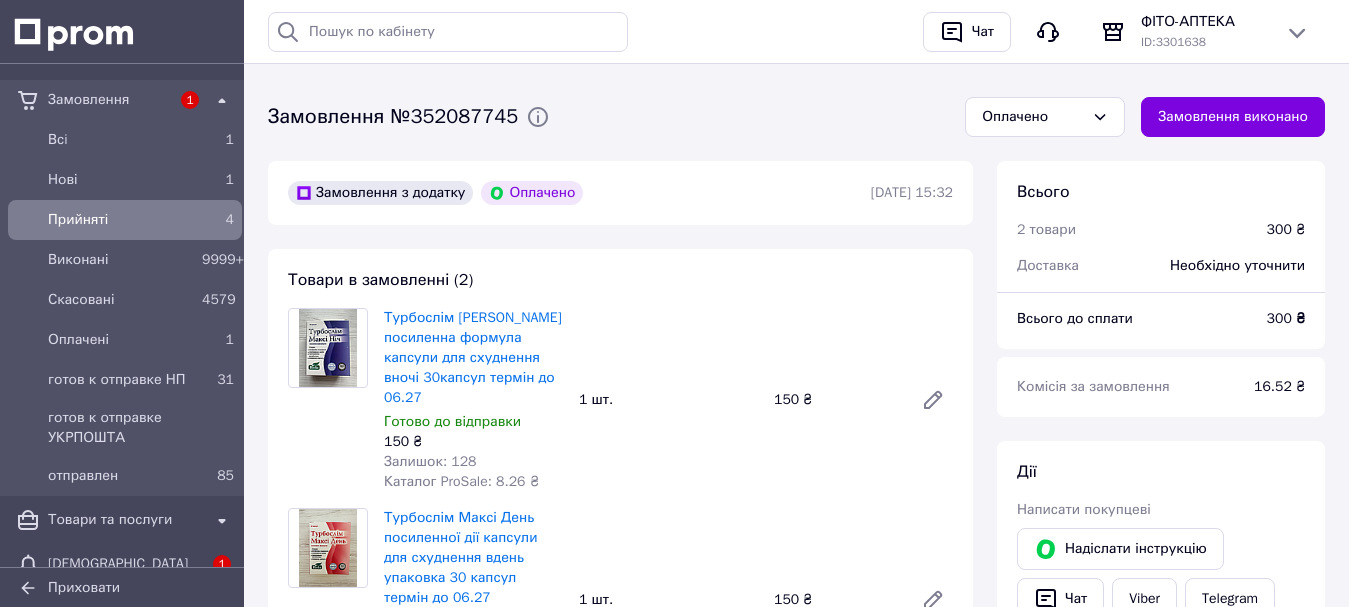scroll, scrollTop: 1100, scrollLeft: 0, axis: vertical 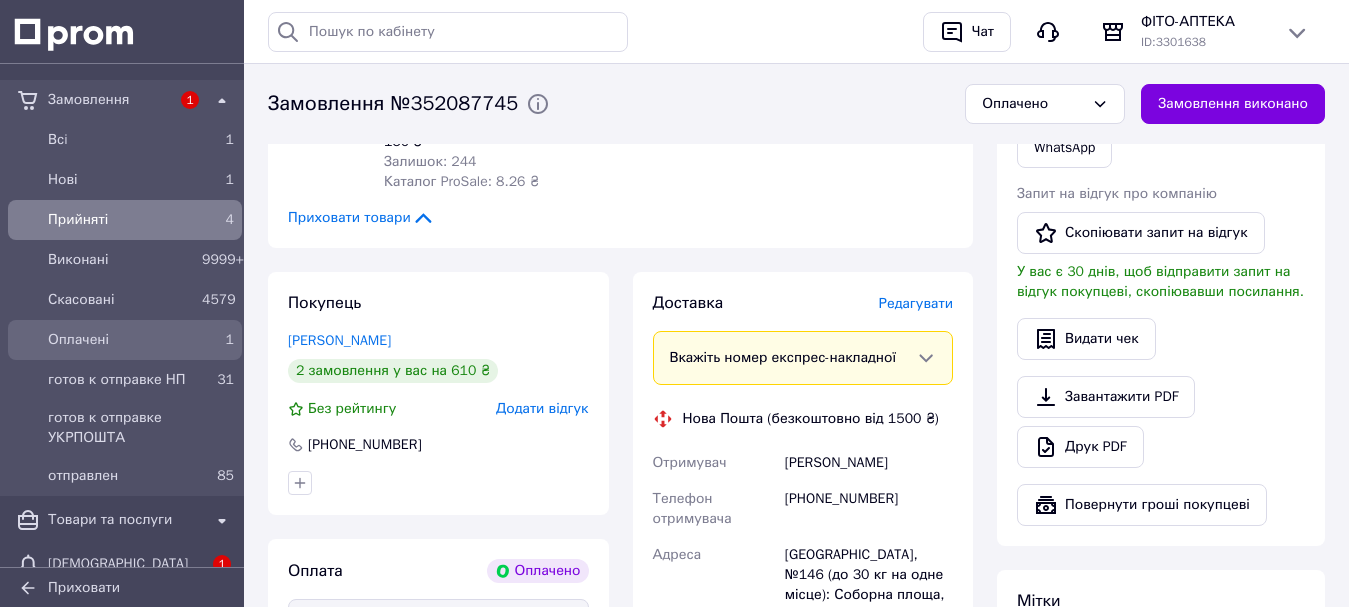 click on "Оплачені" at bounding box center [121, 340] 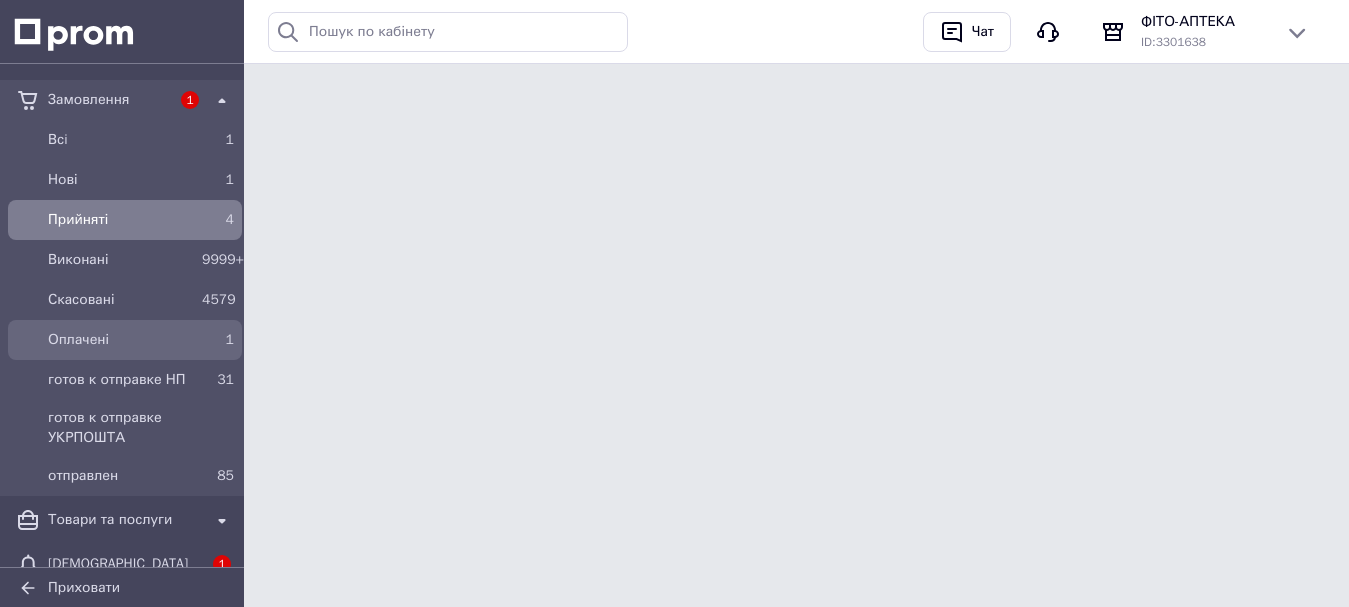 scroll, scrollTop: 0, scrollLeft: 0, axis: both 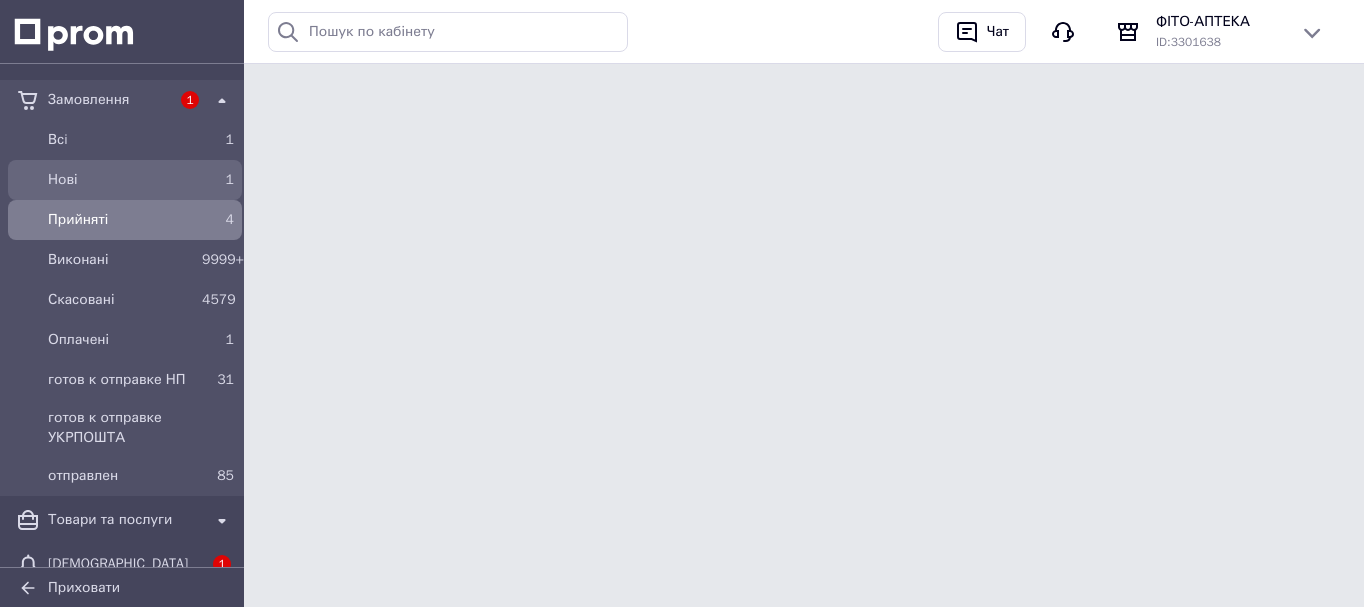 click on "Нові" at bounding box center (121, 180) 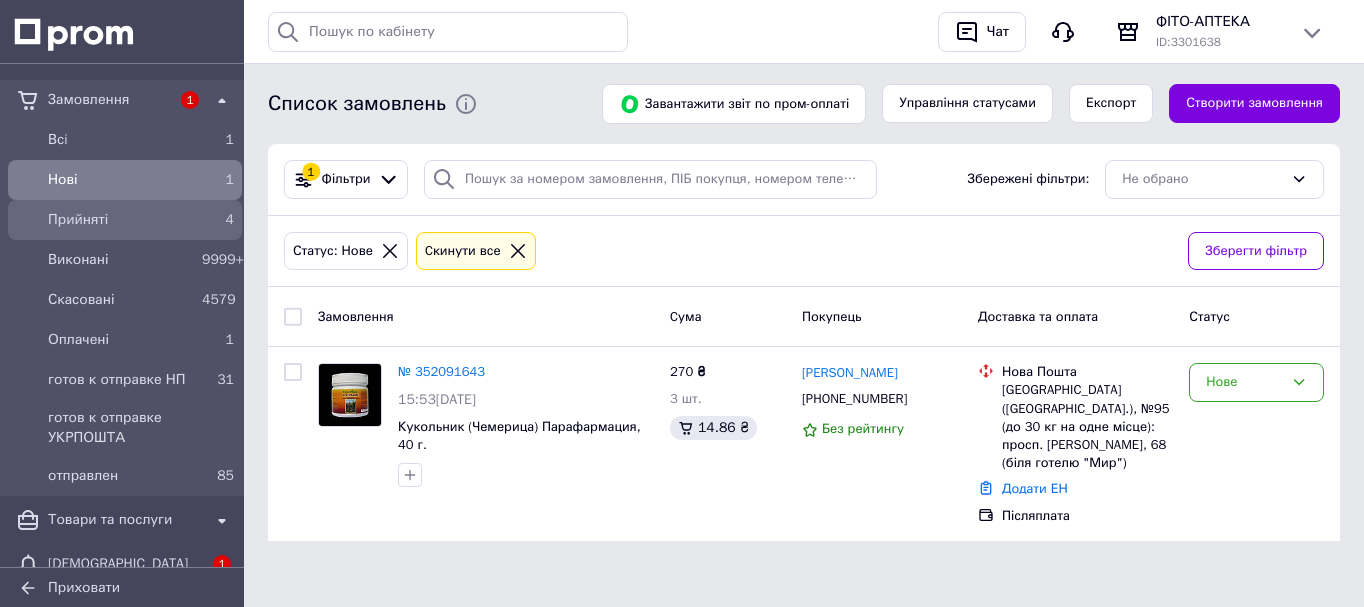click on "Прийняті" at bounding box center (121, 220) 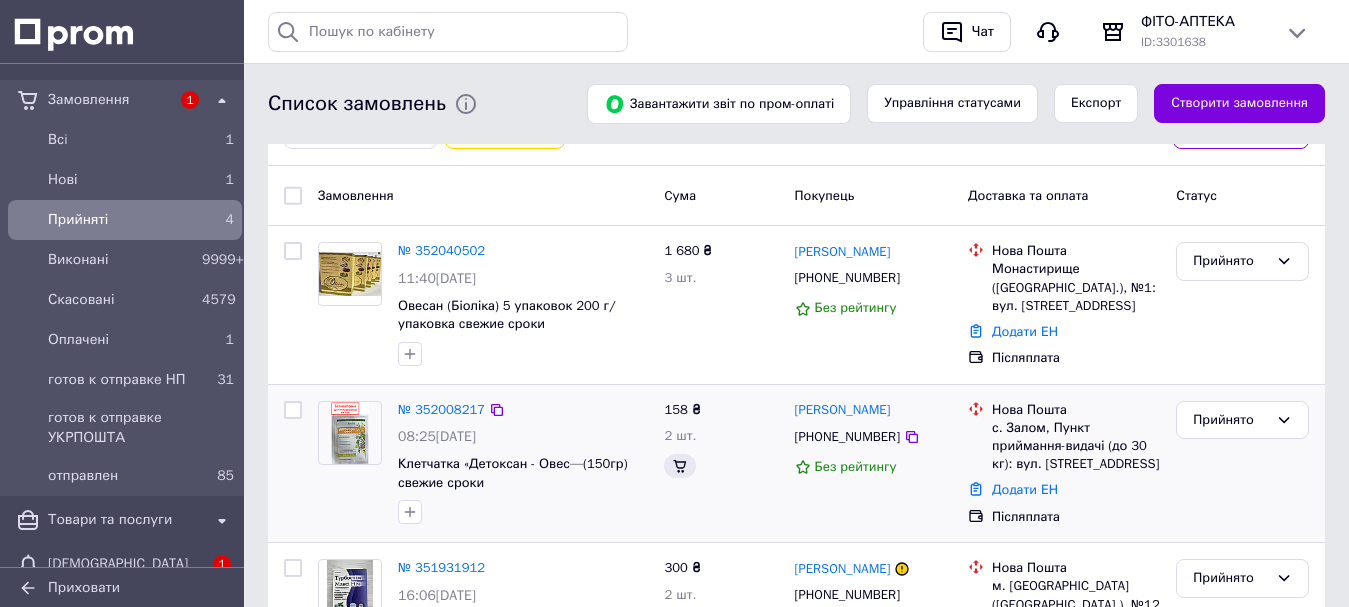 scroll, scrollTop: 238, scrollLeft: 0, axis: vertical 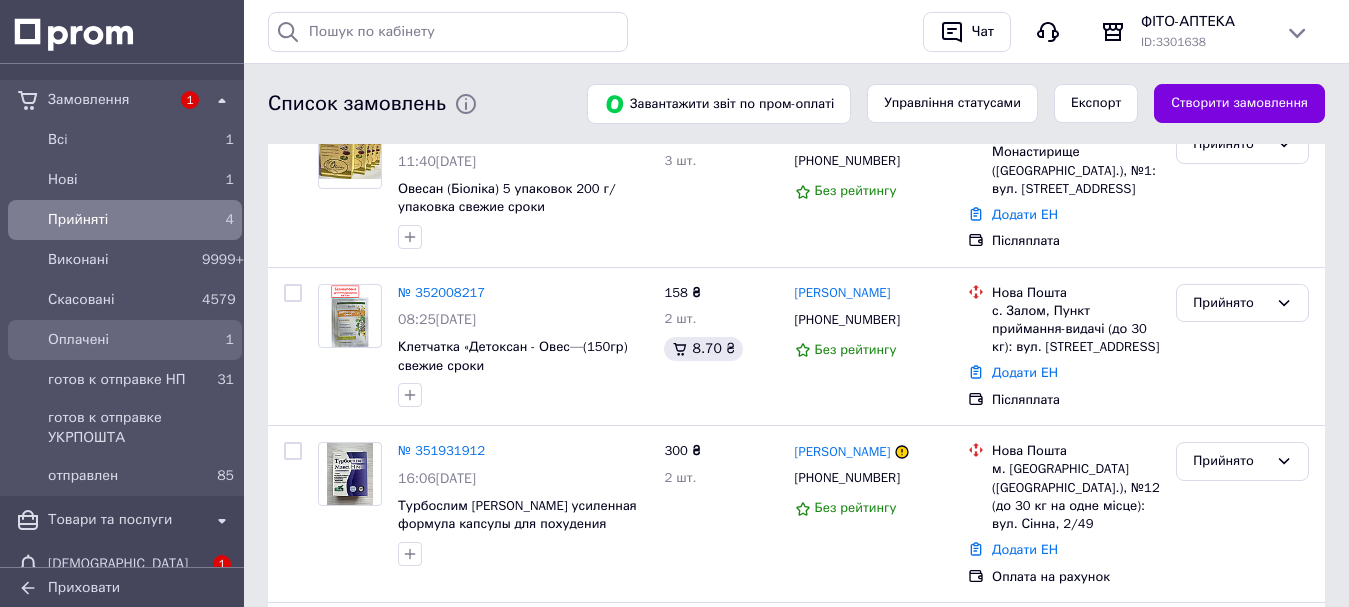 click on "Оплачені" at bounding box center [121, 340] 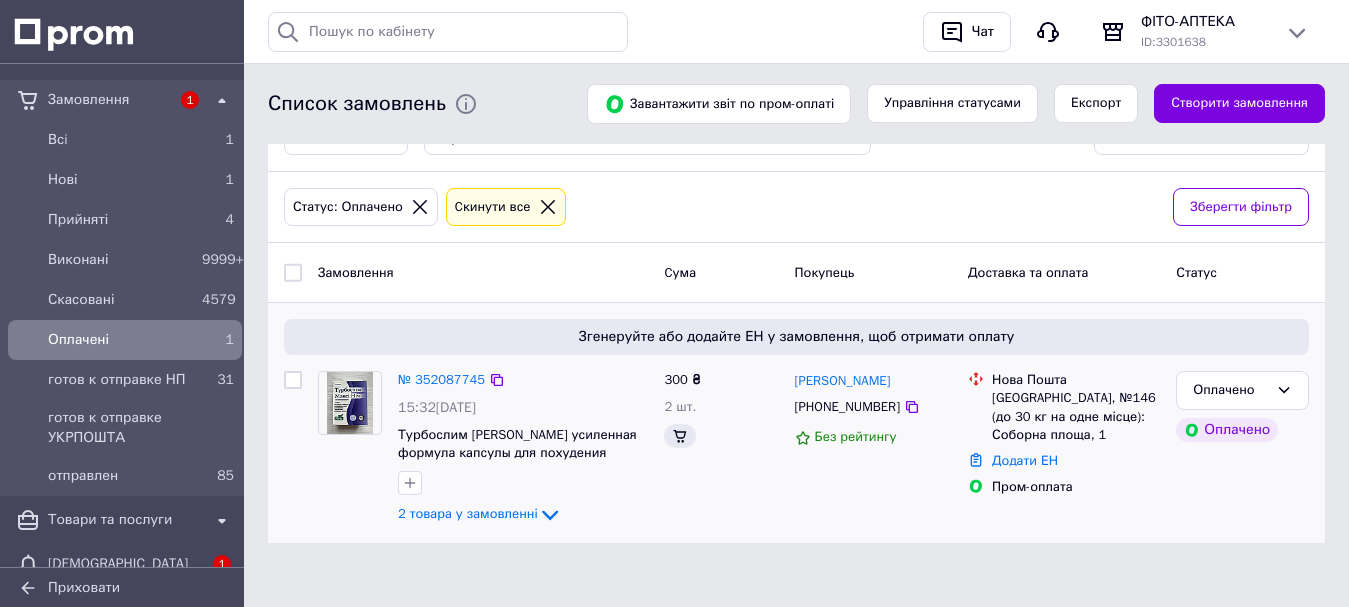 scroll, scrollTop: 0, scrollLeft: 0, axis: both 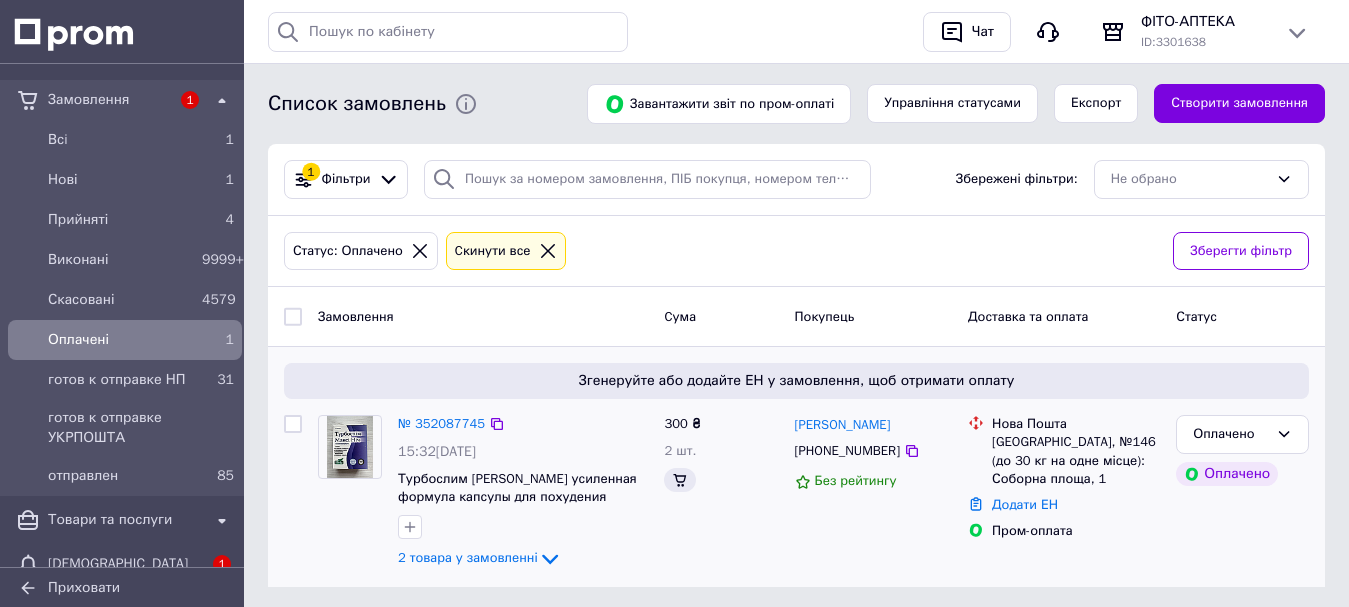 click on "Згенеруйте або додайте ЕН у замовлення, щоб отримати оплату" at bounding box center (796, 381) 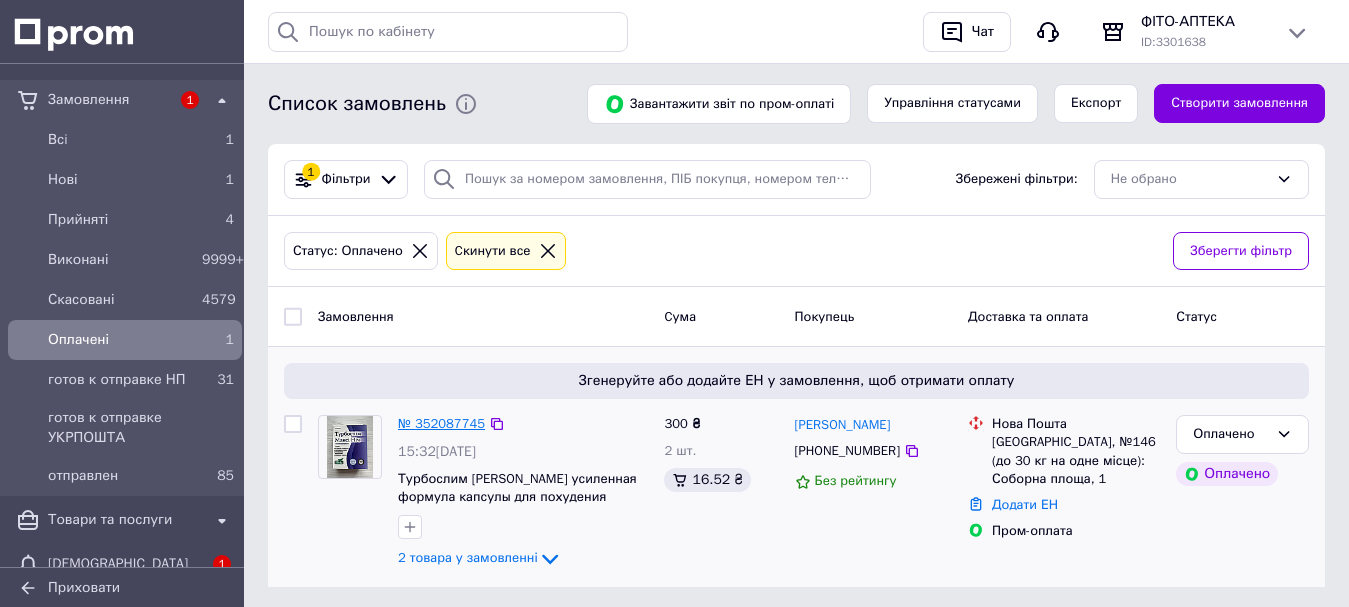 click on "№ 352087745" at bounding box center (441, 423) 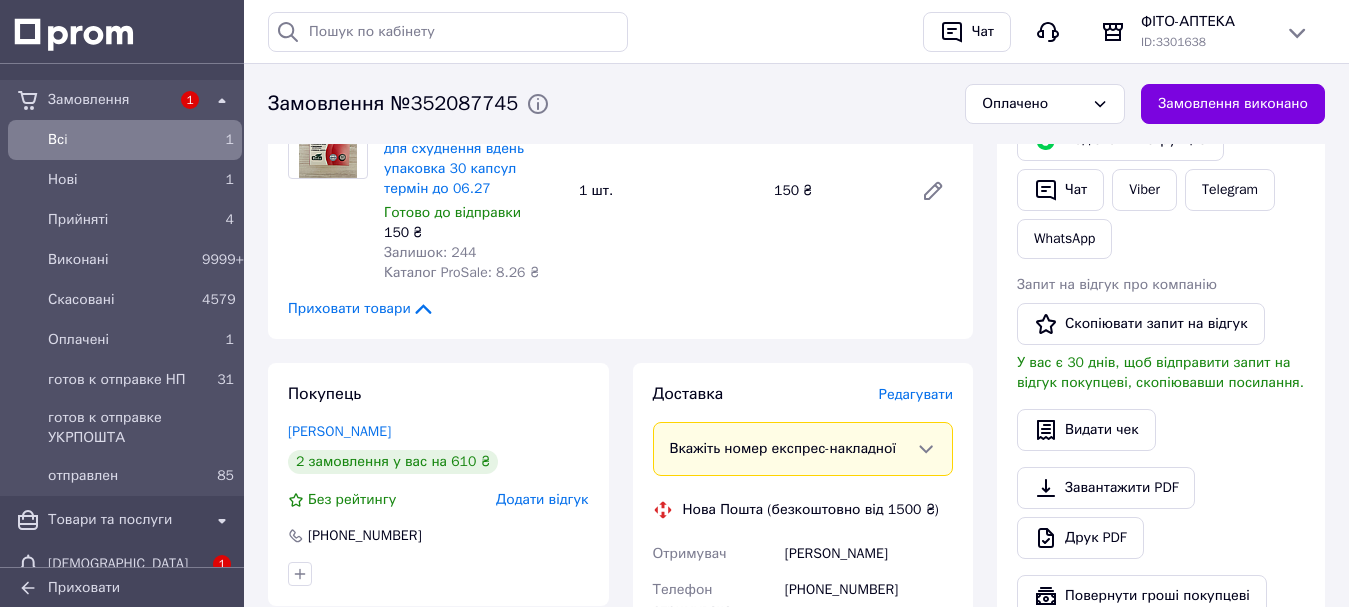 scroll, scrollTop: 1100, scrollLeft: 0, axis: vertical 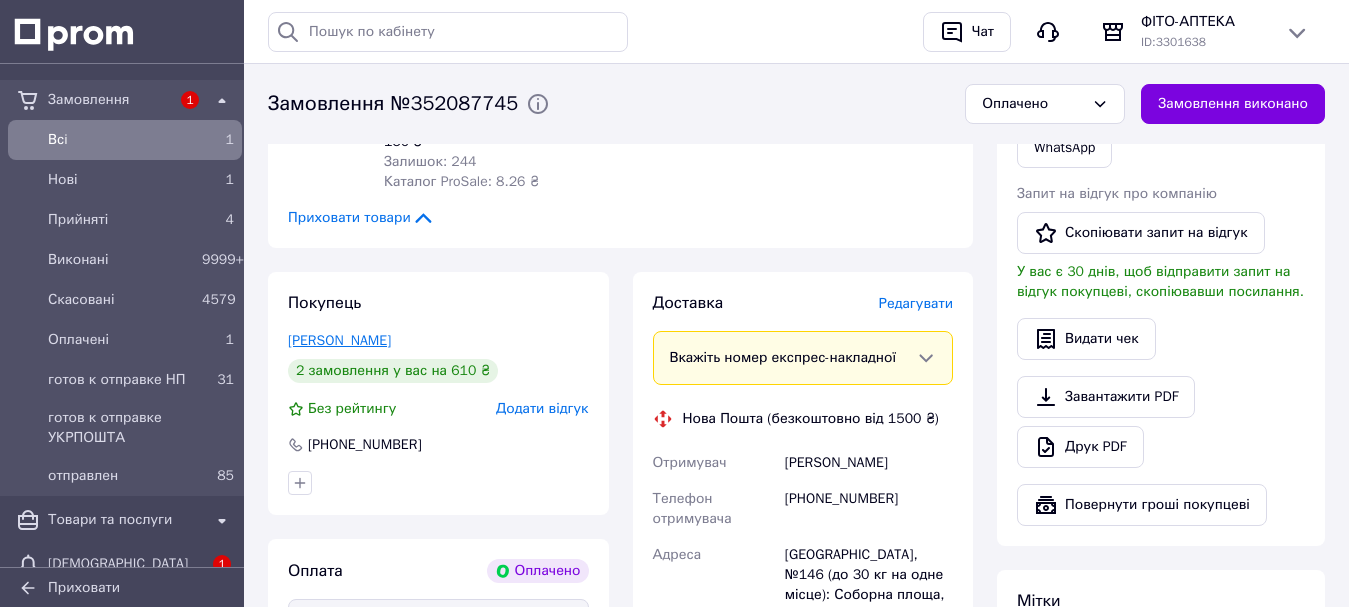 click on "Юркова Юлія" at bounding box center (339, 340) 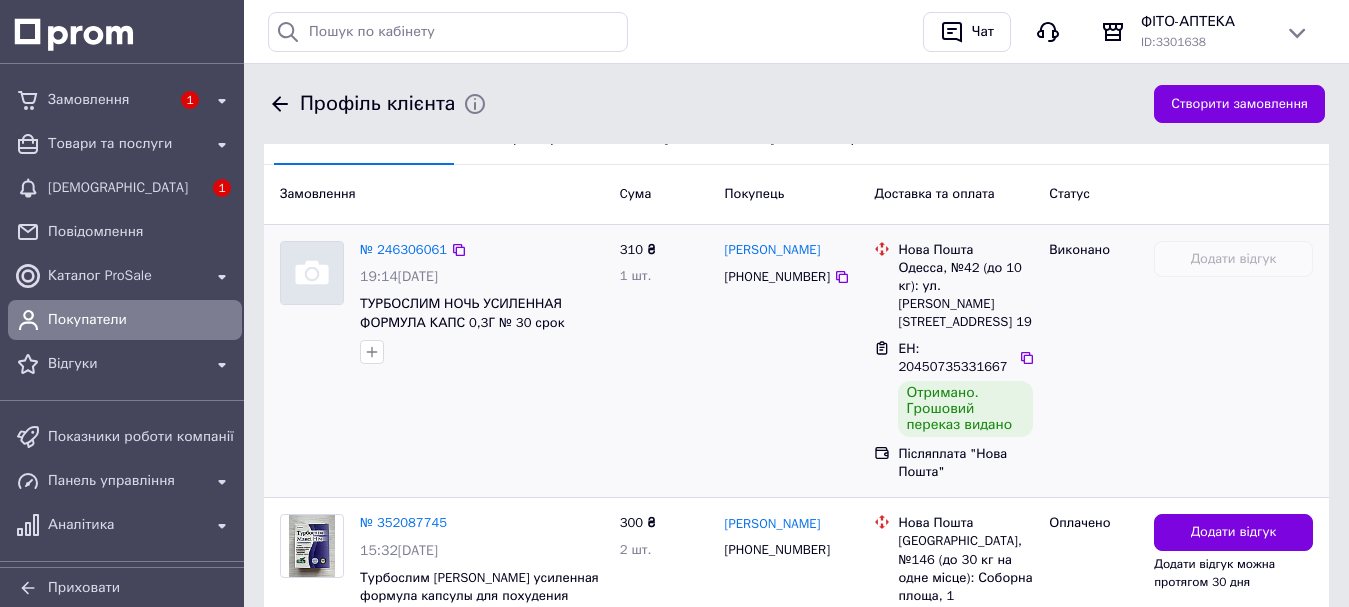 scroll, scrollTop: 681, scrollLeft: 0, axis: vertical 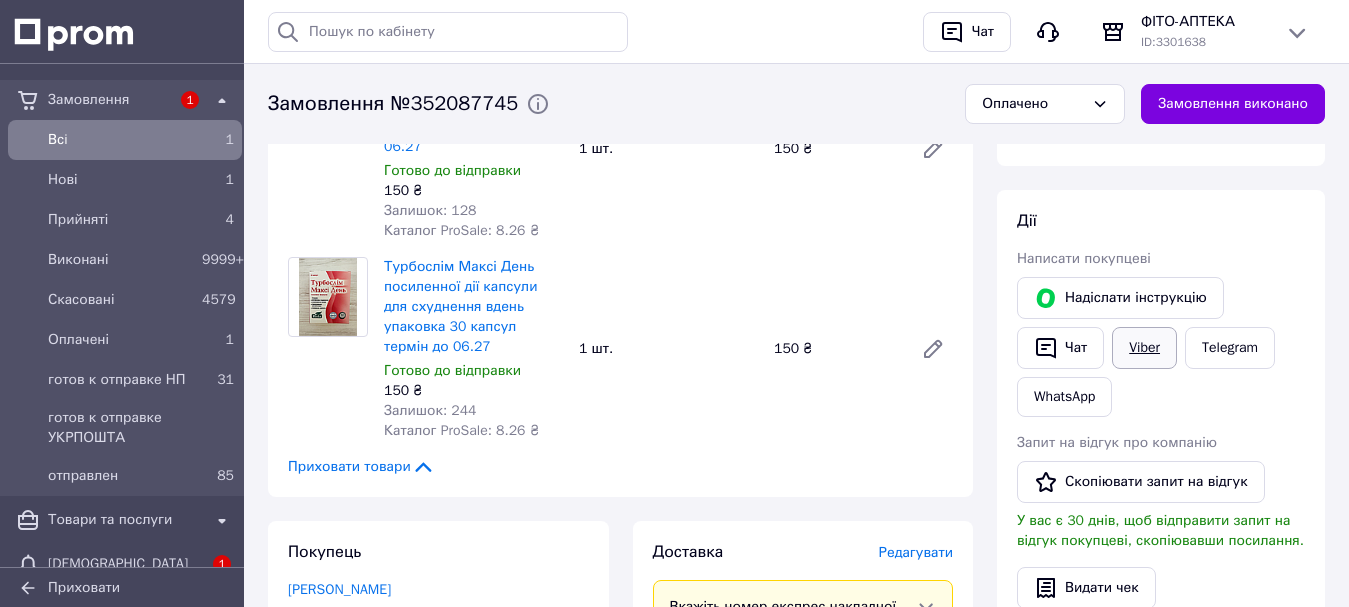 click on "Viber" at bounding box center (1144, 348) 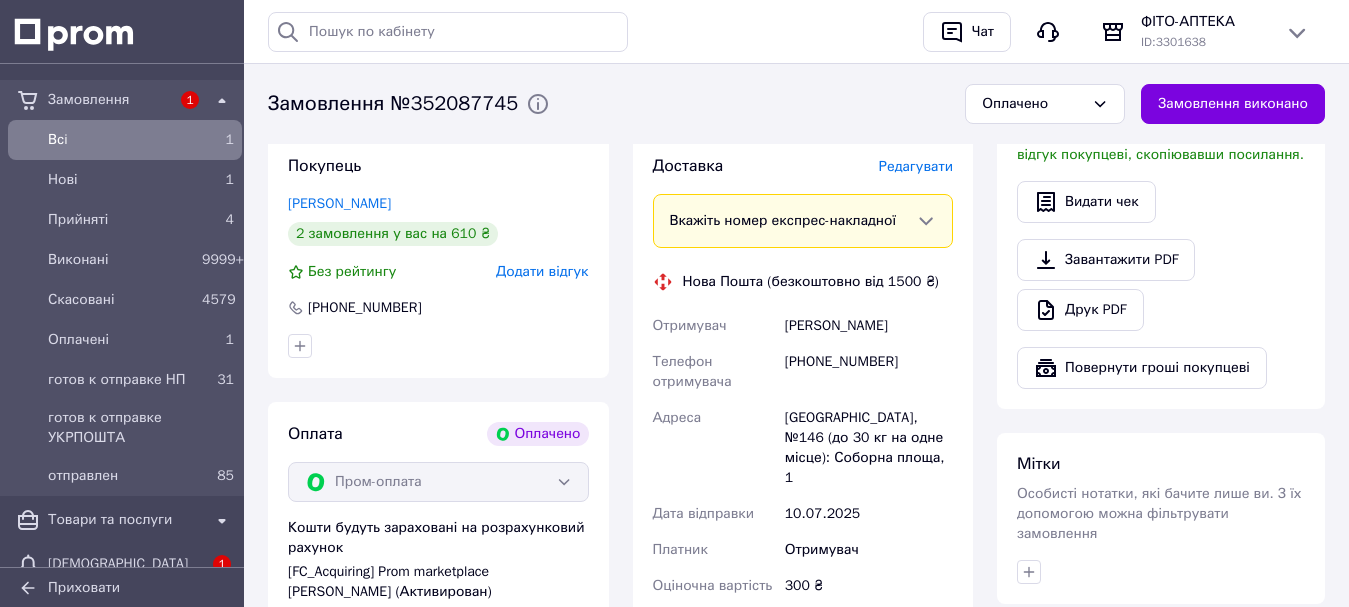 scroll, scrollTop: 1251, scrollLeft: 0, axis: vertical 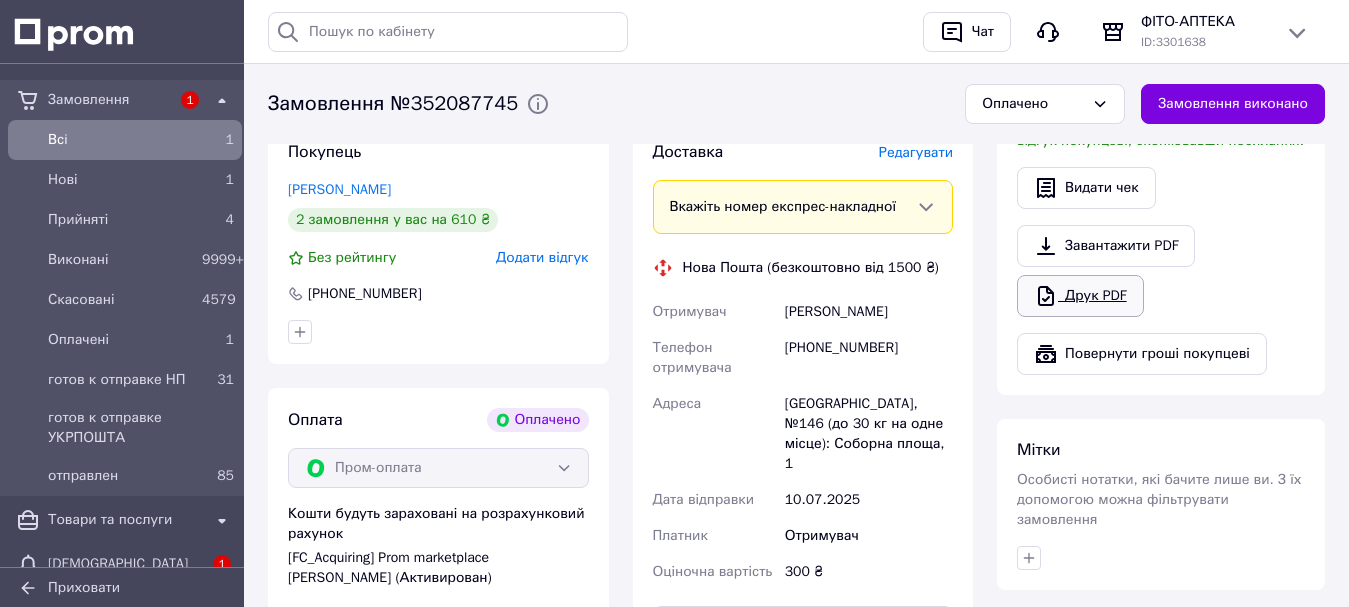 click on "Друк PDF" at bounding box center (1080, 296) 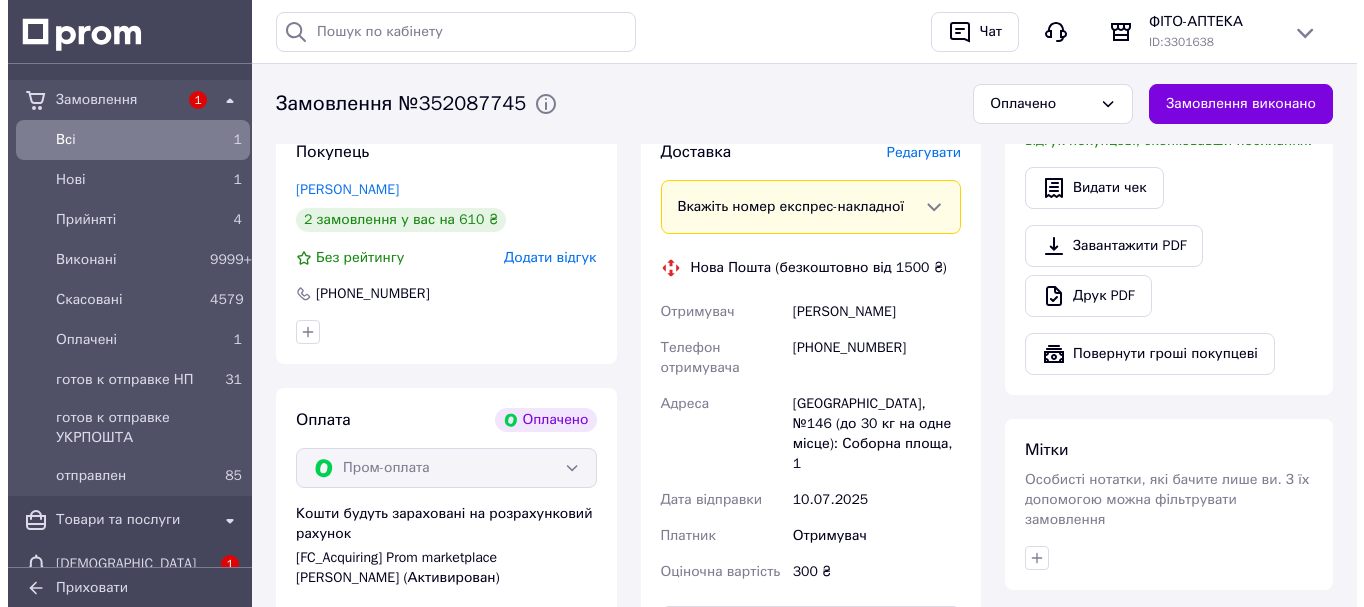 scroll, scrollTop: 1051, scrollLeft: 0, axis: vertical 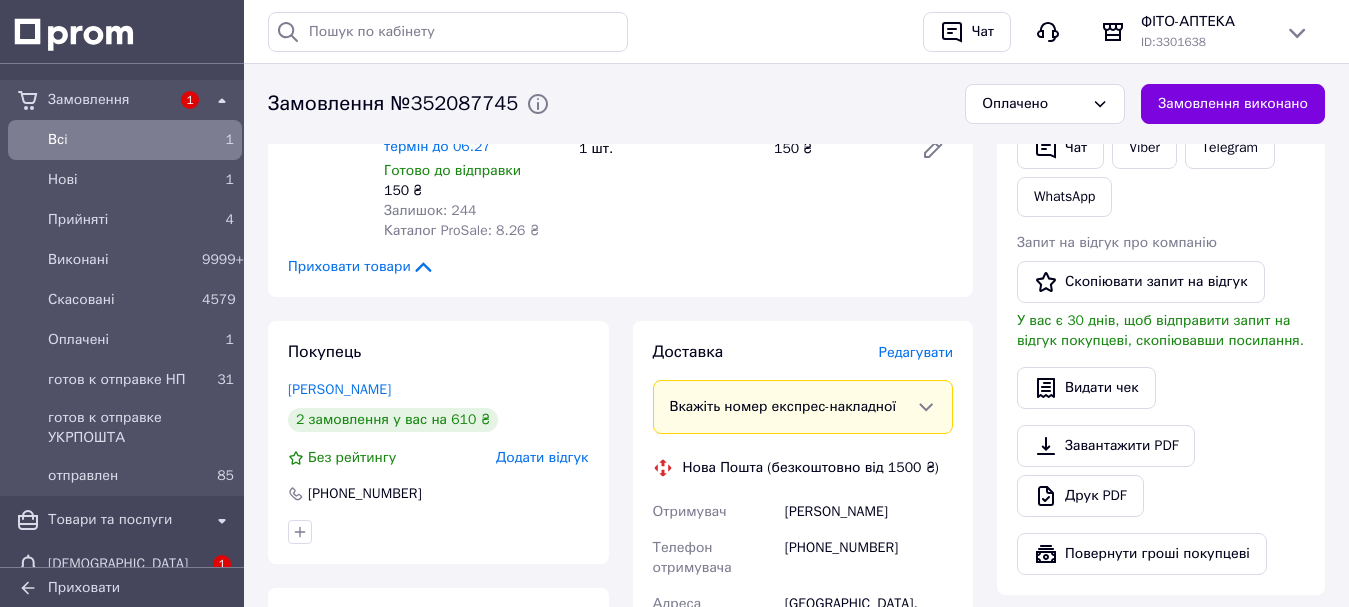 click on "Редагувати" at bounding box center (916, 352) 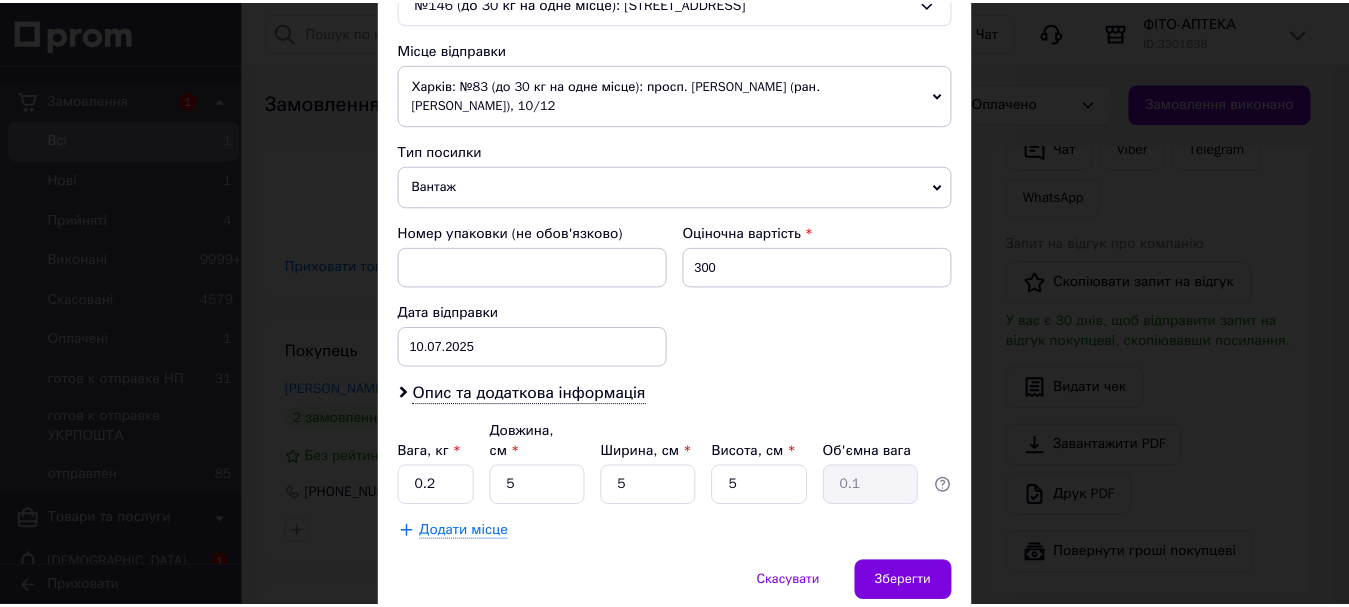 scroll, scrollTop: 741, scrollLeft: 0, axis: vertical 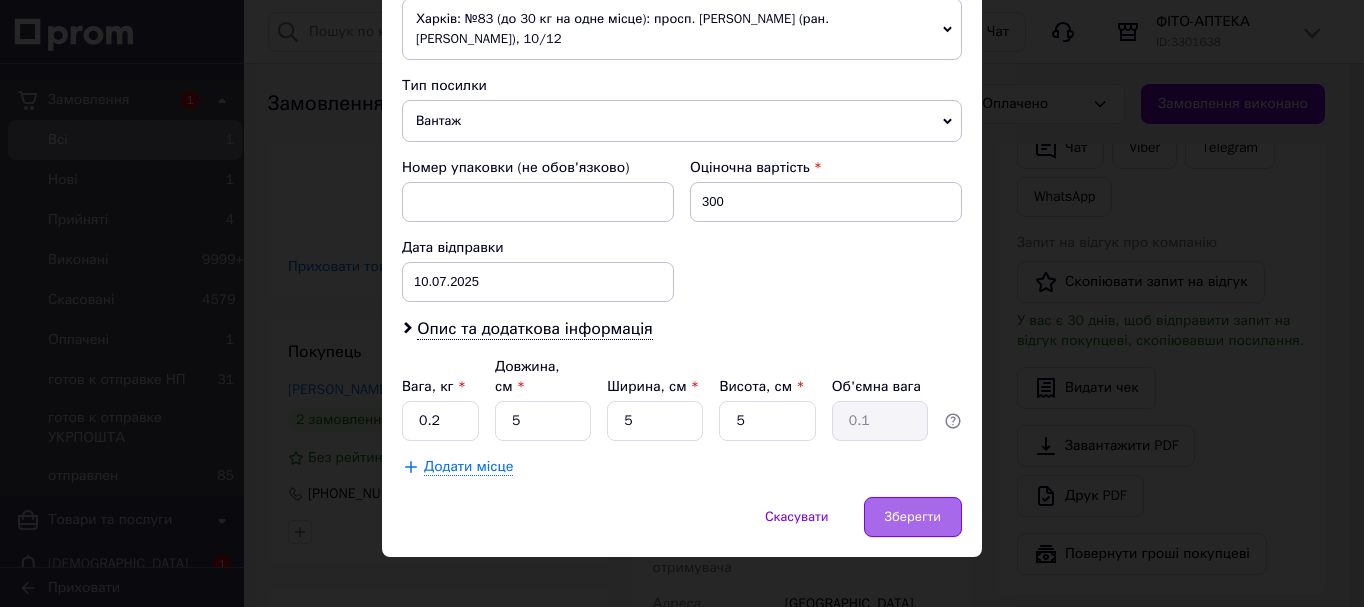 click on "Зберегти" at bounding box center (913, 517) 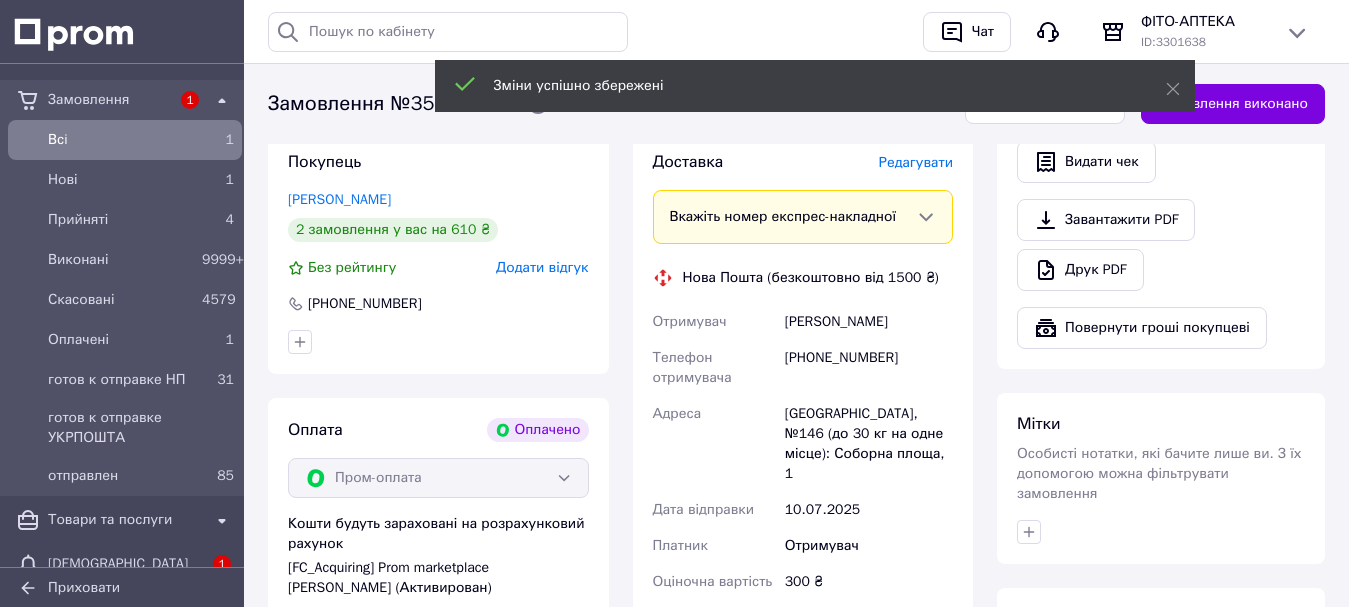 scroll, scrollTop: 1551, scrollLeft: 0, axis: vertical 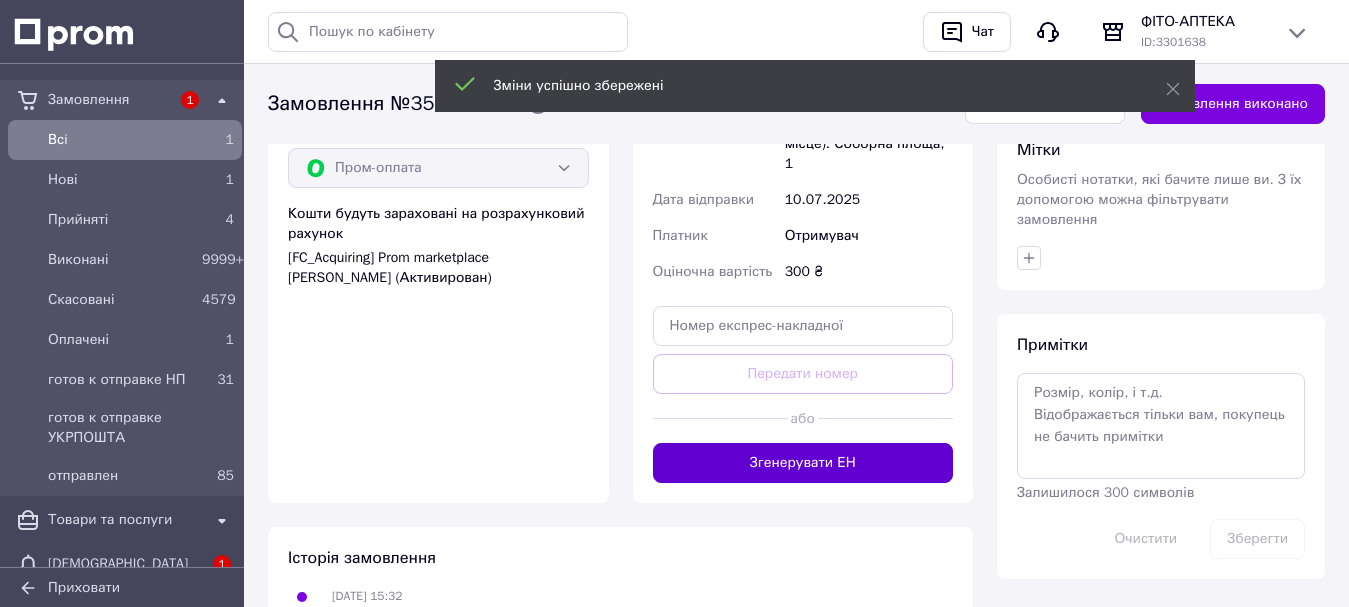 click on "Згенерувати ЕН" at bounding box center (803, 463) 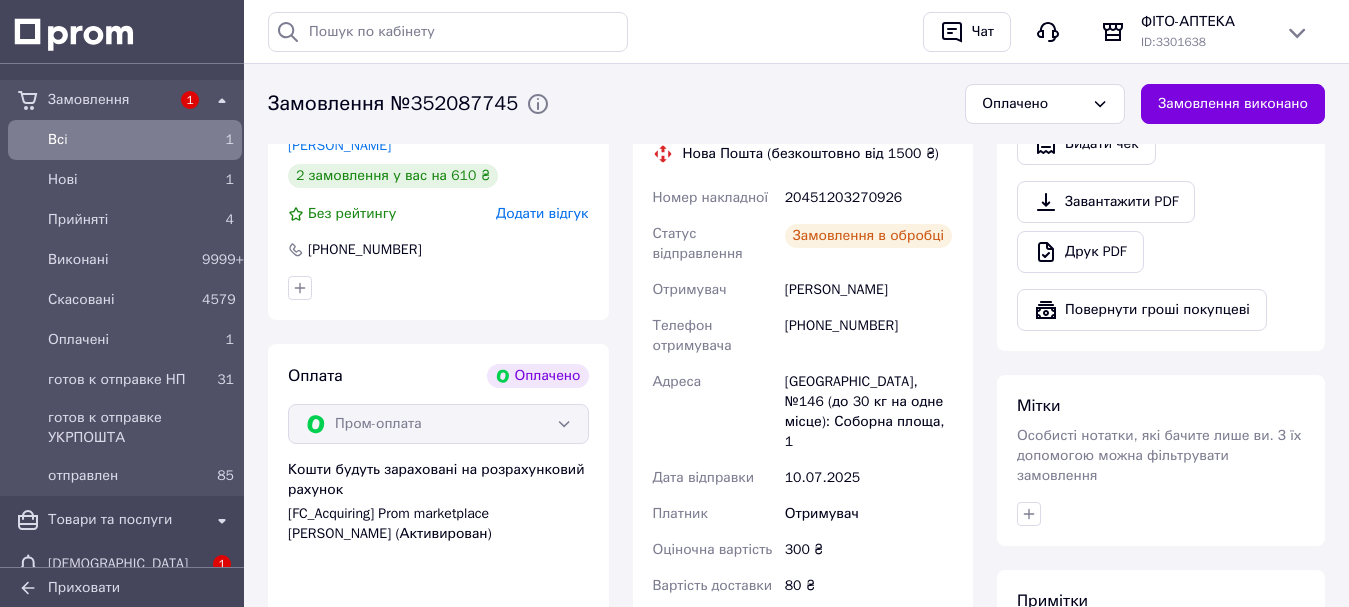 scroll, scrollTop: 1151, scrollLeft: 0, axis: vertical 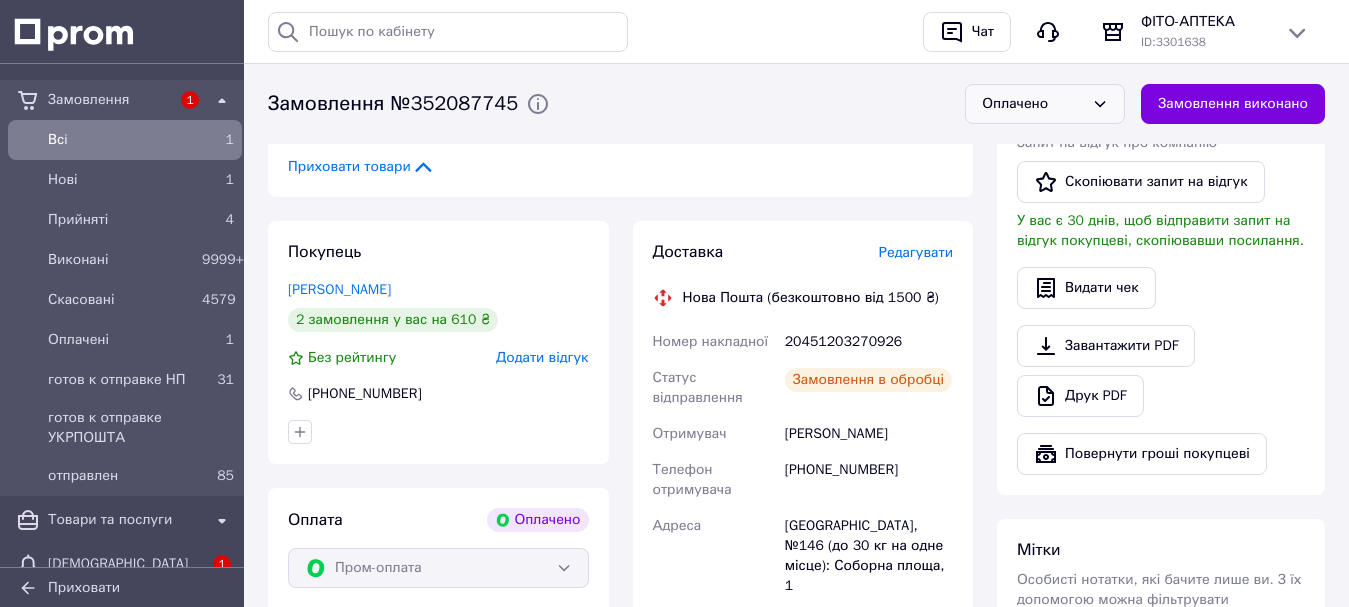 click on "Оплачено" at bounding box center [1033, 104] 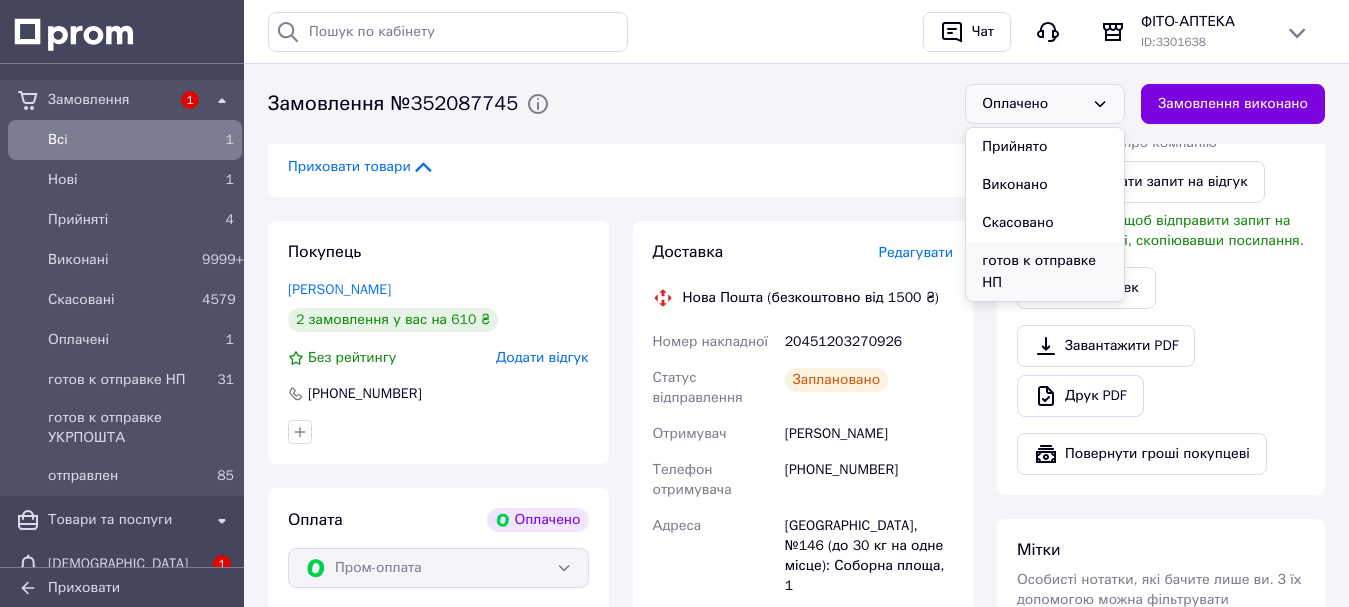 click on "готов к отправке НП" at bounding box center (1045, 272) 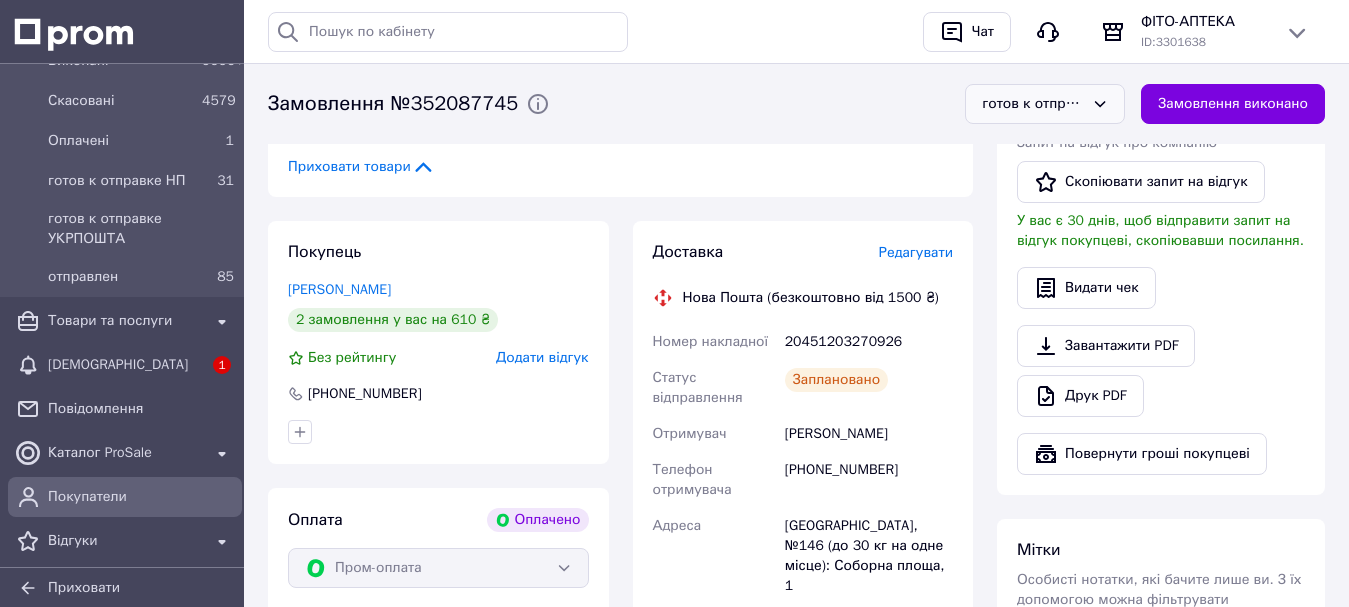 scroll, scrollTop: 200, scrollLeft: 0, axis: vertical 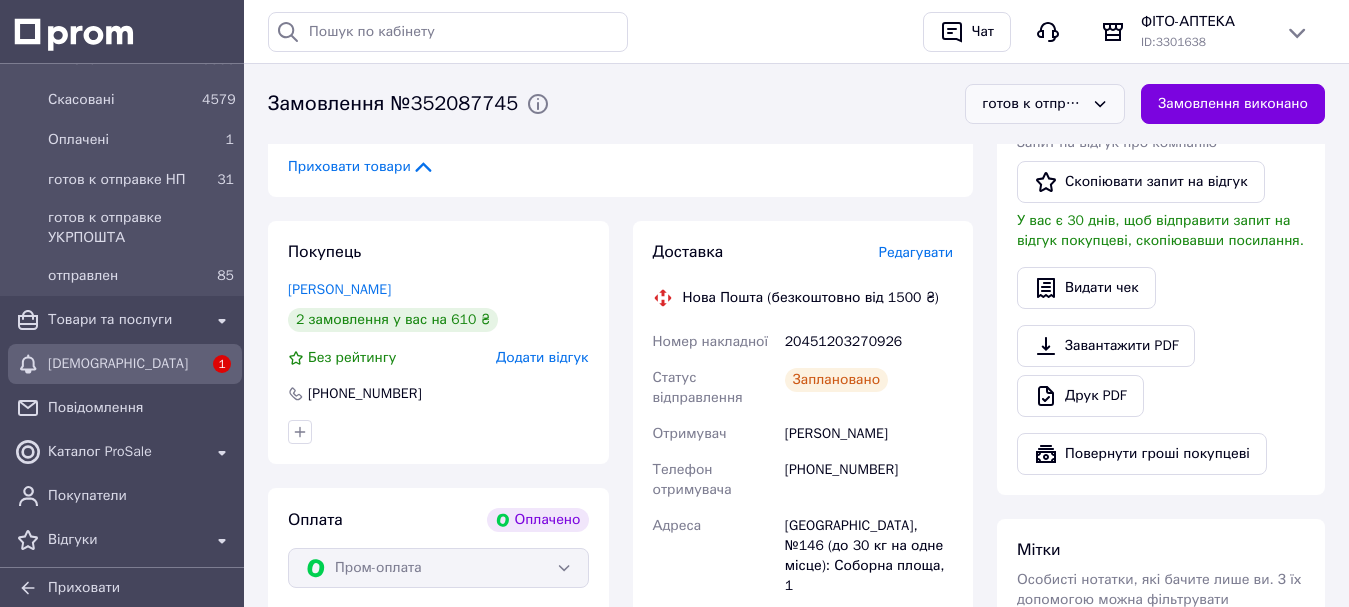 click on "Сповіщення 1" at bounding box center (125, 364) 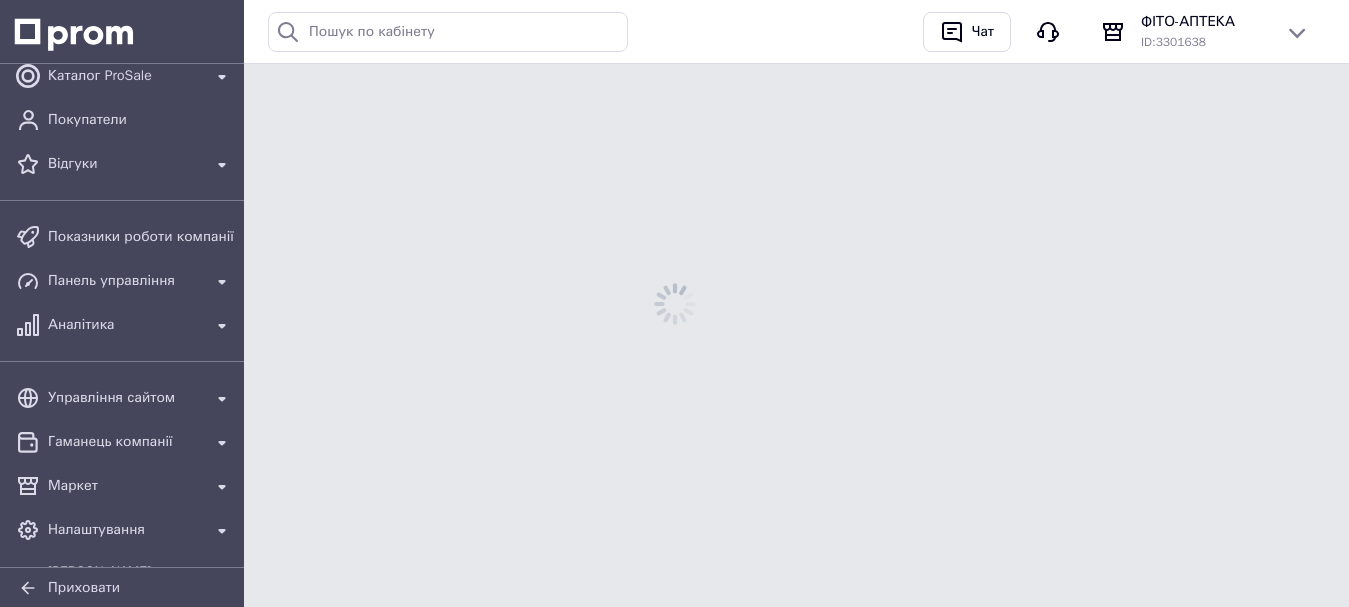 scroll, scrollTop: 0, scrollLeft: 0, axis: both 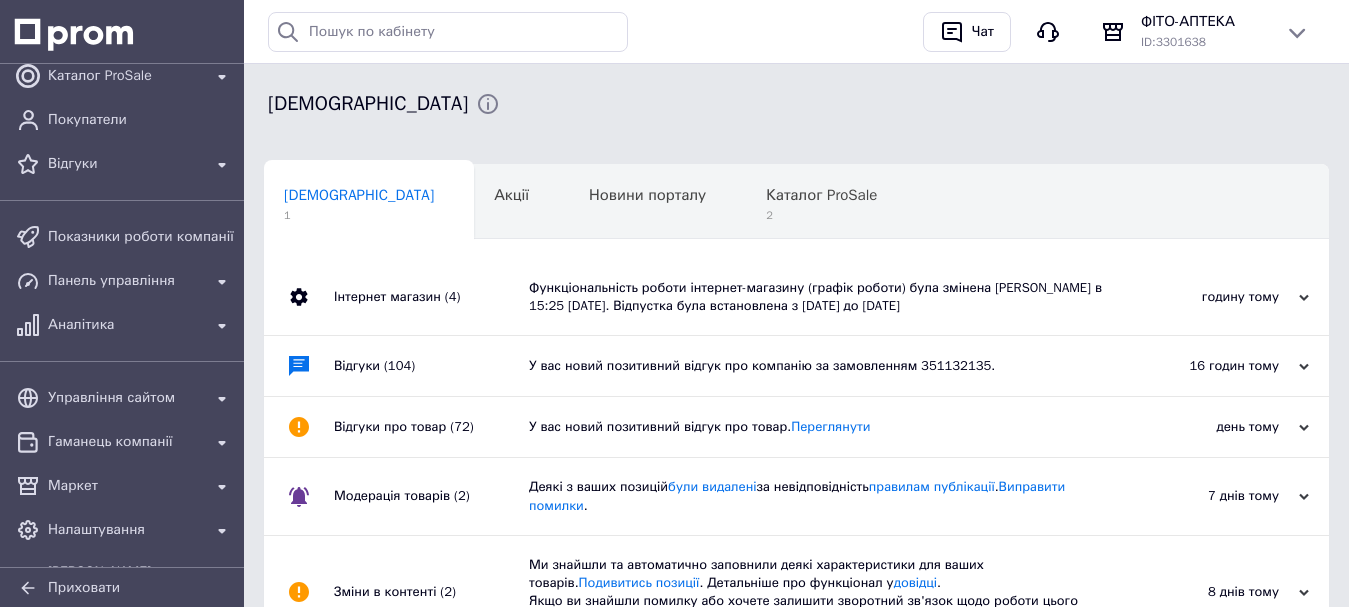 click on "Функціональність роботи інтернет-магазину (графік роботи) була змінена Олег Крупеня в 15:25 10-07-2025. Відпустка була встановлена з 11.07.2025 до 11.07.2025" at bounding box center [819, 297] 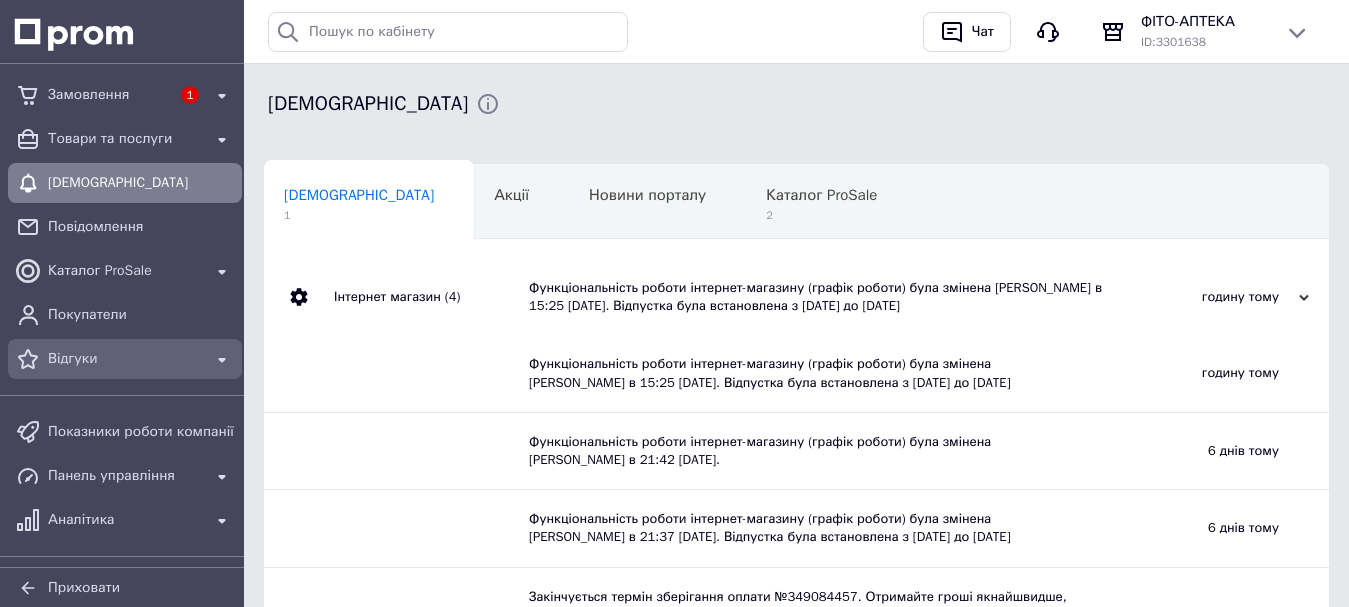 scroll, scrollTop: 0, scrollLeft: 0, axis: both 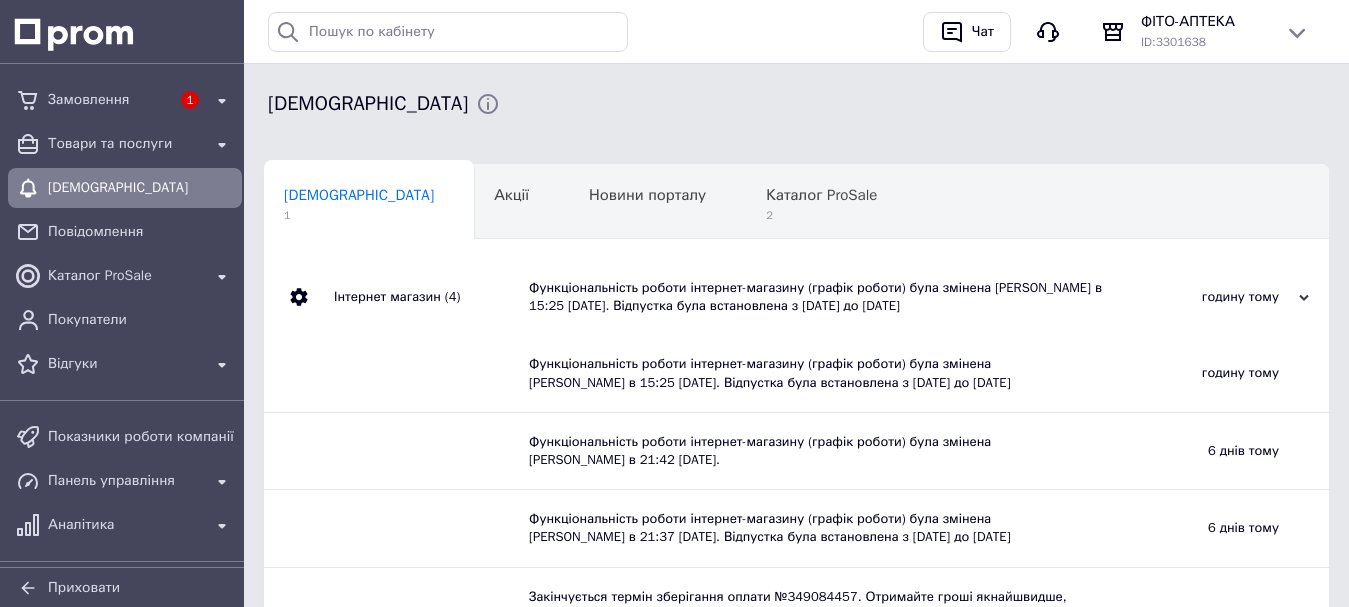 click on "Замовлення 1 Товари та послуги Сповіщення Повідомлення Каталог ProSale Покупатели Відгуки" at bounding box center (125, 232) 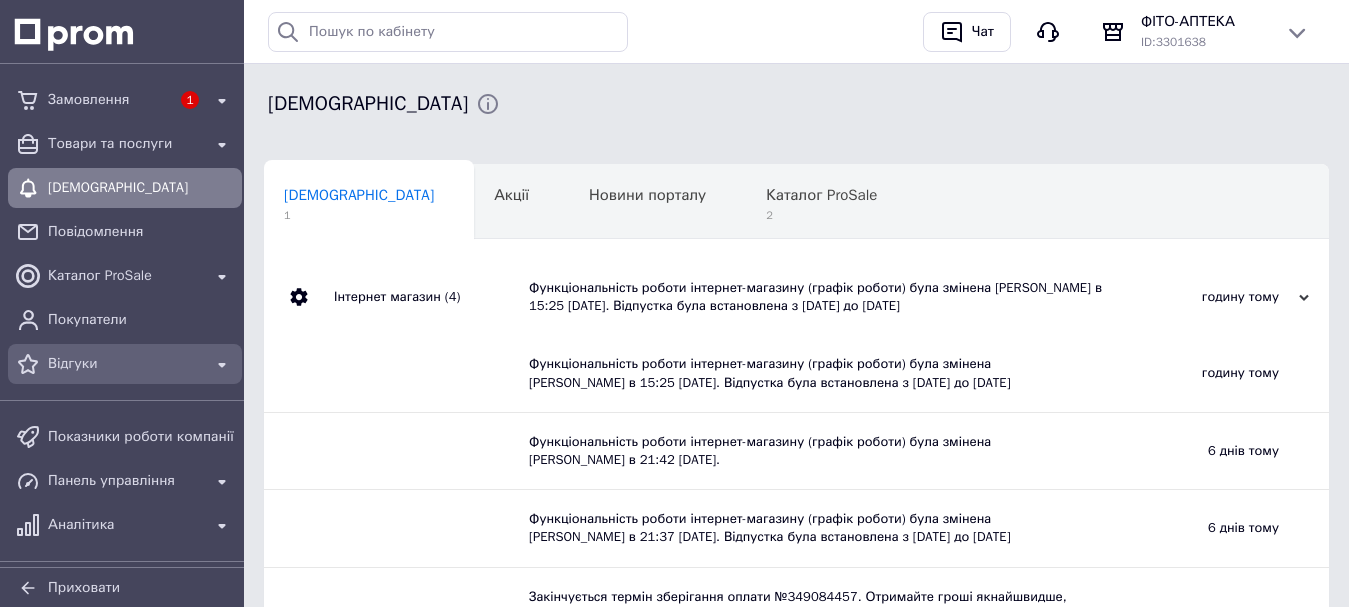 click on "Відгуки" at bounding box center (125, 364) 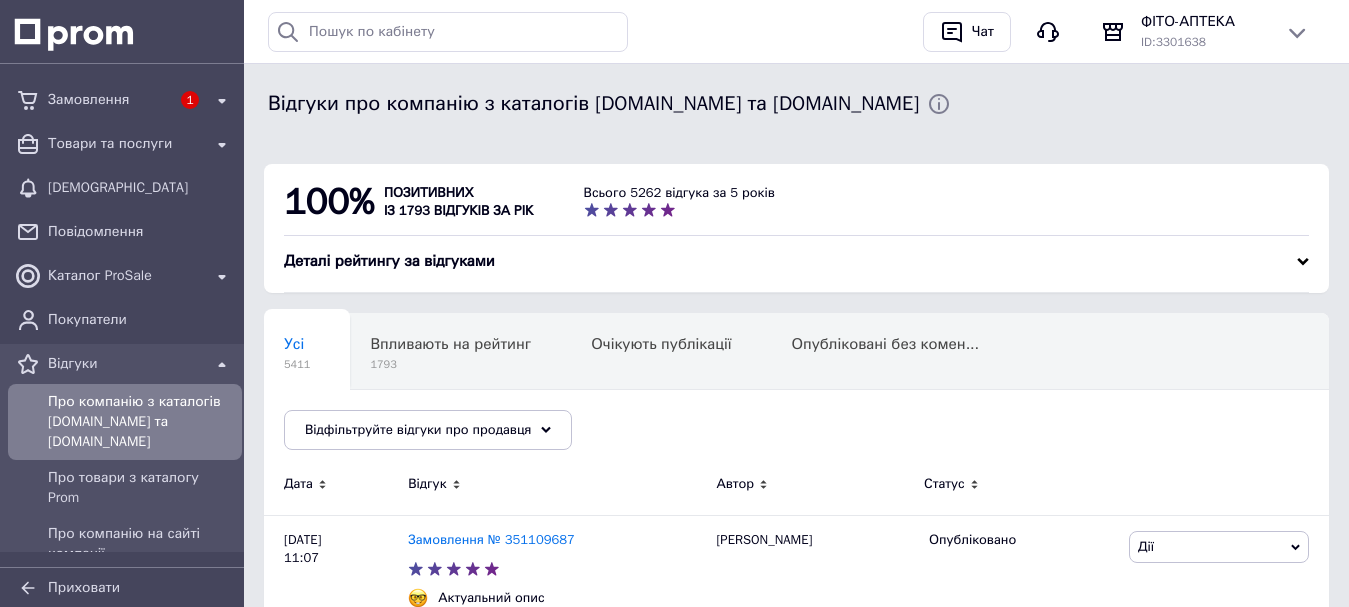 scroll, scrollTop: 106, scrollLeft: 0, axis: vertical 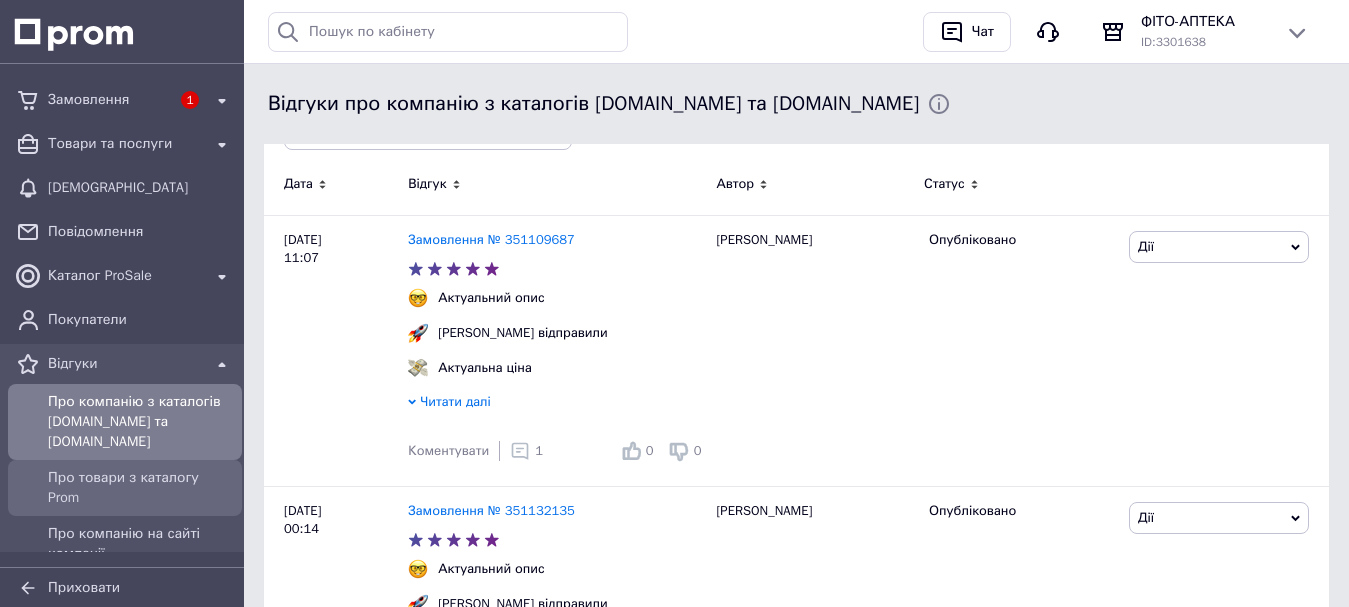 click on "Про товари з каталогу Prom" at bounding box center (141, 488) 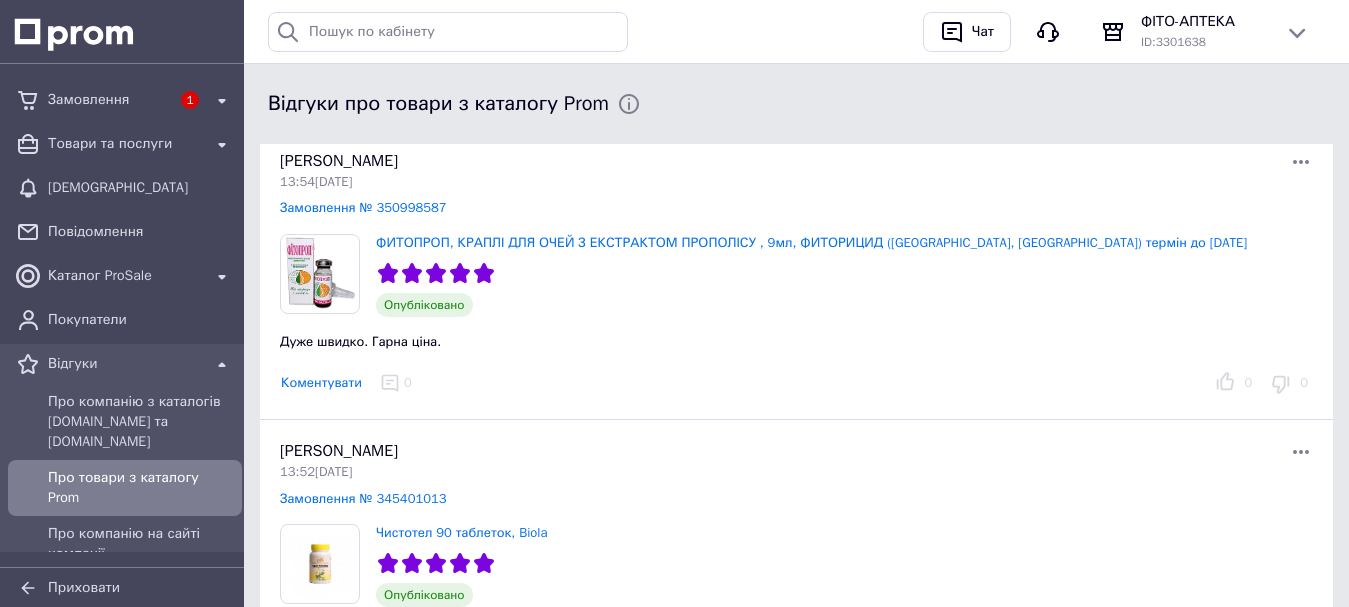 scroll, scrollTop: 300, scrollLeft: 0, axis: vertical 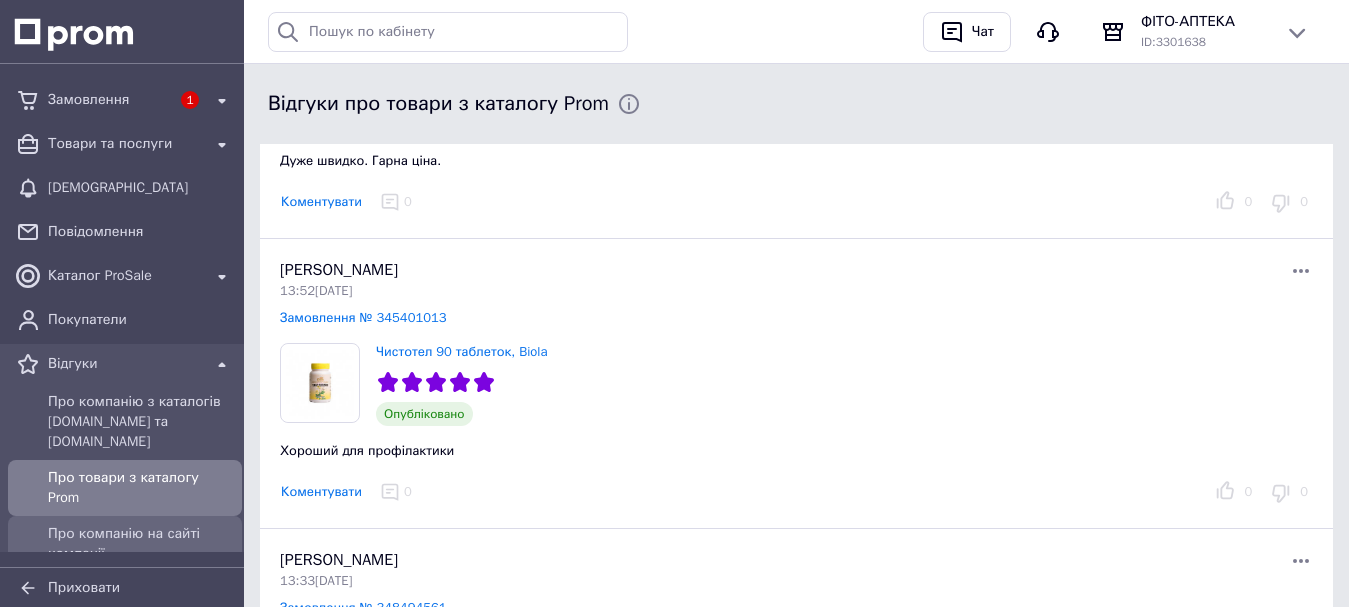 click on "Про компанію на сайті компанії" at bounding box center (141, 544) 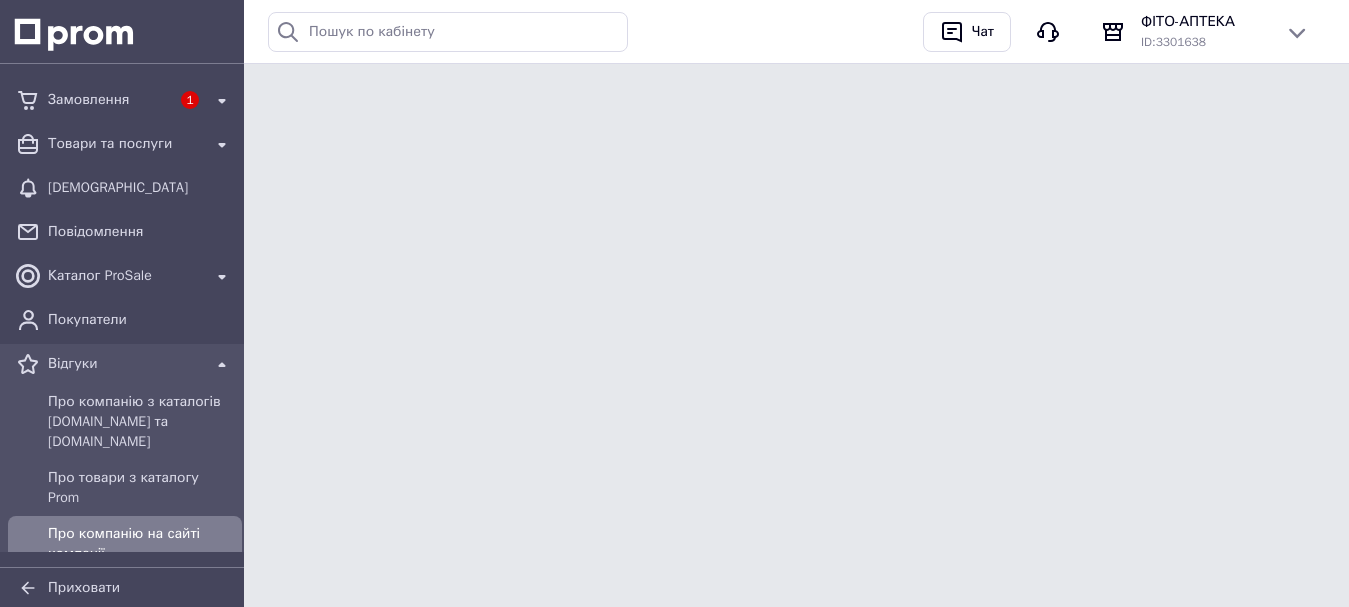 scroll, scrollTop: 0, scrollLeft: 0, axis: both 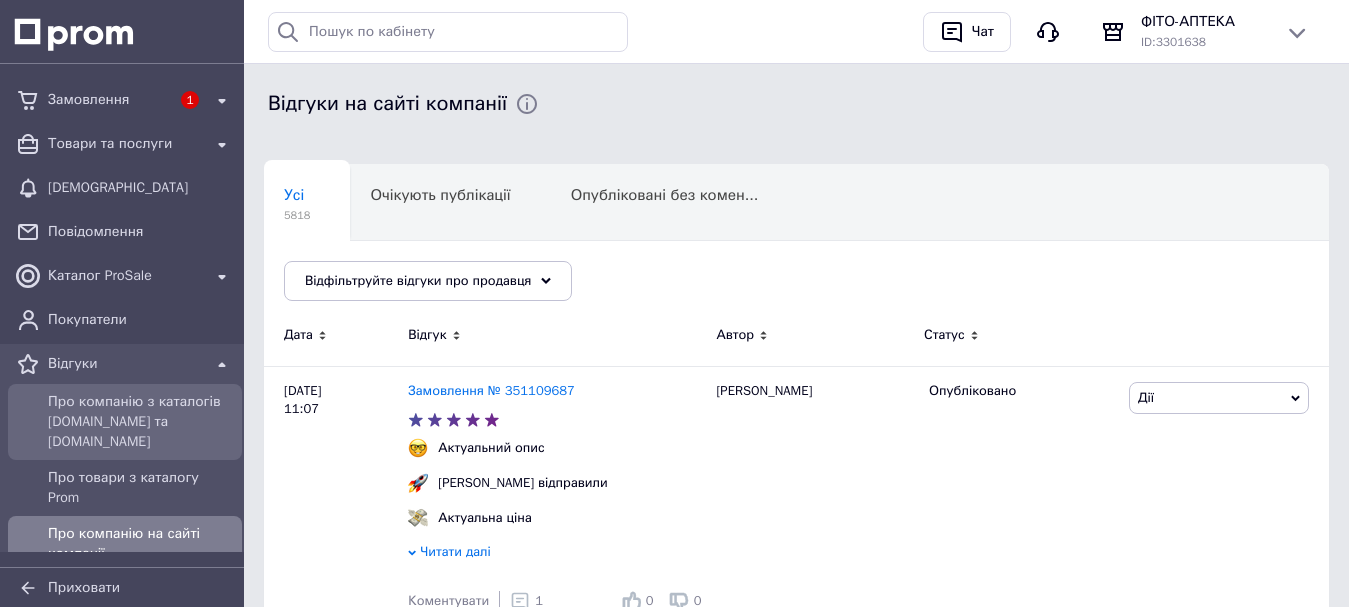 click on "Про компанію з каталогів Prom.ua та Bigl.ua" at bounding box center [141, 422] 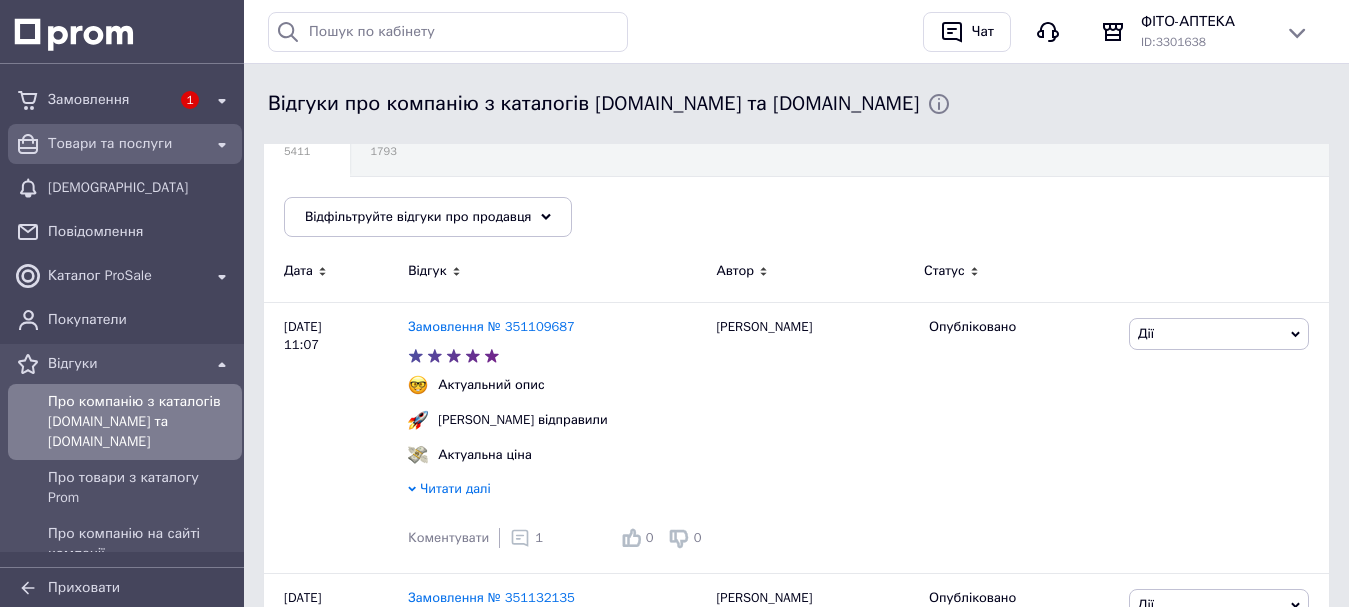 scroll, scrollTop: 200, scrollLeft: 0, axis: vertical 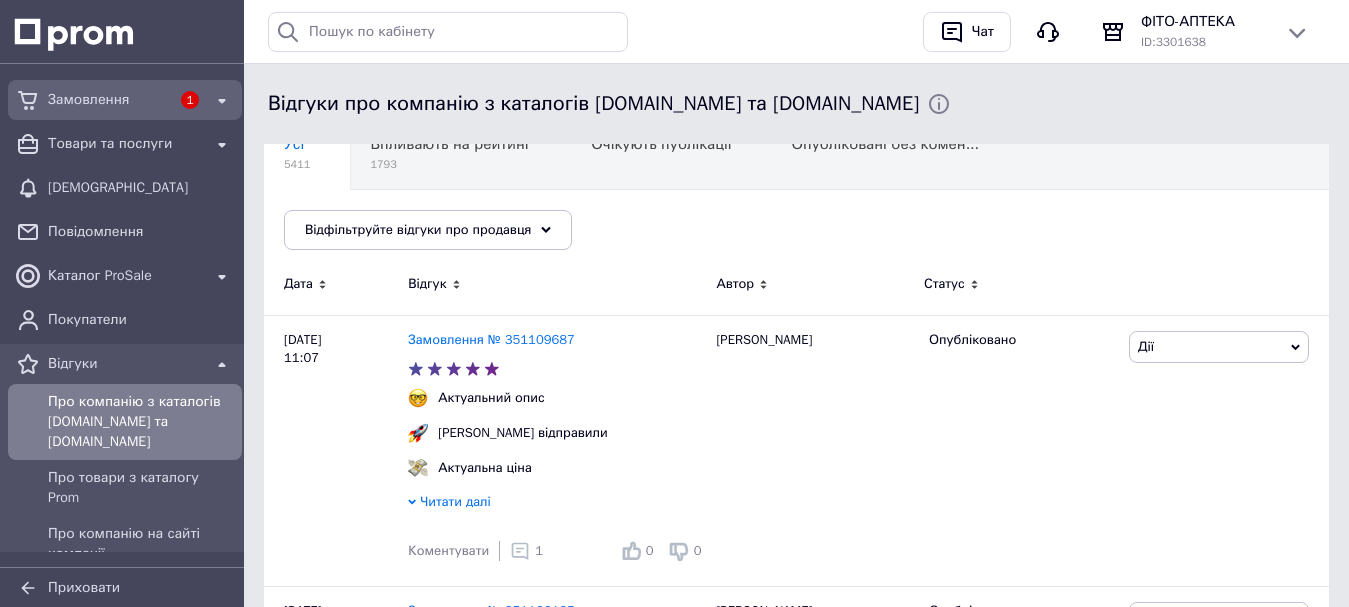 click on "Замовлення" at bounding box center [109, 100] 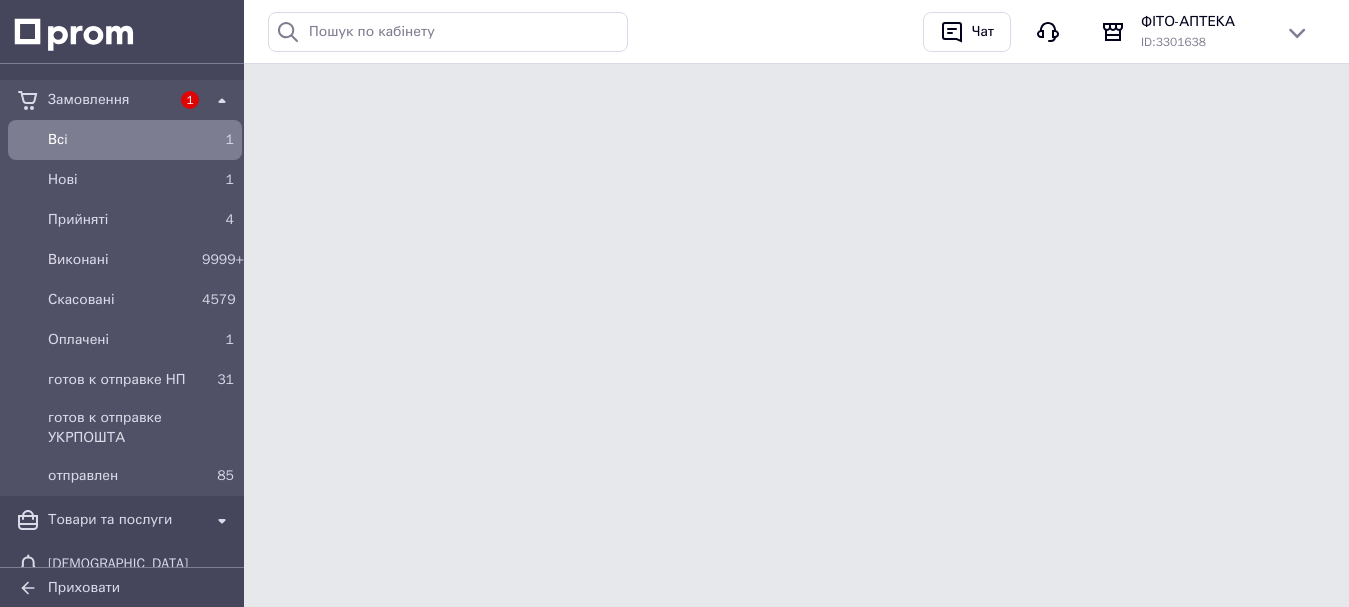 scroll, scrollTop: 0, scrollLeft: 0, axis: both 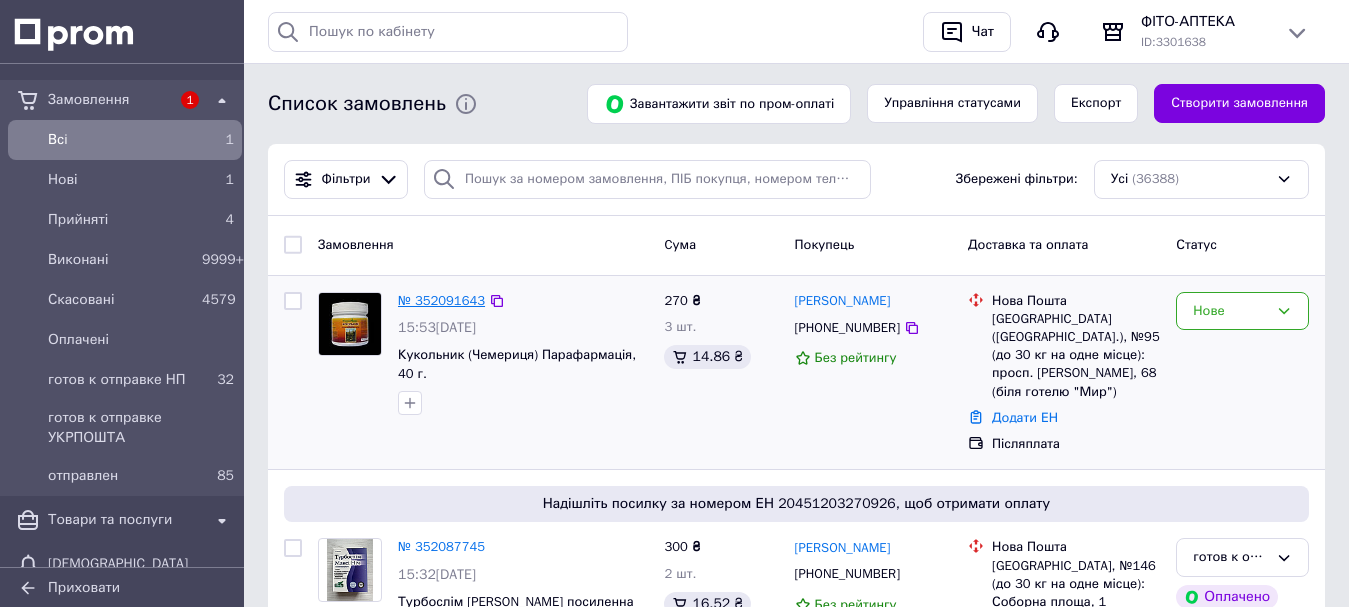 click on "№ 352091643" at bounding box center (441, 300) 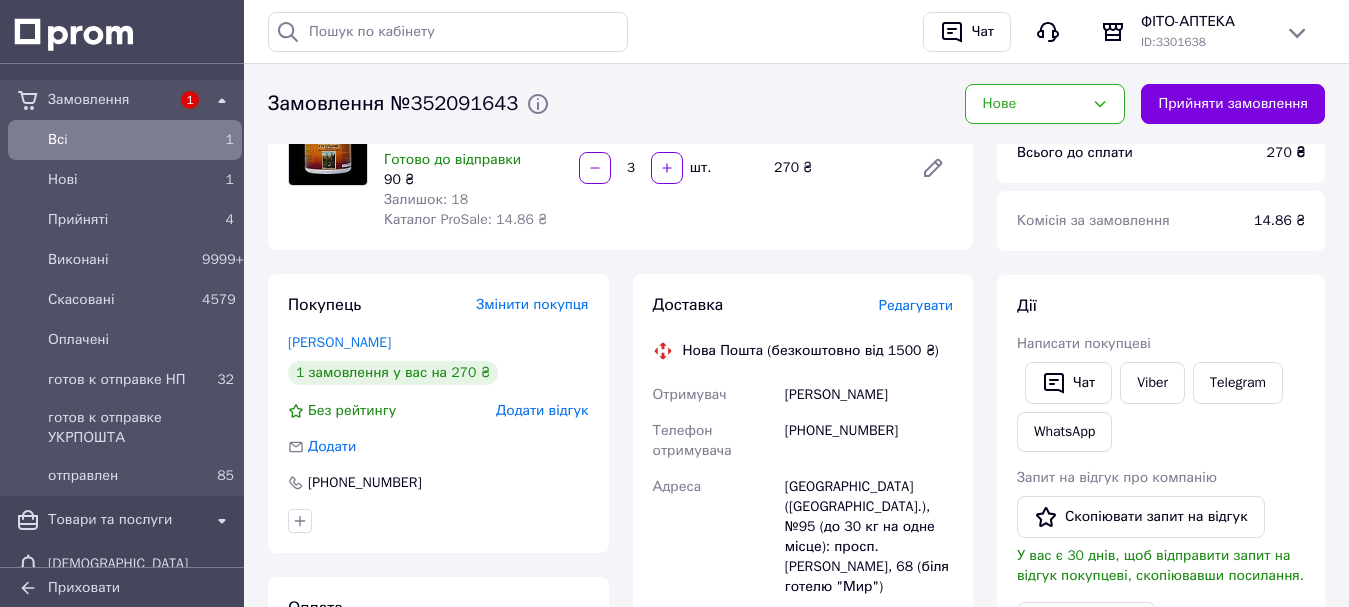 scroll, scrollTop: 0, scrollLeft: 0, axis: both 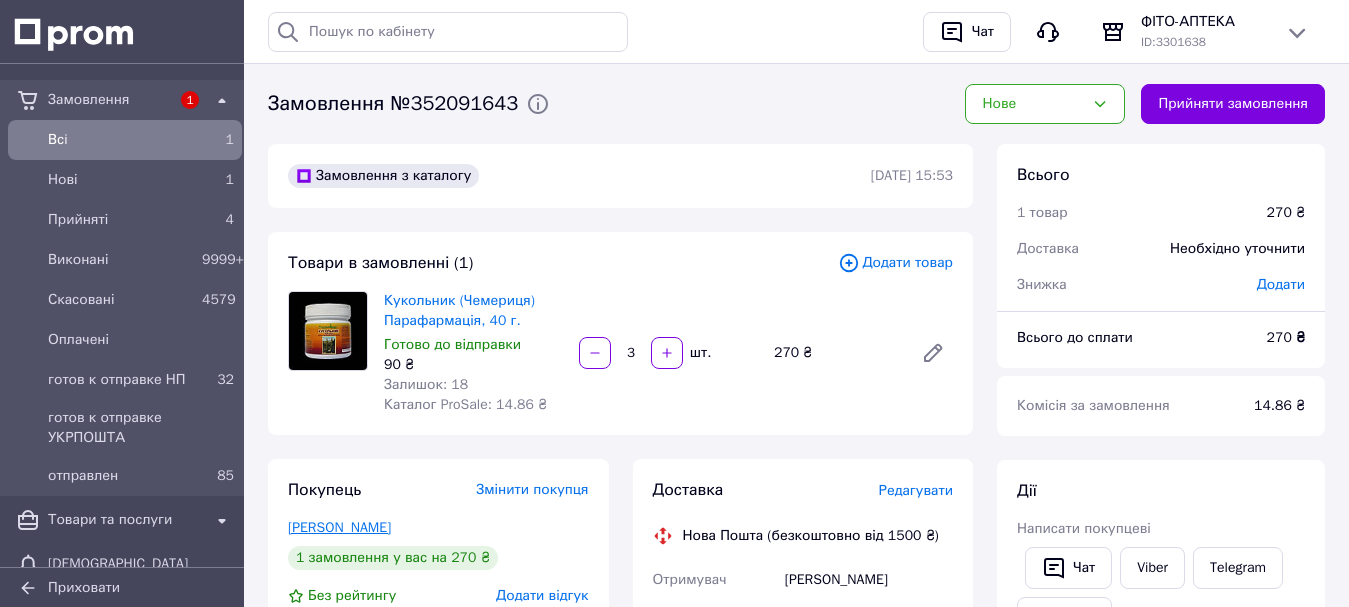 click on "Атаманчук Ирина" at bounding box center (339, 527) 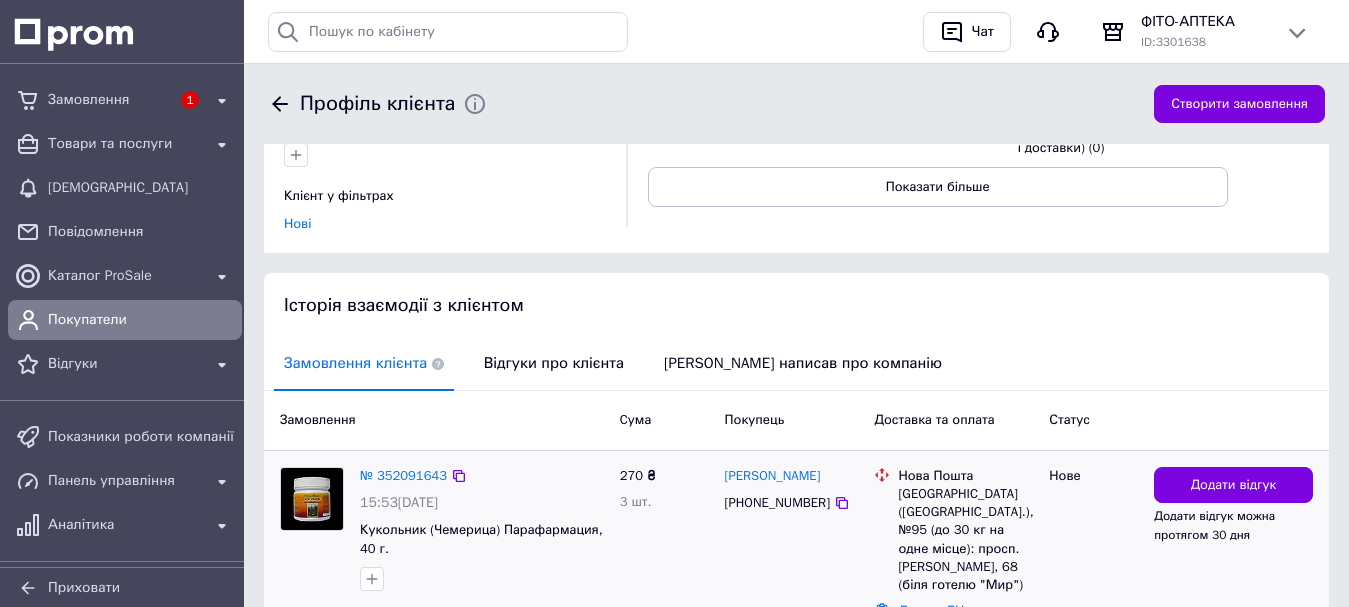 scroll, scrollTop: 300, scrollLeft: 0, axis: vertical 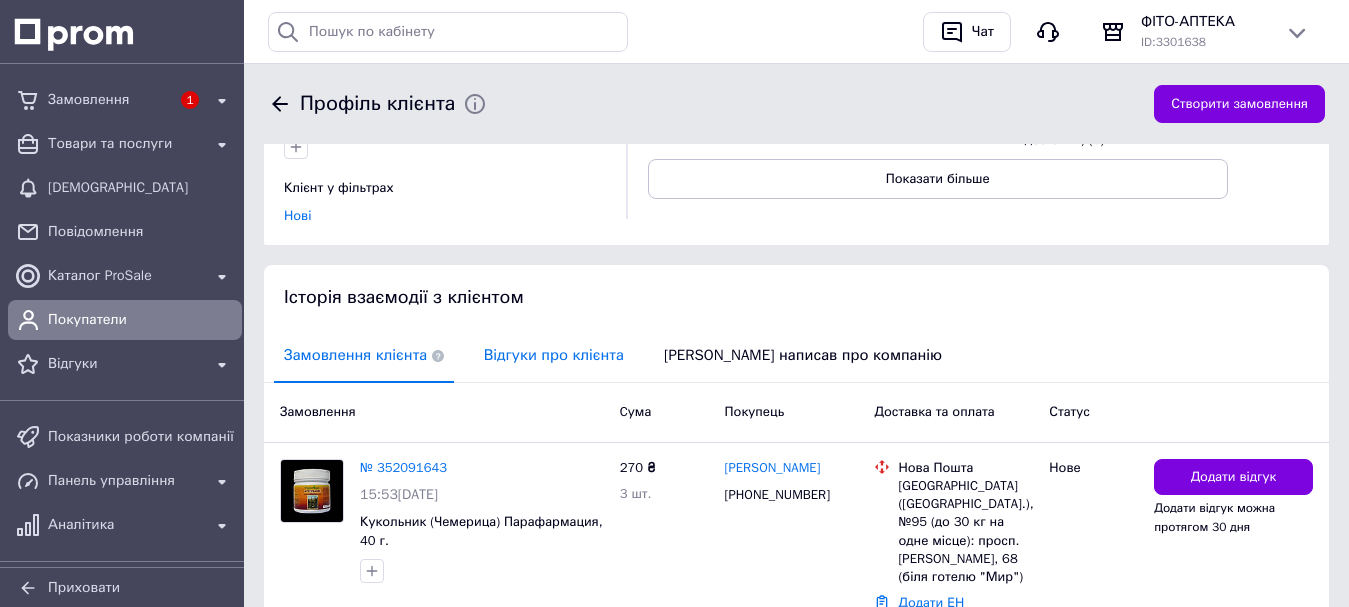 click on "Відгуки про клієнта" at bounding box center [554, 355] 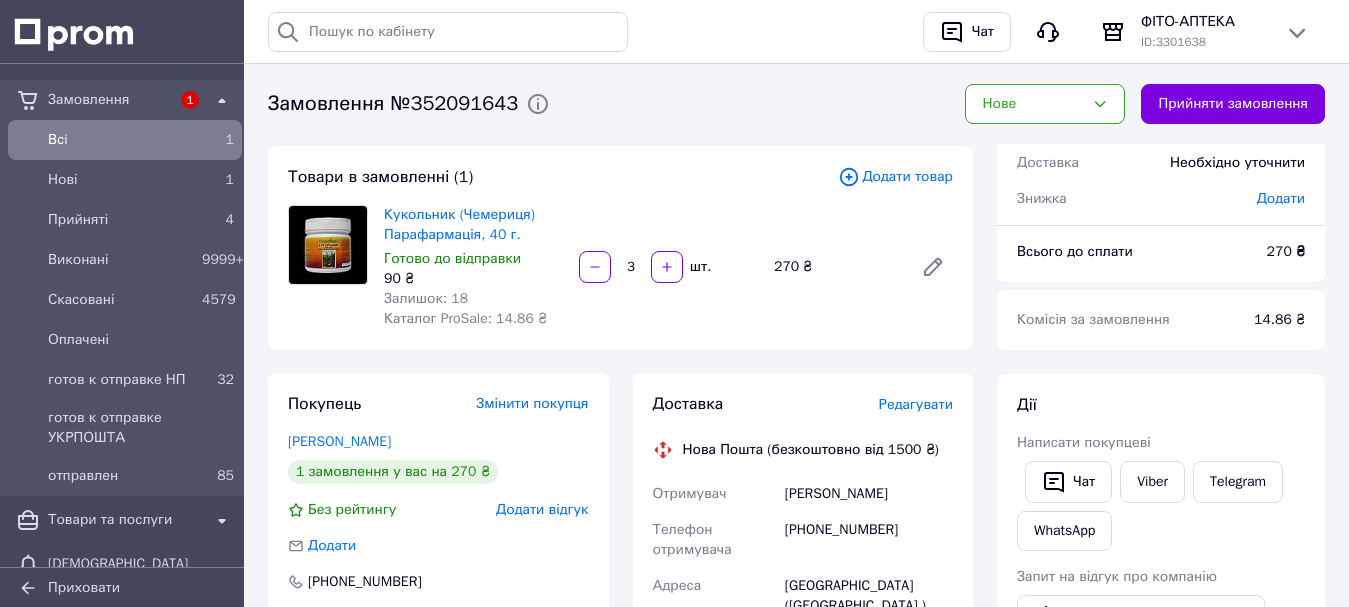 scroll, scrollTop: 0, scrollLeft: 0, axis: both 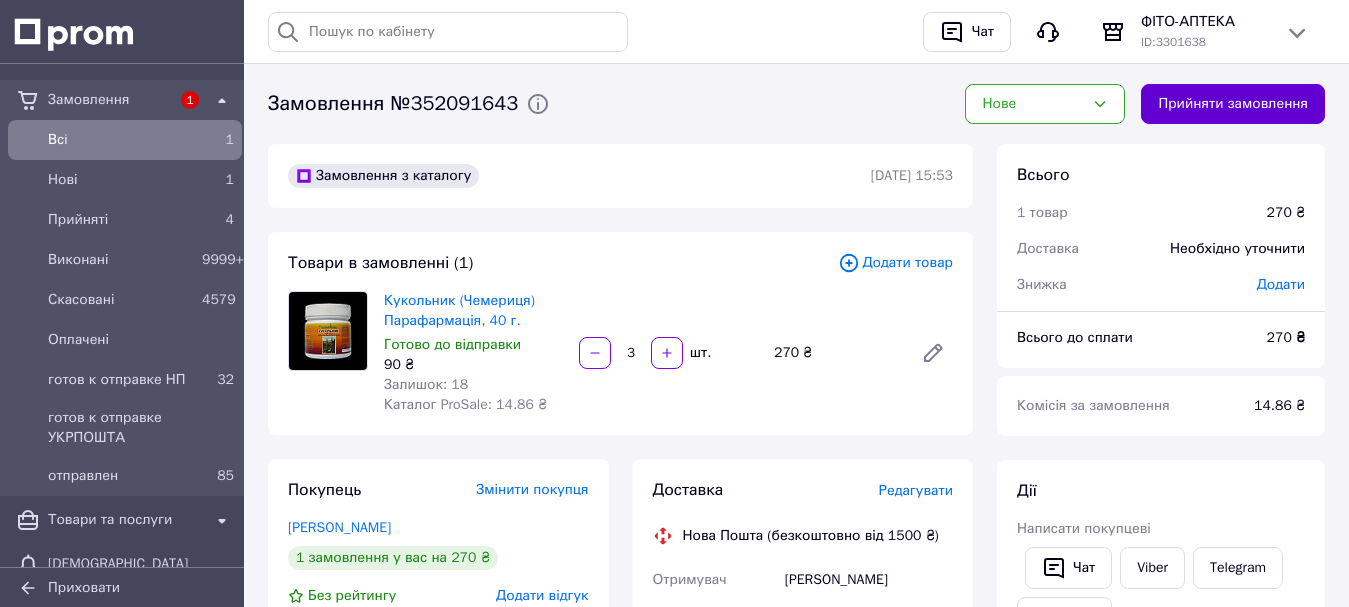 click on "Прийняти замовлення" at bounding box center [1233, 104] 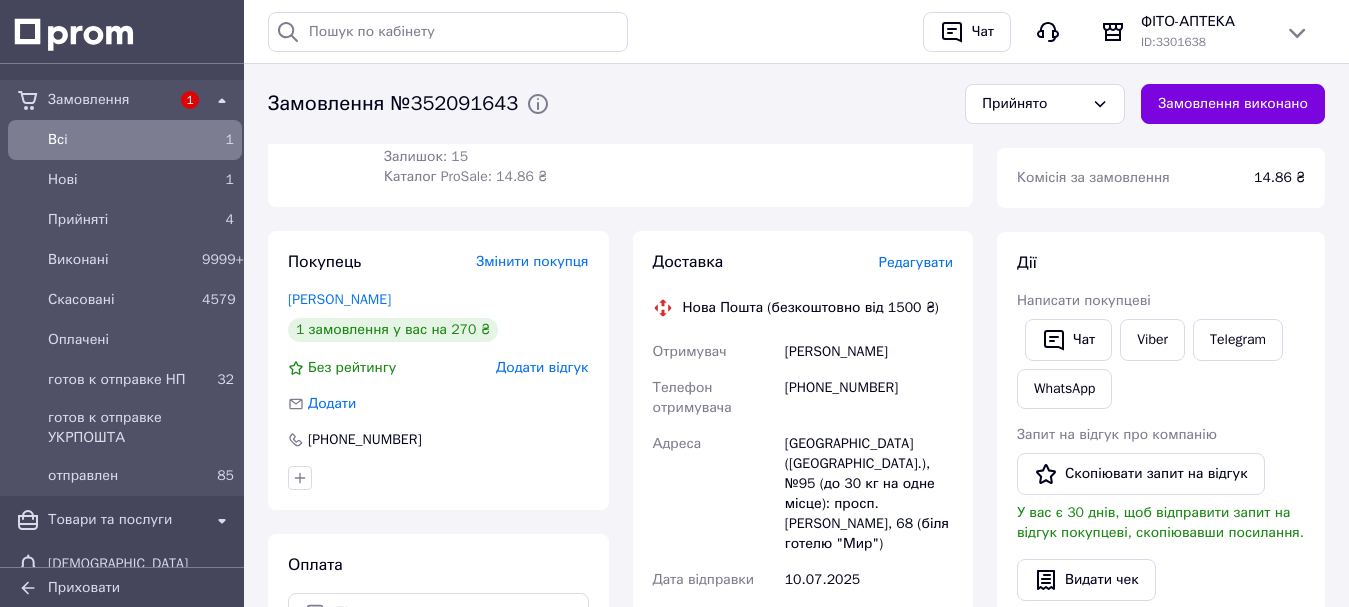 scroll, scrollTop: 300, scrollLeft: 0, axis: vertical 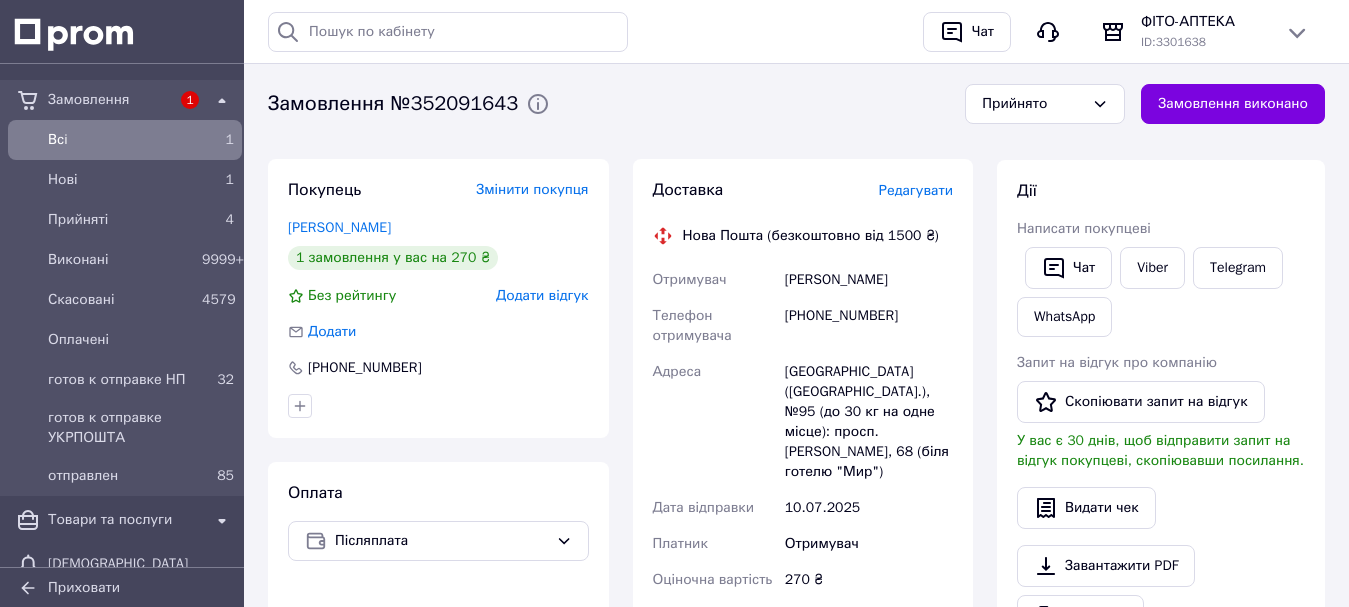 click on "Всi" at bounding box center (121, 140) 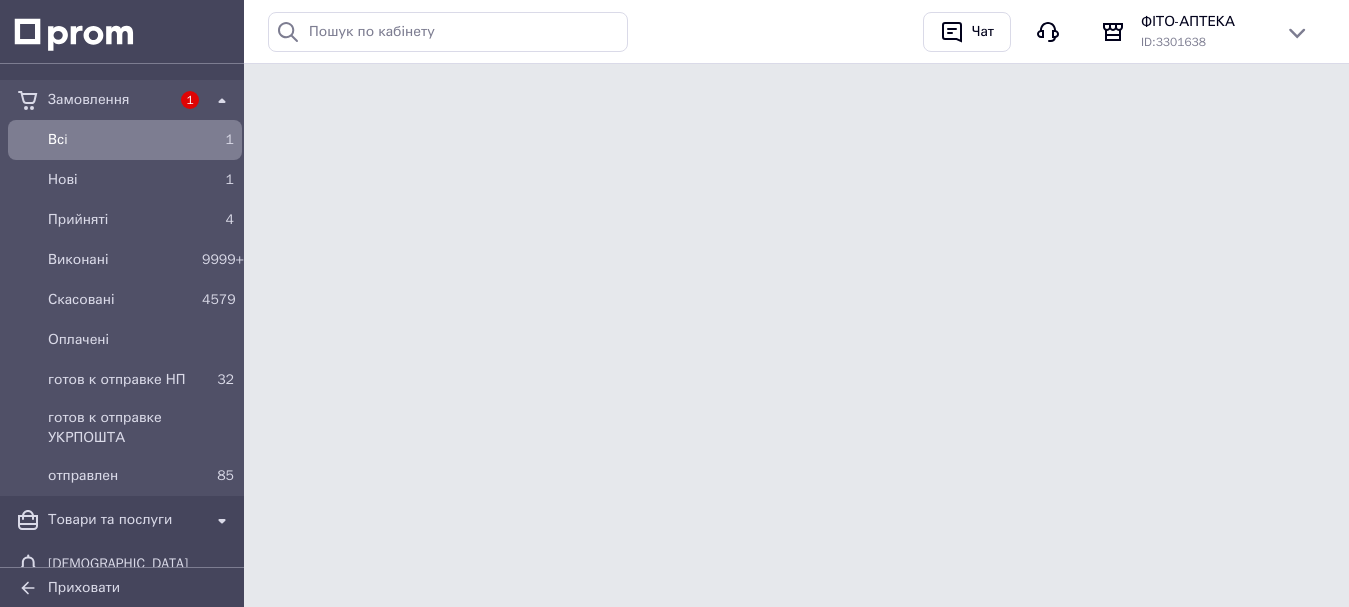 scroll, scrollTop: 0, scrollLeft: 0, axis: both 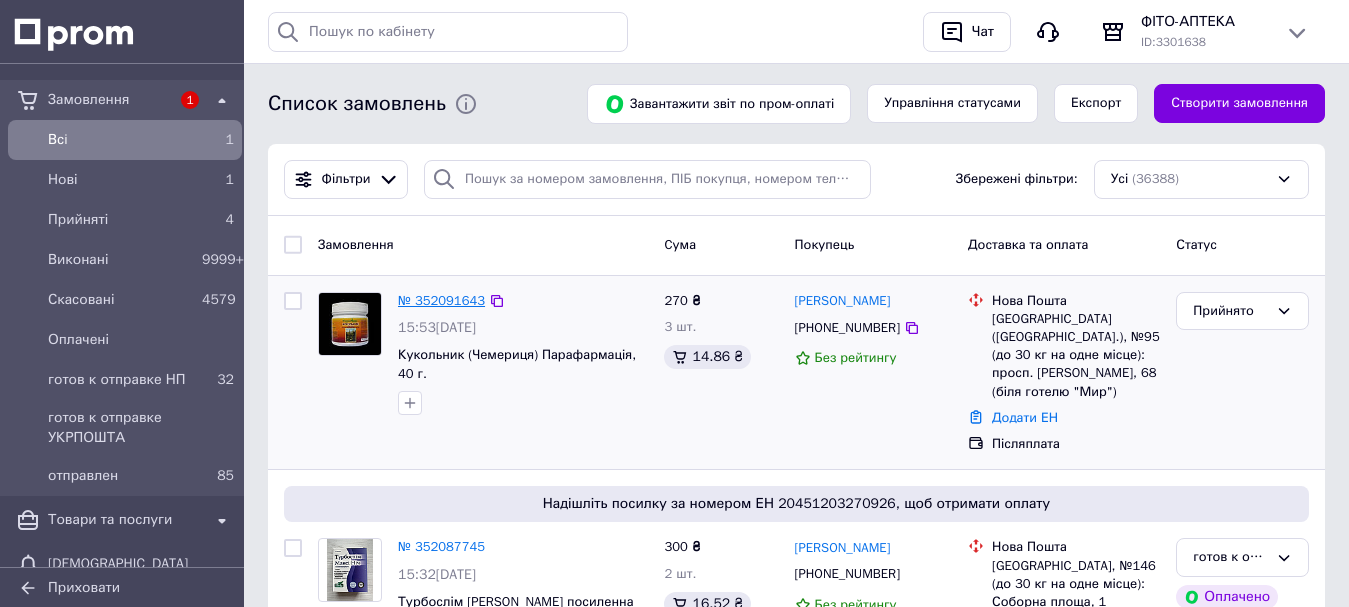 click on "№ 352091643" at bounding box center [441, 300] 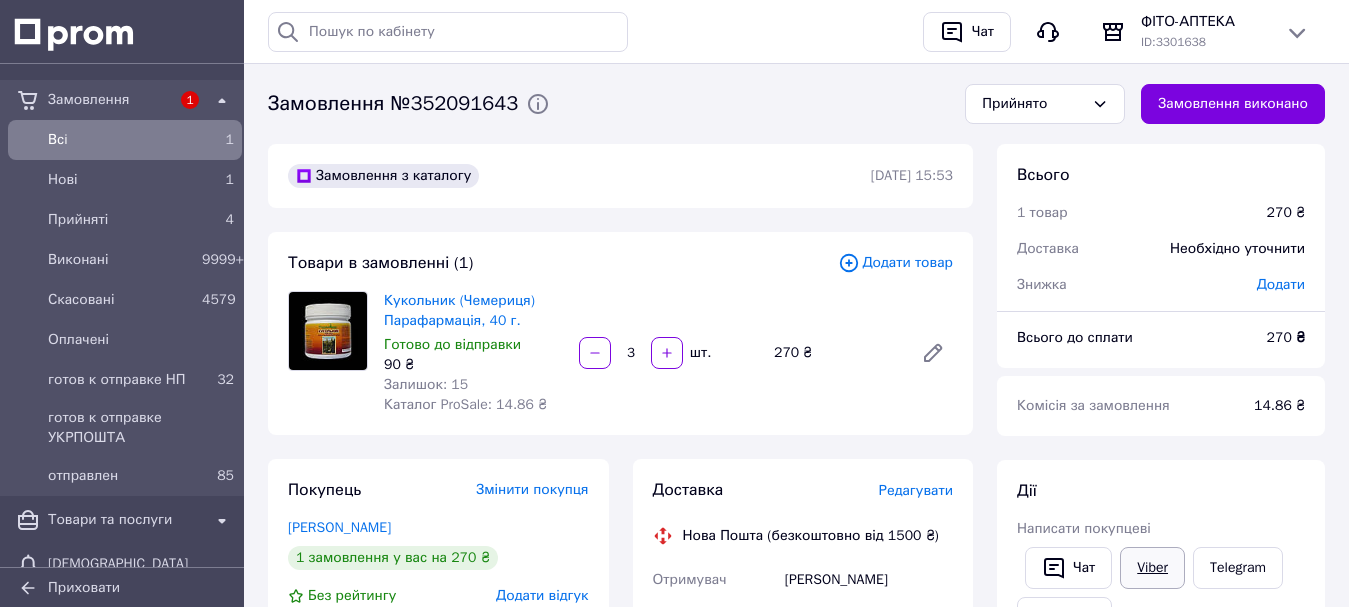 click on "Viber" at bounding box center (1152, 568) 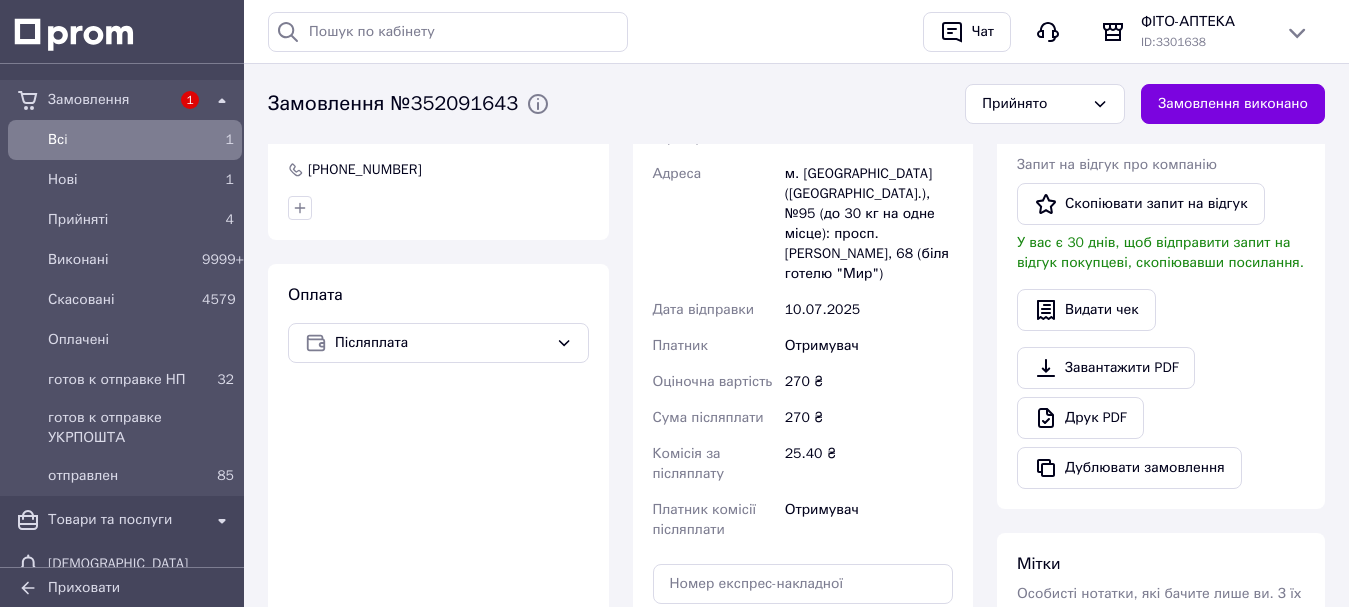 scroll, scrollTop: 500, scrollLeft: 0, axis: vertical 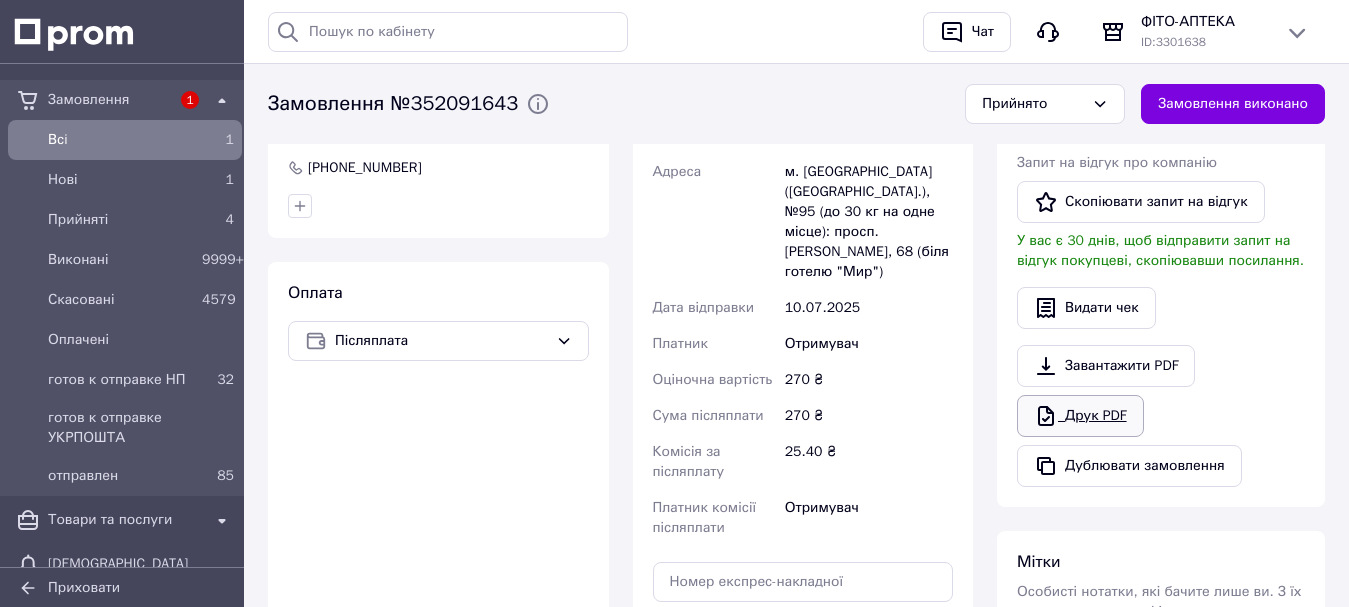 click on "Друк PDF" at bounding box center (1080, 416) 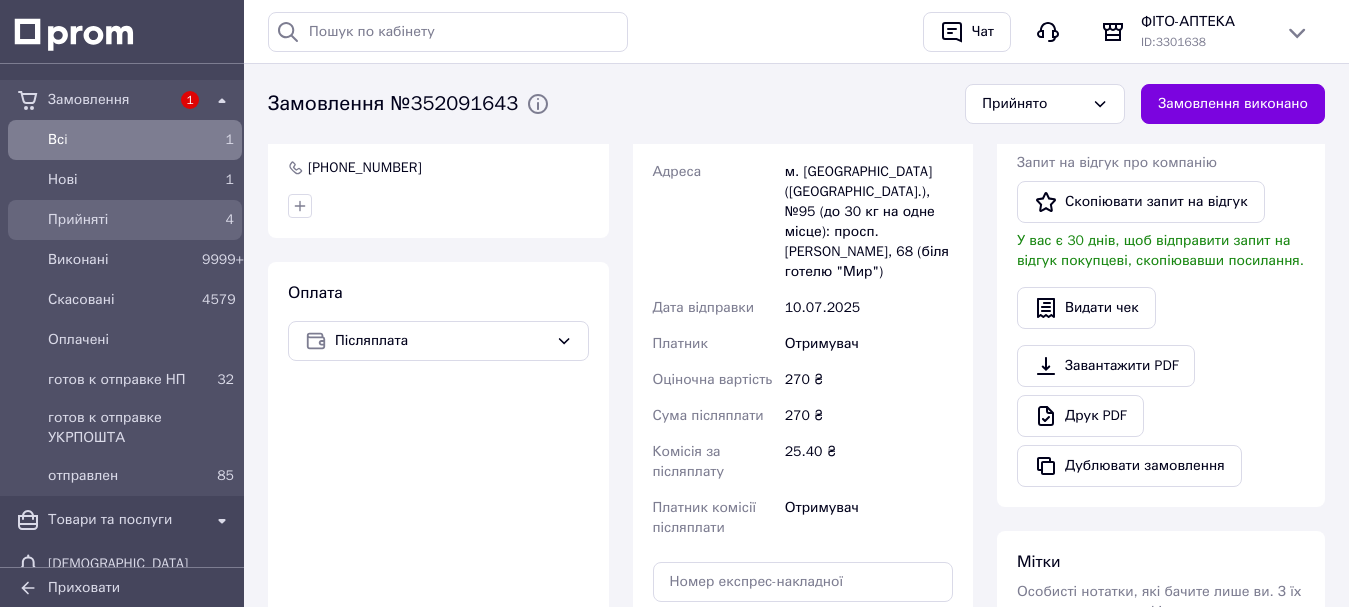 click on "Прийняті" at bounding box center [121, 220] 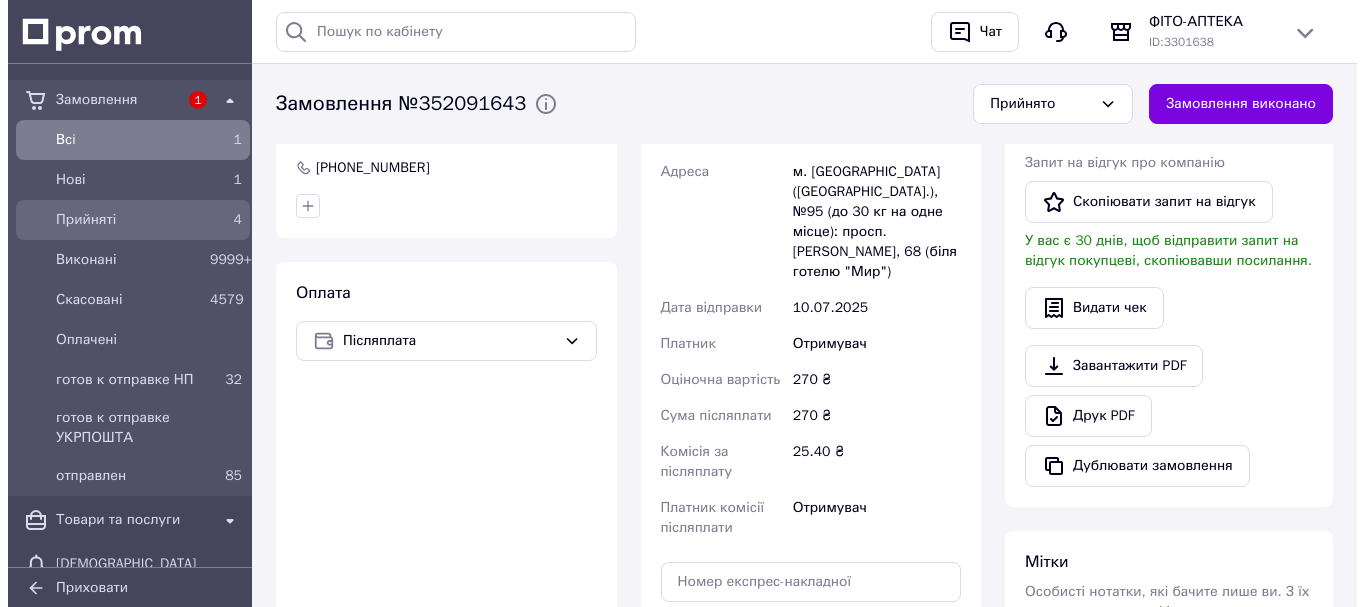 scroll, scrollTop: 0, scrollLeft: 0, axis: both 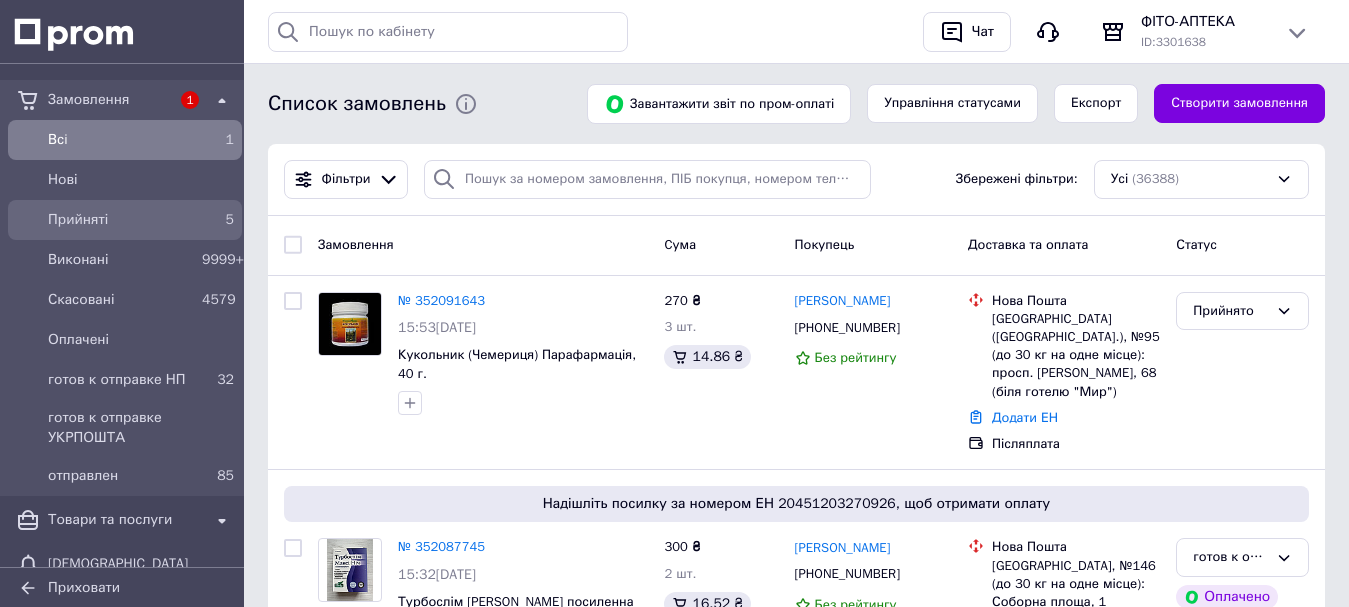 click on "Прийняті 5" at bounding box center (125, 220) 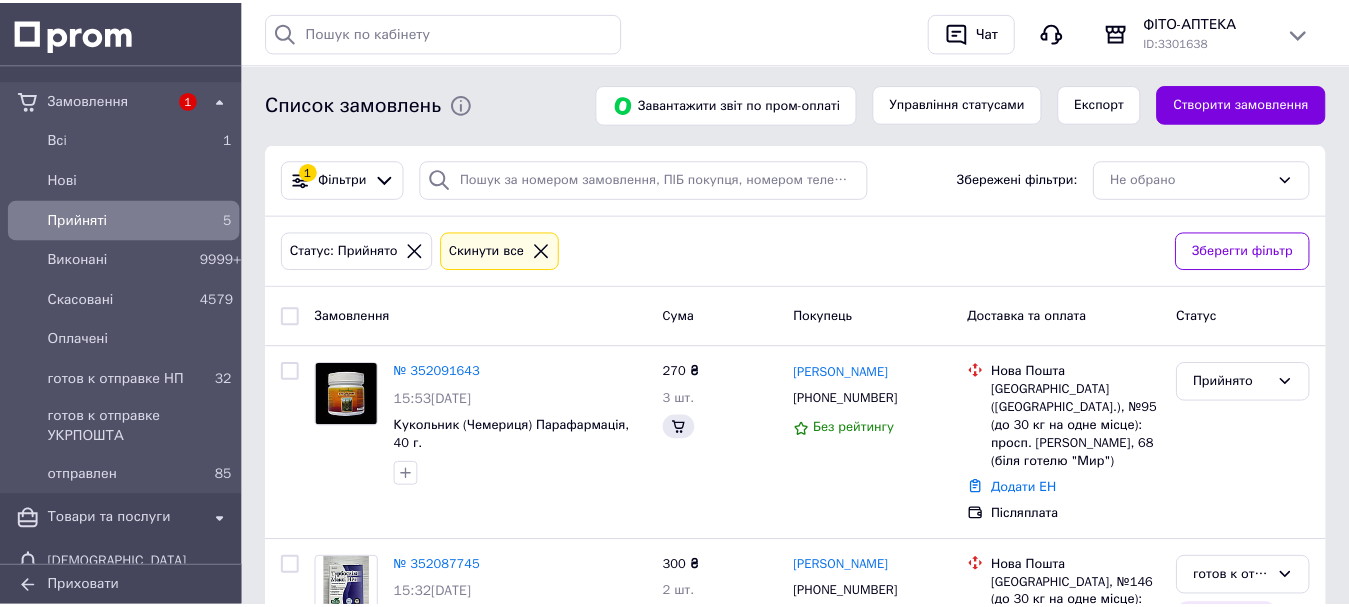 scroll, scrollTop: 300, scrollLeft: 0, axis: vertical 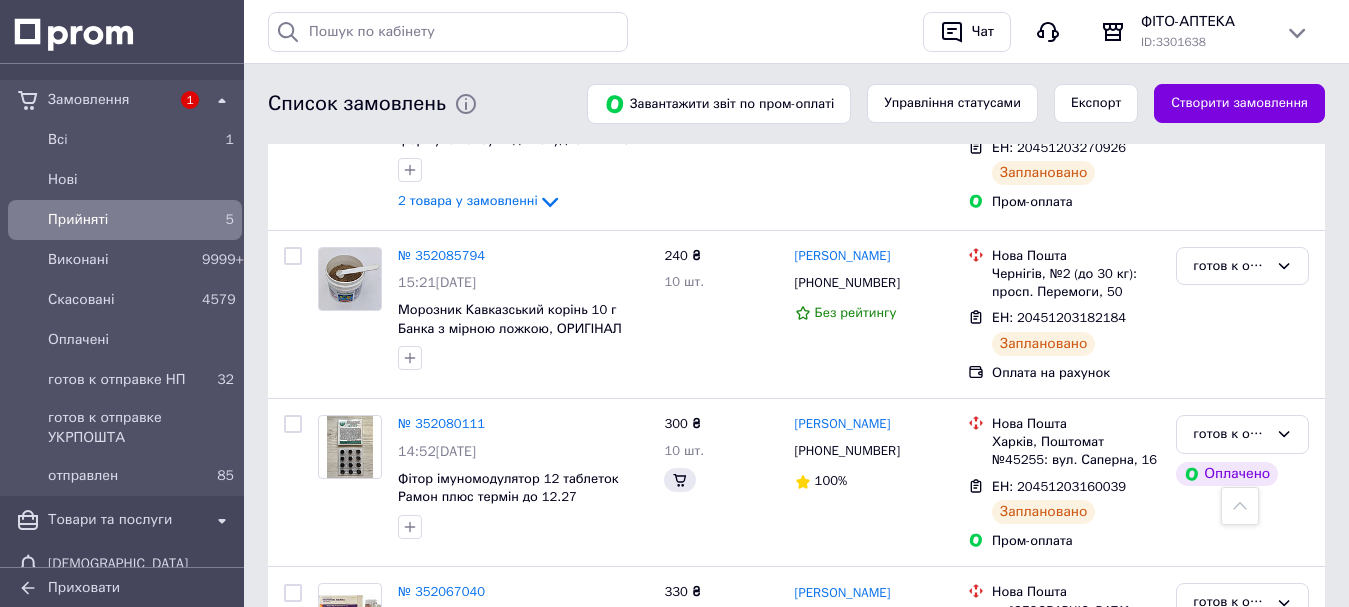 click on "Прийняті" at bounding box center [121, 220] 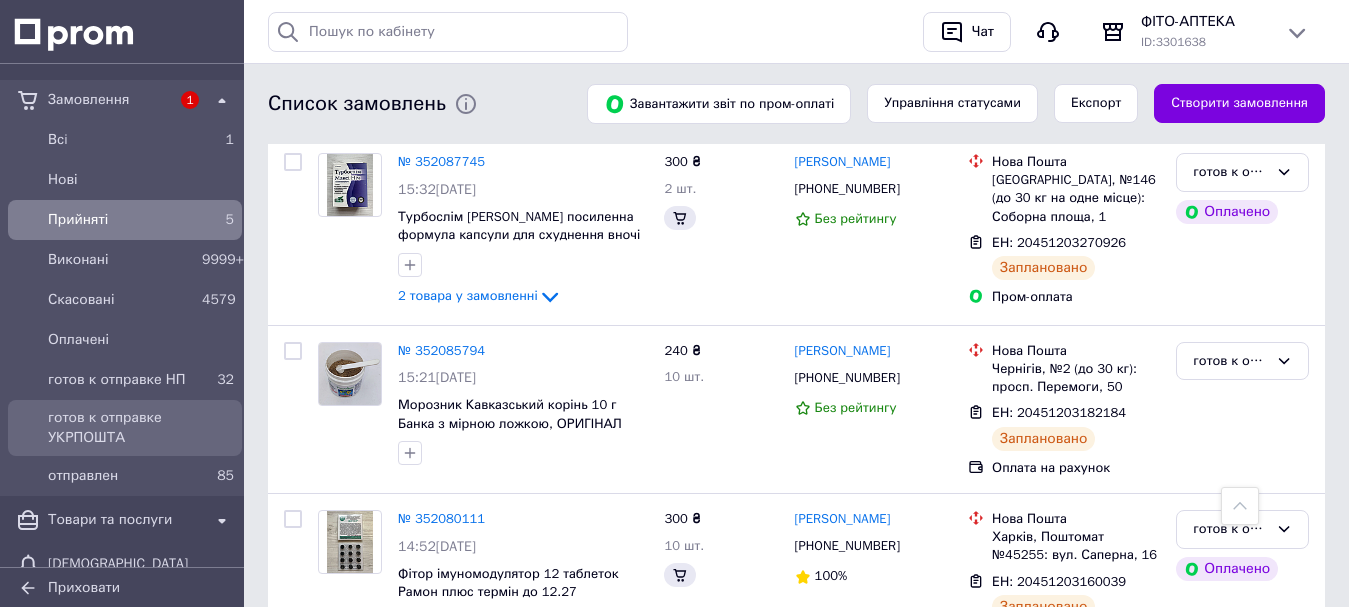 scroll, scrollTop: 200, scrollLeft: 0, axis: vertical 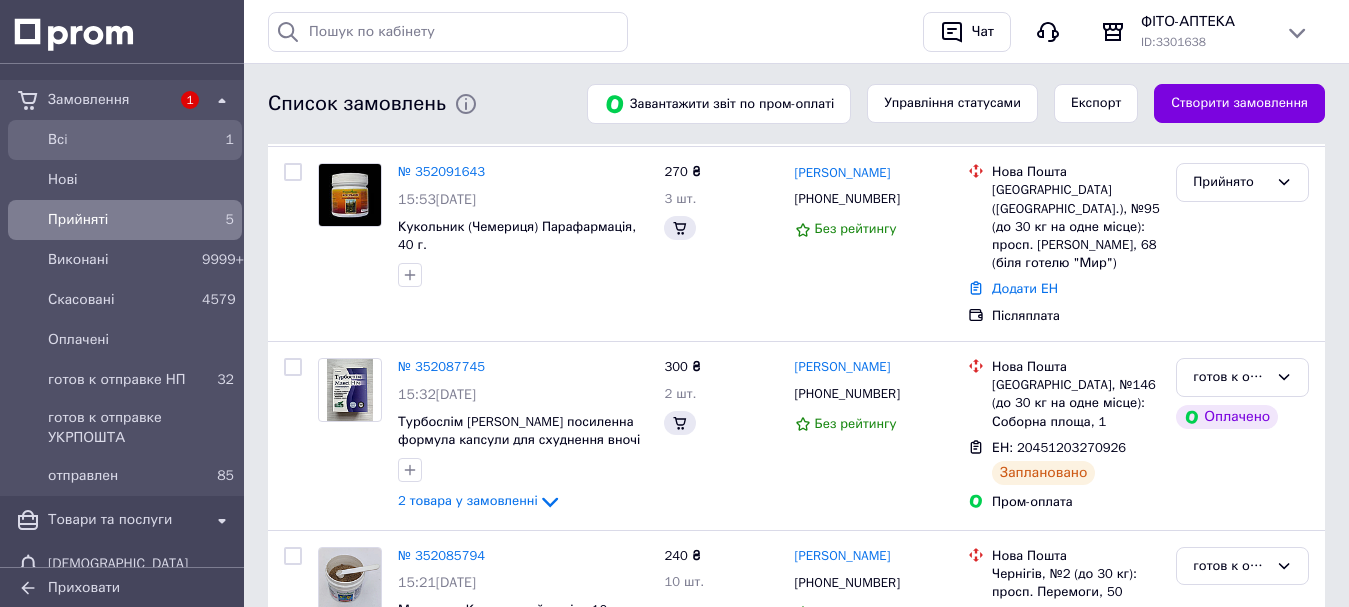 click on "Всi" at bounding box center [121, 140] 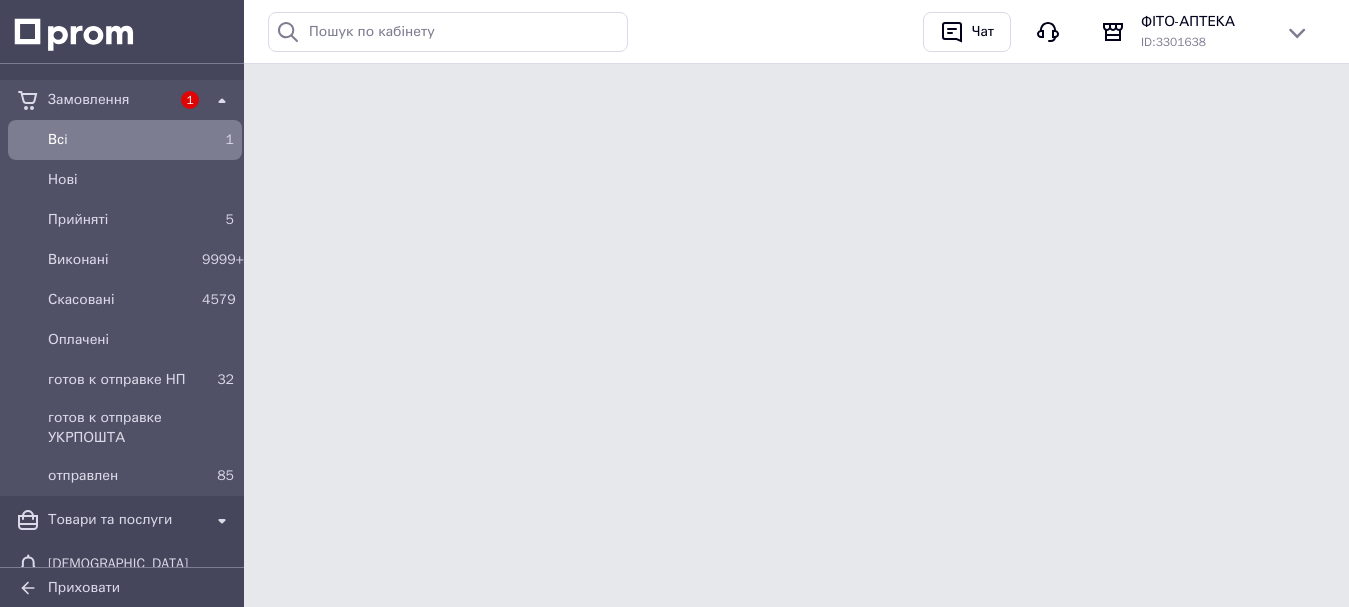 scroll, scrollTop: 0, scrollLeft: 0, axis: both 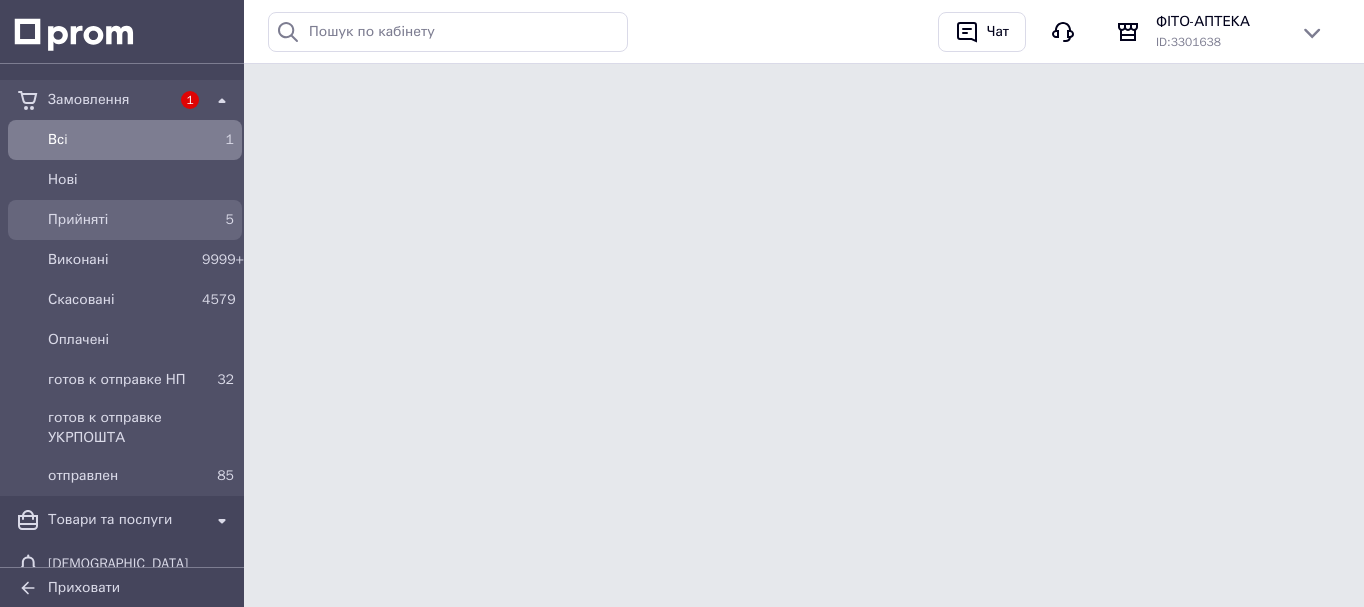 click on "Прийняті" at bounding box center [121, 220] 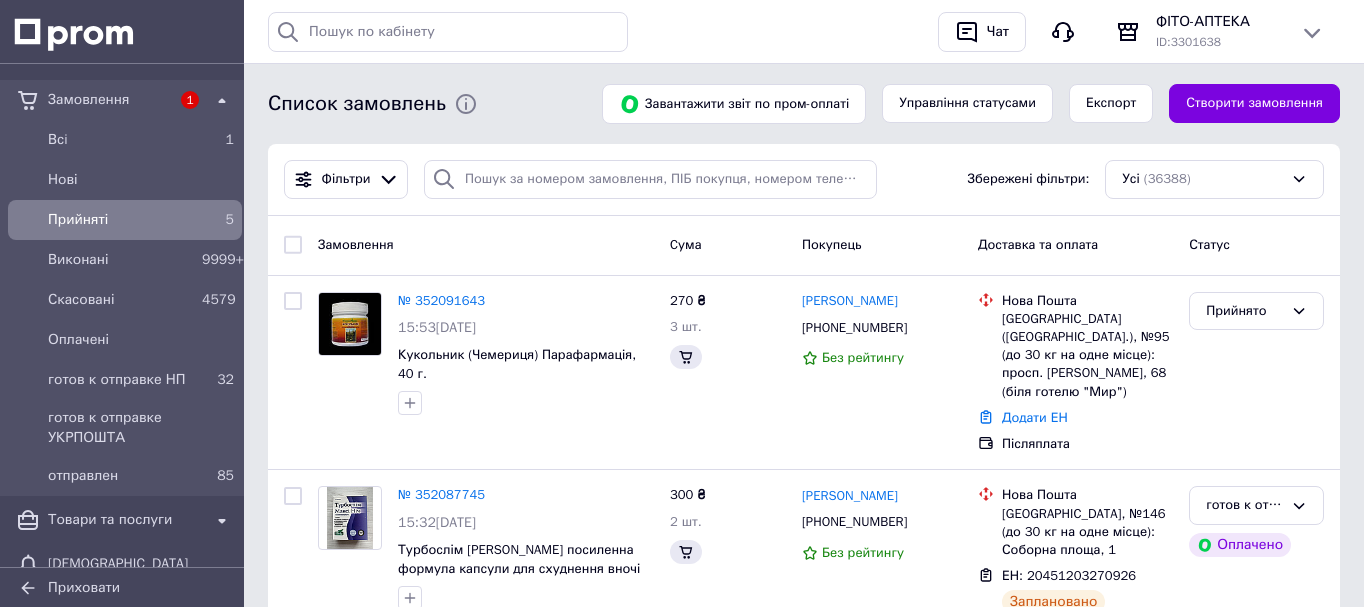 click on "Прийняті" at bounding box center [121, 220] 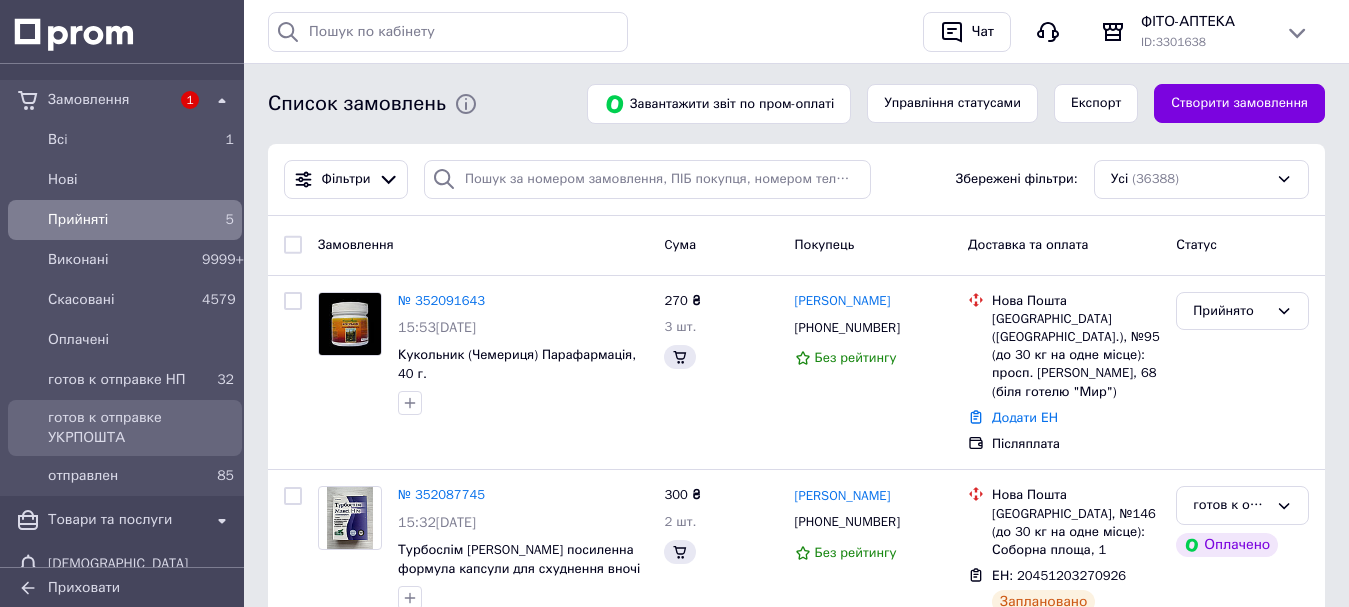 scroll, scrollTop: 200, scrollLeft: 0, axis: vertical 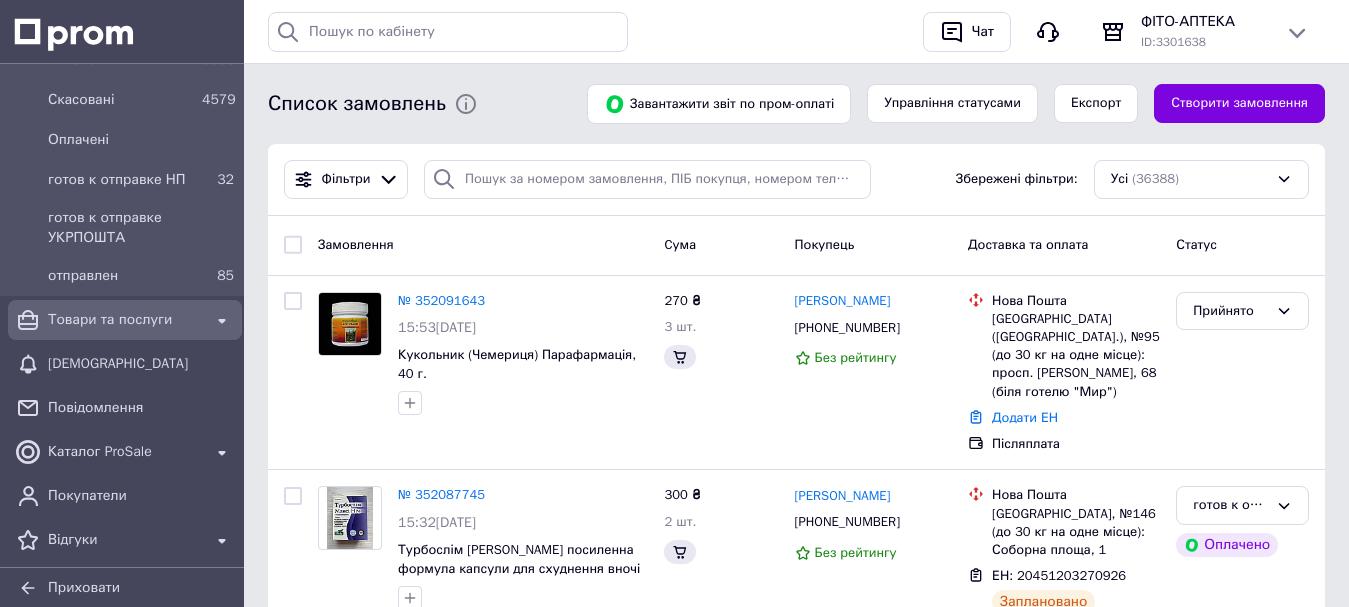 click on "Товари та послуги" at bounding box center (125, 320) 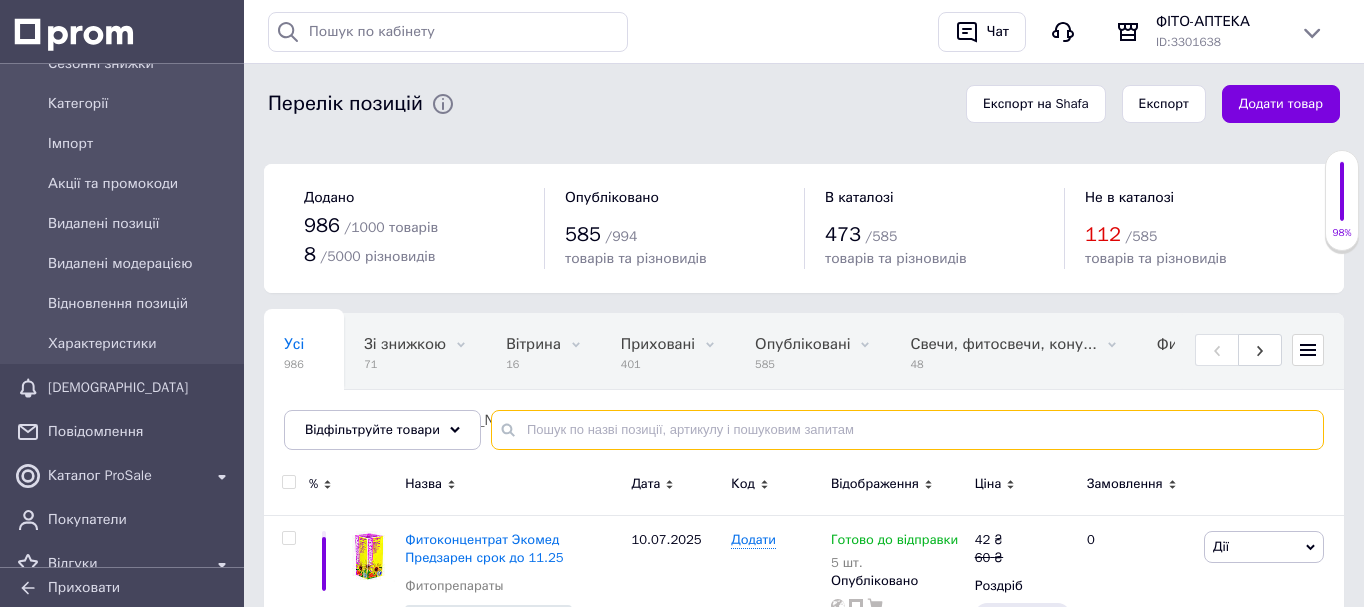click at bounding box center (907, 430) 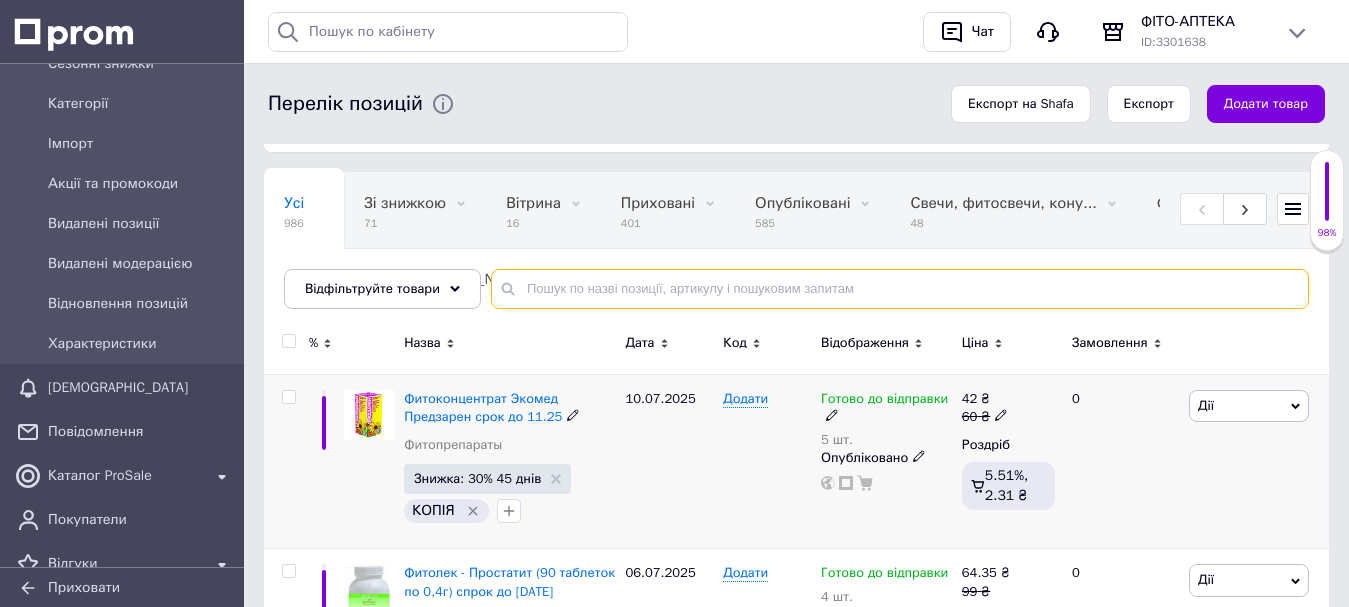scroll, scrollTop: 200, scrollLeft: 0, axis: vertical 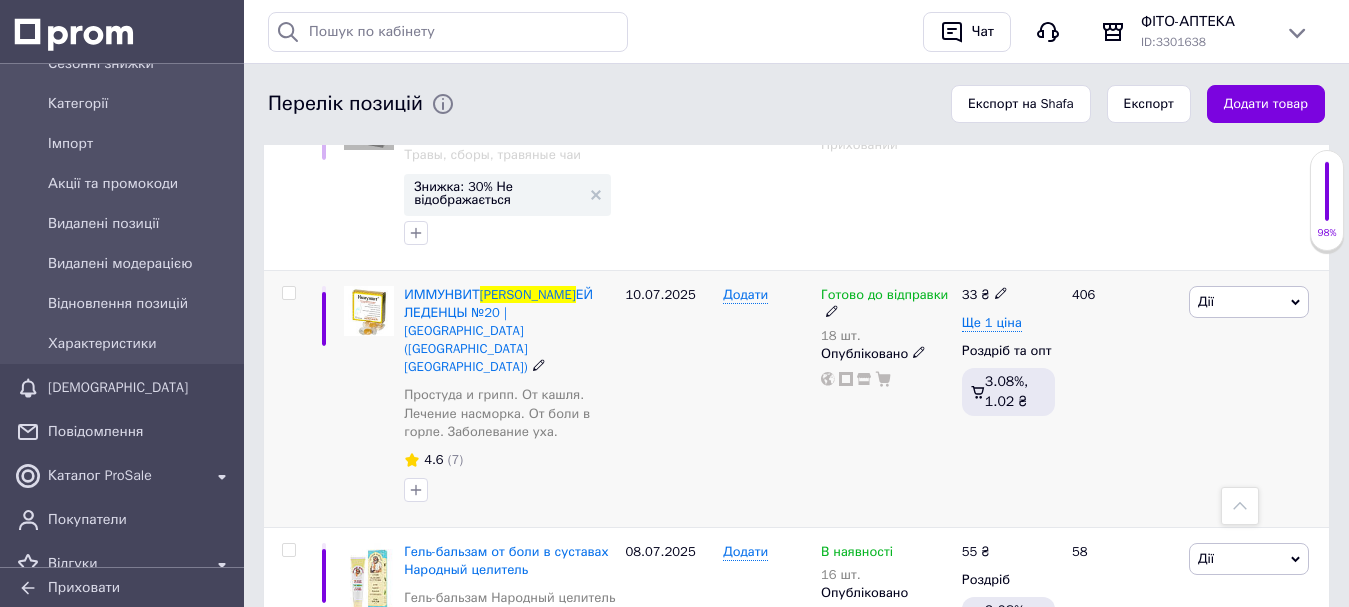 type on "шалф" 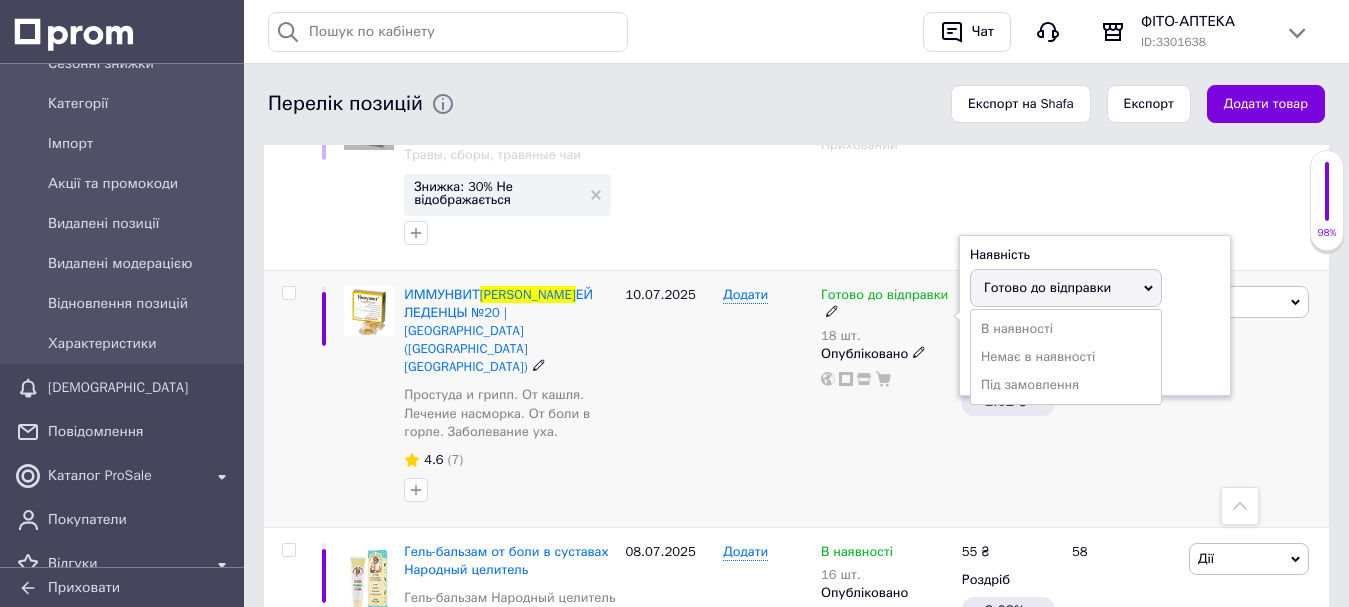 drag, startPoint x: 1205, startPoint y: 304, endPoint x: 1134, endPoint y: 321, distance: 73.00685 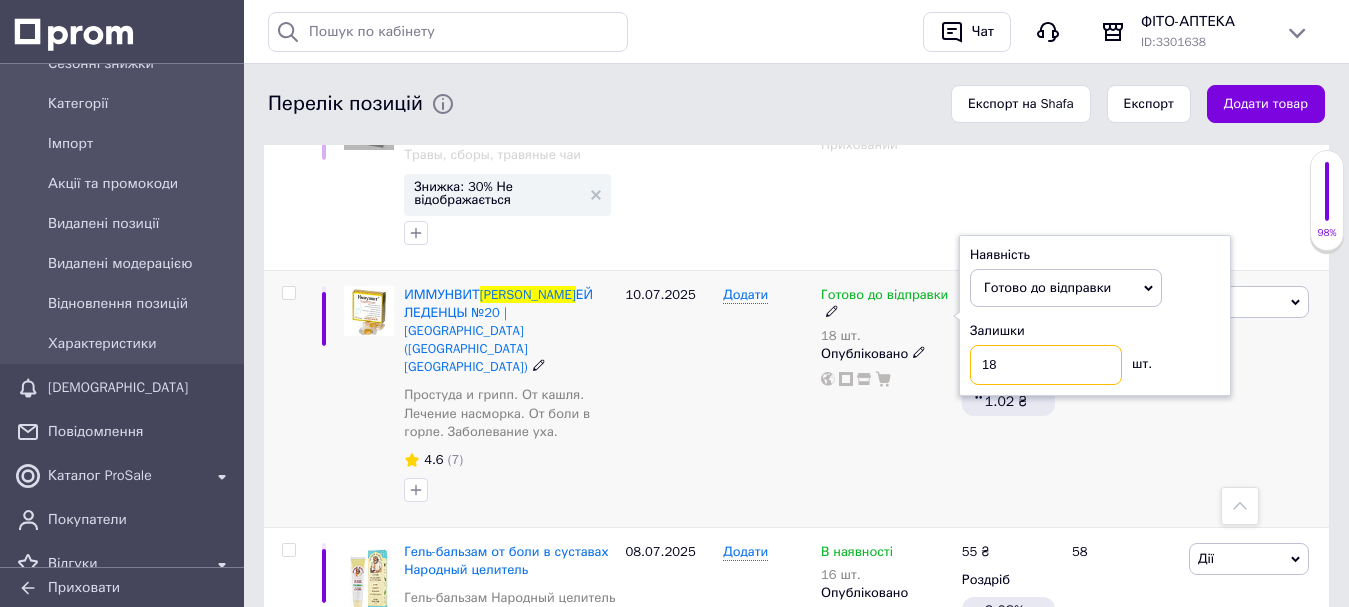 click on "18" at bounding box center (1046, 365) 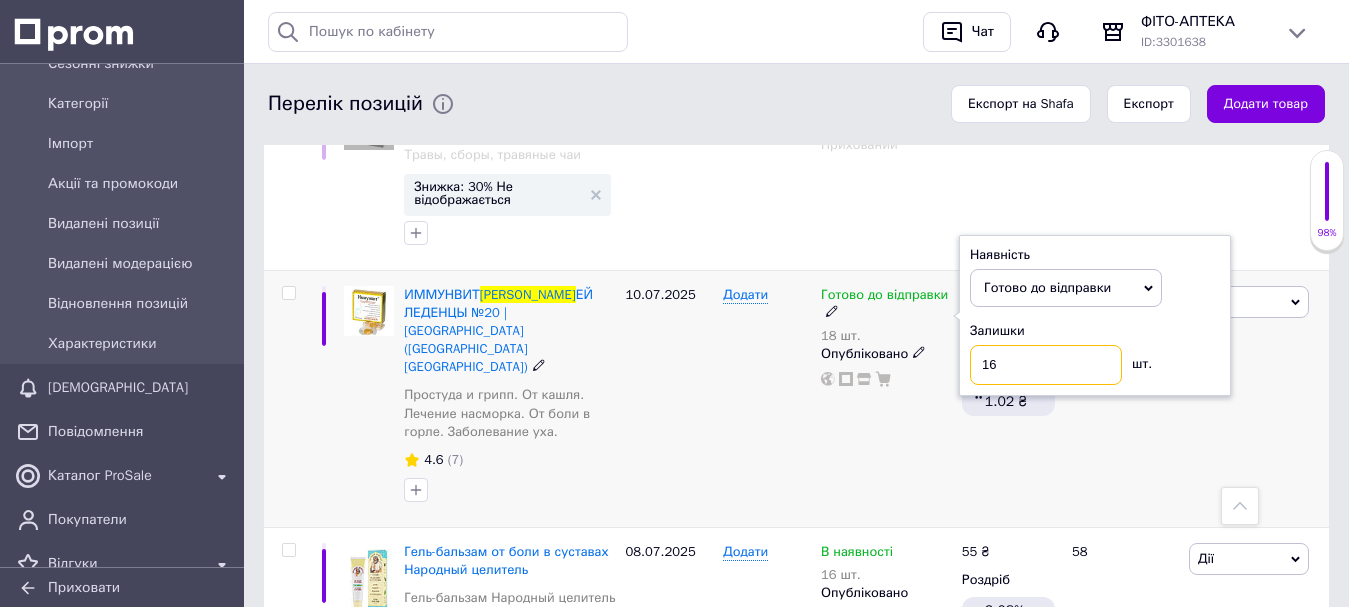 type on "16" 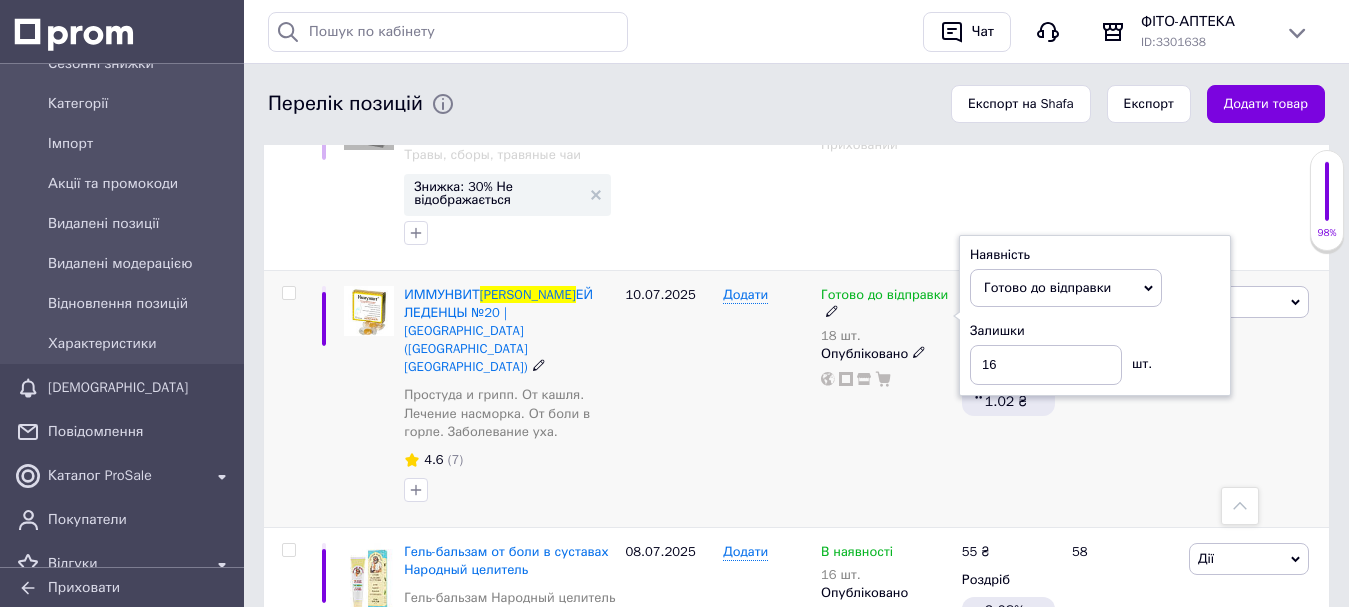 click on "Додати" at bounding box center [767, 398] 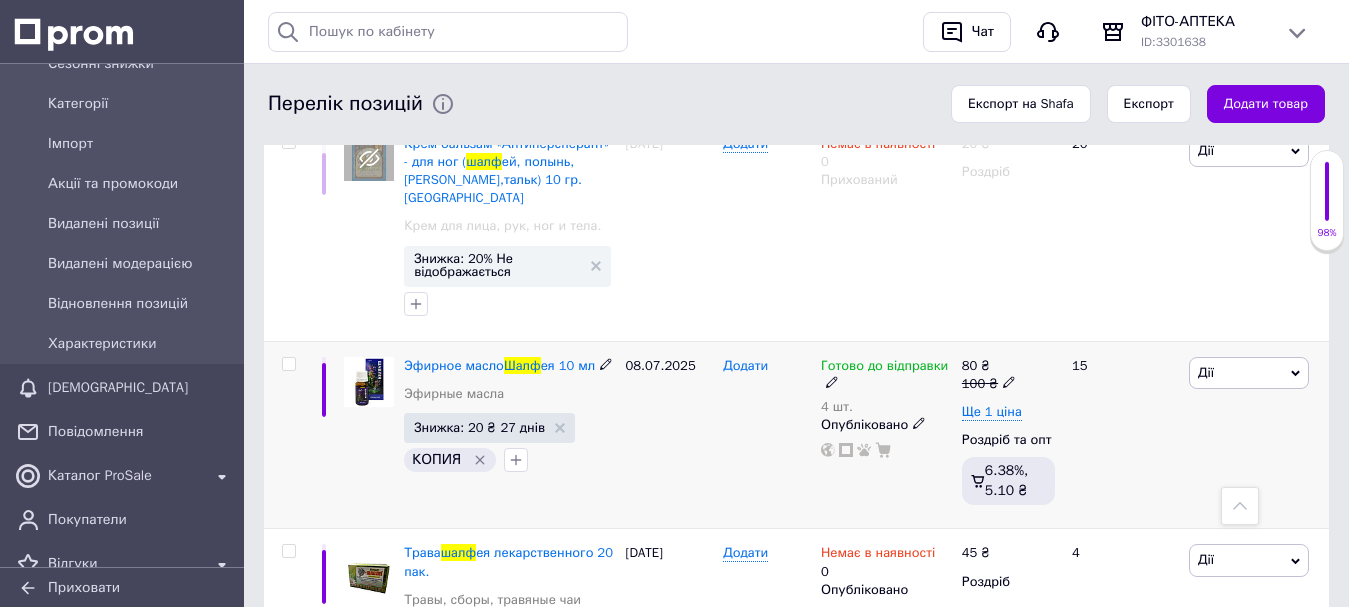 scroll, scrollTop: 200, scrollLeft: 0, axis: vertical 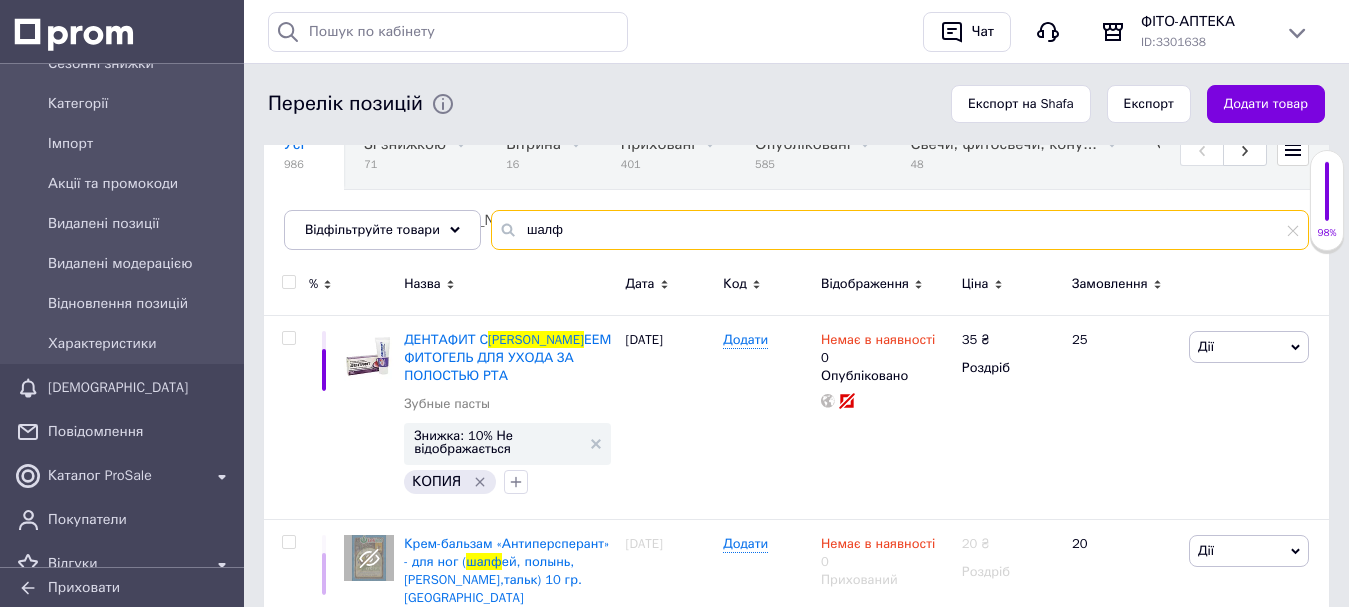 drag, startPoint x: 546, startPoint y: 242, endPoint x: 509, endPoint y: 248, distance: 37.48333 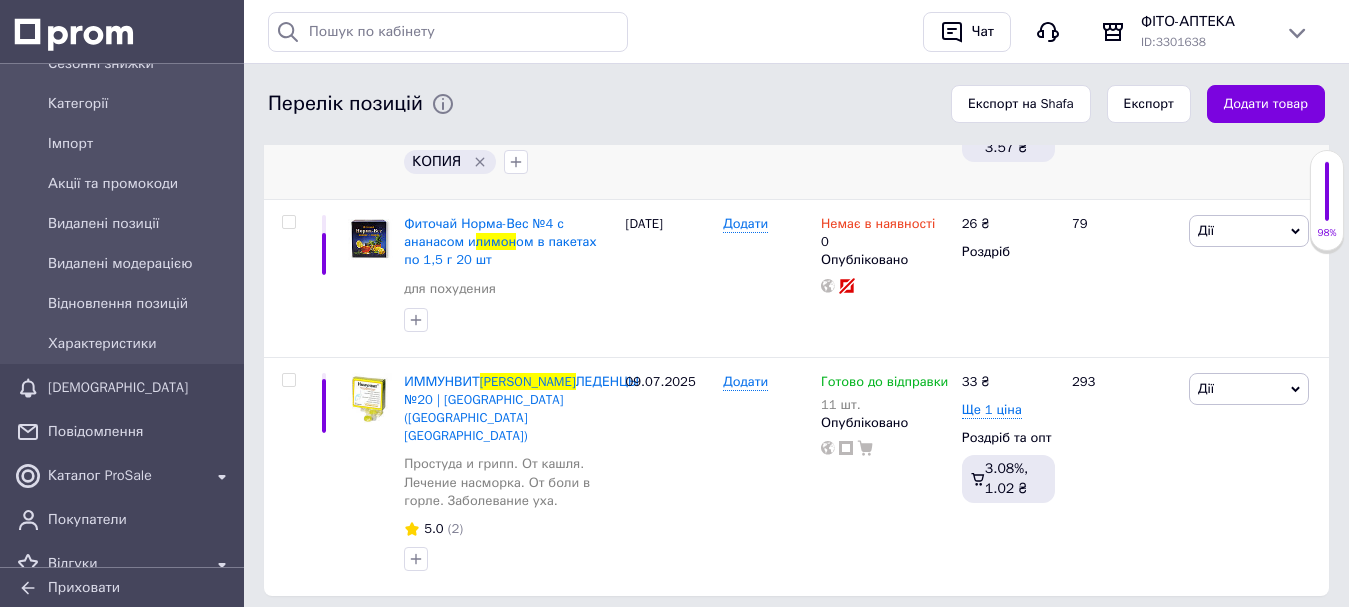 scroll, scrollTop: 547, scrollLeft: 0, axis: vertical 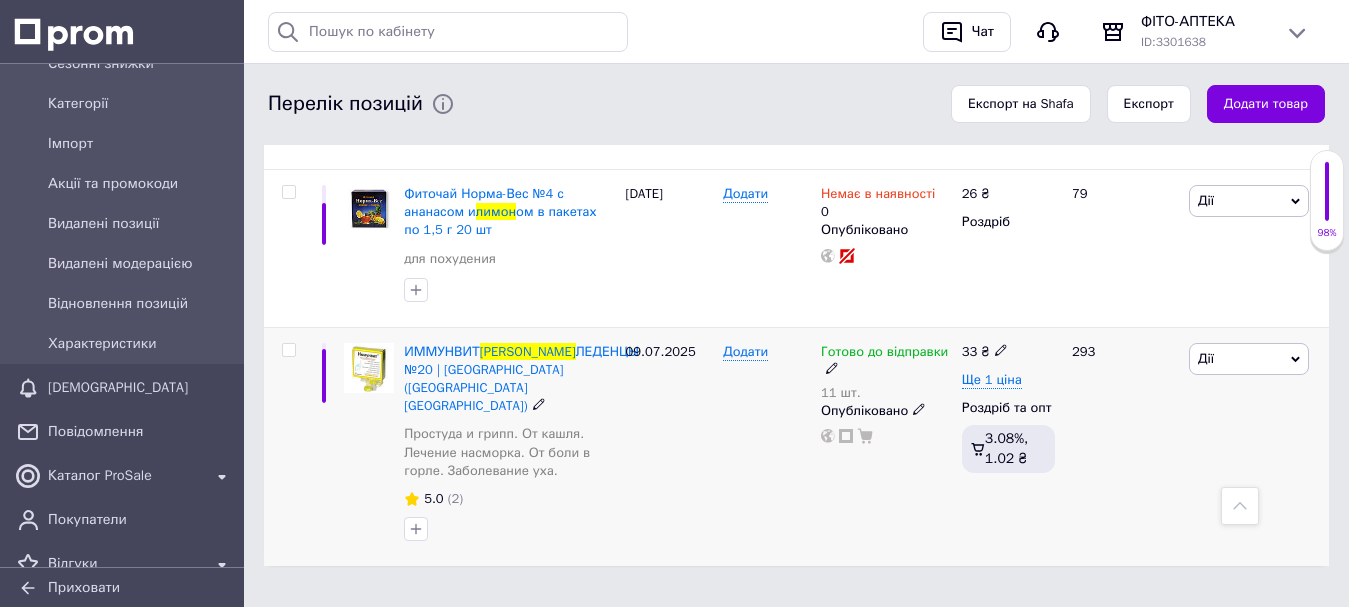type on "лимон" 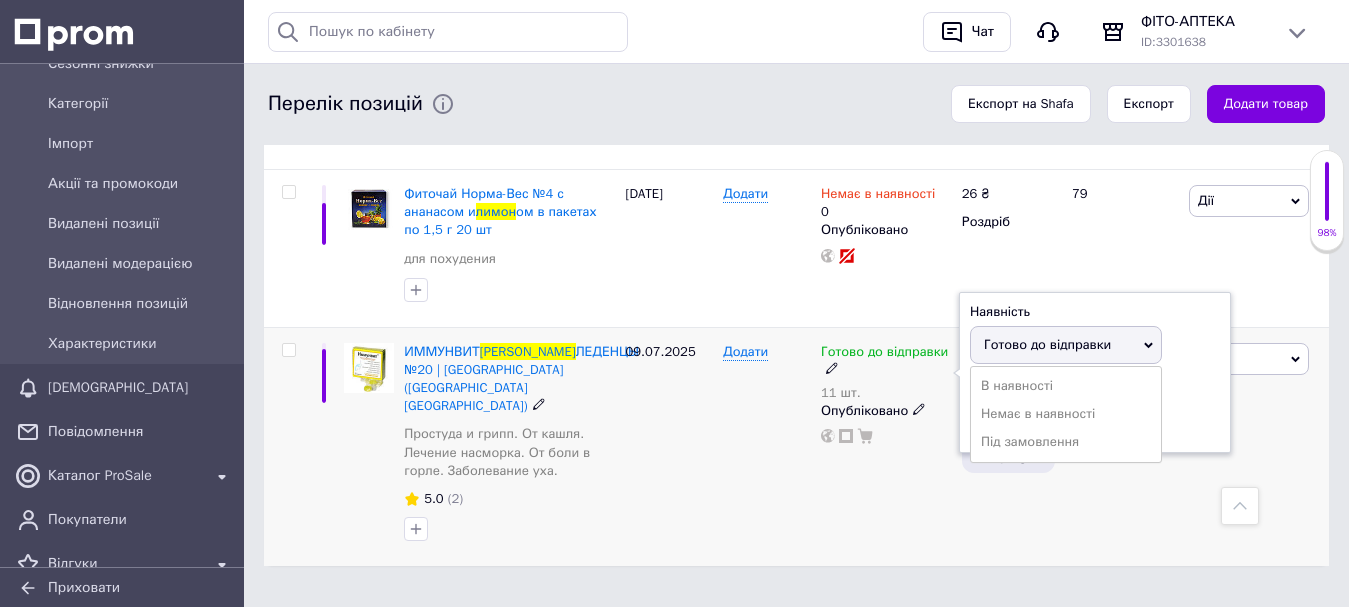 click on "Наявність Готово до відправки В наявності Немає в наявності Під замовлення Залишки 11 шт." at bounding box center (1095, 373) 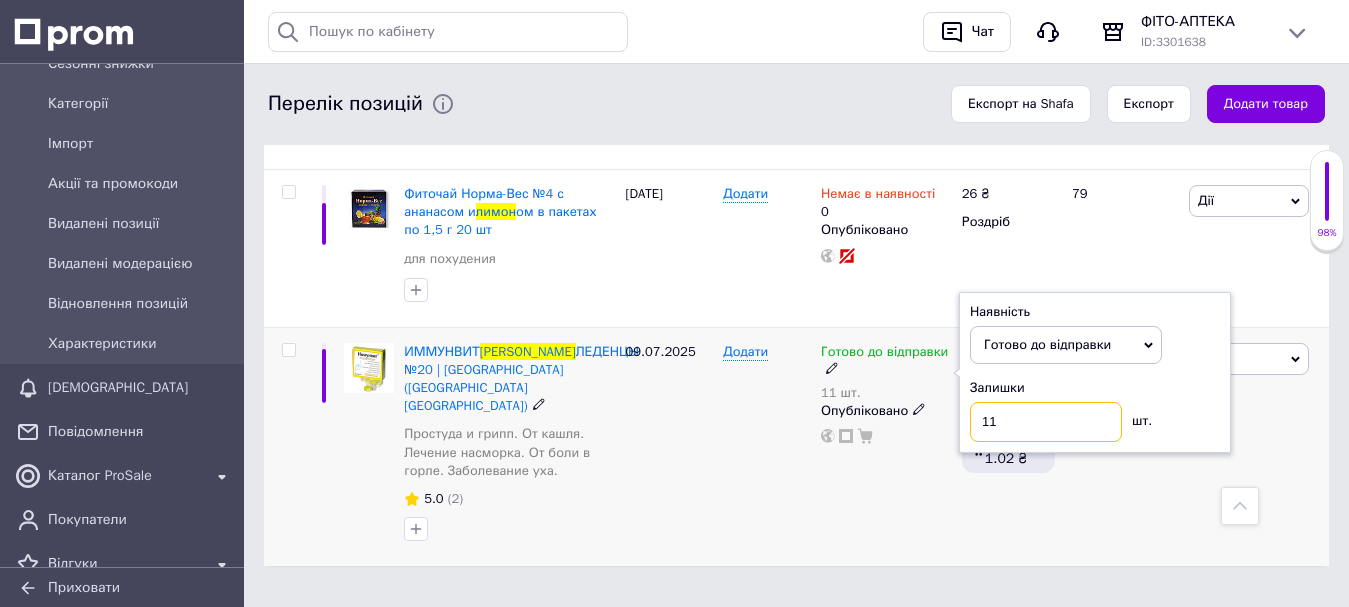 drag, startPoint x: 1002, startPoint y: 422, endPoint x: 968, endPoint y: 437, distance: 37.161808 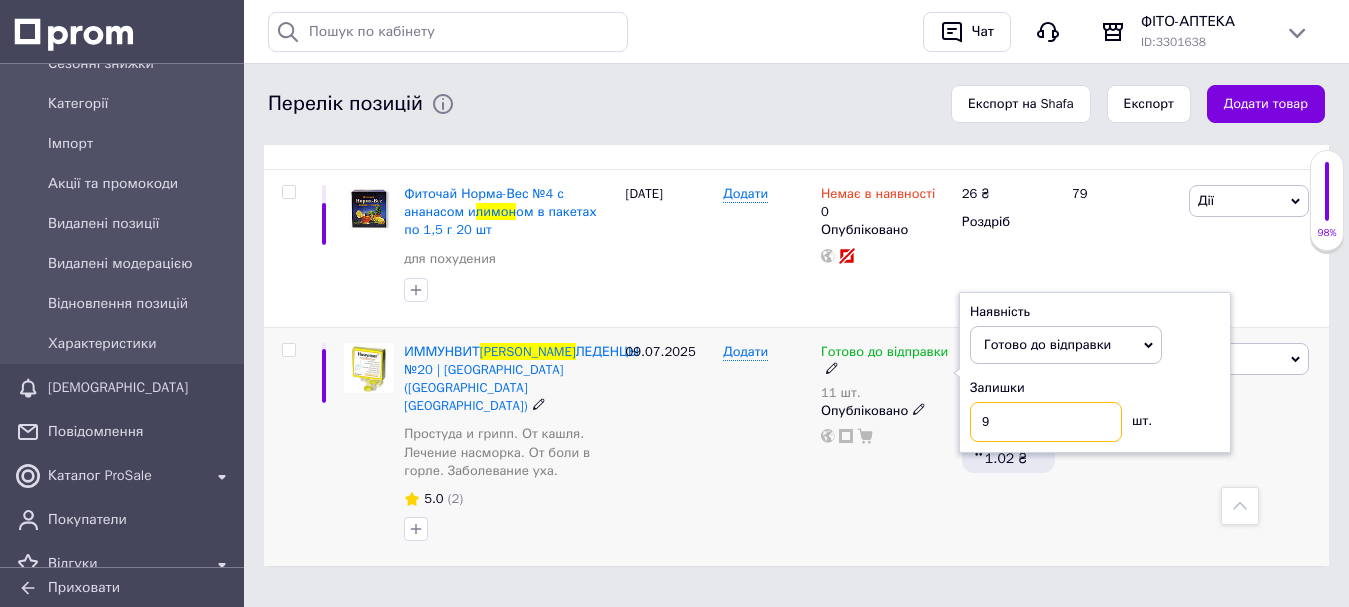 type on "9" 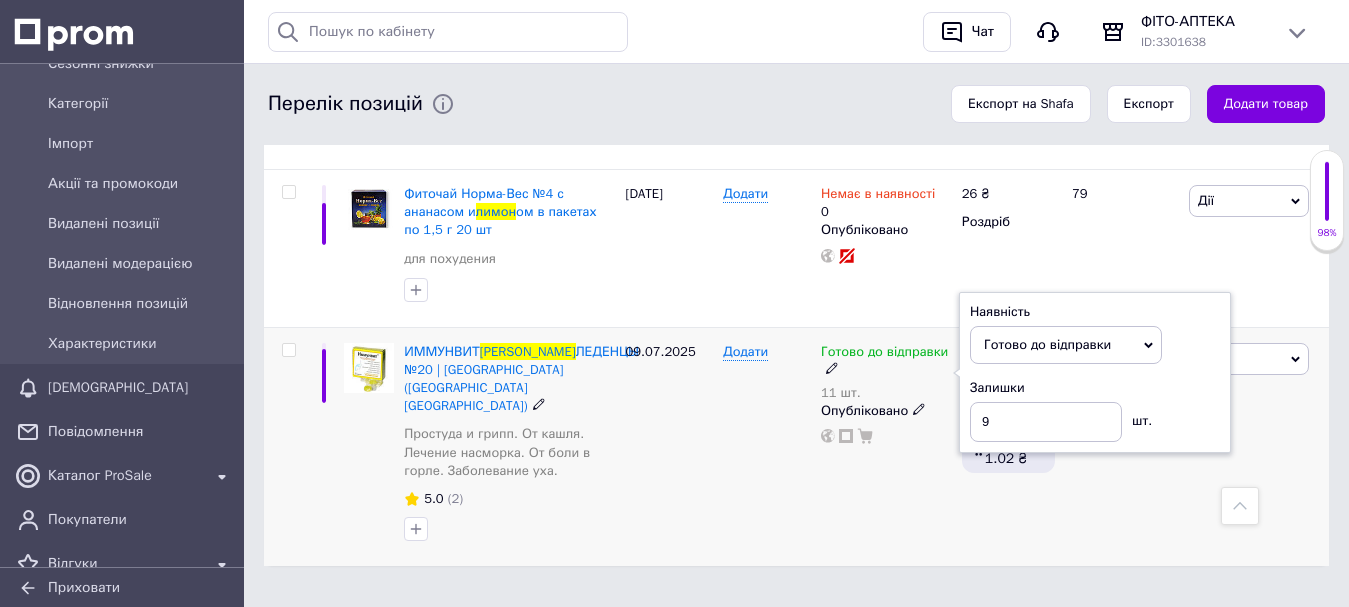click on "Додати" at bounding box center (767, 446) 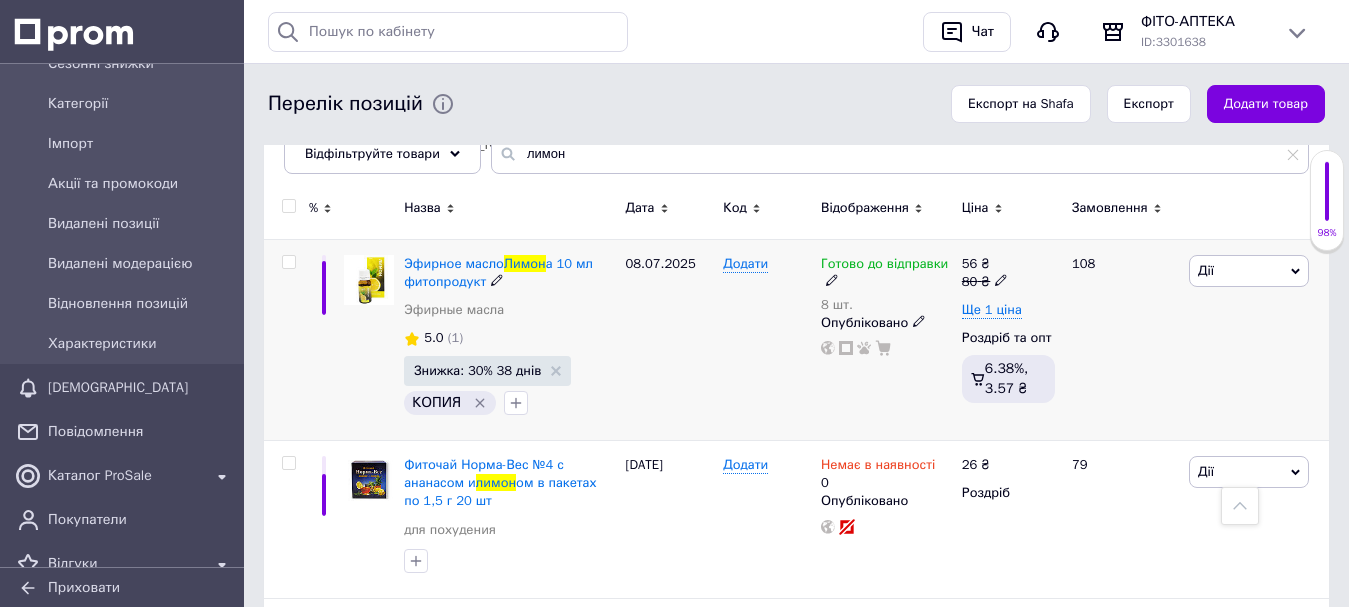 scroll, scrollTop: 247, scrollLeft: 0, axis: vertical 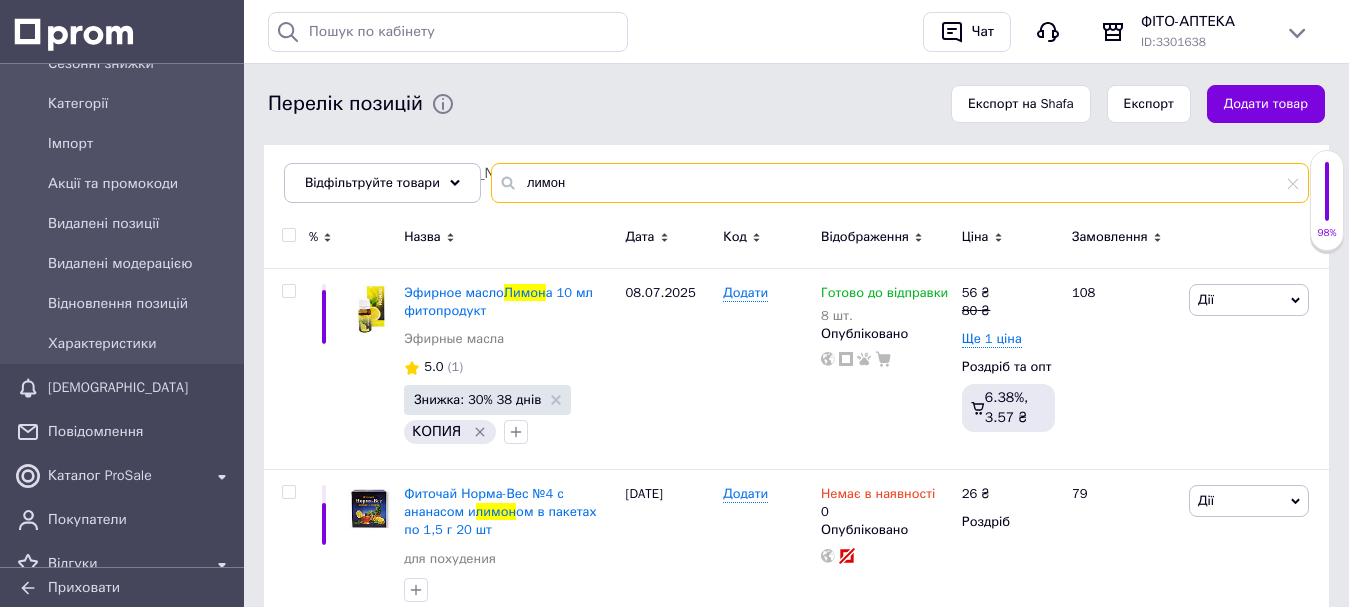 click on "Усі 986 Зі знижкою 71 Видалити Редагувати Вітрина 16 Видалити Редагувати Приховані 401 Видалити Редагувати Опубліковані 585 Видалити Редагувати Свечи, фитосвечи, кону... 48 Видалити Редагувати Фитоконцентраты Экомед 0 Видалити Редагувати Фитоконцентраты Экомед... 46 Видалити Редагувати Ok Відфільтровано...  Зберегти Нічого не знайдено Можливо, помилка у слові  або немає відповідностей за вашим запитом. Усі 986 Зі знижкою 71 Вітрина 16 Приховані 401 Опубліковані 585 Свечи, фитосвечи, кону... 48 Фитоконцентраты Экомед 0 Фитоконцентраты Экомед... 46 Відфільтруйте товари лимон" at bounding box center [796, 134] 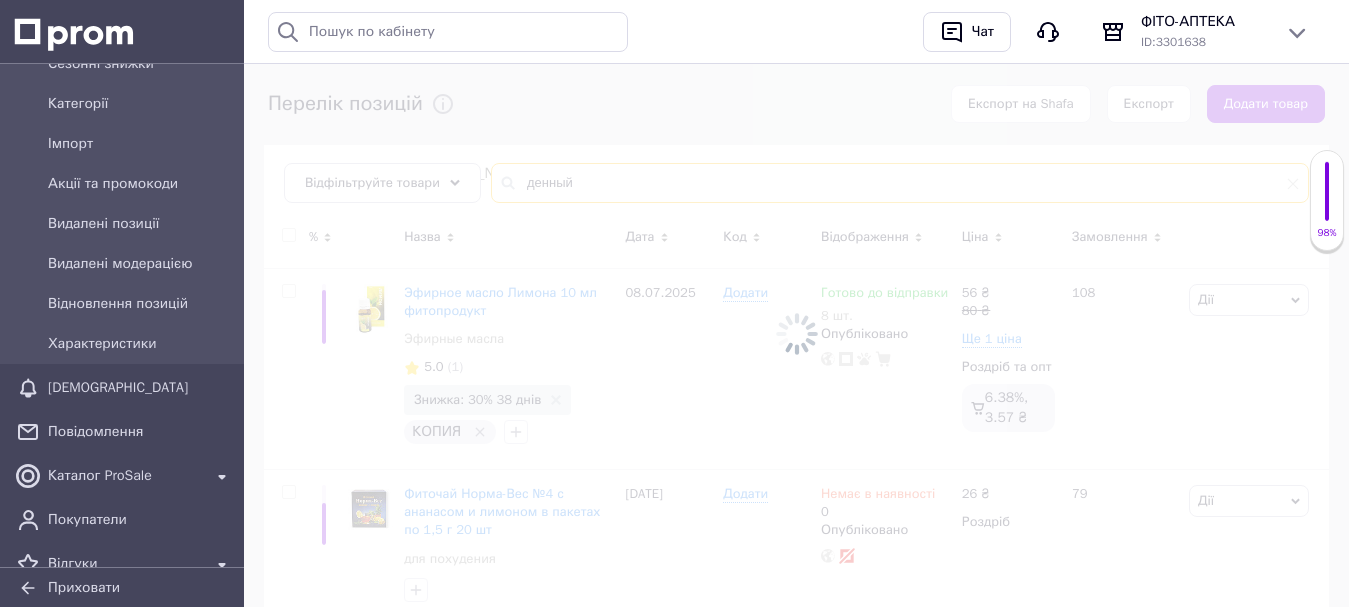 scroll, scrollTop: 153, scrollLeft: 0, axis: vertical 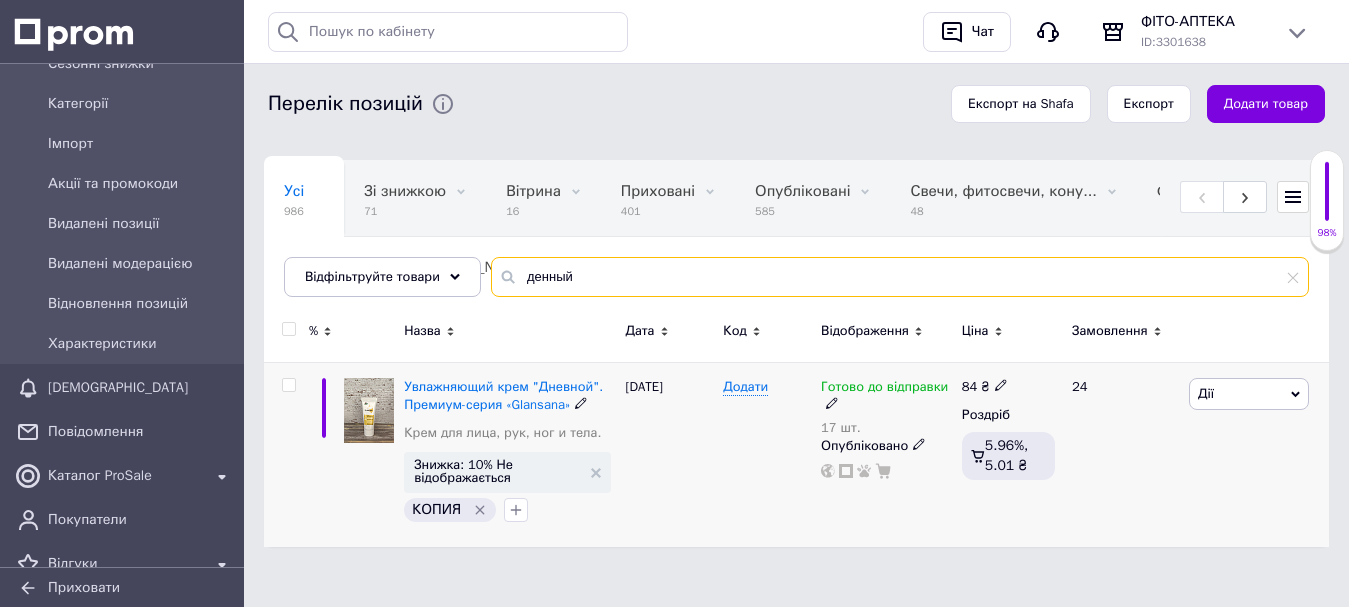 type on "денный" 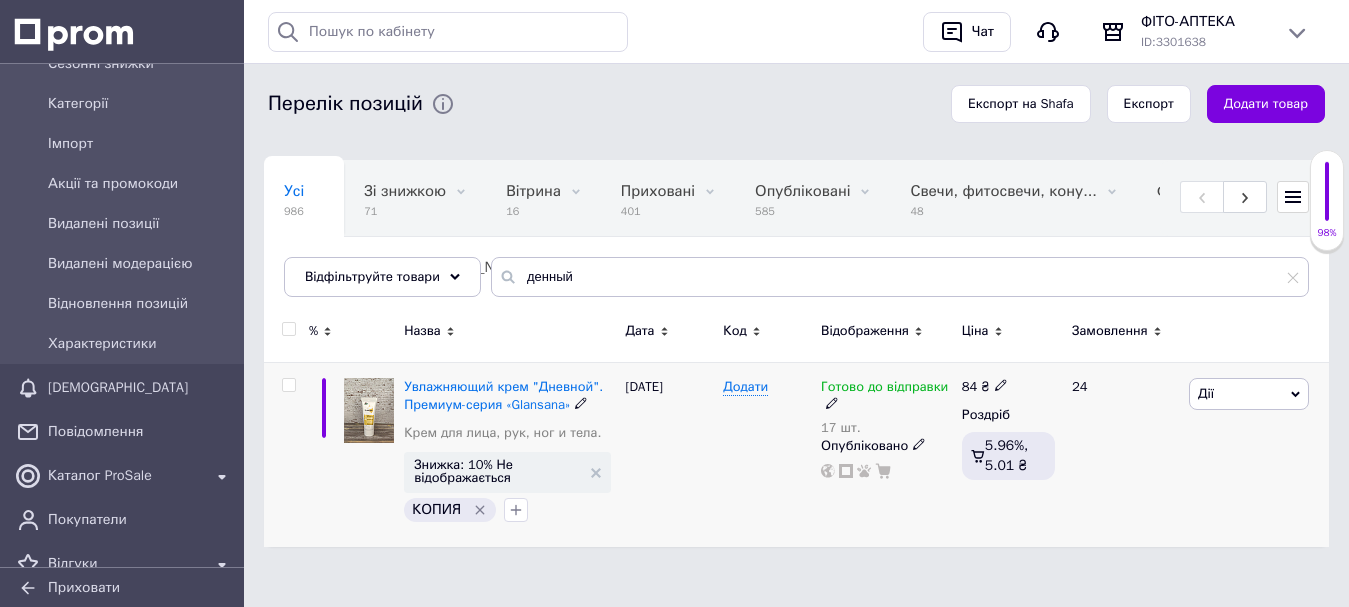 click on "Готово до відправки" at bounding box center [886, 396] 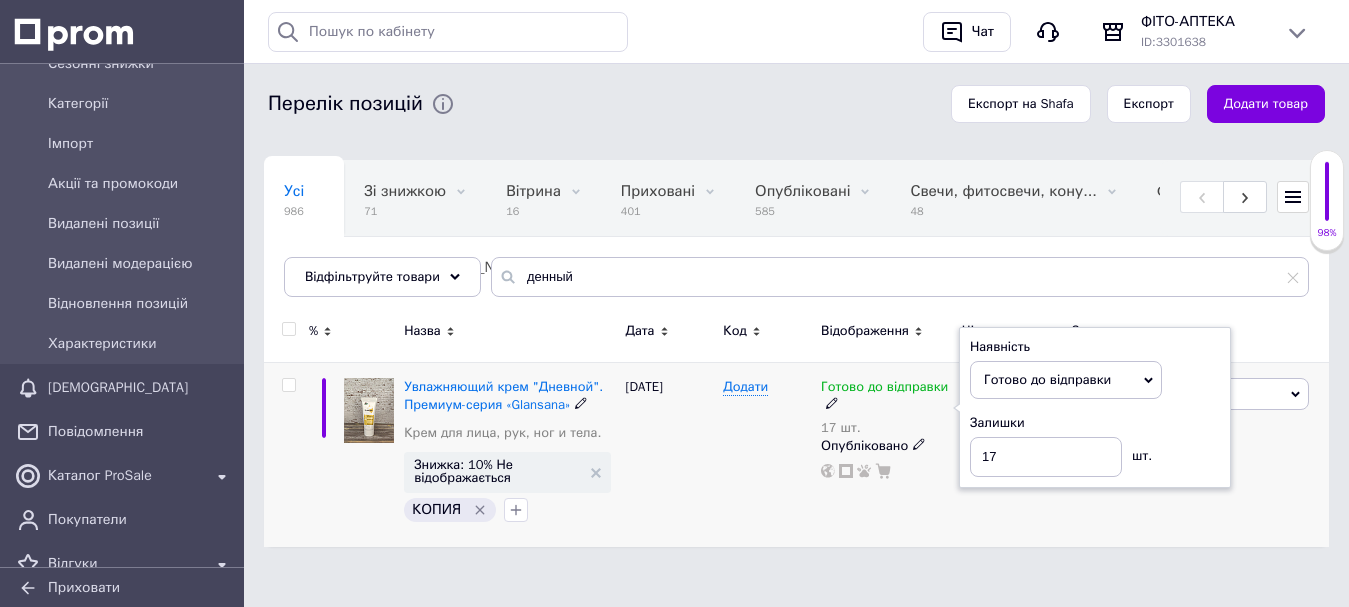 click on "Наявність Готово до відправки В наявності Немає в наявності Під замовлення Залишки 17 шт." at bounding box center [1095, 408] 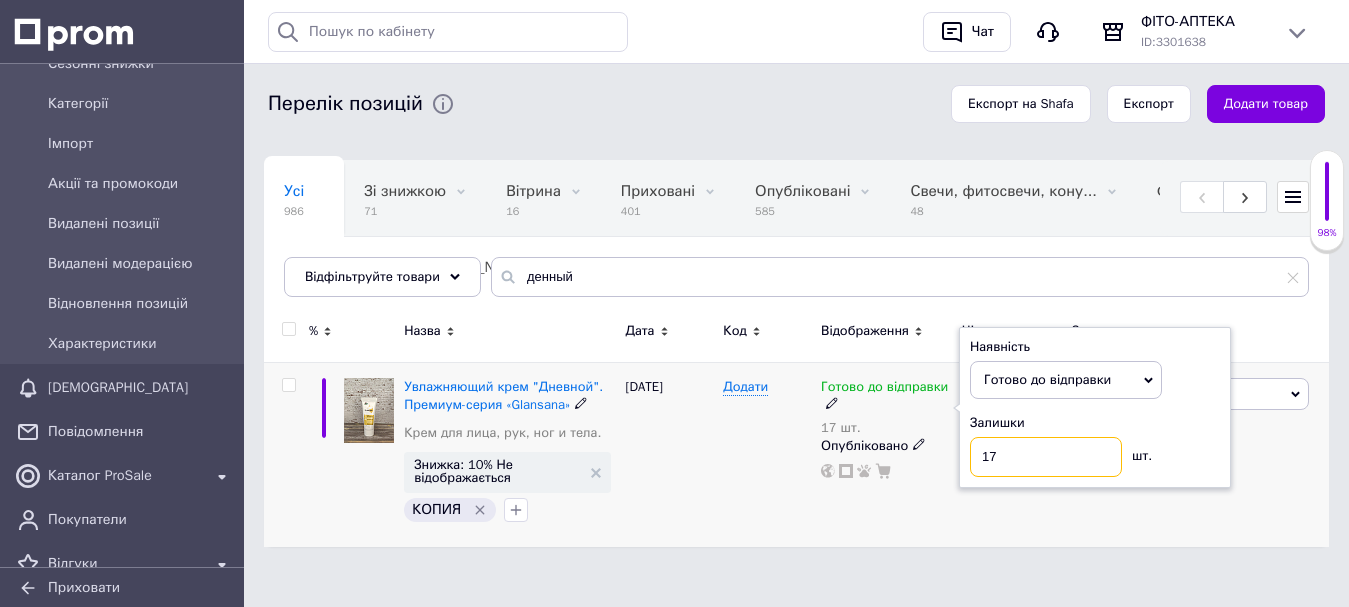 drag, startPoint x: 1003, startPoint y: 450, endPoint x: 988, endPoint y: 454, distance: 15.524175 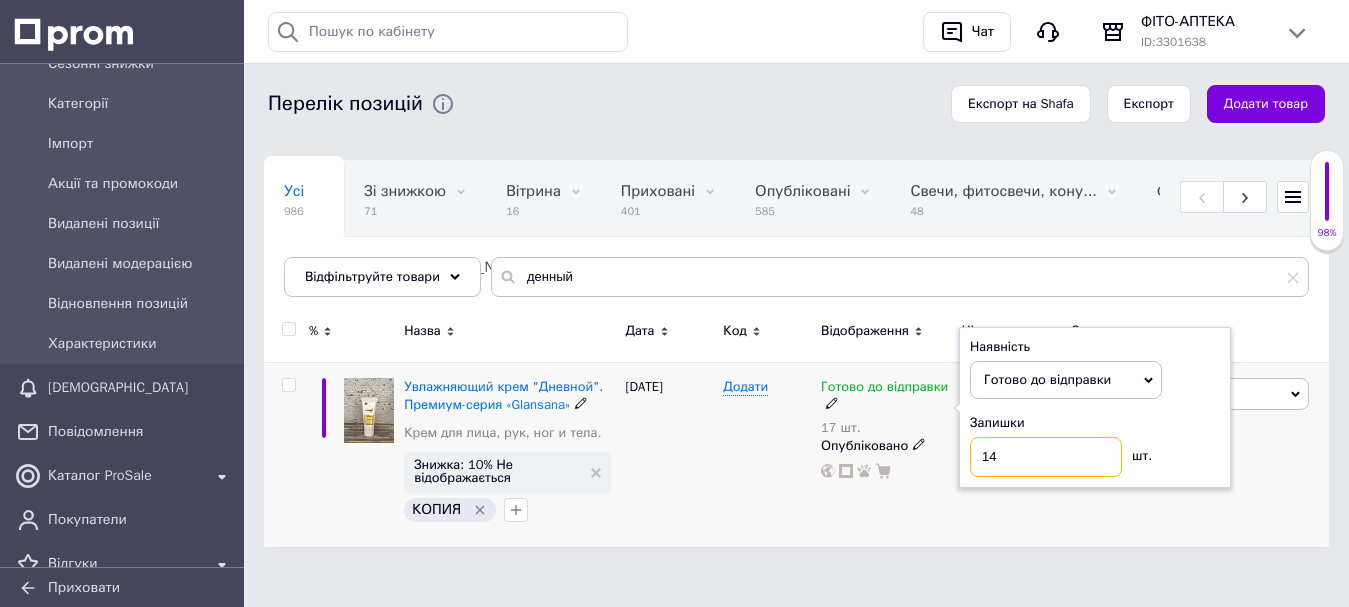 type on "14" 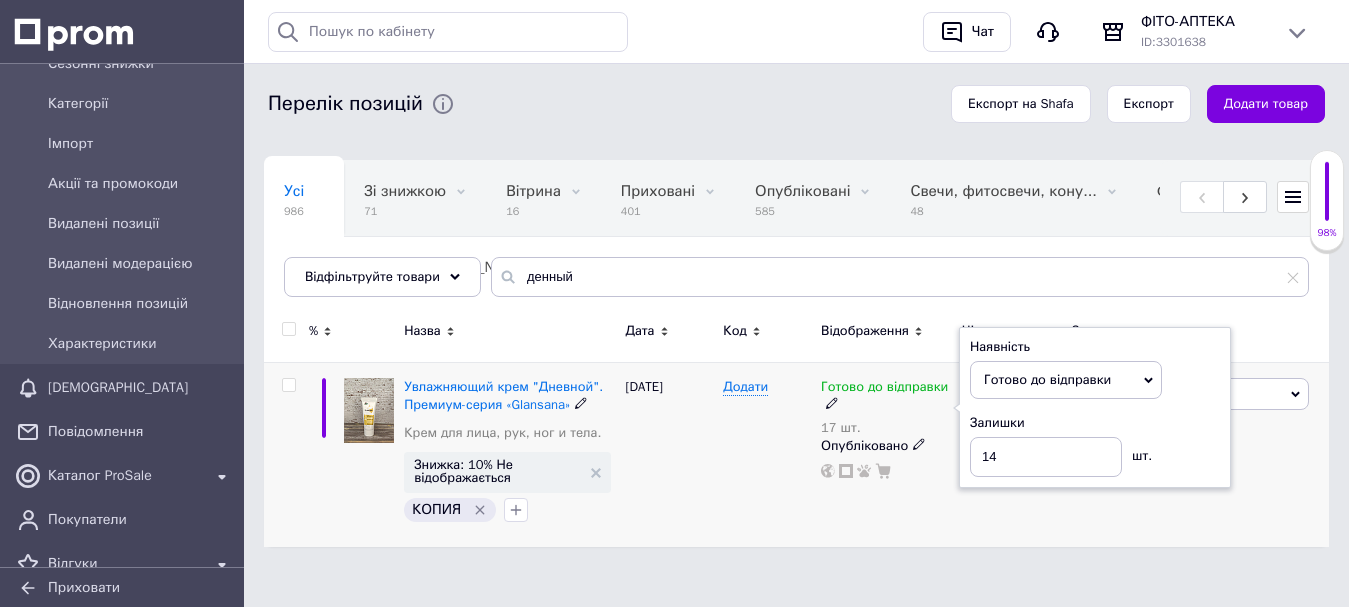 click on "04.07.2025" at bounding box center [670, 454] 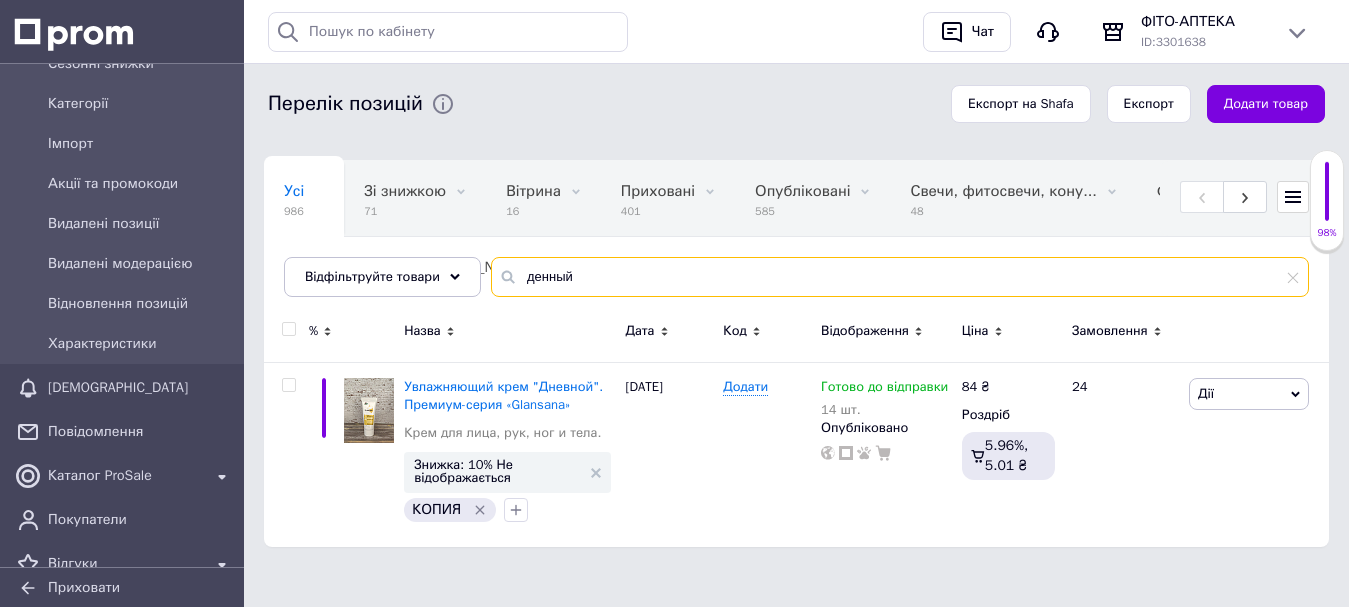 drag, startPoint x: 579, startPoint y: 276, endPoint x: 516, endPoint y: 283, distance: 63.387695 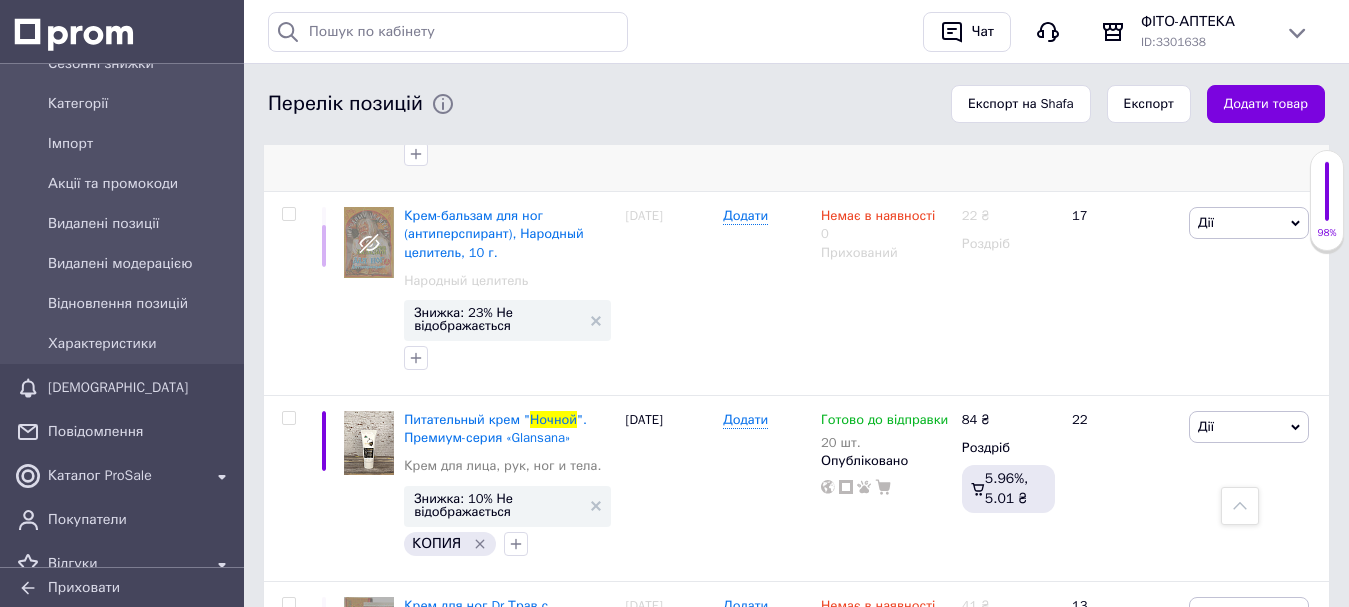 scroll, scrollTop: 8553, scrollLeft: 0, axis: vertical 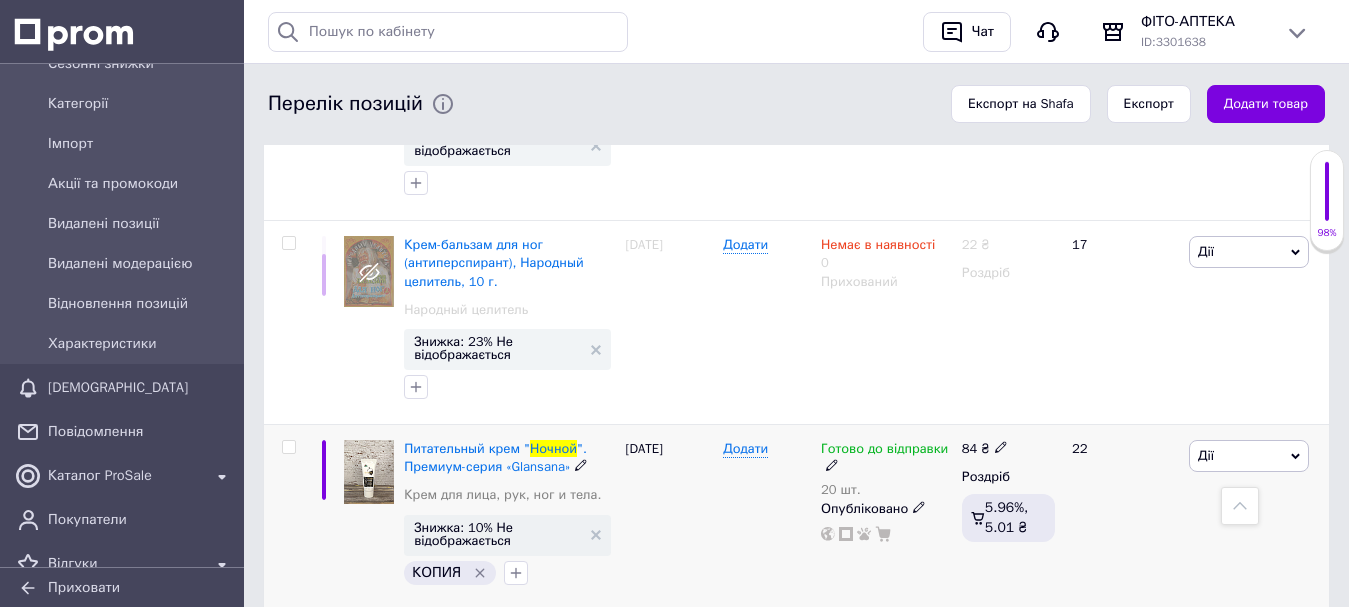type on "ночной" 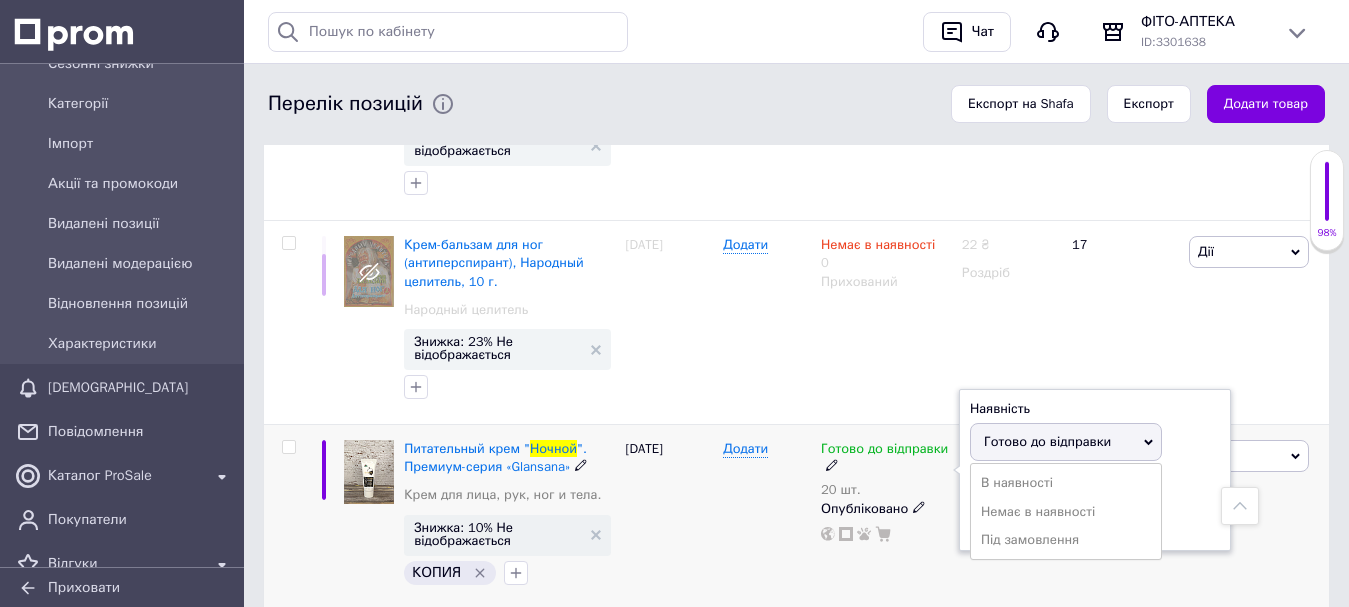 click on "Наявність Готово до відправки В наявності Немає в наявності Під замовлення Залишки 20 шт." at bounding box center [1095, 470] 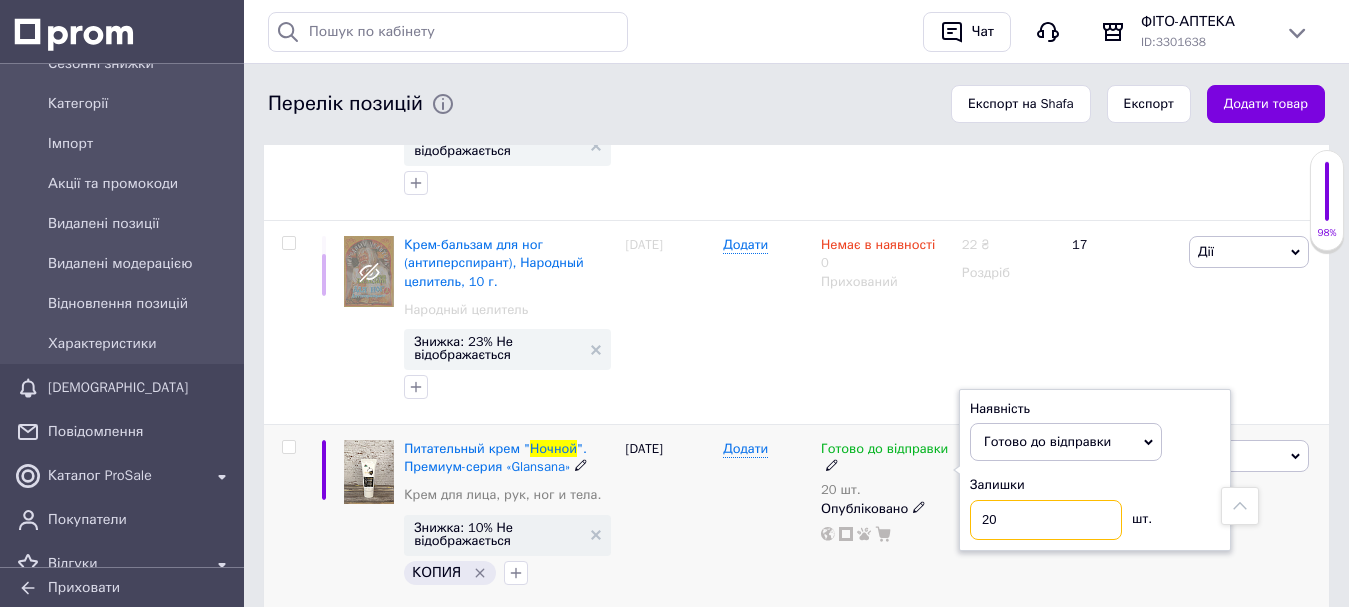 drag, startPoint x: 1019, startPoint y: 333, endPoint x: 969, endPoint y: 344, distance: 51.1957 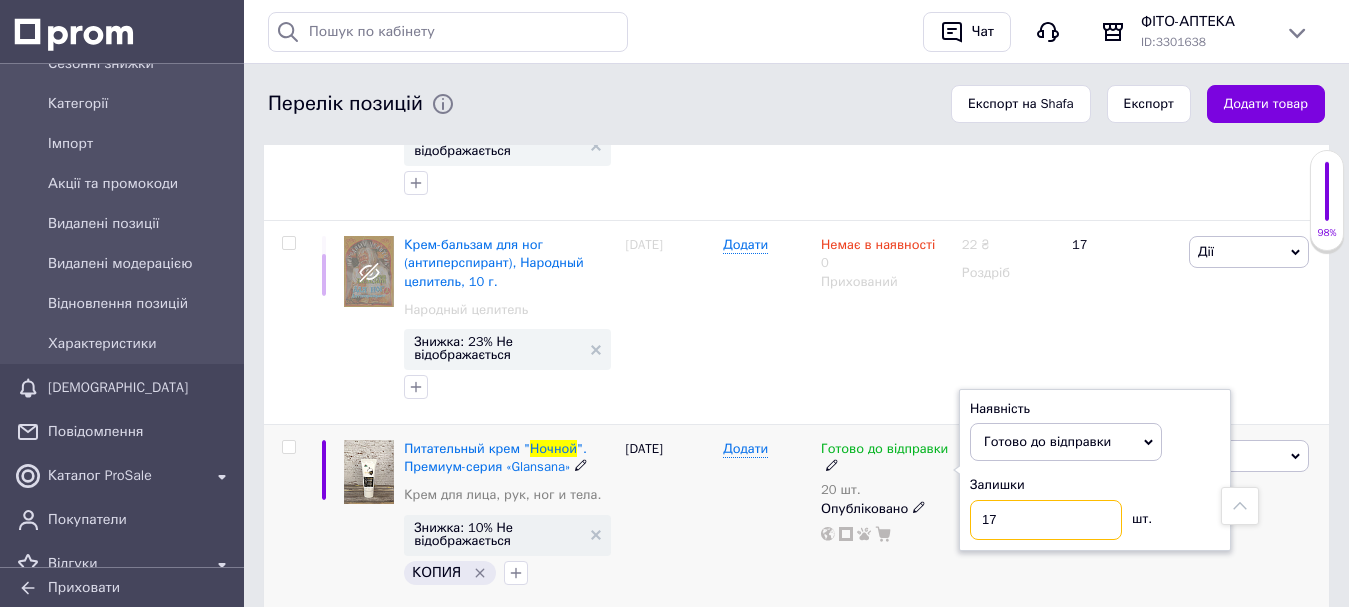 type on "17" 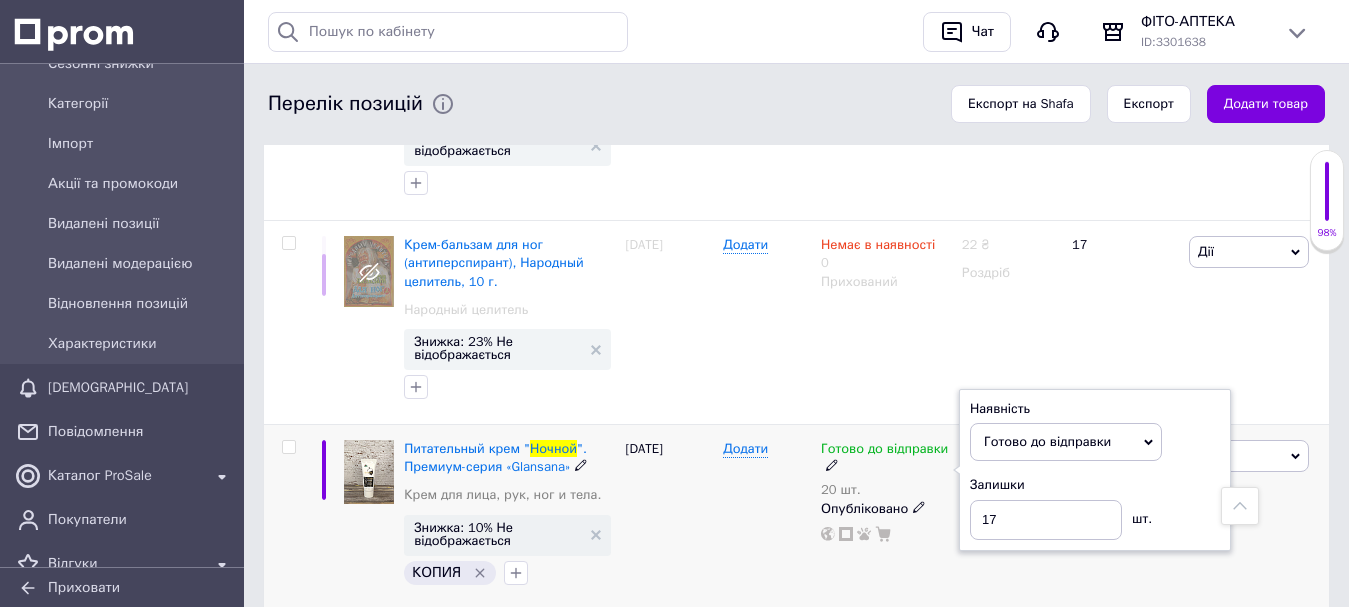 click on "22" at bounding box center (1122, 518) 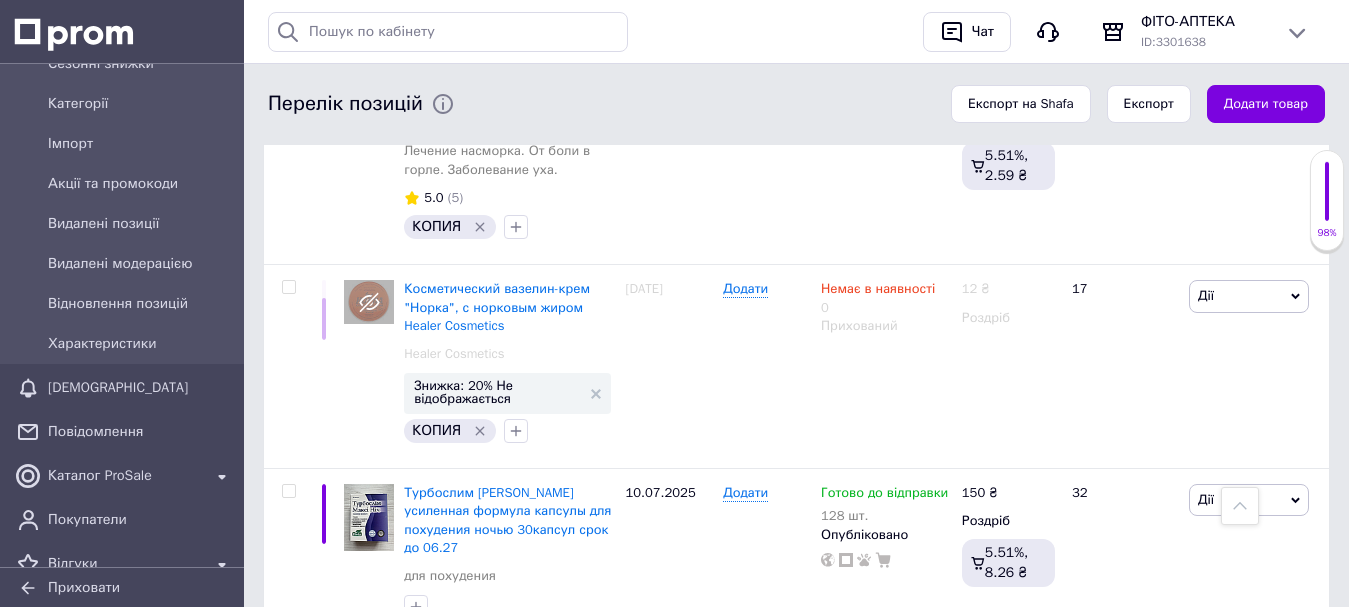 scroll, scrollTop: 0, scrollLeft: 0, axis: both 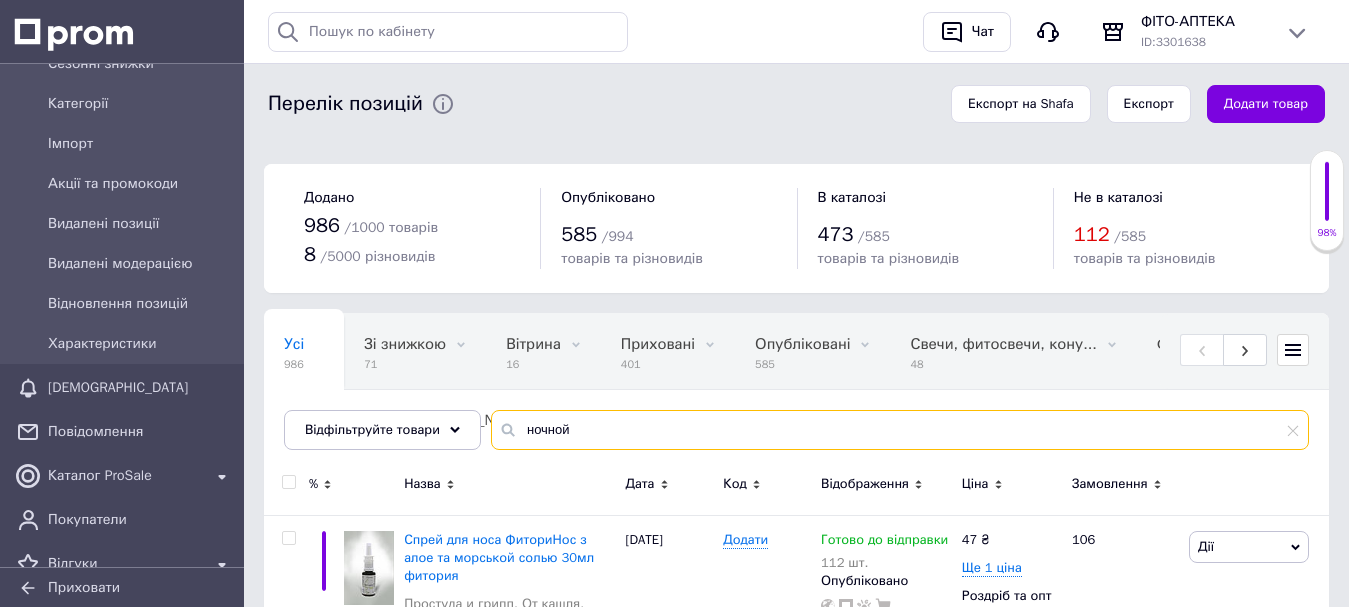 drag, startPoint x: 555, startPoint y: 437, endPoint x: 511, endPoint y: 445, distance: 44.72136 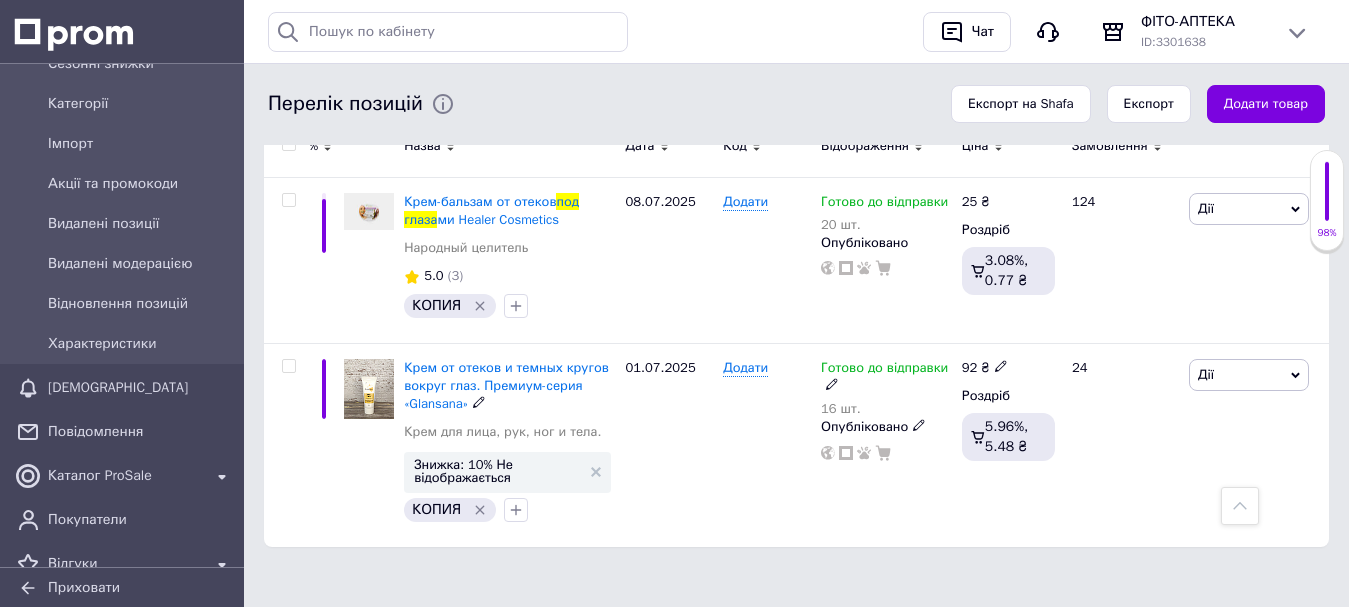 scroll, scrollTop: 338, scrollLeft: 0, axis: vertical 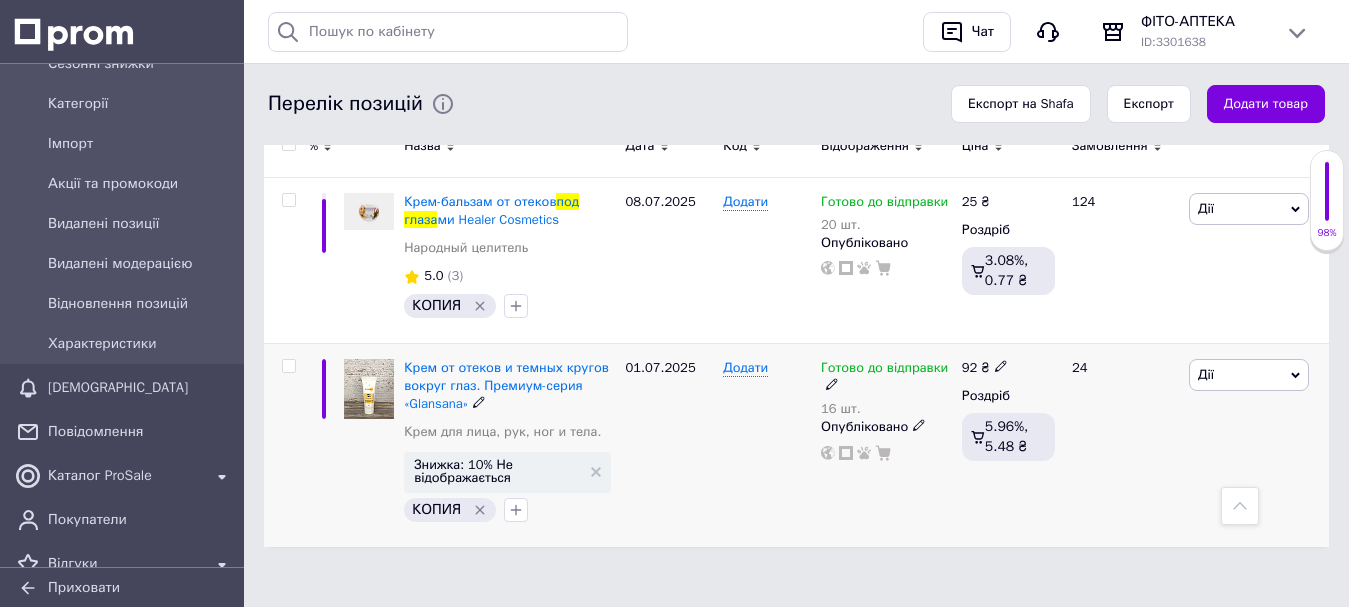 type on "под глаза" 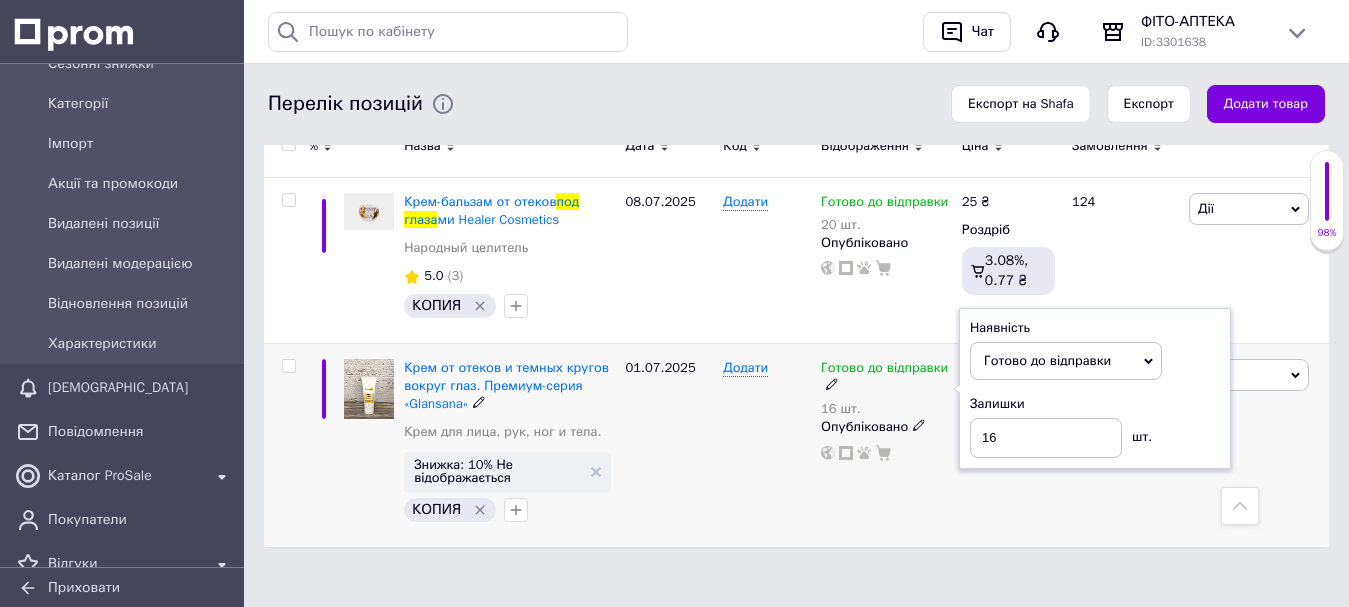 click on "Залишки" at bounding box center (1095, 404) 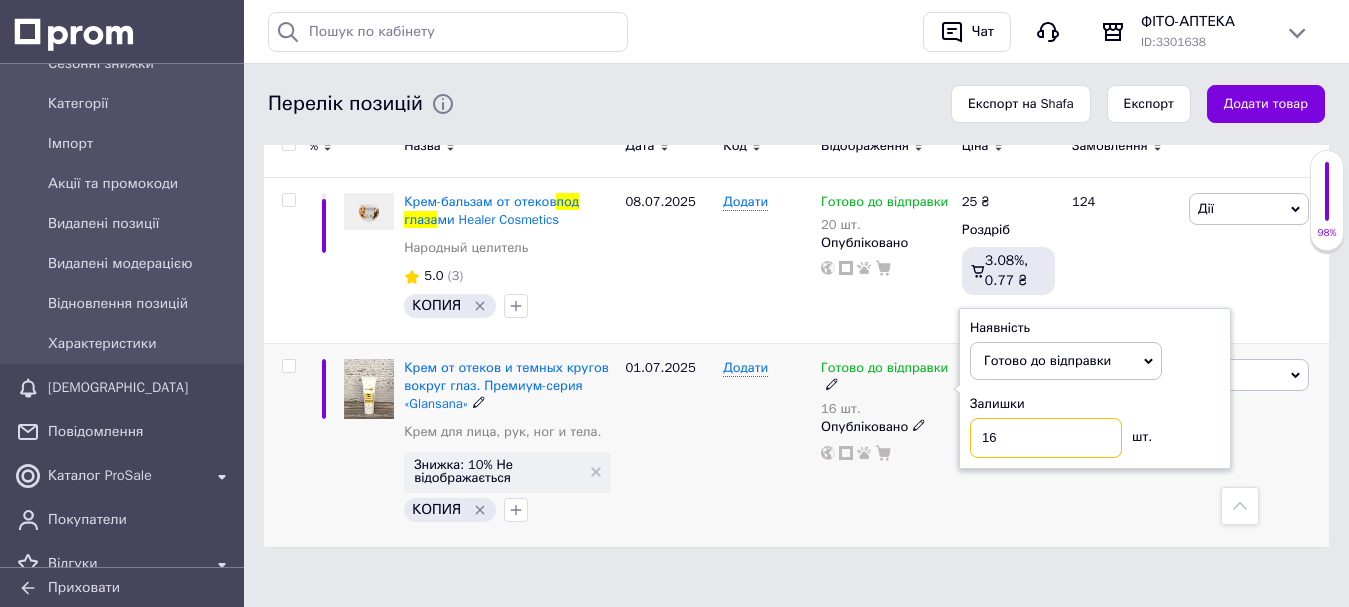 drag, startPoint x: 989, startPoint y: 440, endPoint x: 1013, endPoint y: 443, distance: 24.186773 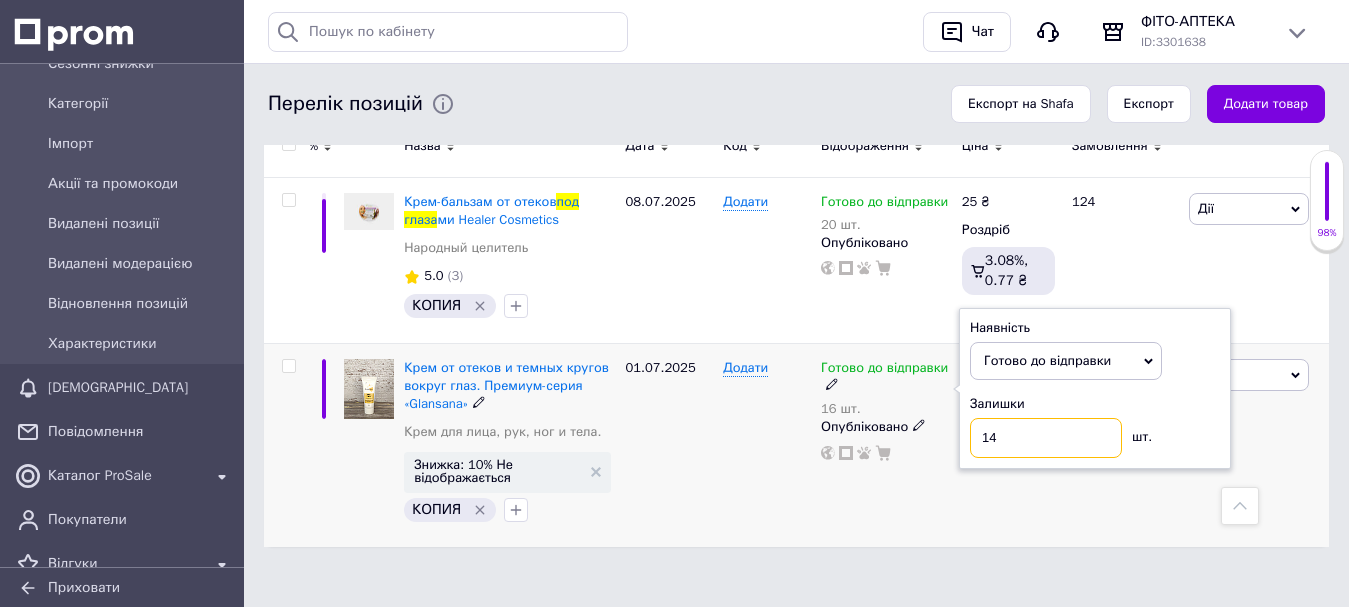 type on "14" 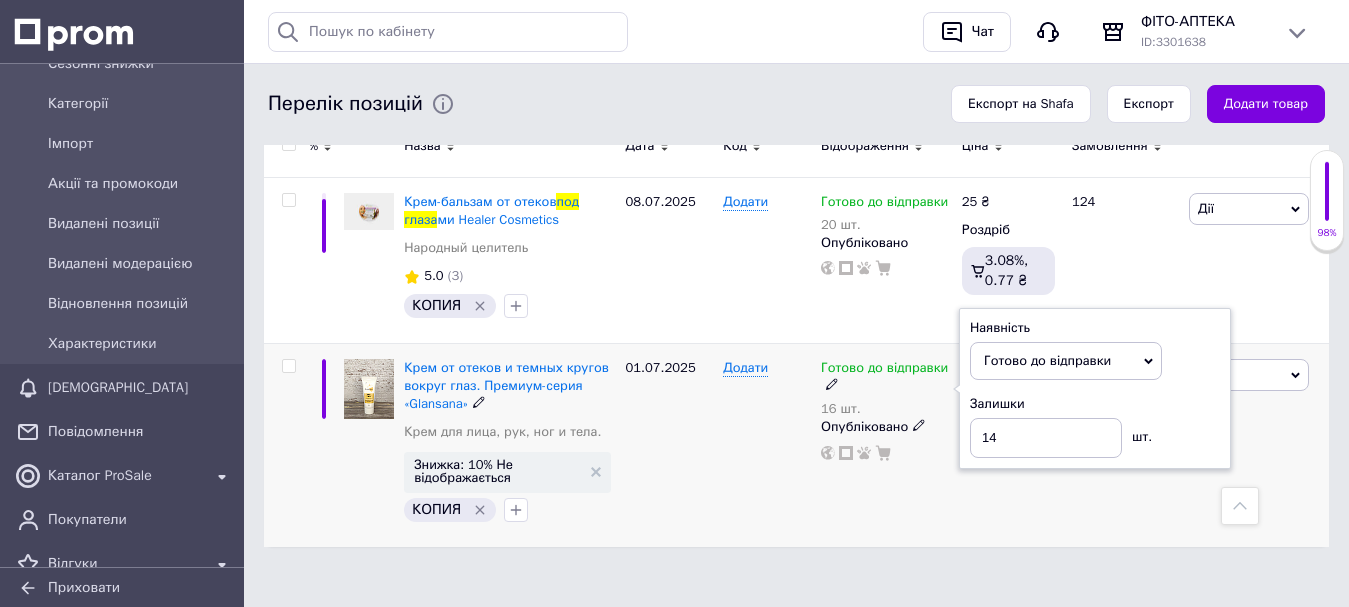 click on "Додати" at bounding box center (767, 444) 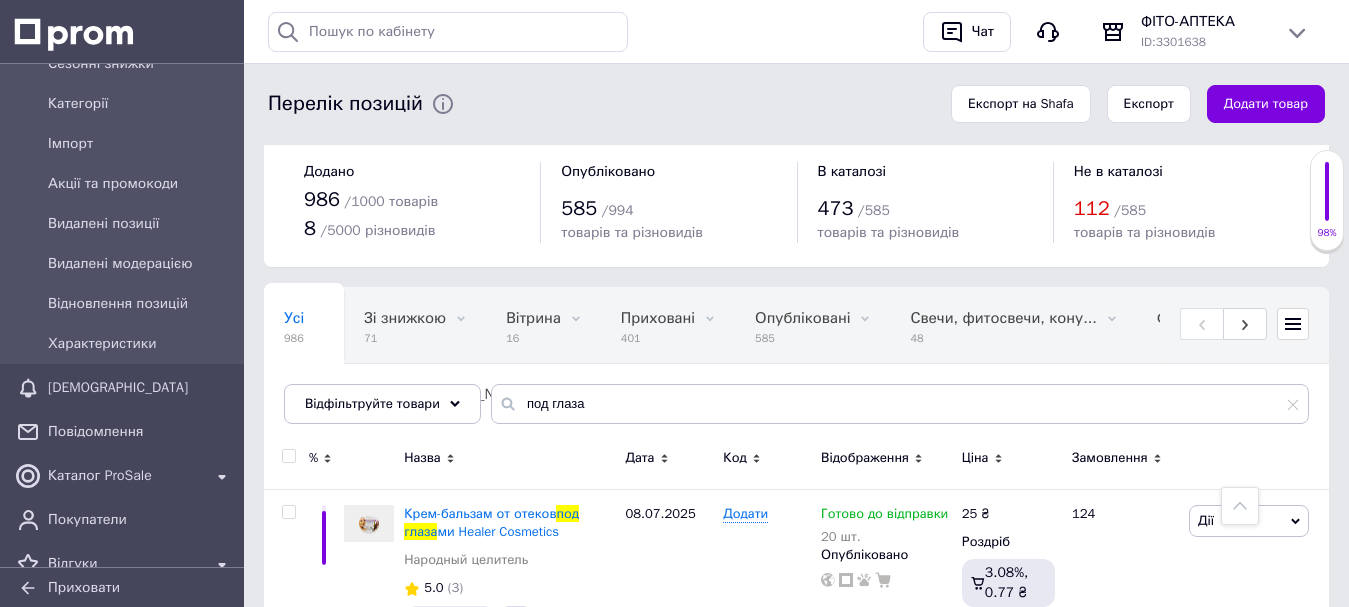 scroll, scrollTop: 8, scrollLeft: 0, axis: vertical 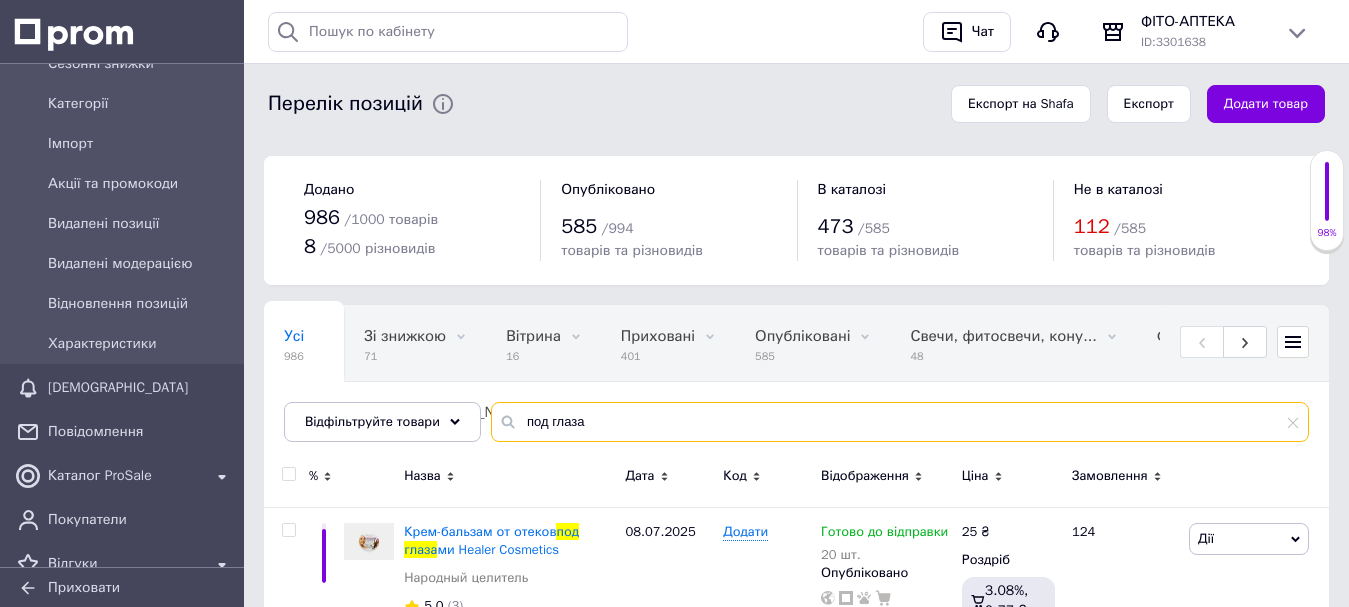drag, startPoint x: 586, startPoint y: 425, endPoint x: 479, endPoint y: 448, distance: 109.444046 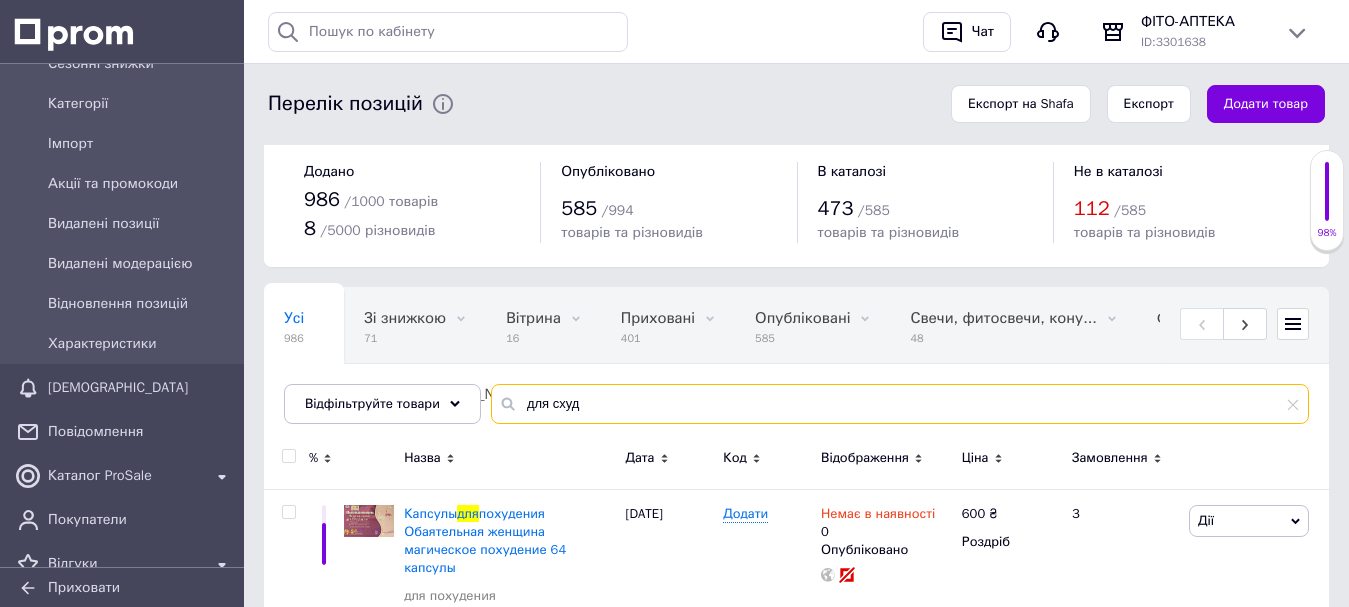 scroll, scrollTop: 21, scrollLeft: 0, axis: vertical 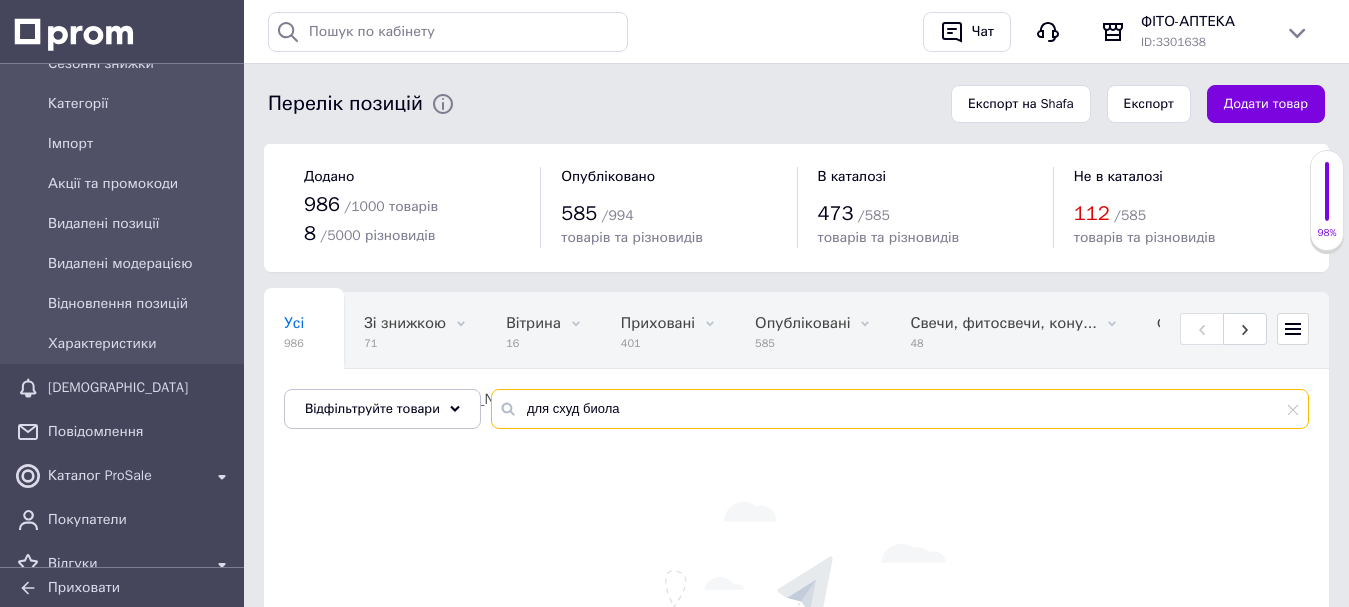 drag, startPoint x: 546, startPoint y: 411, endPoint x: 571, endPoint y: 411, distance: 25 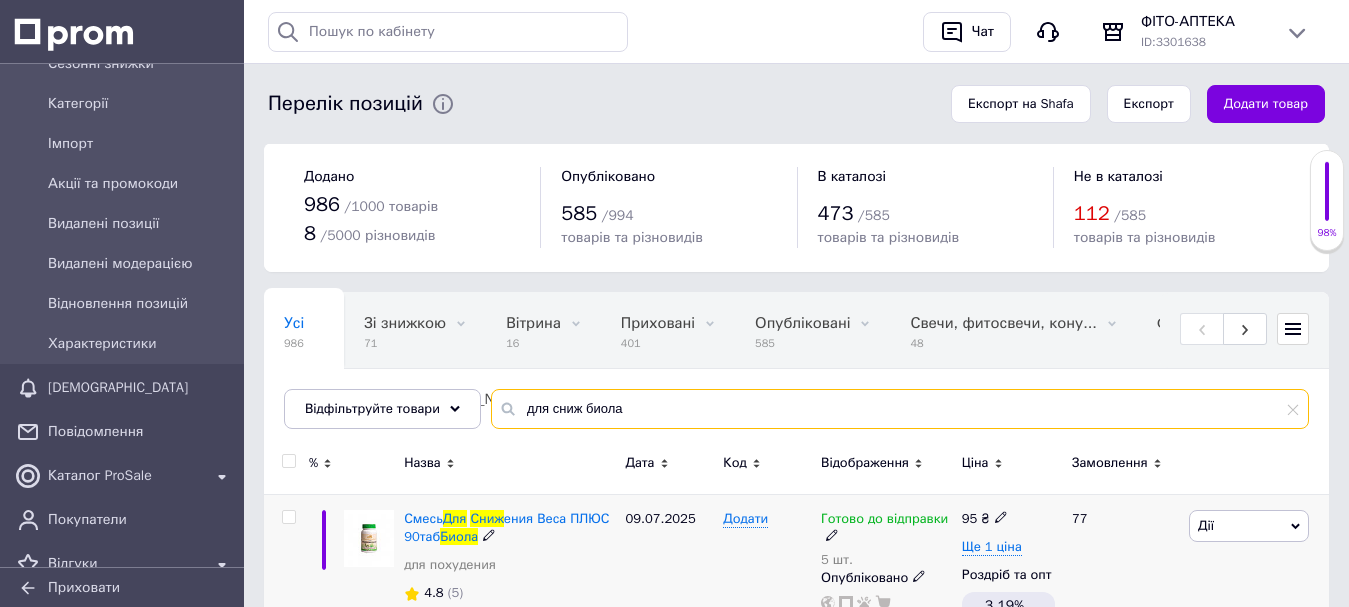 type on "для сниж биола" 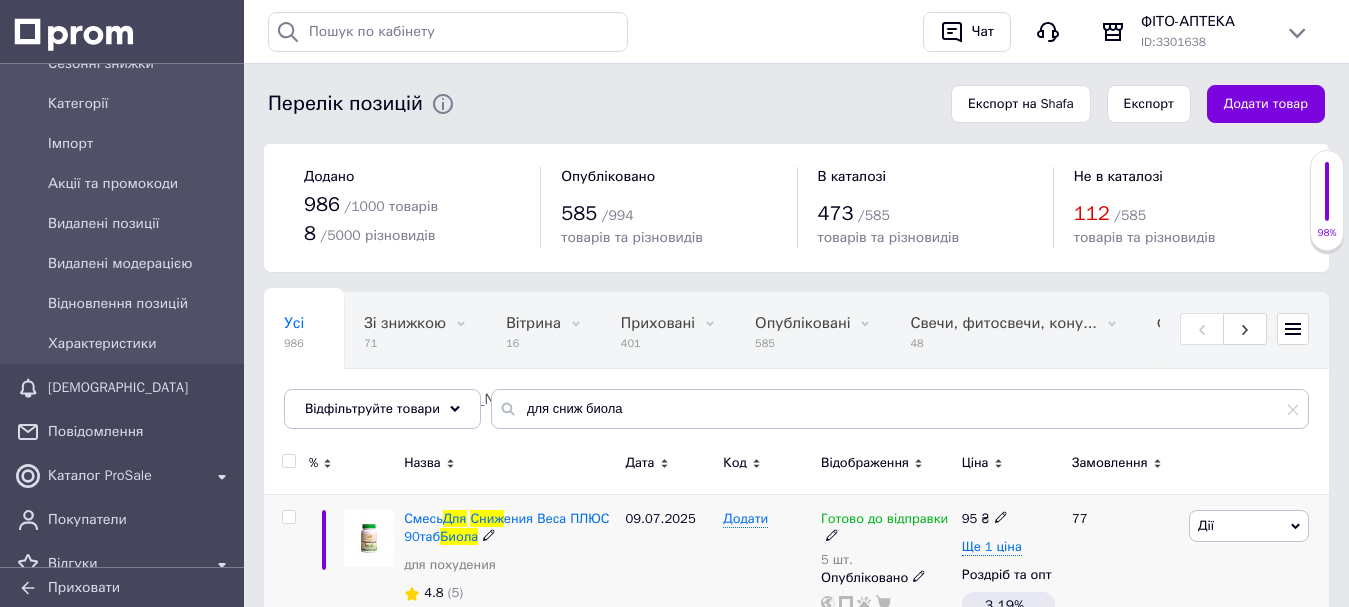 click on "Готово до відправки" at bounding box center [886, 528] 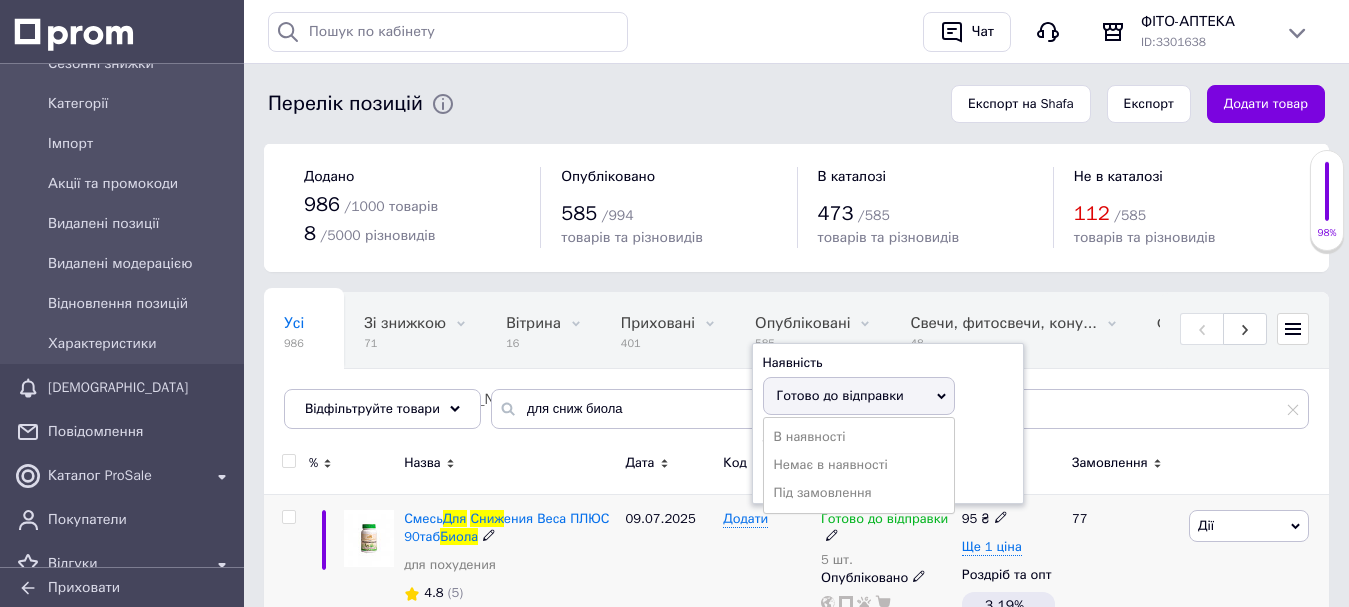 click on "Залишки" at bounding box center [888, 439] 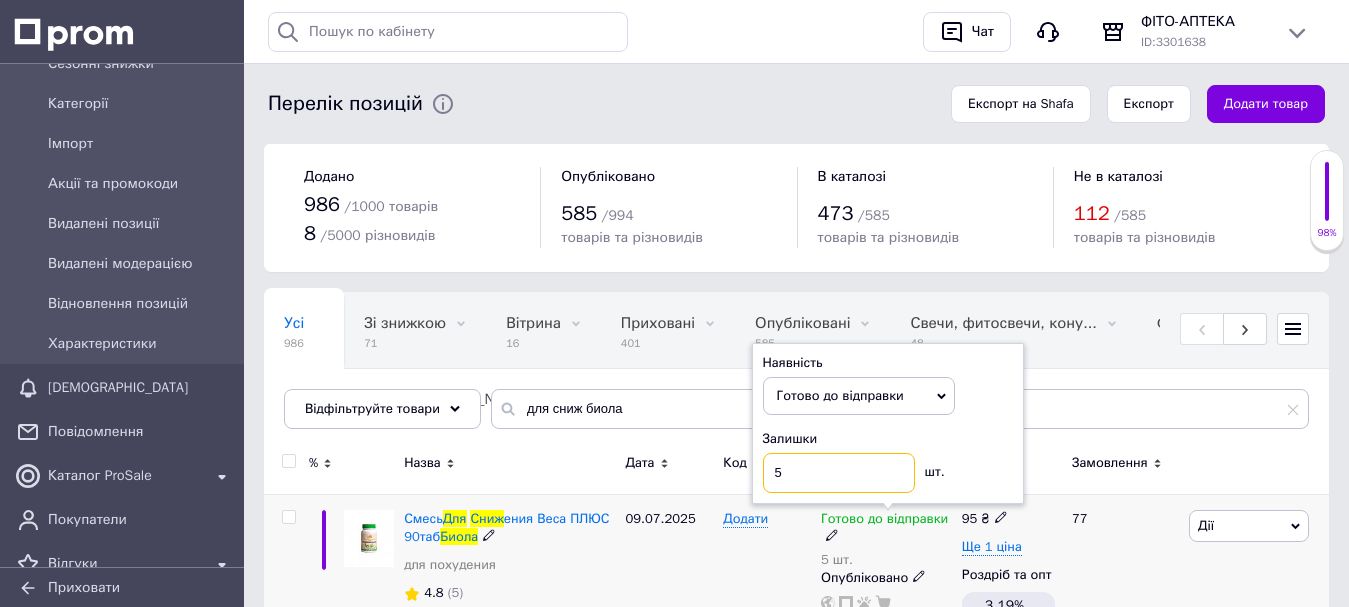 click on "5" at bounding box center (839, 473) 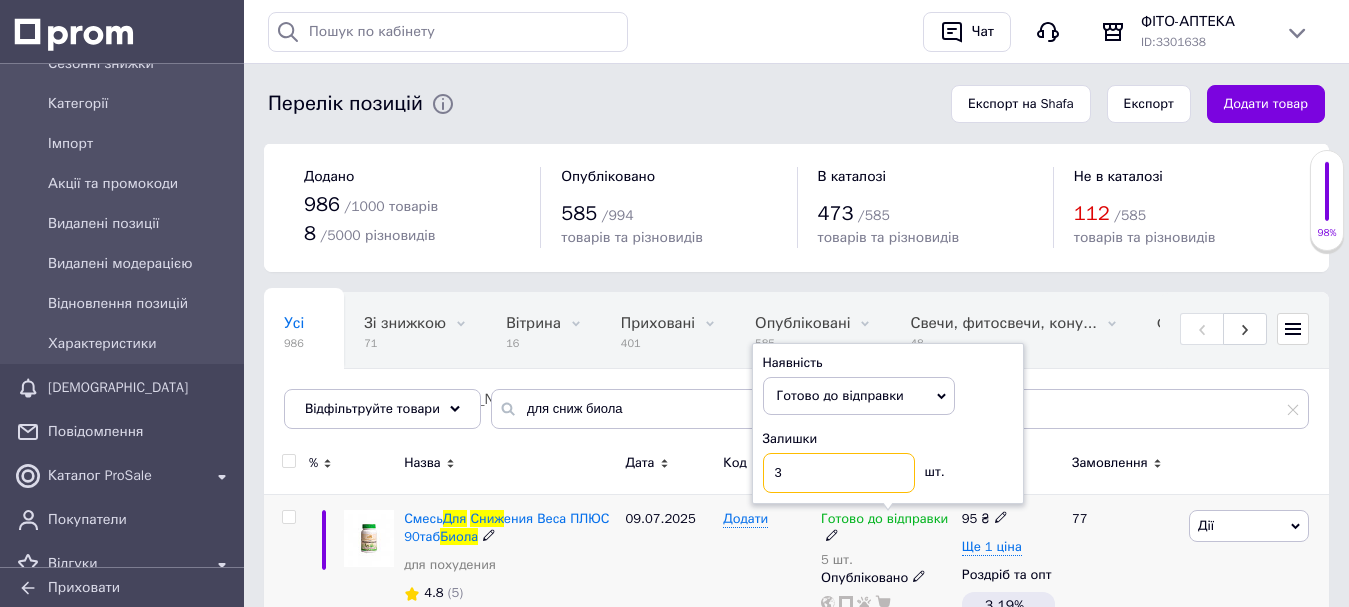type on "3" 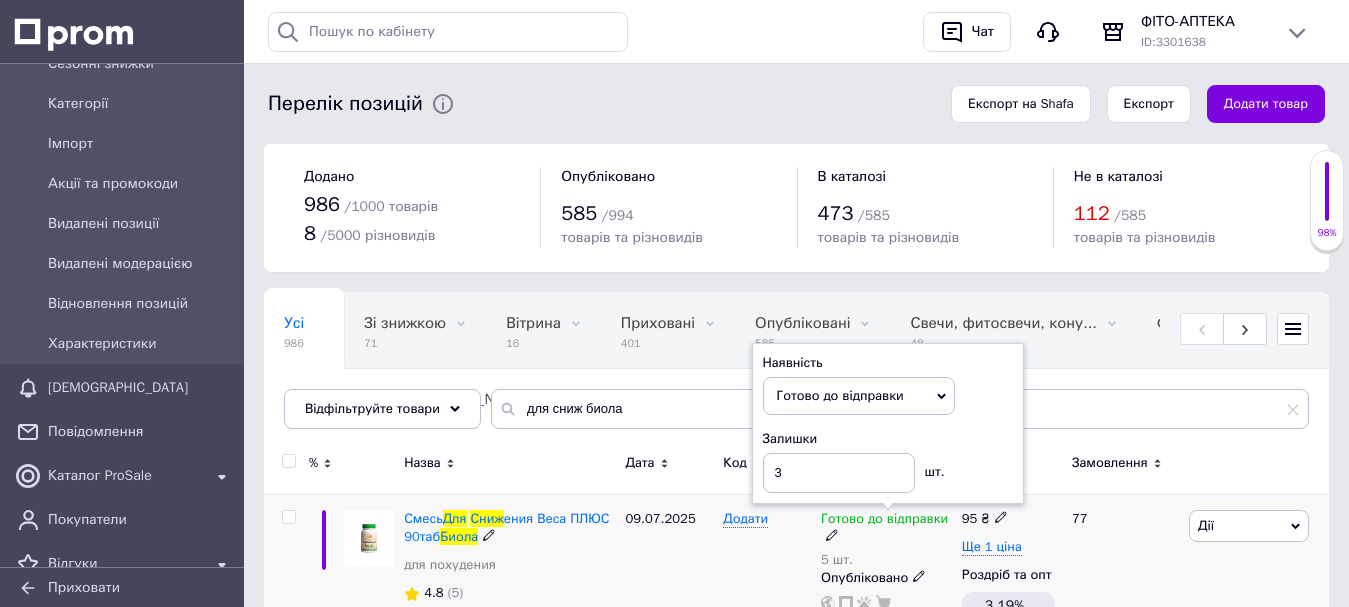 click on "09.07.2025" at bounding box center [670, 579] 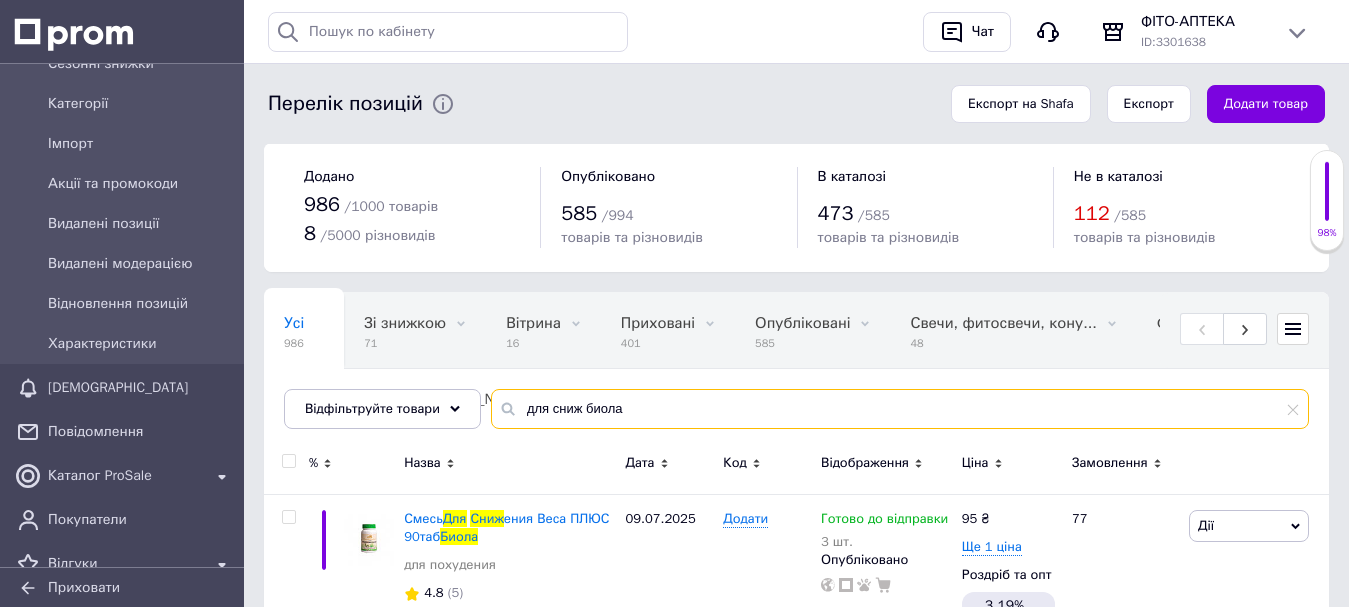 drag, startPoint x: 616, startPoint y: 407, endPoint x: 548, endPoint y: 405, distance: 68.0294 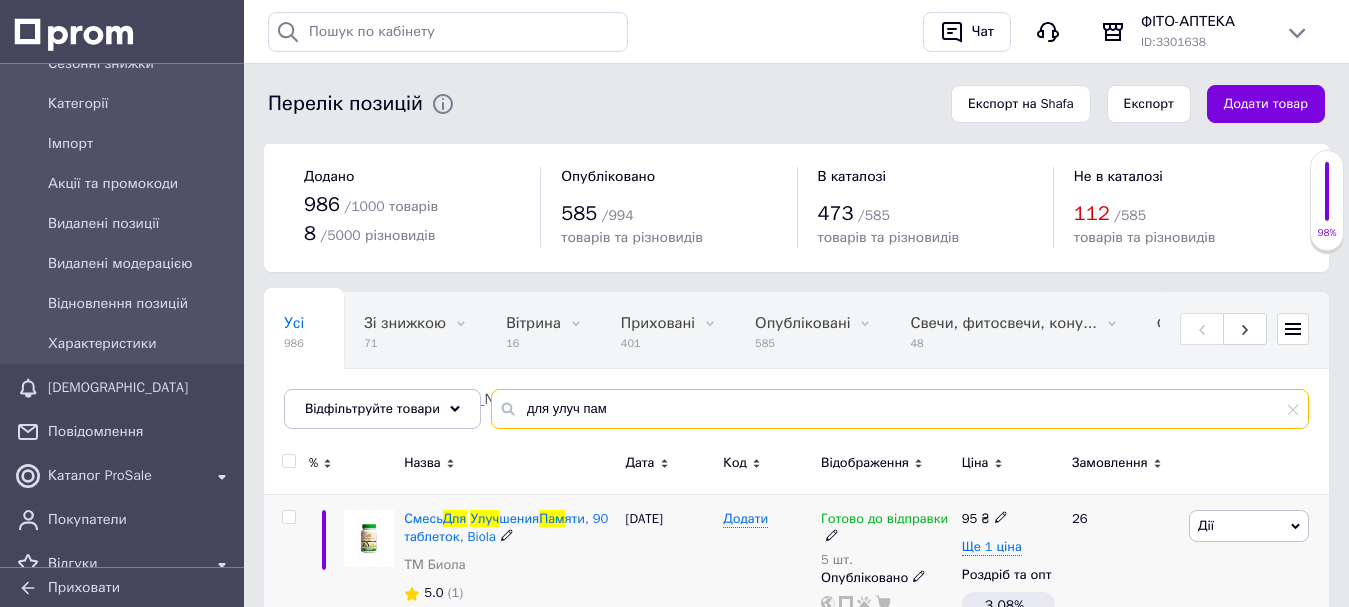 type on "для улуч пам" 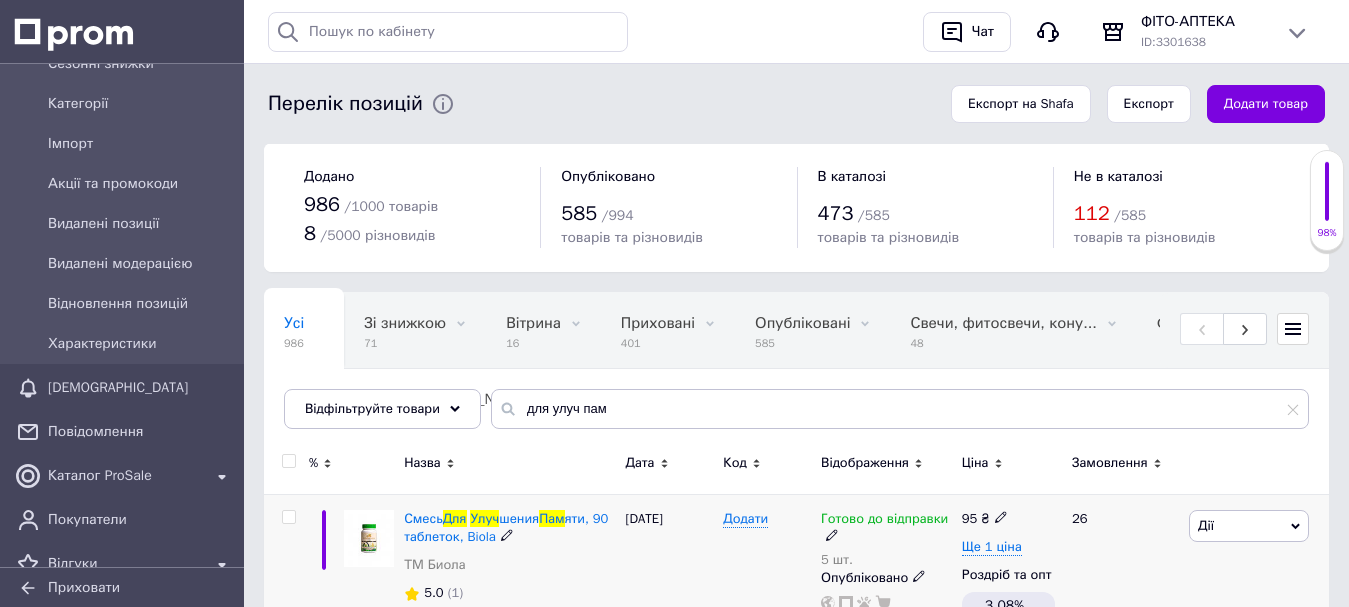 click on "Готово до відправки 5 шт." at bounding box center (886, 539) 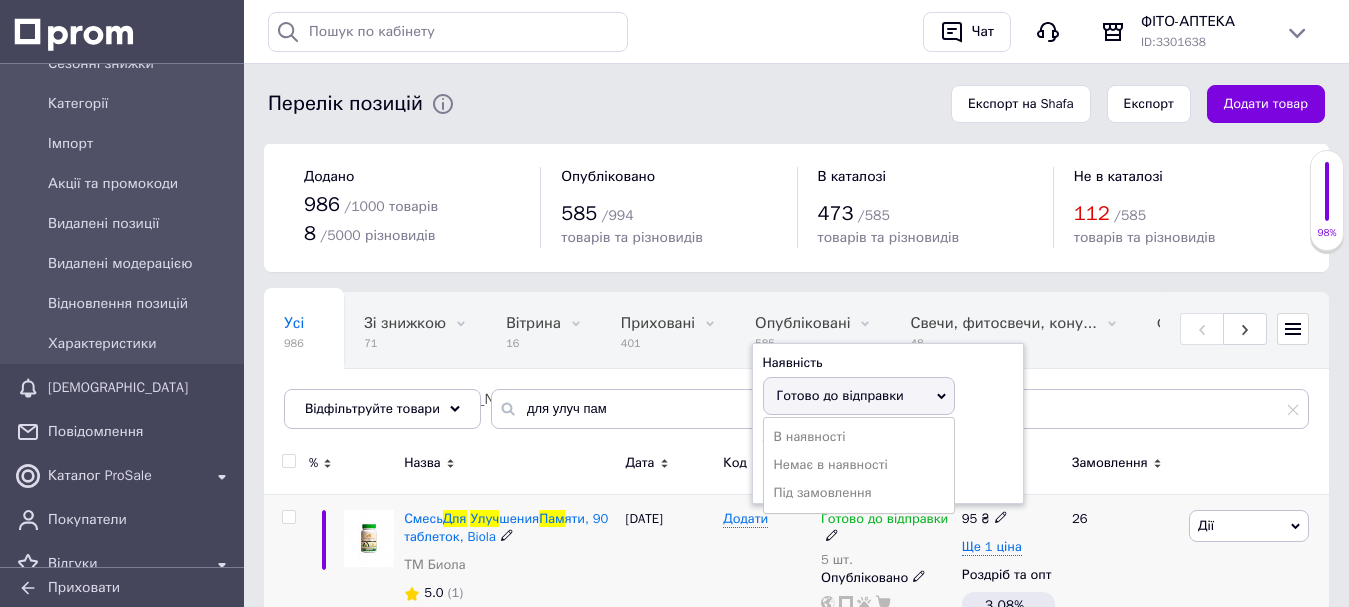click on "Залишки" at bounding box center (888, 439) 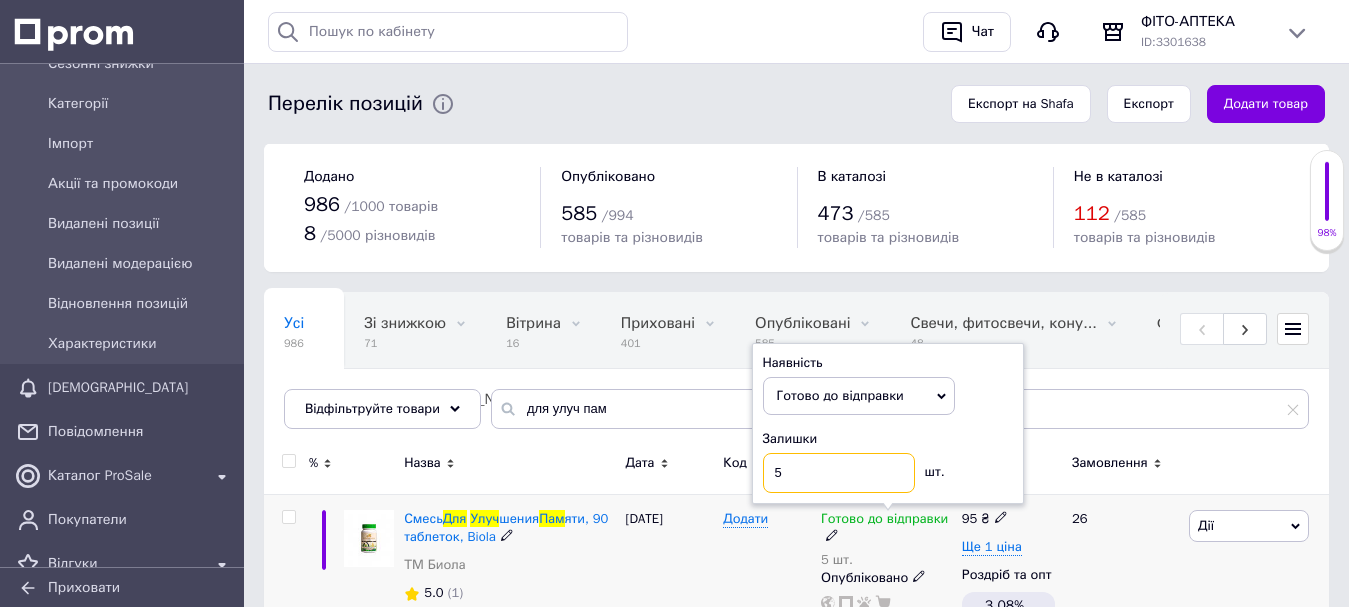 drag, startPoint x: 795, startPoint y: 474, endPoint x: 763, endPoint y: 483, distance: 33.24154 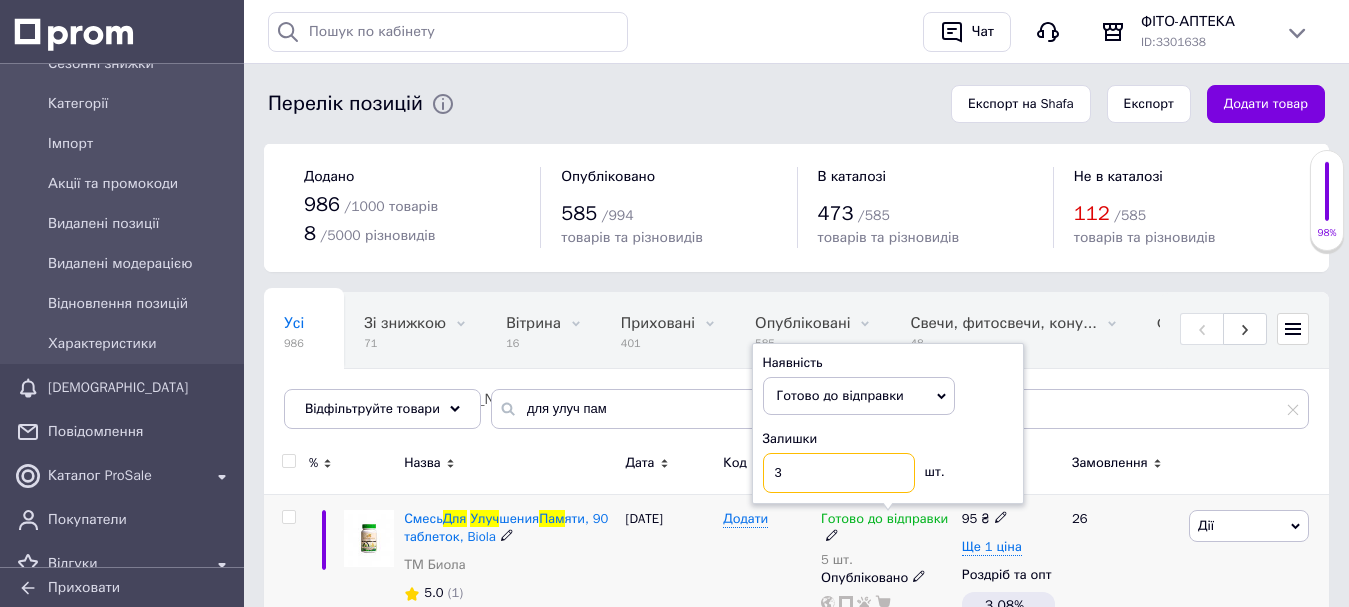 type on "3" 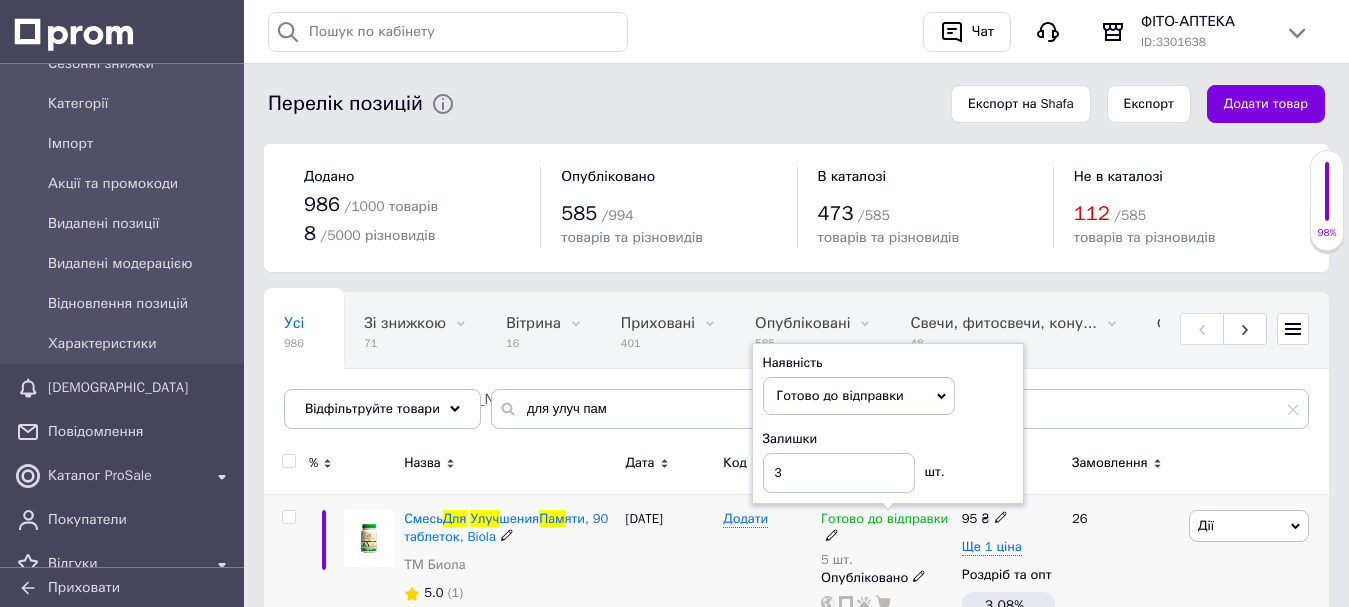click on "26.06.2025" at bounding box center [670, 579] 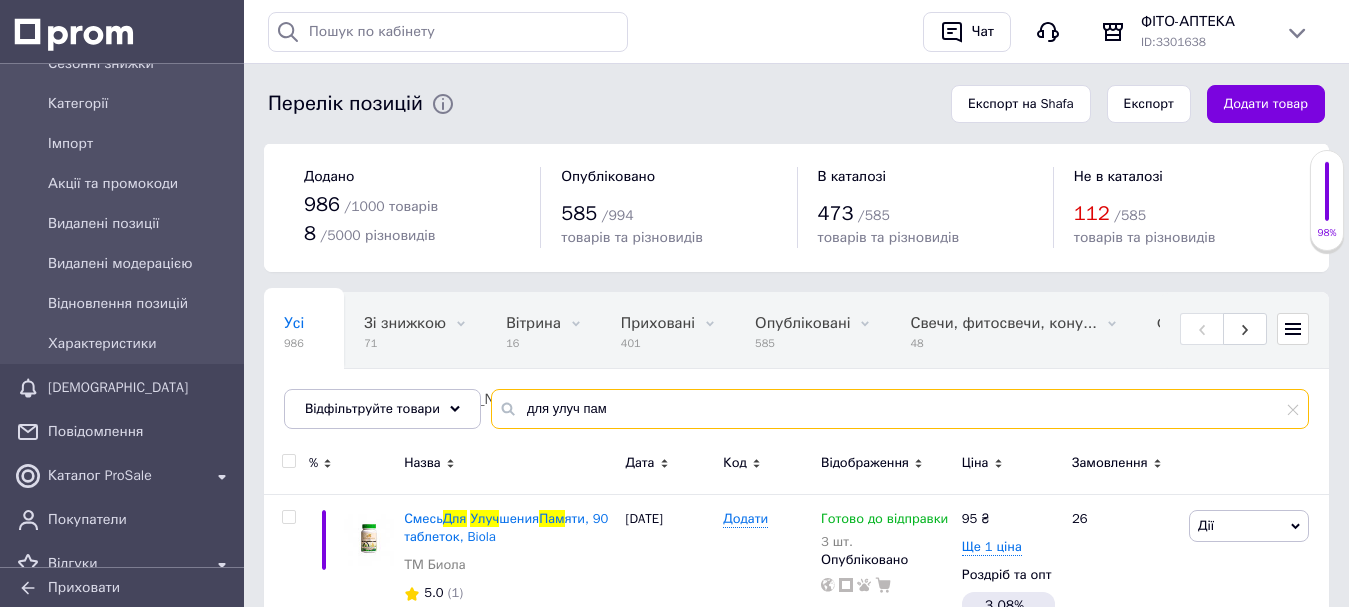drag, startPoint x: 614, startPoint y: 410, endPoint x: 511, endPoint y: 424, distance: 103.947105 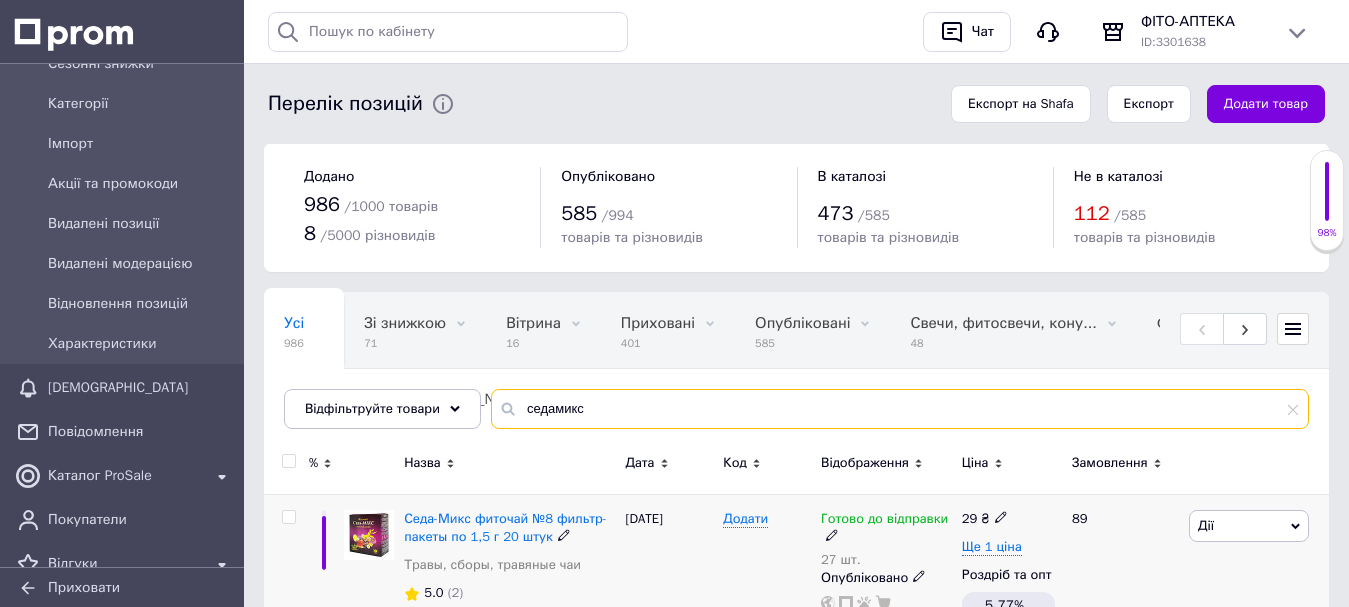 type on "седамикс" 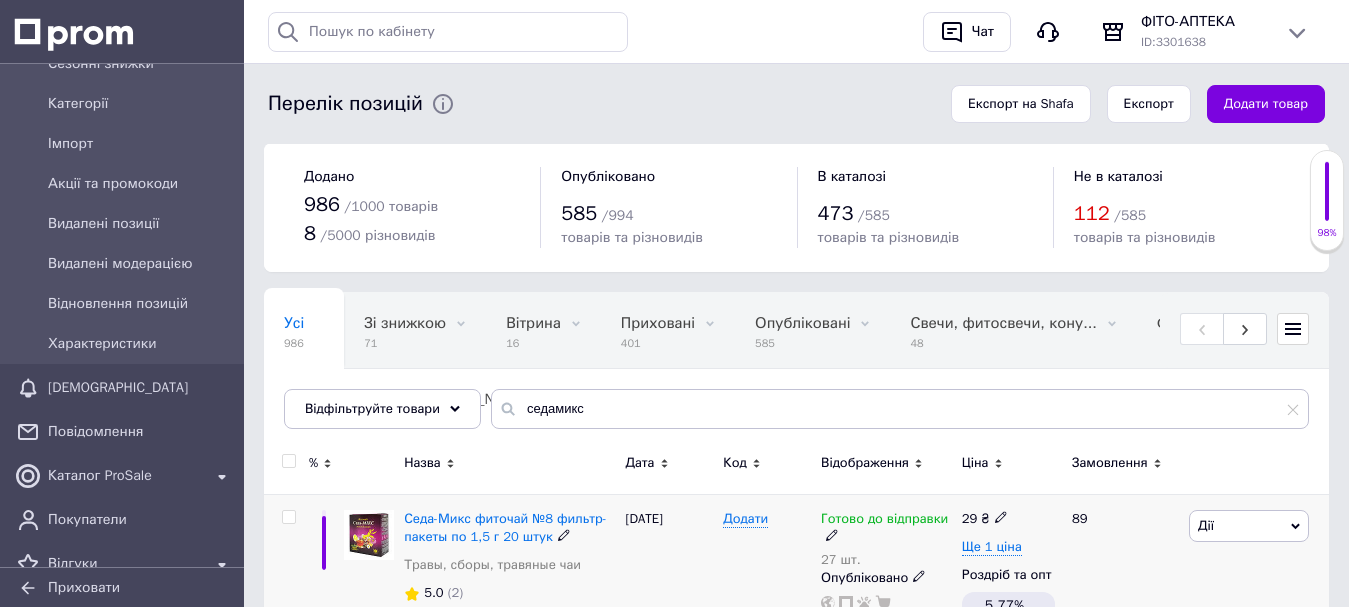 click on "27 шт." at bounding box center (886, 560) 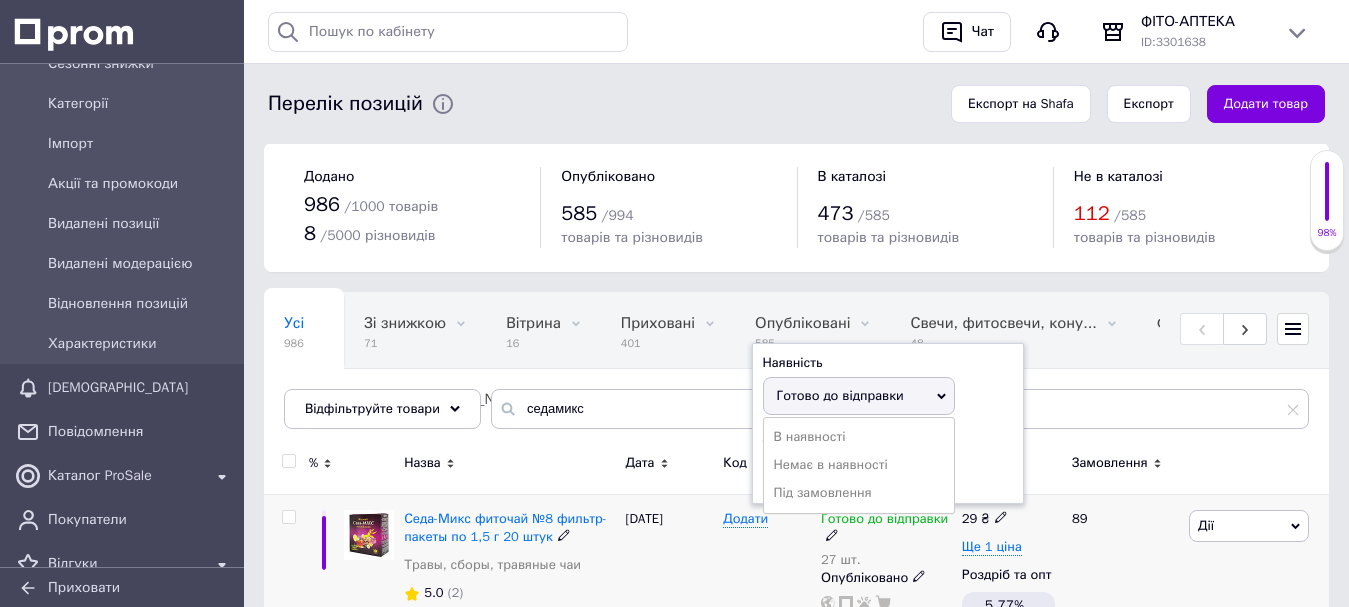 click on "Залишки" at bounding box center [888, 439] 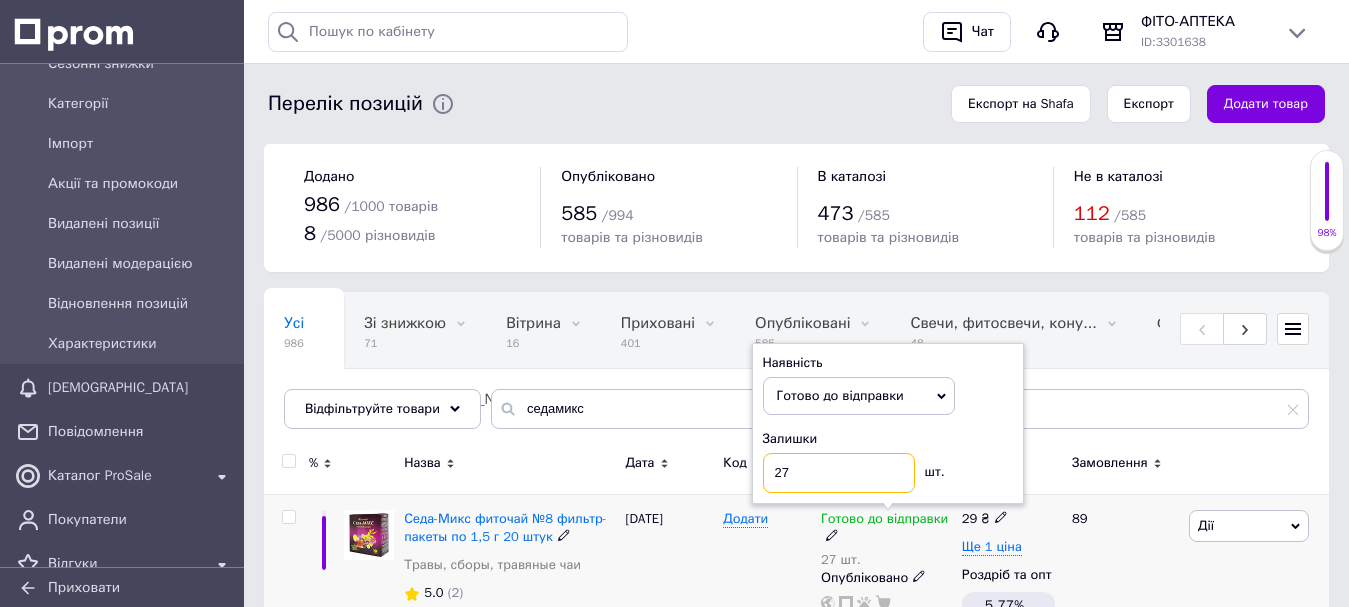 click on "27" at bounding box center (839, 473) 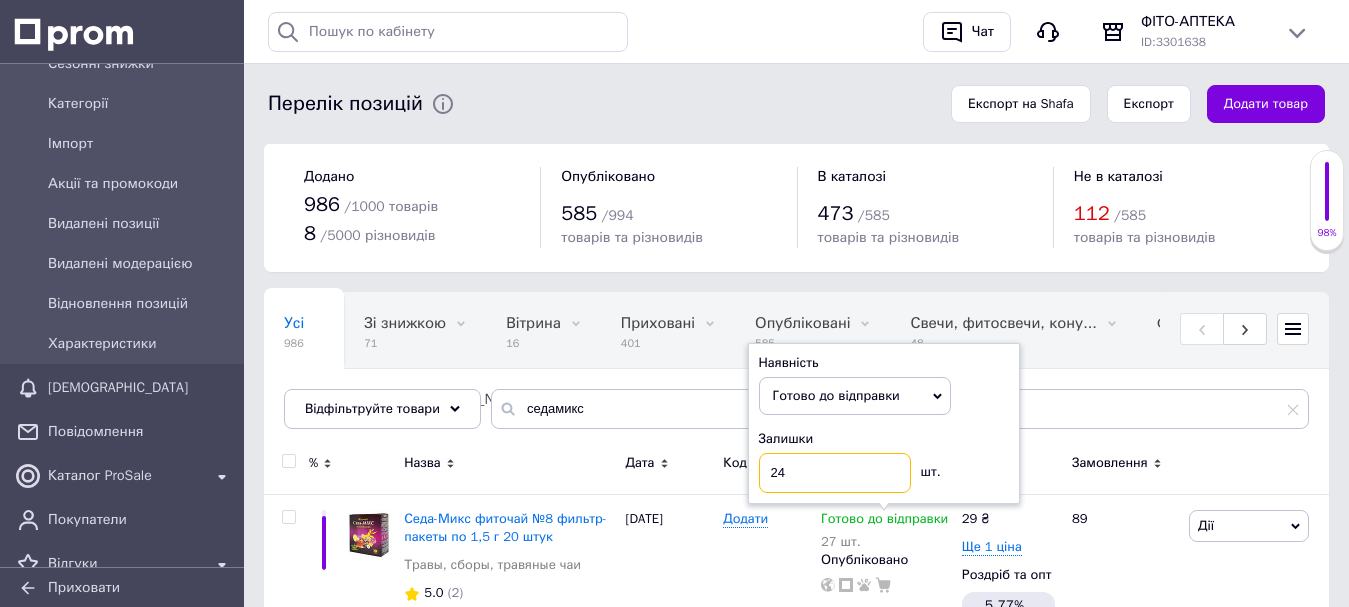 type on "24" 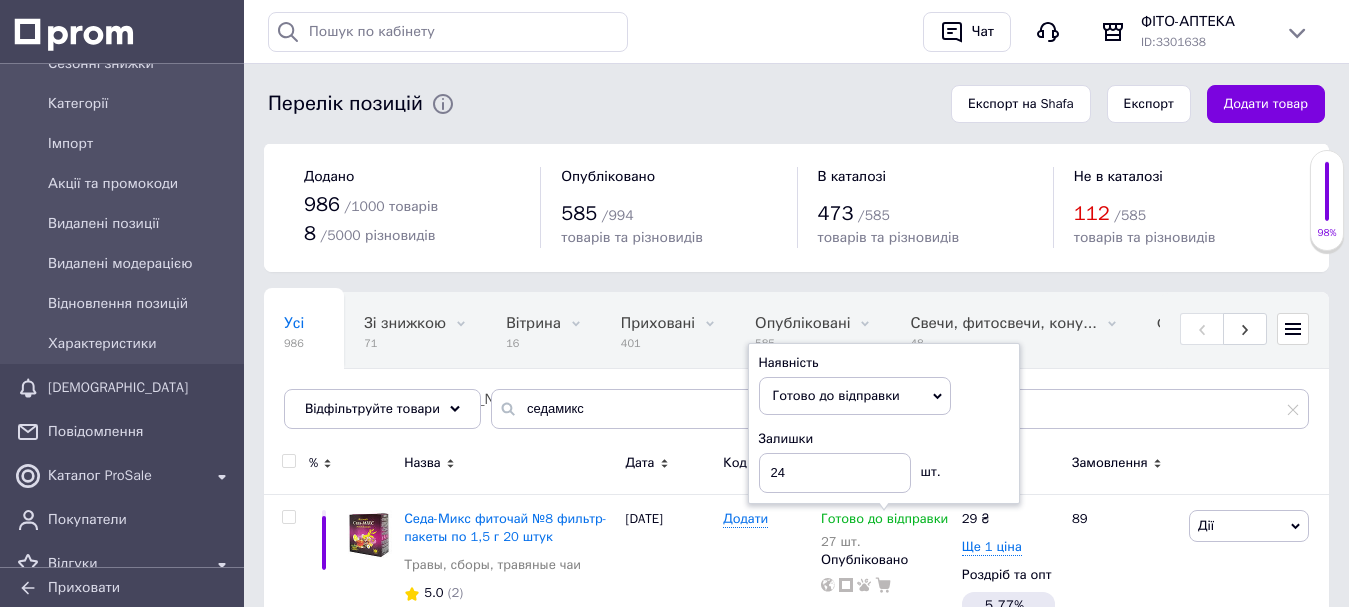 click on "Назва" at bounding box center [509, 466] 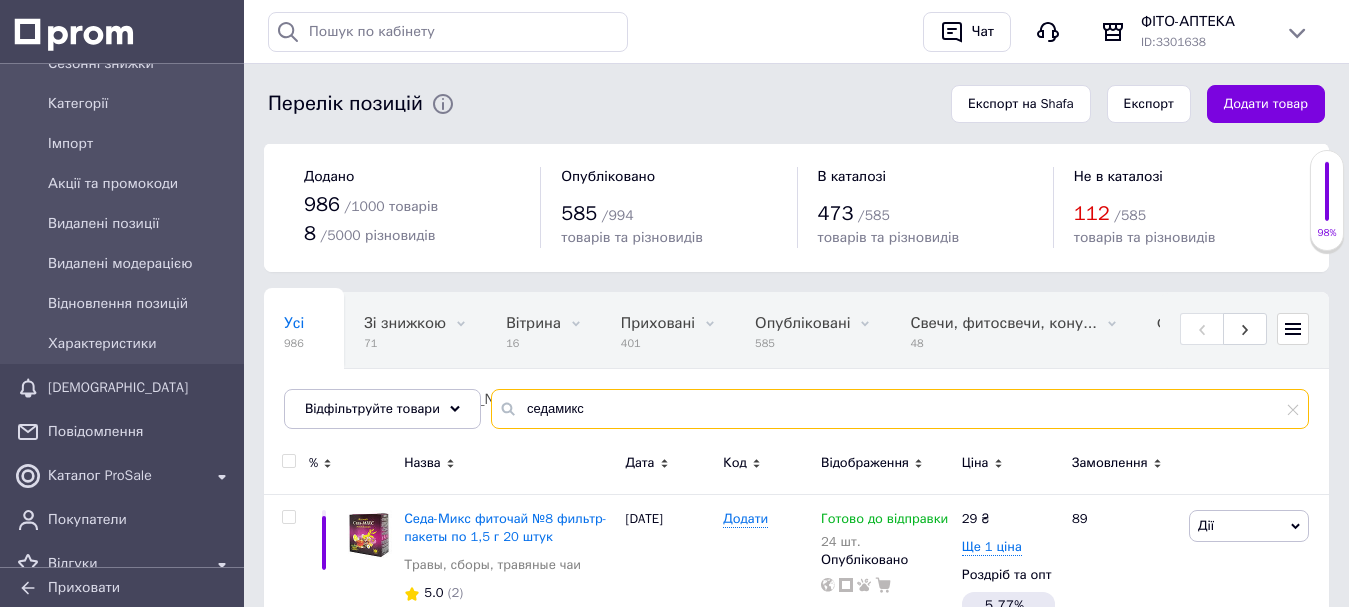 drag, startPoint x: 584, startPoint y: 404, endPoint x: 504, endPoint y: 429, distance: 83.81527 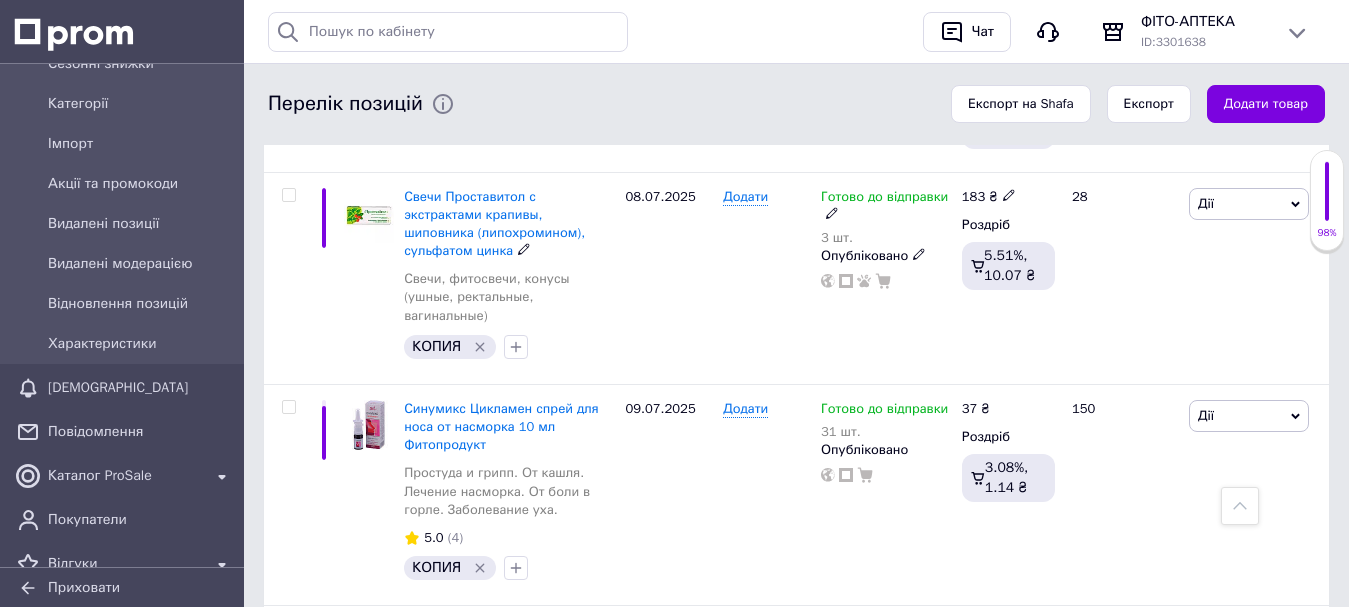 scroll, scrollTop: 1521, scrollLeft: 0, axis: vertical 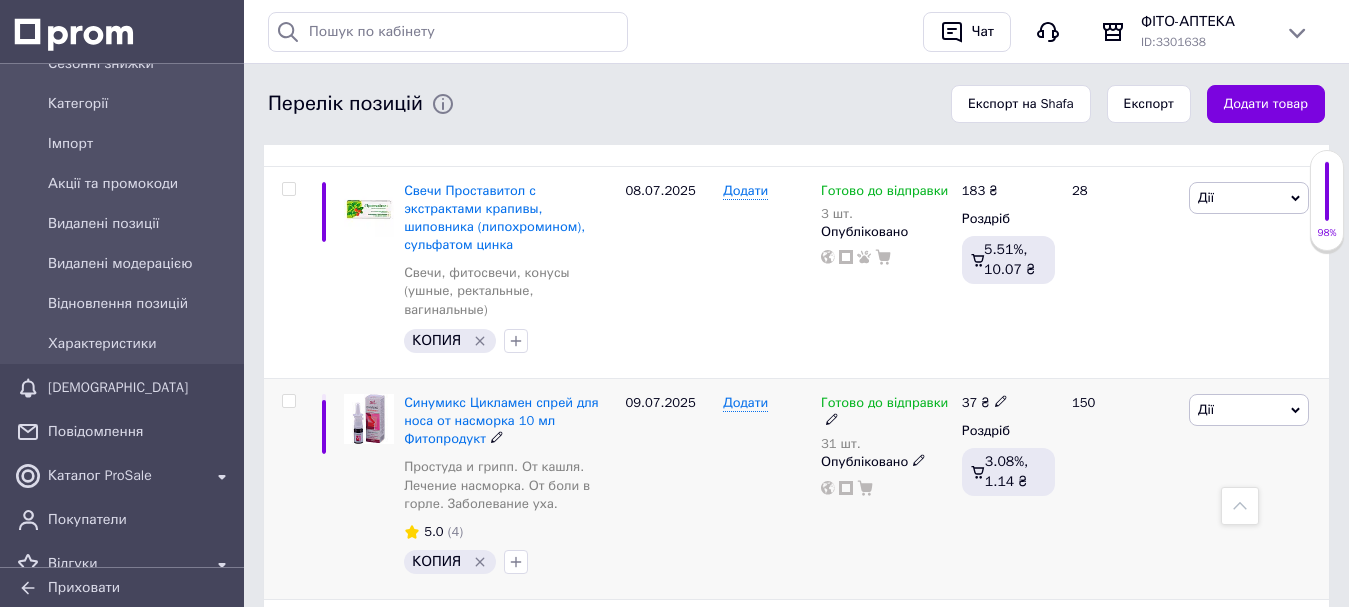 type on "циклом" 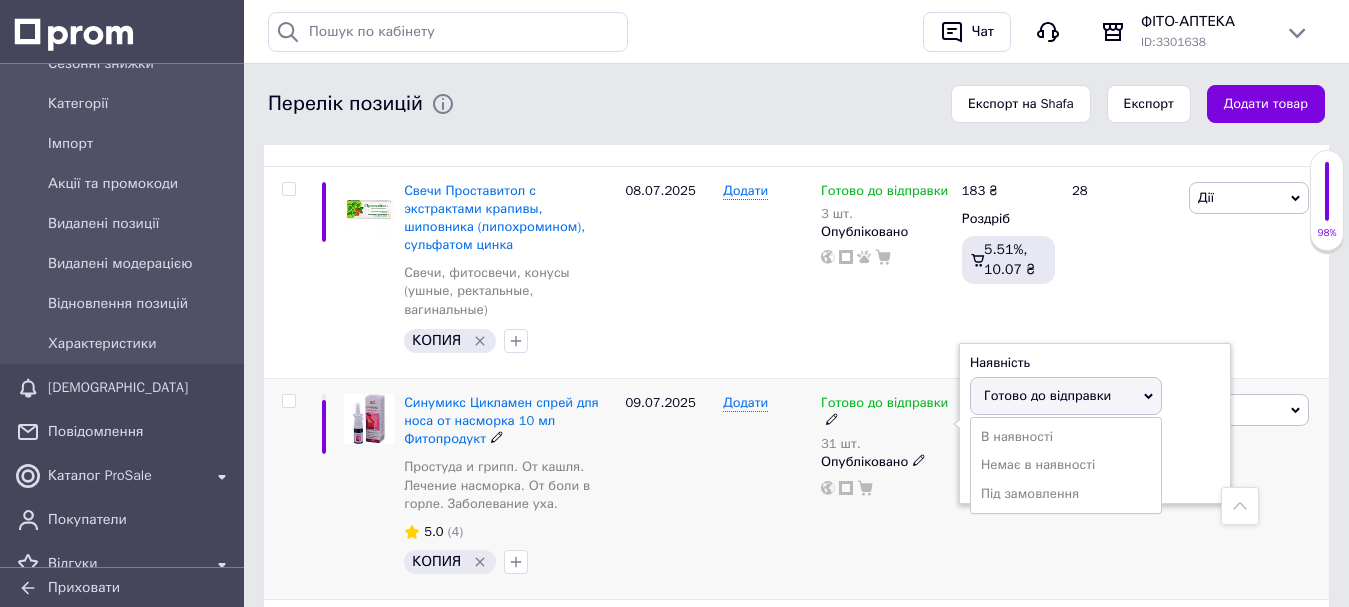 click on "Наявність Готово до відправки В наявності Немає в наявності Під замовлення Залишки 31 шт." at bounding box center [1095, 424] 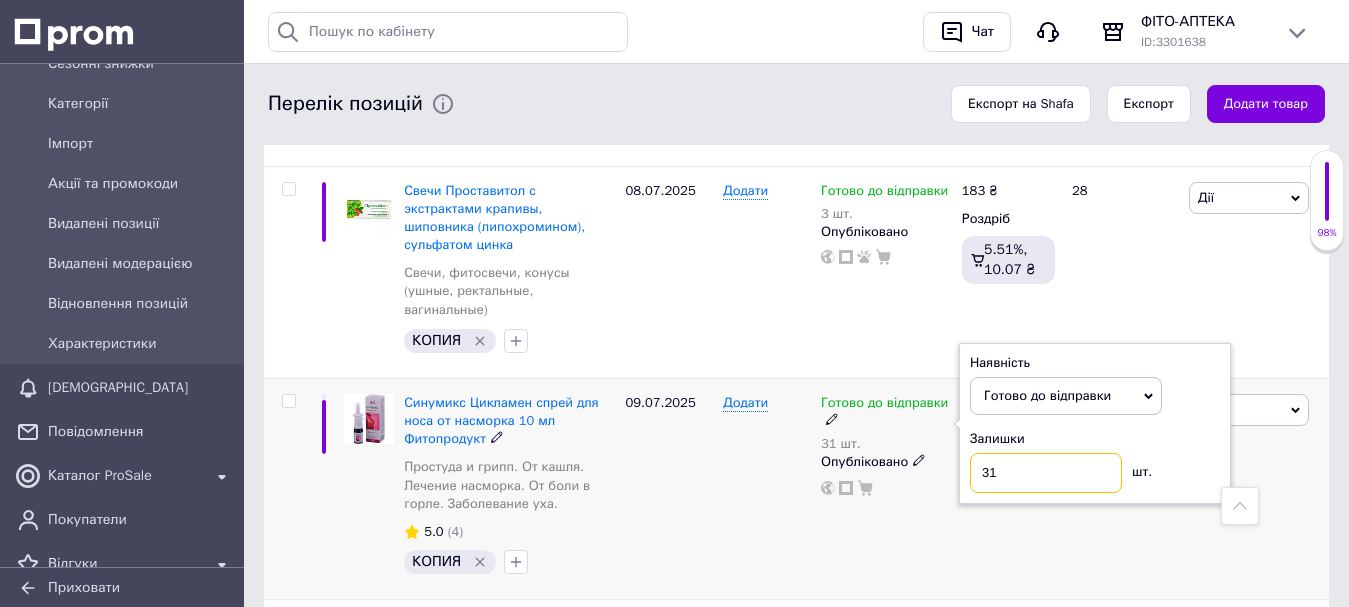 drag, startPoint x: 985, startPoint y: 438, endPoint x: 1006, endPoint y: 441, distance: 21.213203 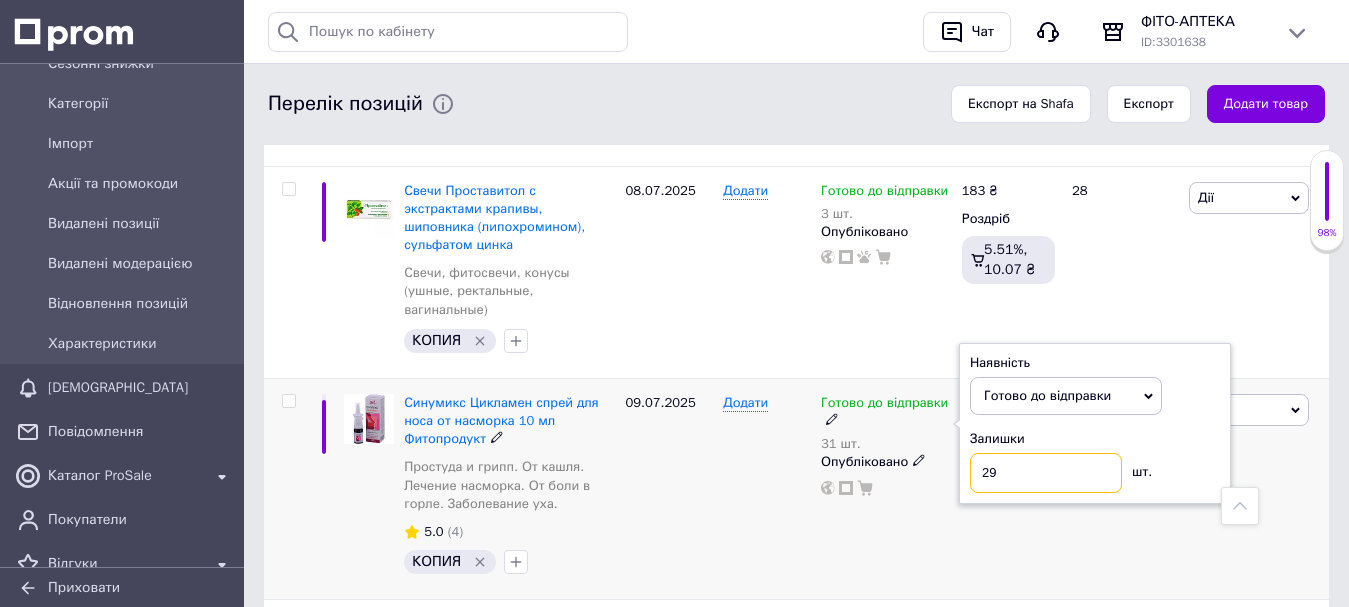 type on "29" 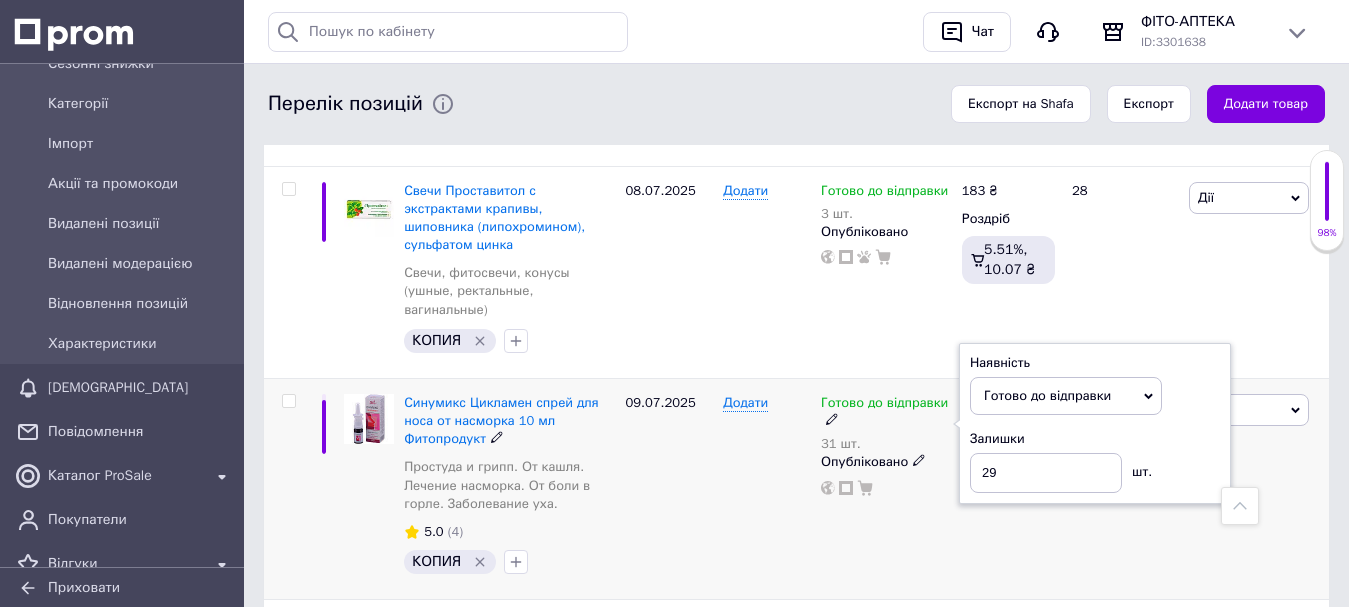 click on "09.07.2025" at bounding box center (670, 488) 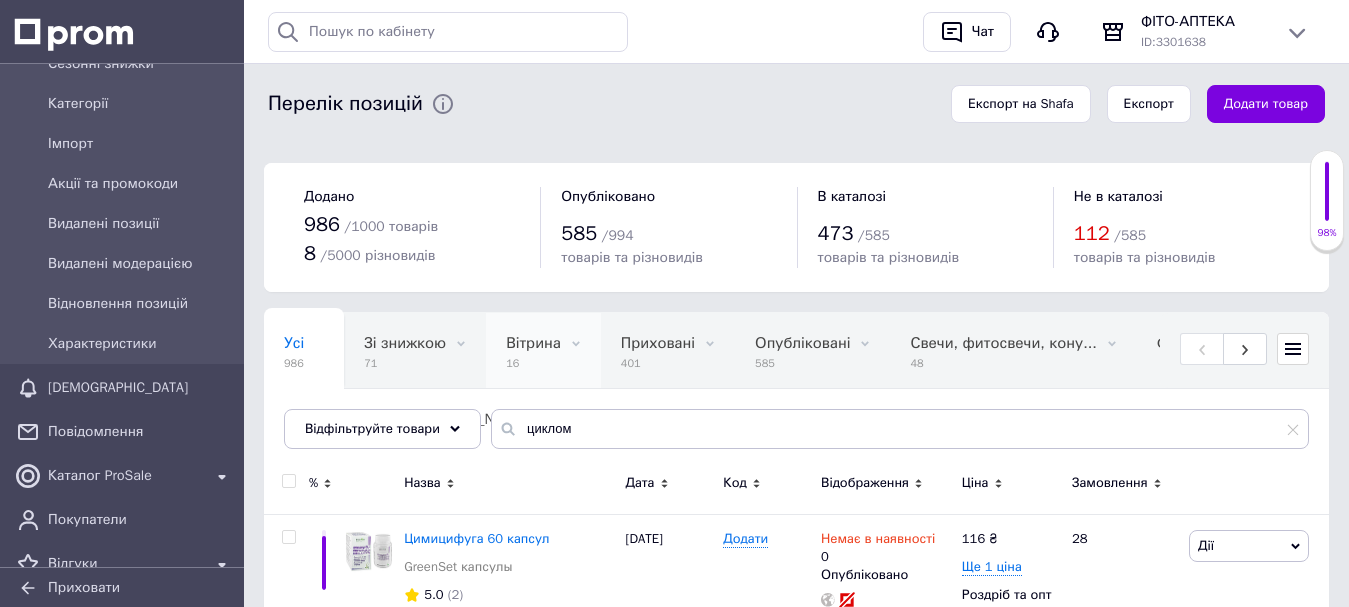 scroll, scrollTop: 0, scrollLeft: 0, axis: both 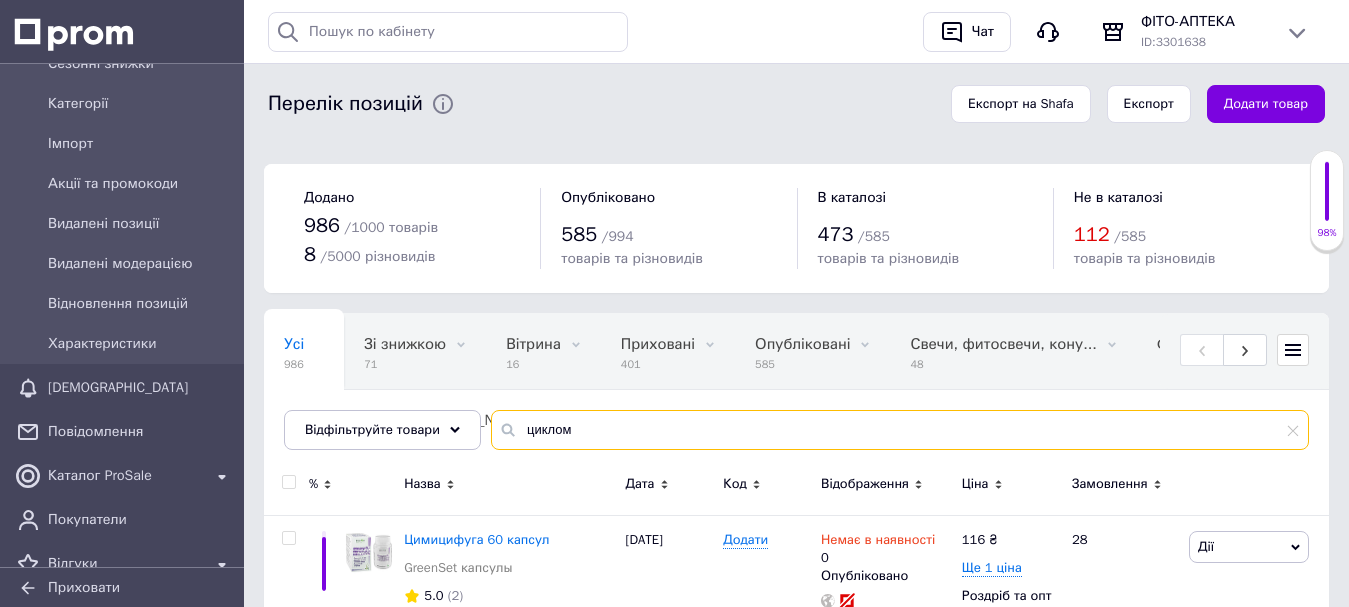 drag, startPoint x: 585, startPoint y: 429, endPoint x: 502, endPoint y: 451, distance: 85.86617 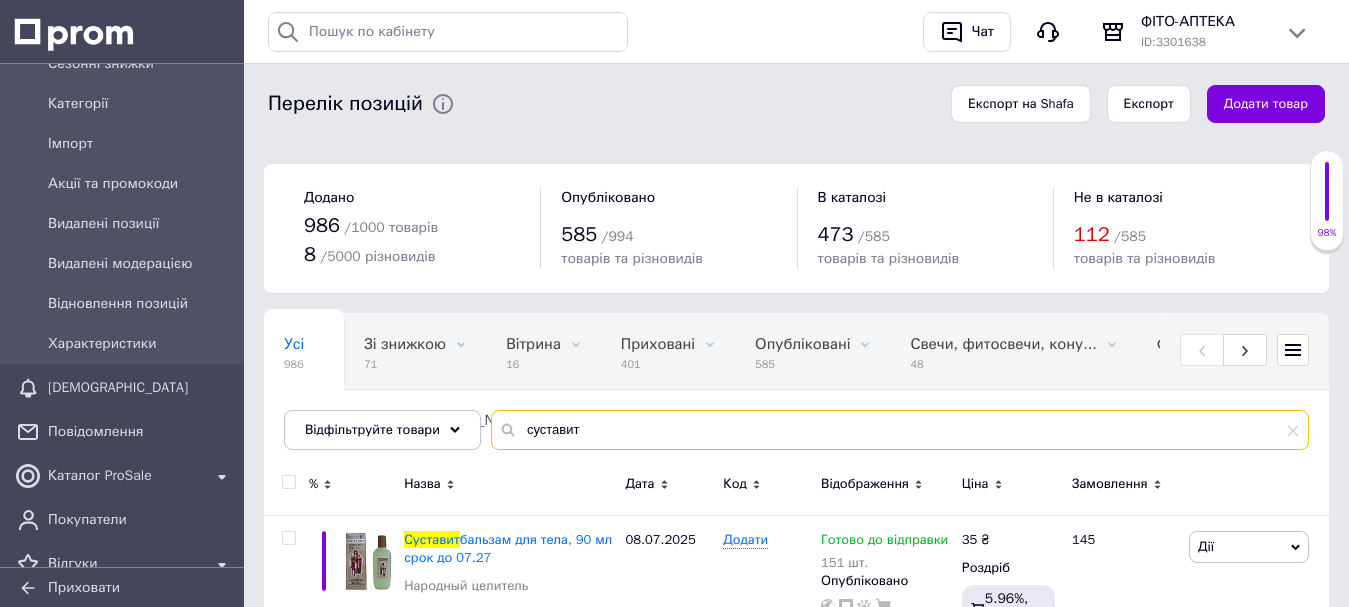 scroll, scrollTop: 300, scrollLeft: 0, axis: vertical 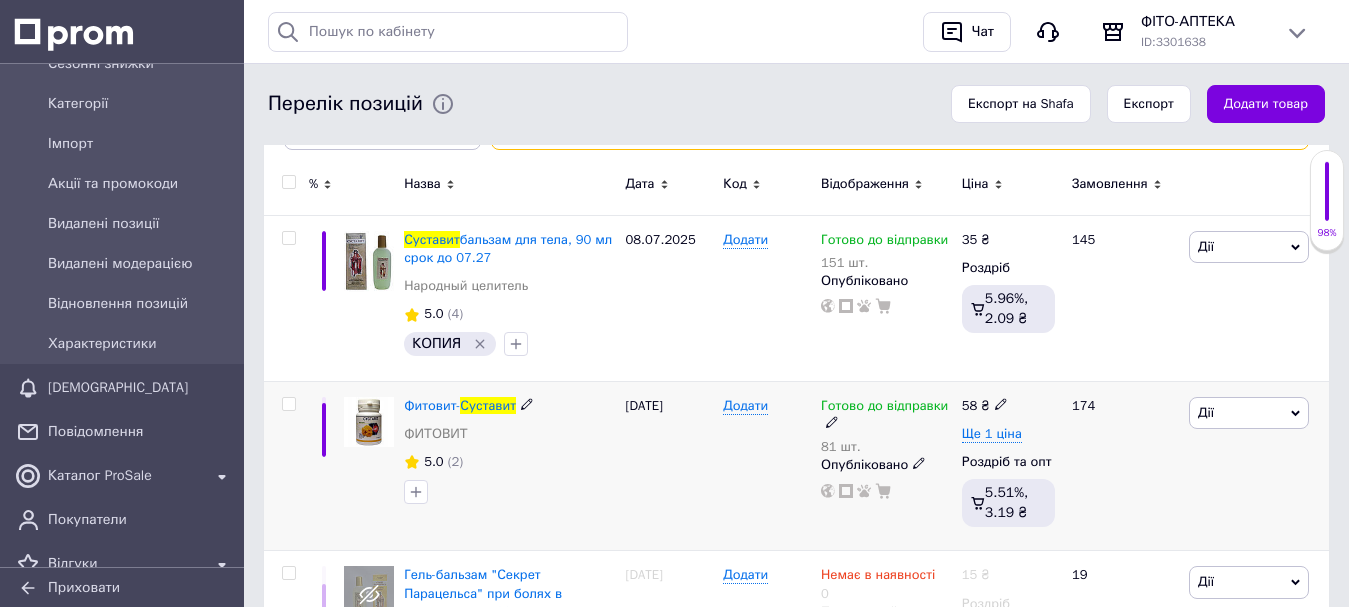 type on "суставит" 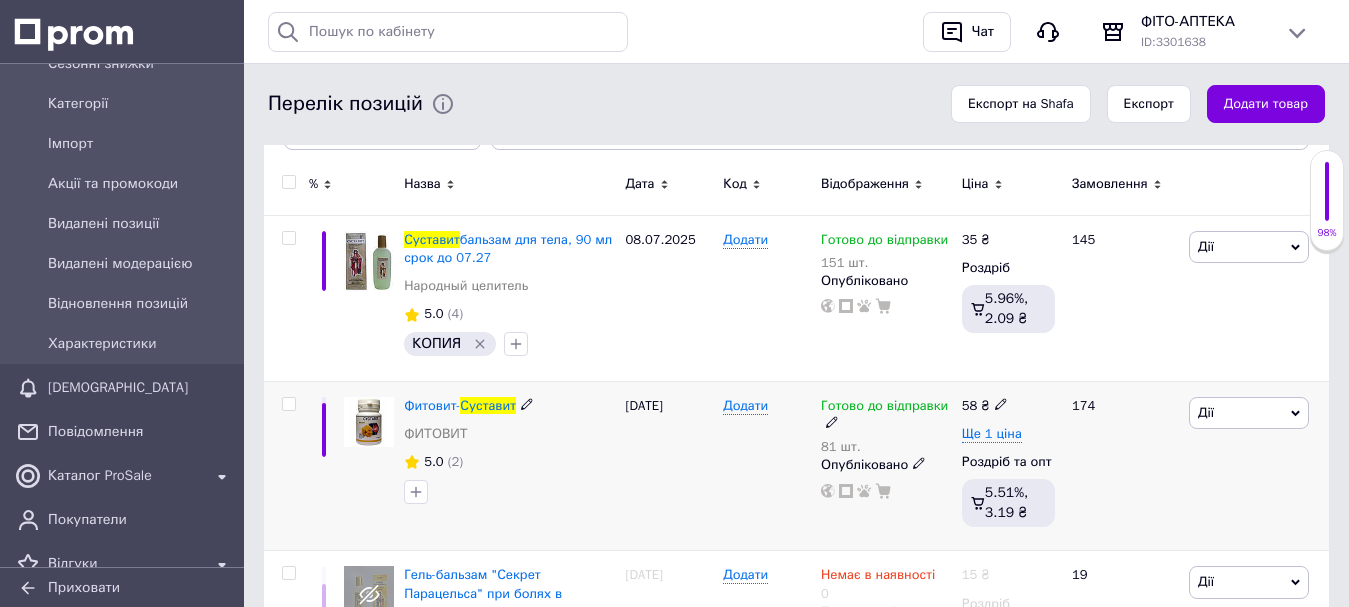 click on "81 шт." at bounding box center (886, 447) 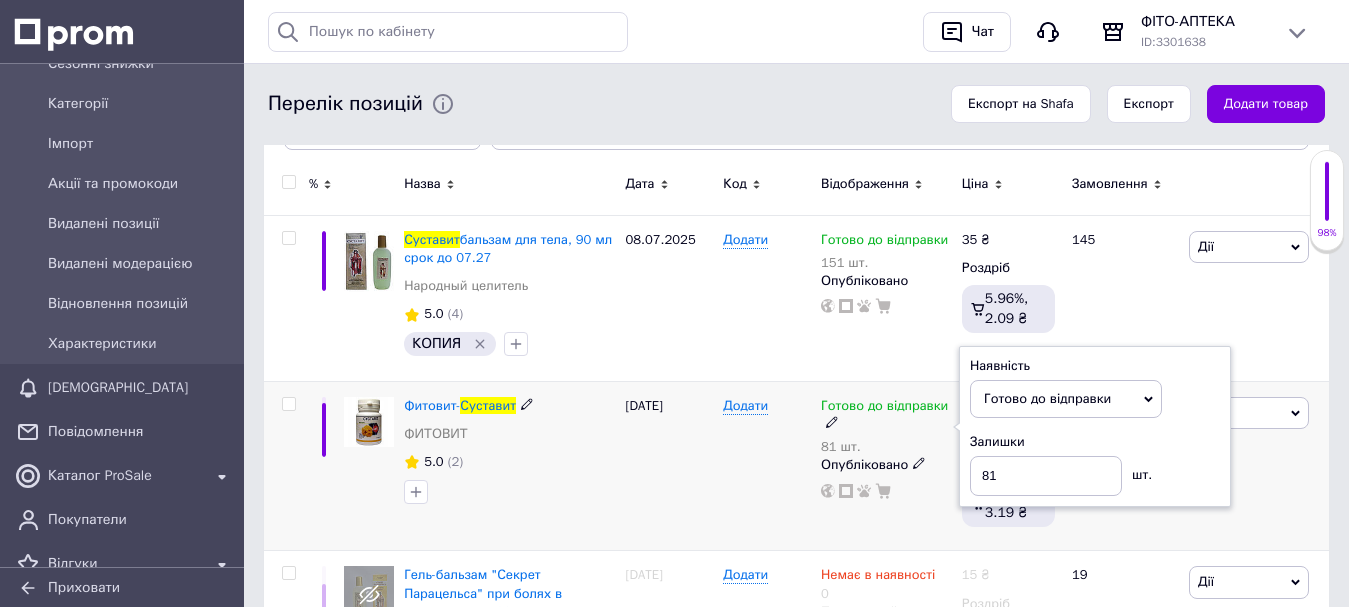 click on "Наявність Готово до відправки В наявності Немає в наявності Під замовлення Залишки 81 шт." at bounding box center (1095, 427) 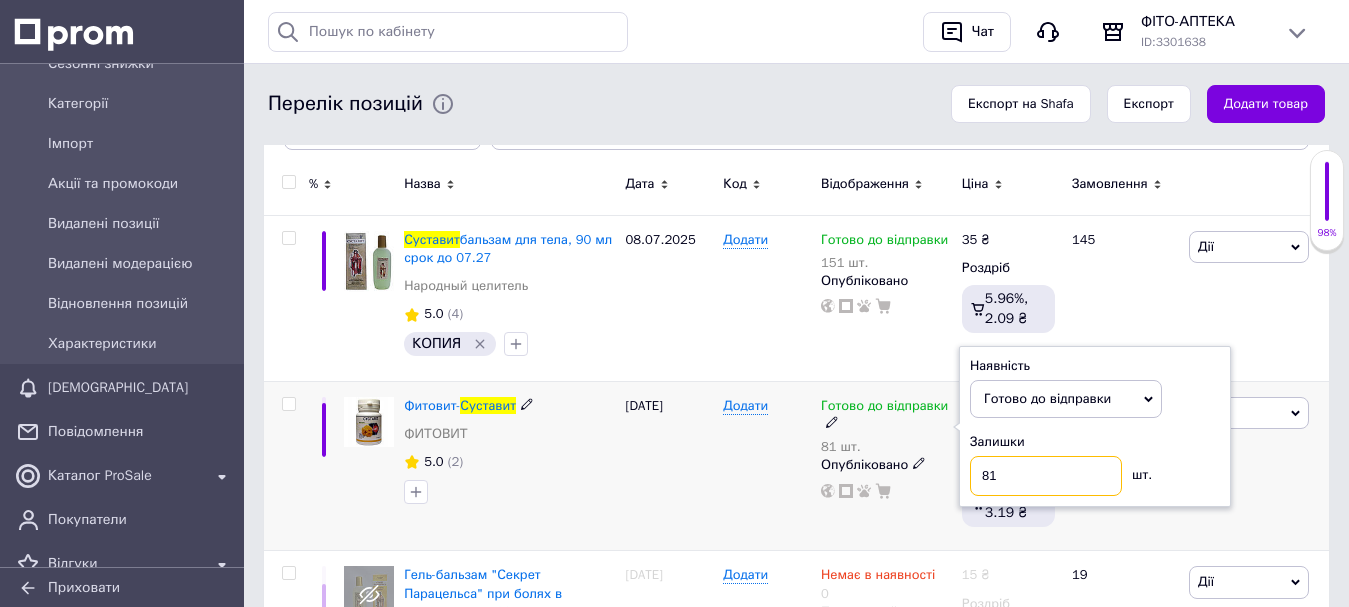 drag, startPoint x: 996, startPoint y: 479, endPoint x: 965, endPoint y: 485, distance: 31.575306 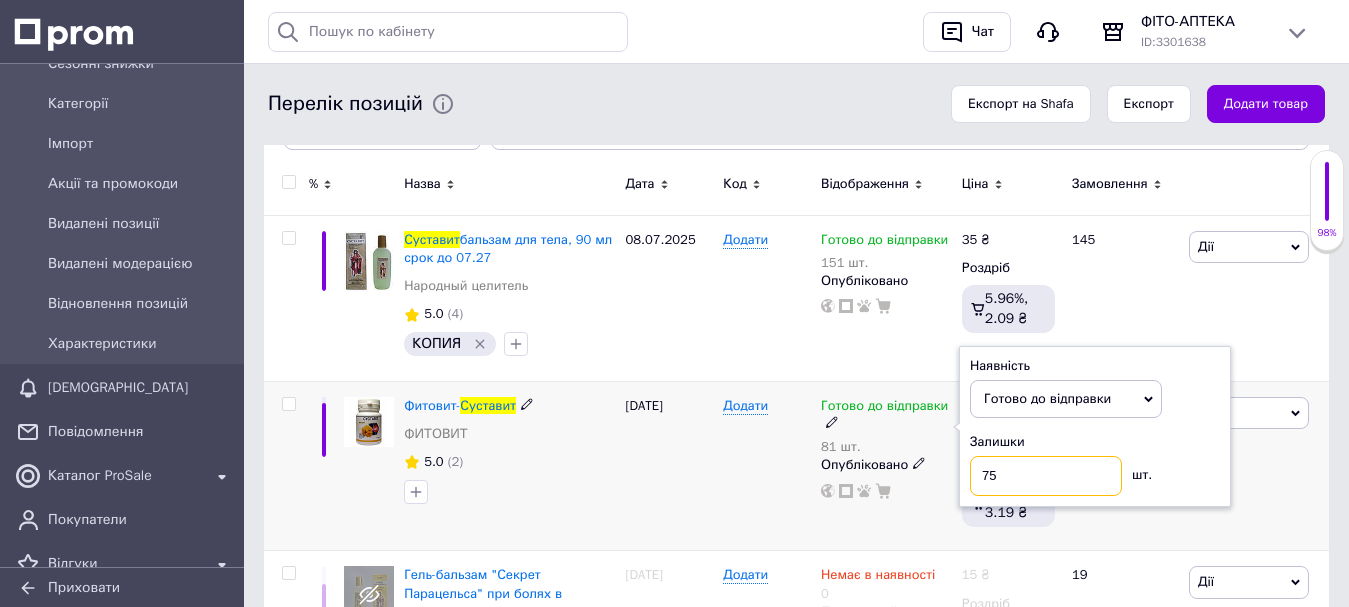 type on "75" 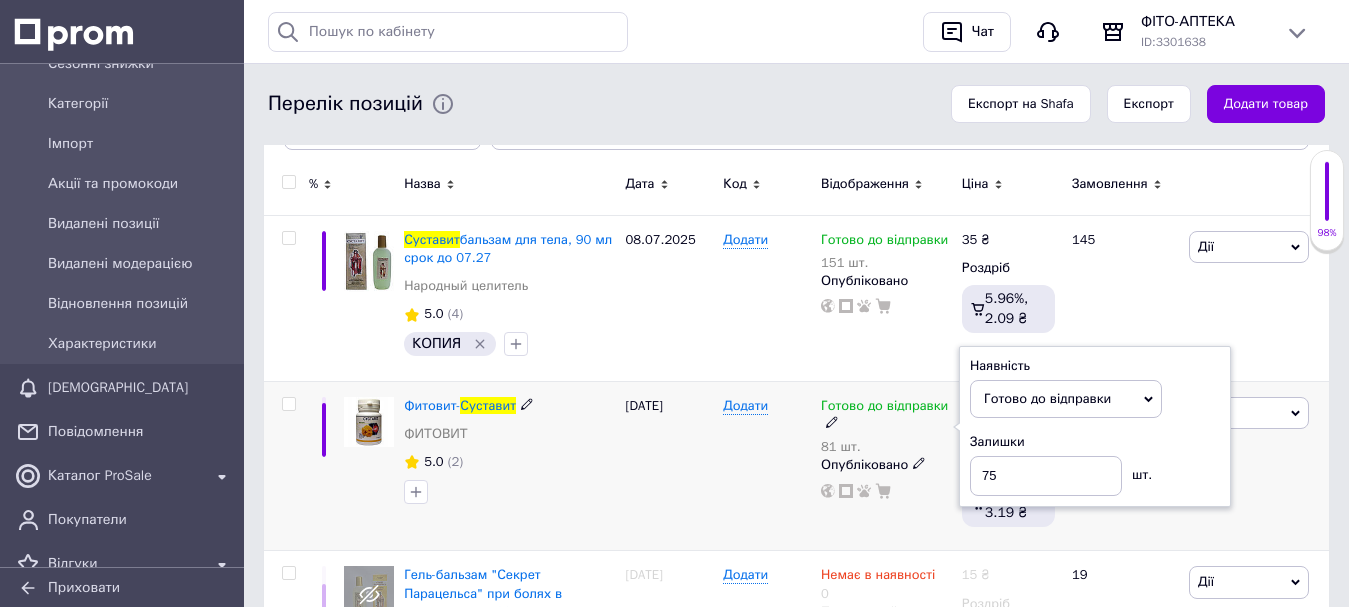 click on "Додати" at bounding box center (767, 466) 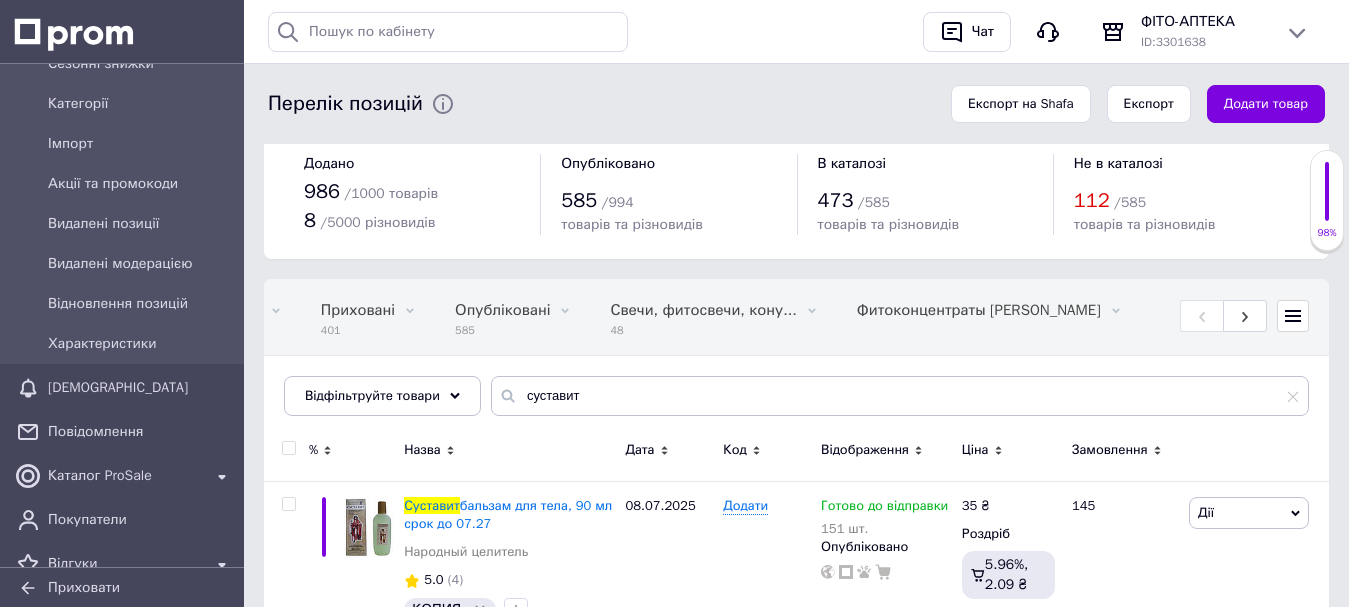 scroll, scrollTop: 0, scrollLeft: 0, axis: both 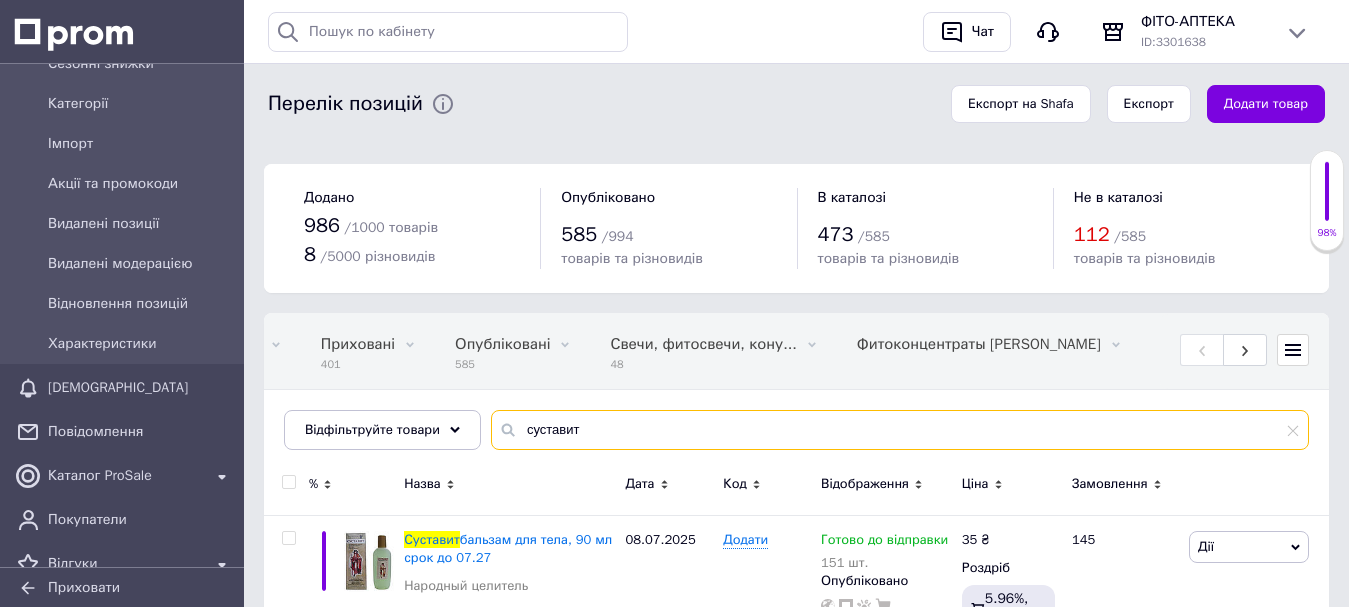 drag, startPoint x: 585, startPoint y: 434, endPoint x: 496, endPoint y: 446, distance: 89.80534 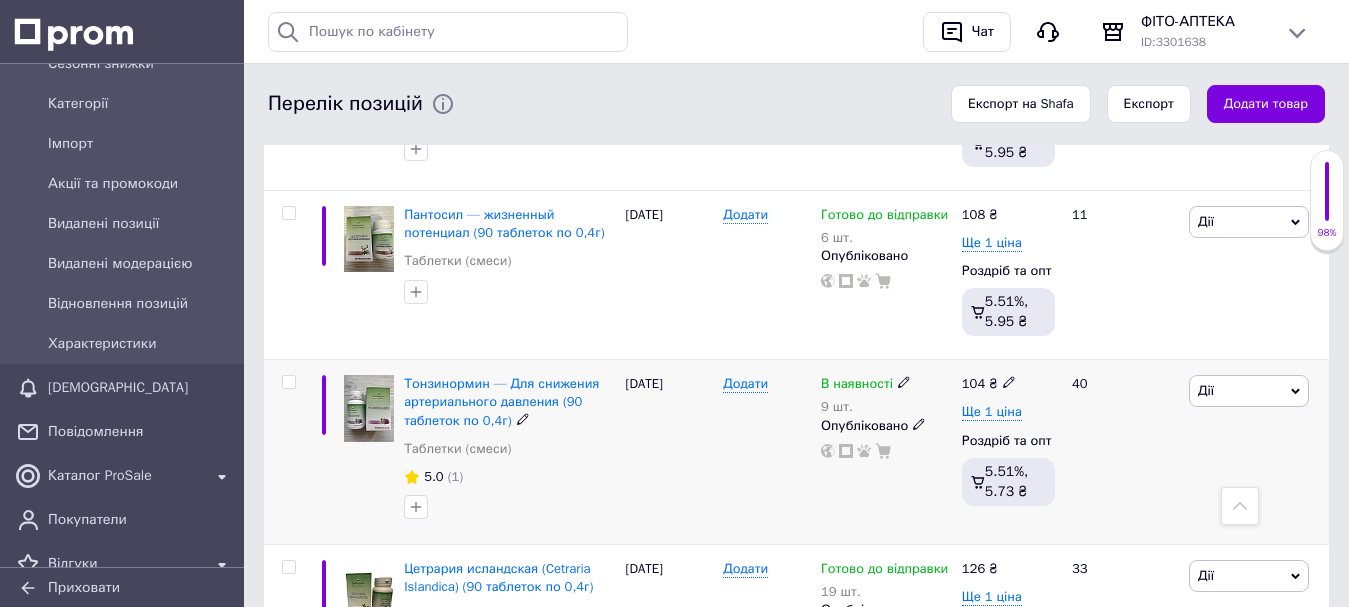 scroll, scrollTop: 9000, scrollLeft: 0, axis: vertical 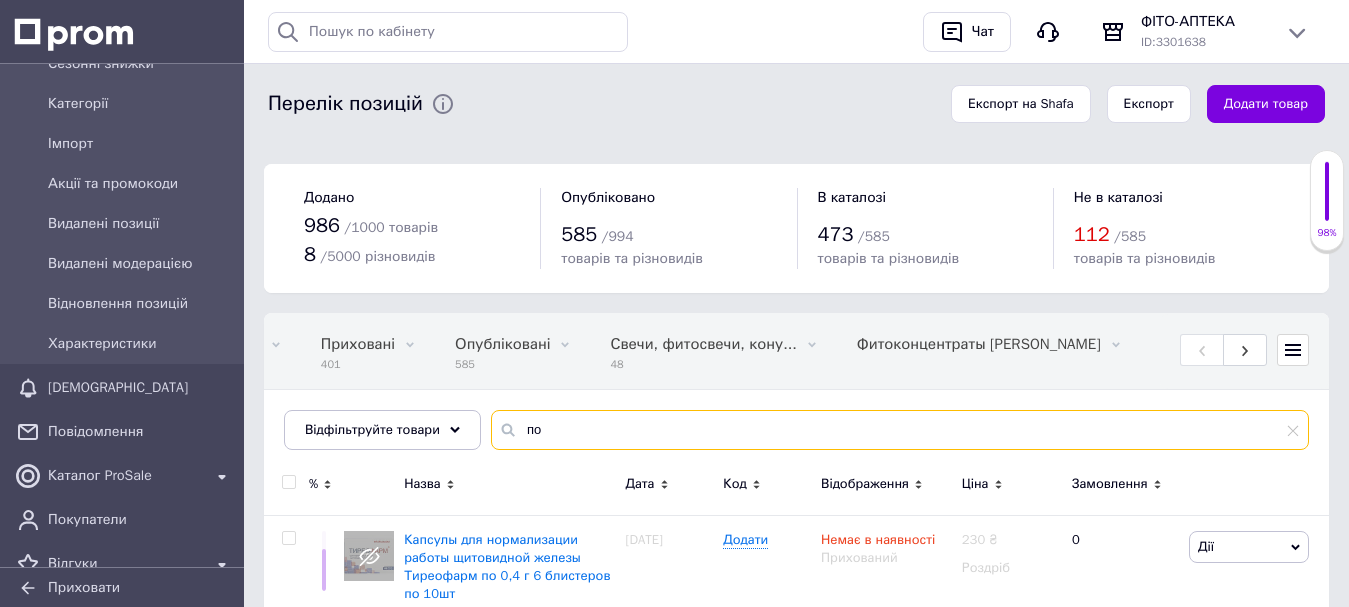 type on "п" 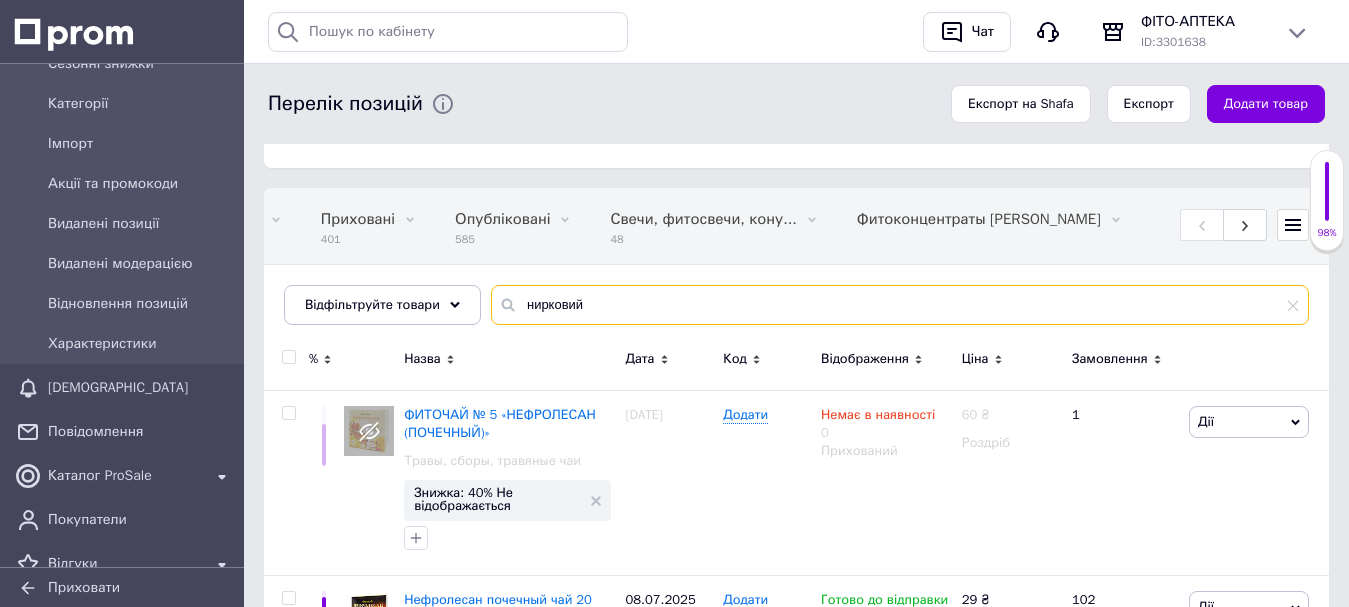scroll, scrollTop: 400, scrollLeft: 0, axis: vertical 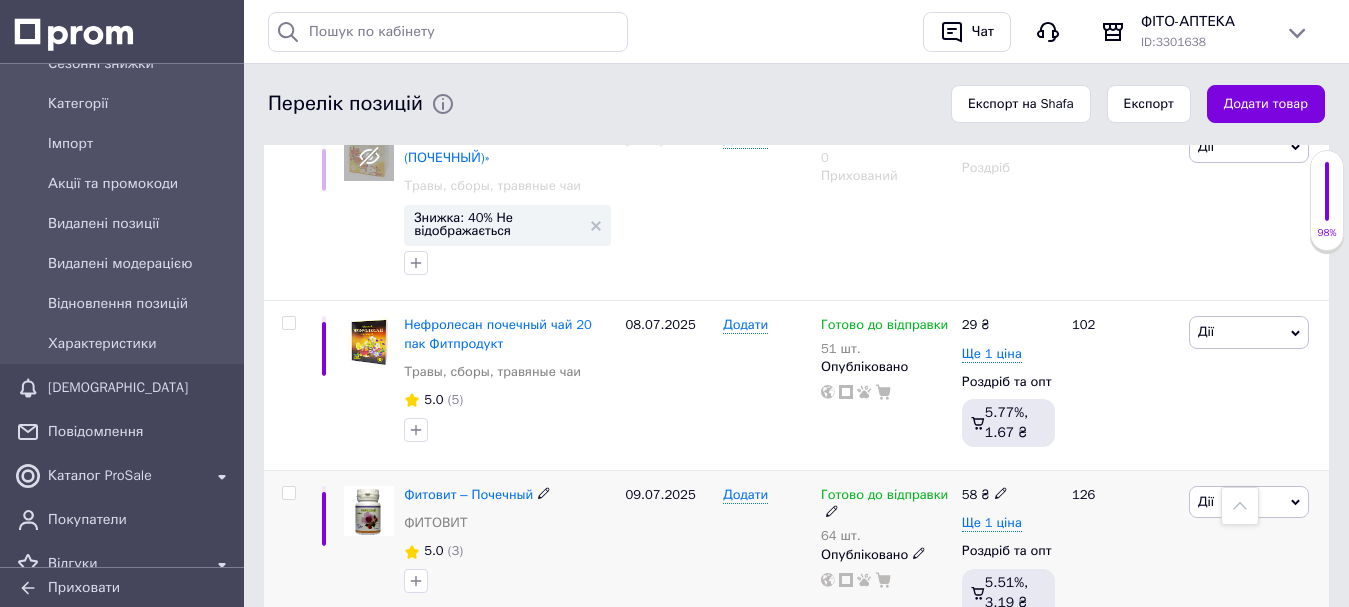 type on "нирковий" 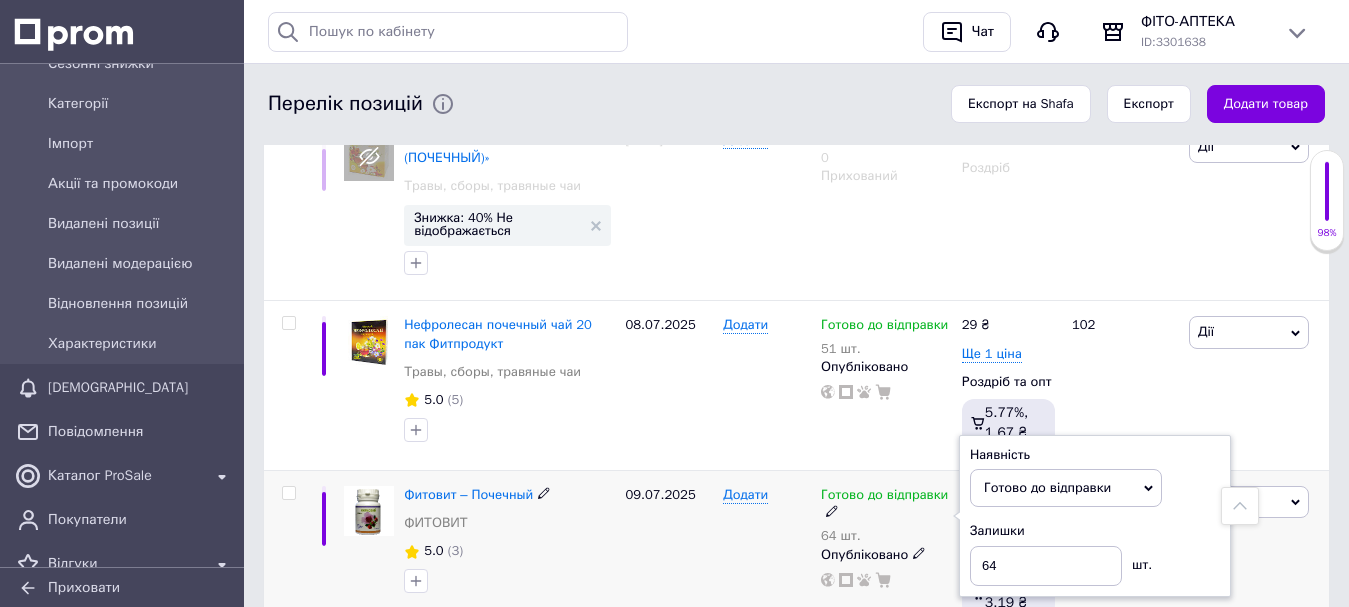 click on "Наявність Готово до відправки В наявності Немає в наявності Під замовлення Залишки 64 шт." at bounding box center [1095, 516] 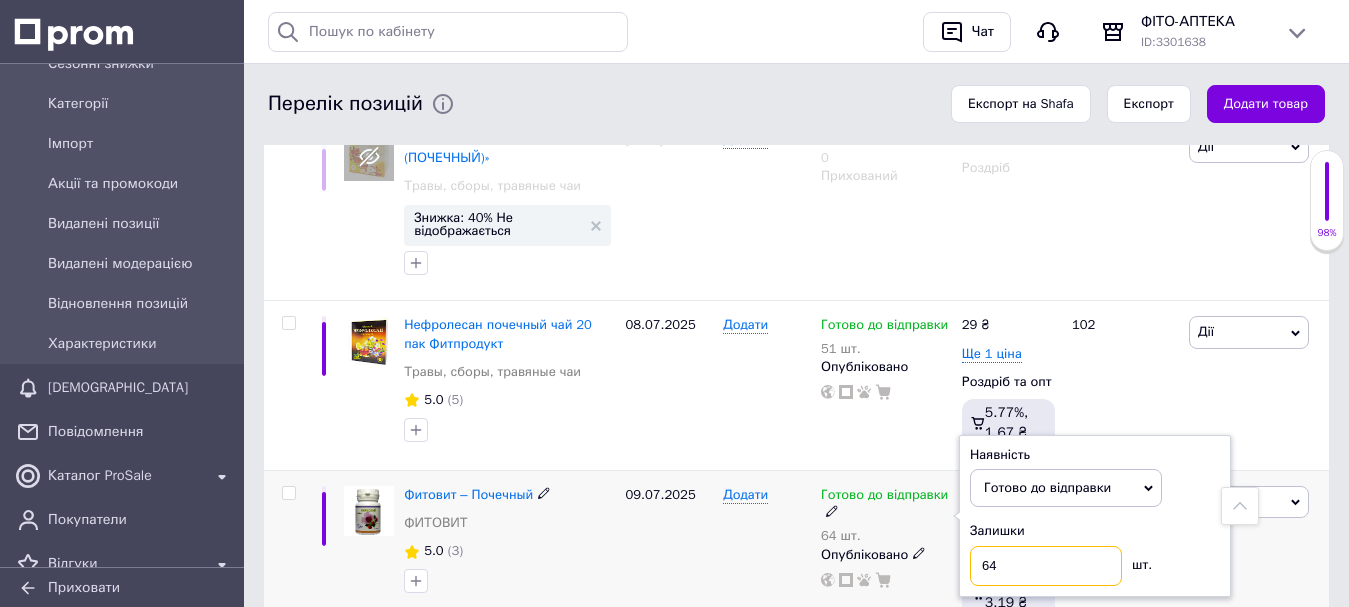 drag, startPoint x: 995, startPoint y: 568, endPoint x: 965, endPoint y: 574, distance: 30.594116 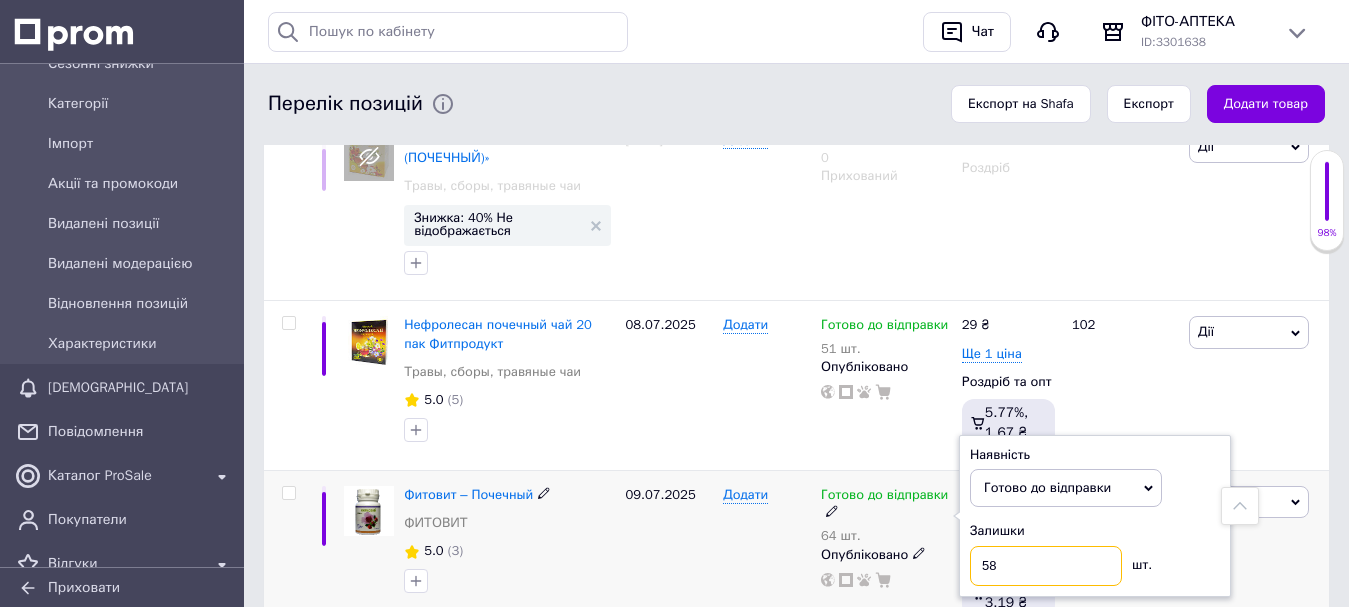 type on "58" 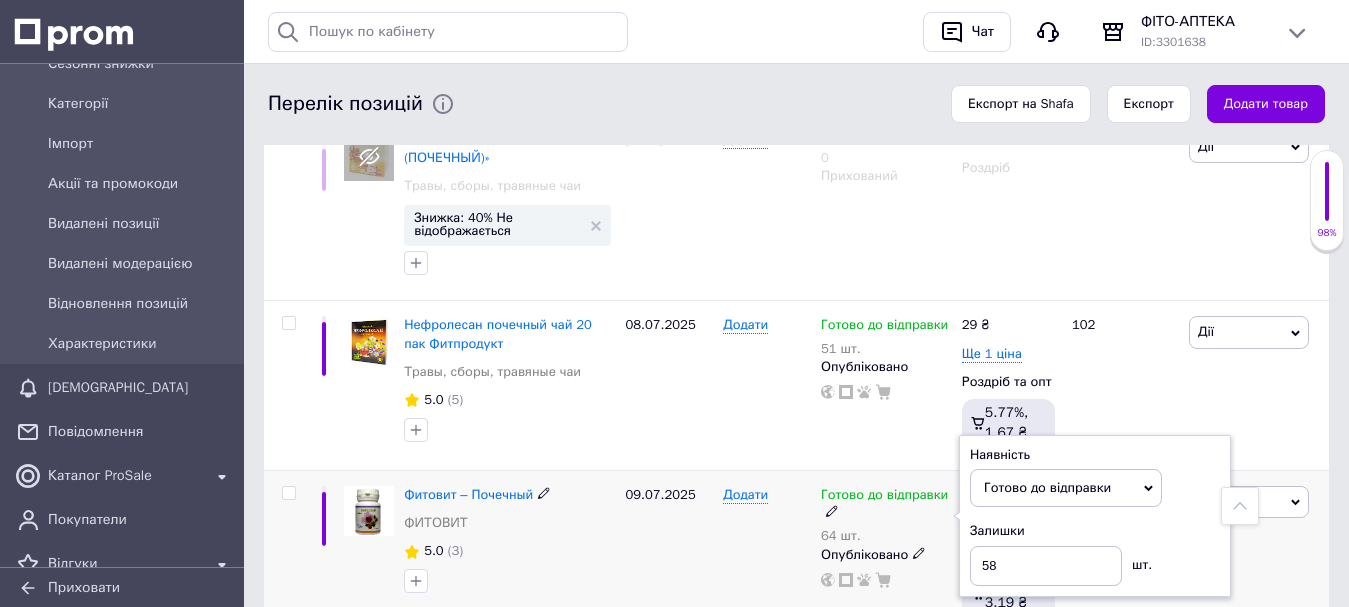 click on "09.07.2025" at bounding box center (670, 555) 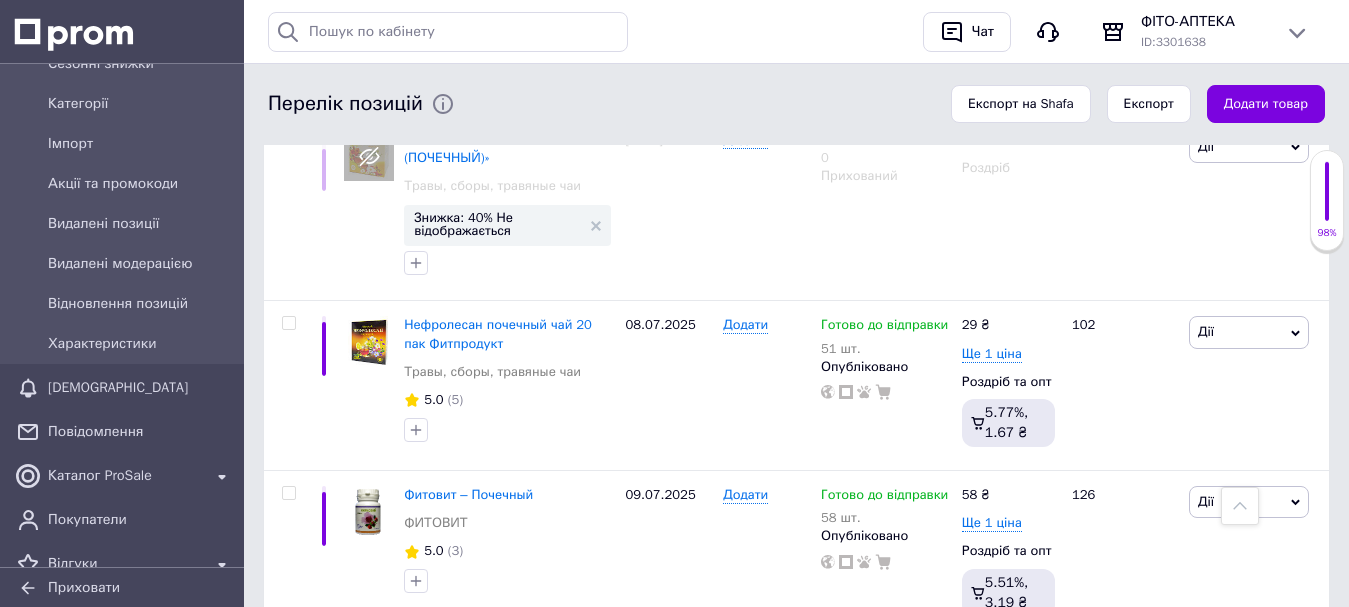 scroll, scrollTop: 0, scrollLeft: 0, axis: both 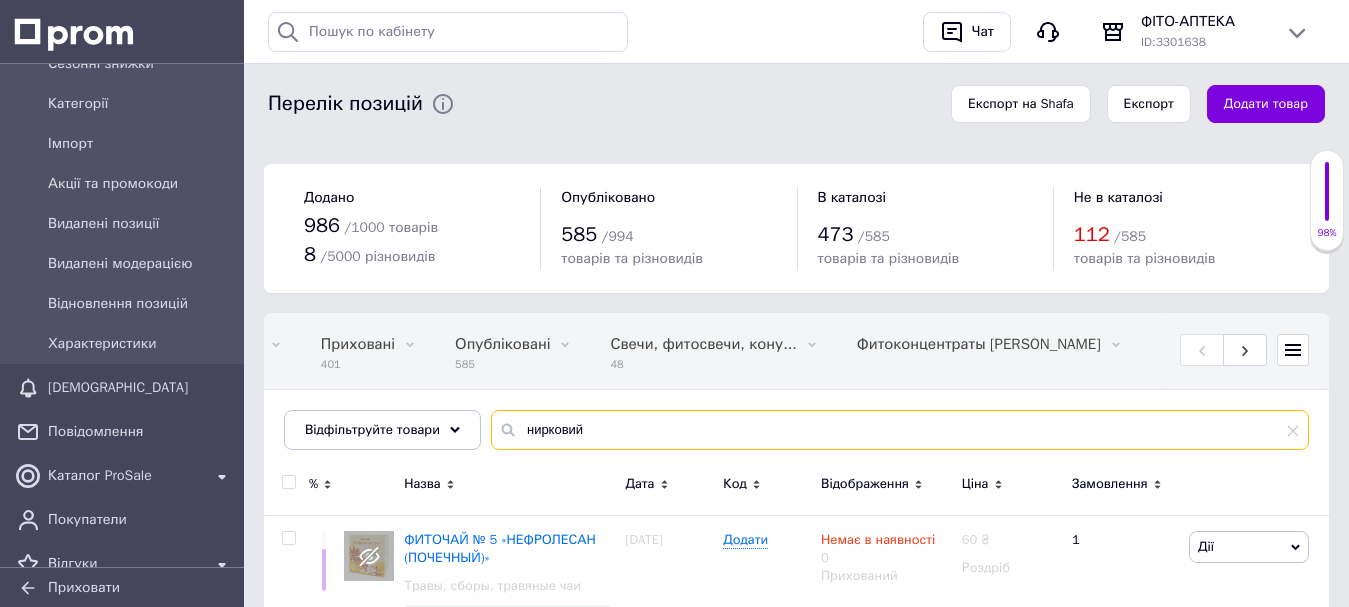 drag, startPoint x: 568, startPoint y: 433, endPoint x: 473, endPoint y: 446, distance: 95.885345 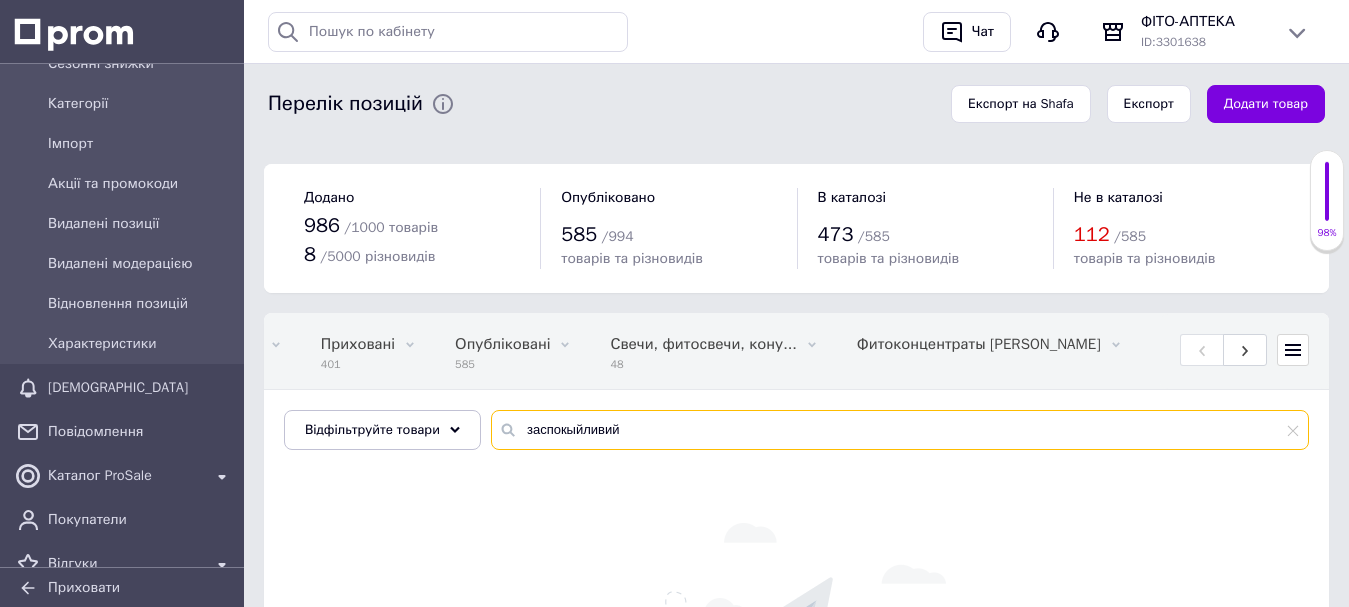 click on "заспокыйливий" at bounding box center (900, 430) 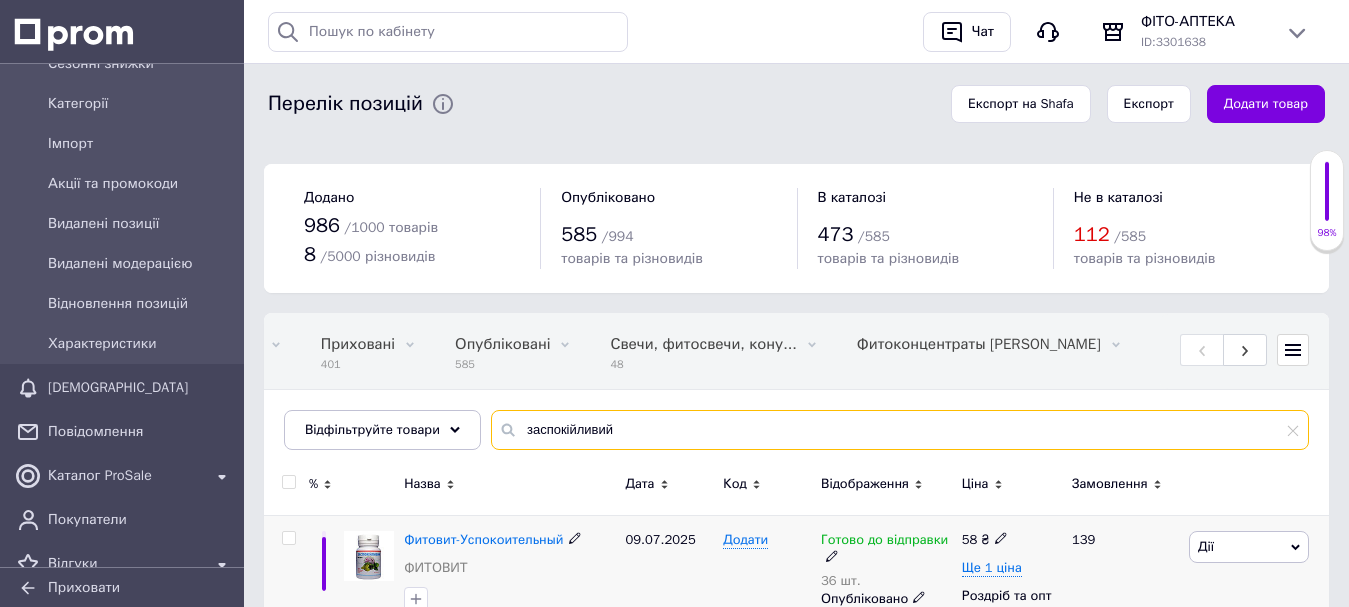 type on "заспокійливий" 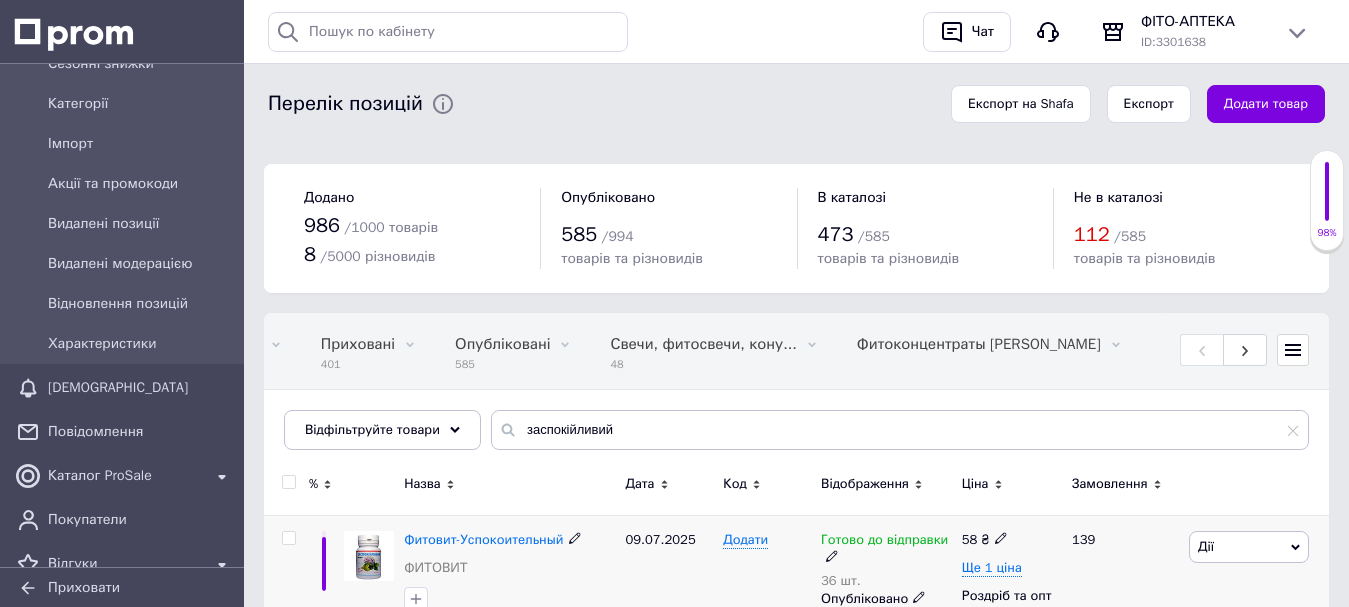 click on "Готово до відправки" at bounding box center [886, 549] 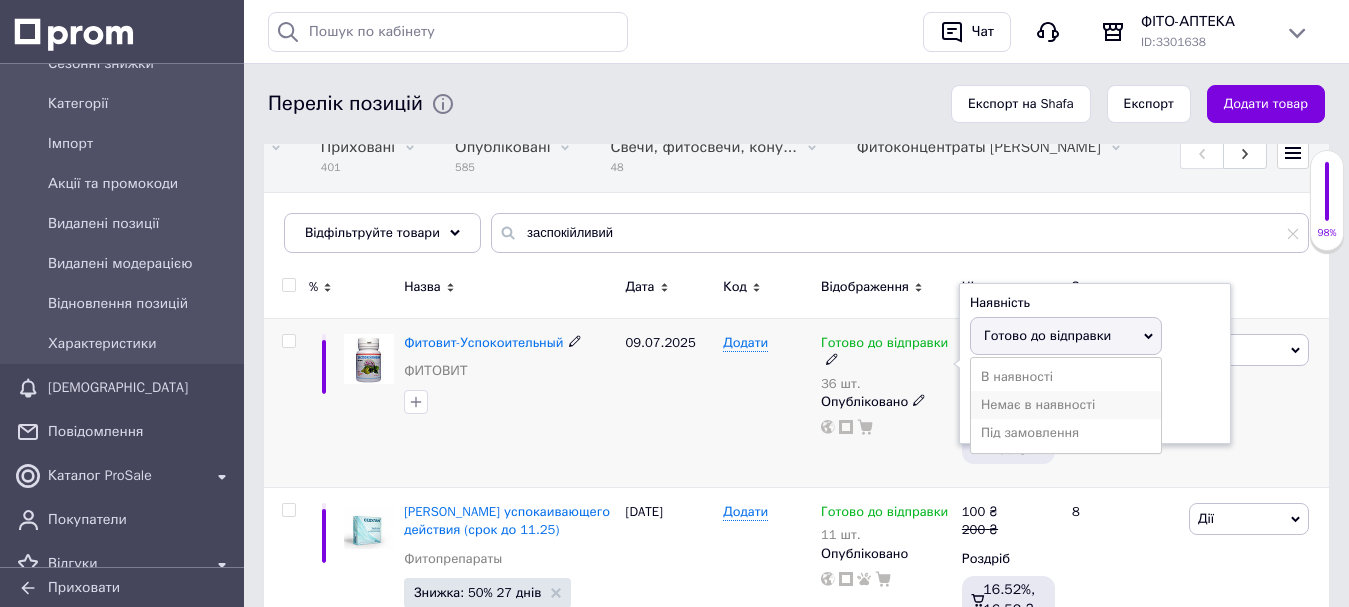 scroll, scrollTop: 200, scrollLeft: 0, axis: vertical 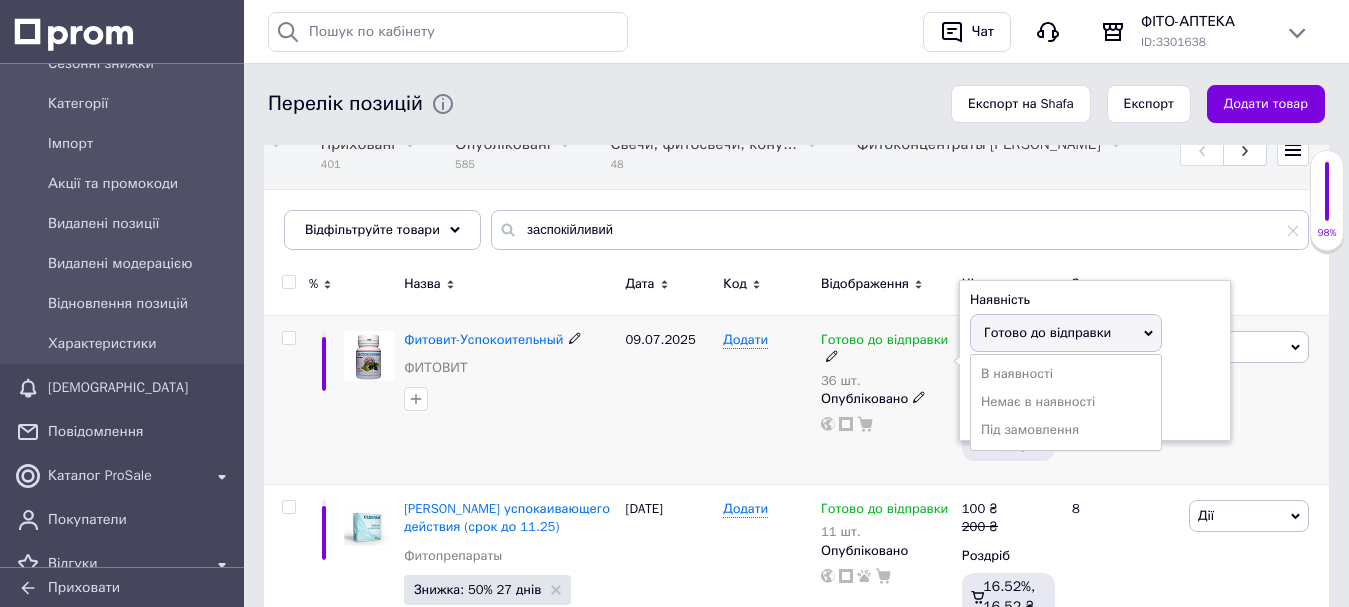click on "Готово до відправки 36 шт." at bounding box center [886, 360] 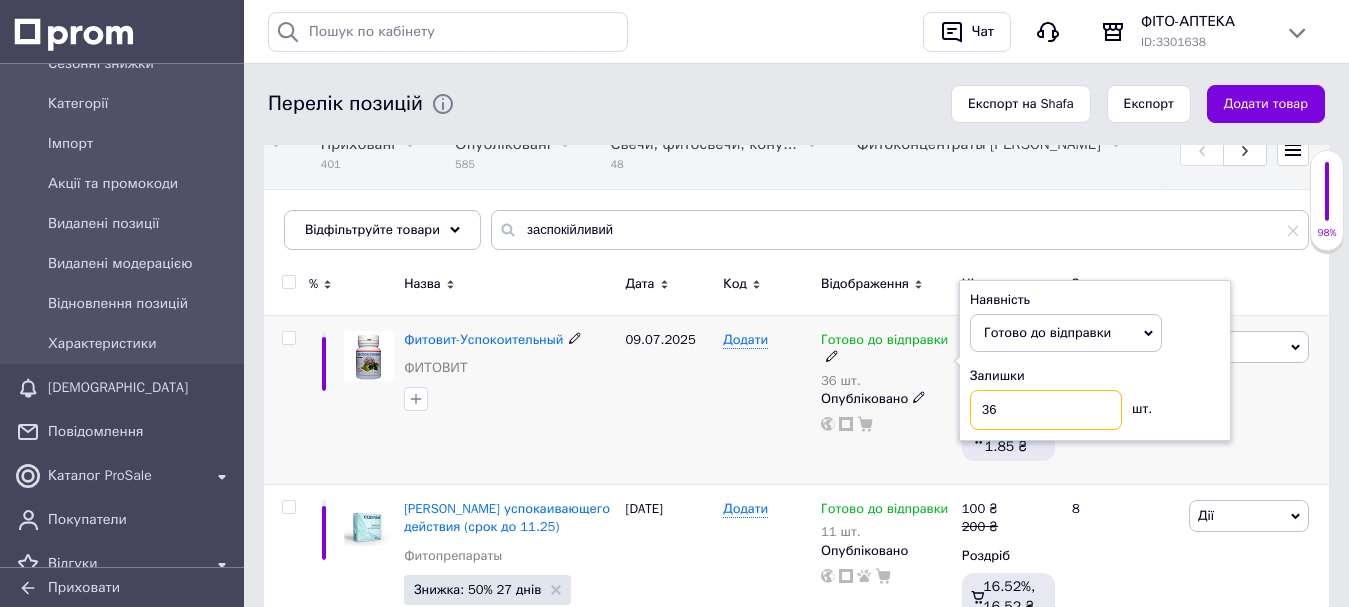 drag, startPoint x: 1030, startPoint y: 417, endPoint x: 988, endPoint y: 417, distance: 42 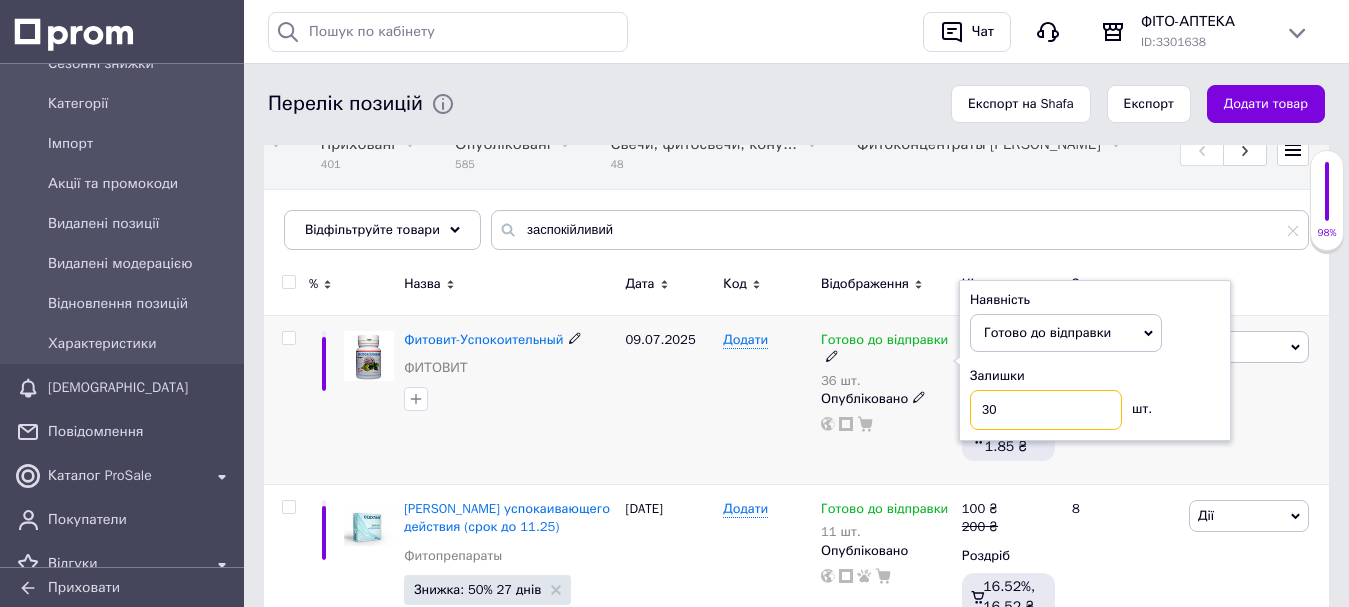 type on "30" 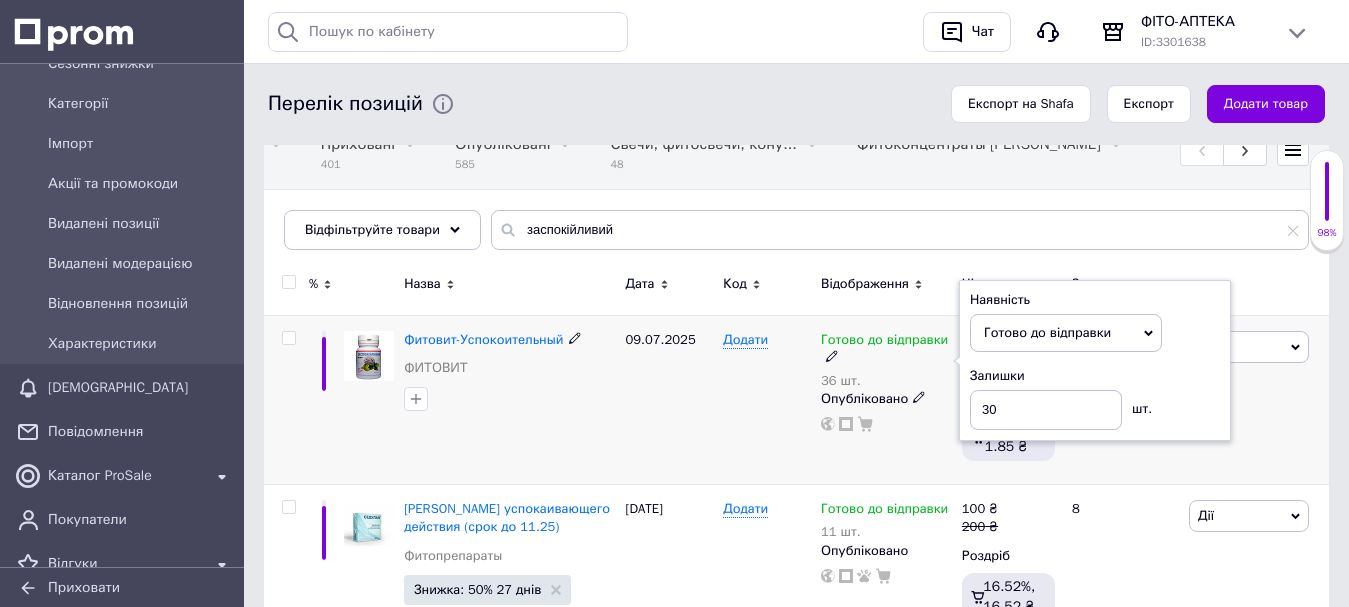 click on "Додати" at bounding box center (767, 400) 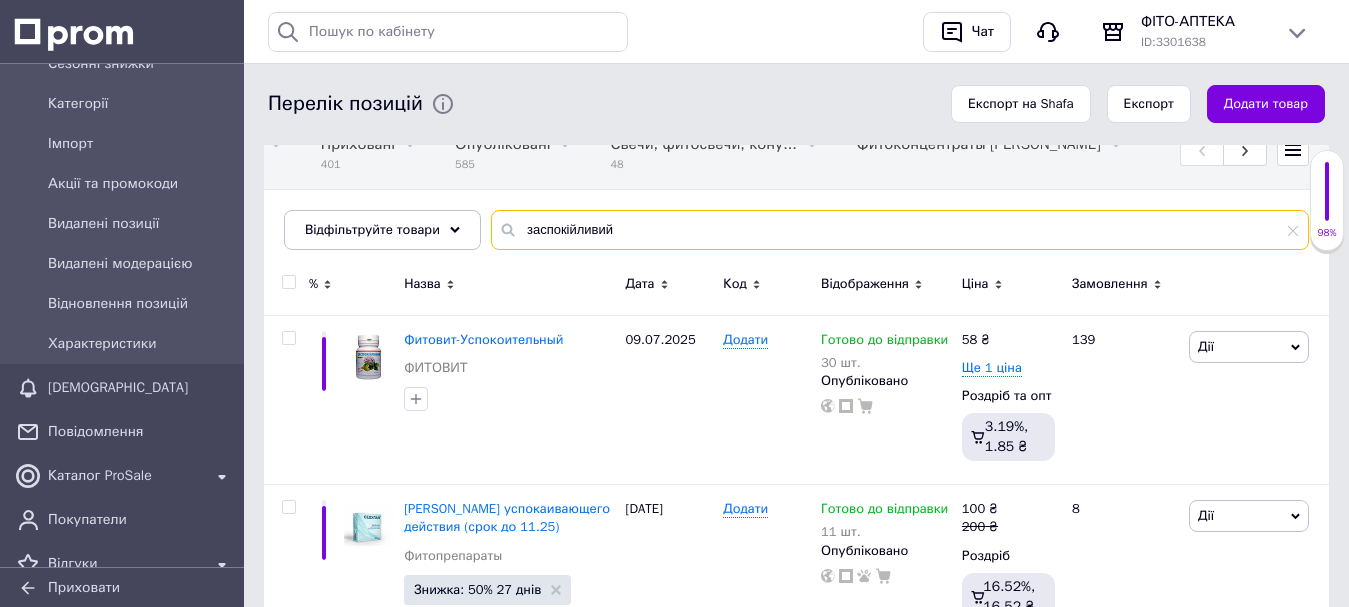 drag, startPoint x: 626, startPoint y: 235, endPoint x: 466, endPoint y: 250, distance: 160.70158 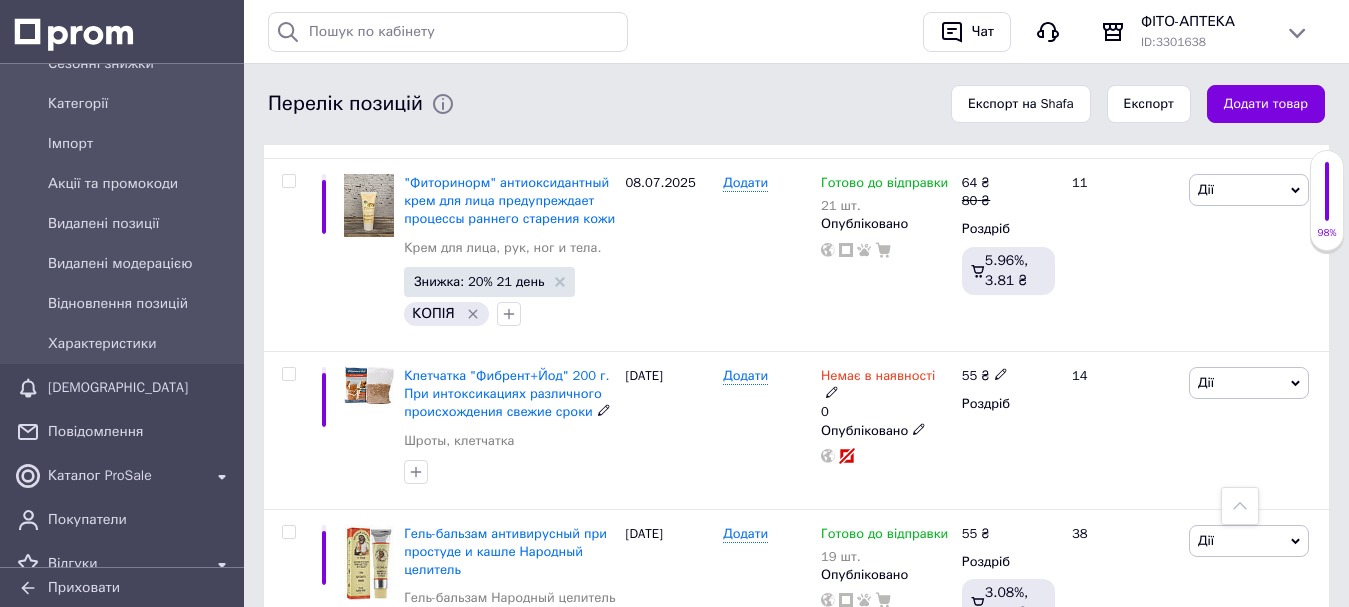 scroll, scrollTop: 1700, scrollLeft: 0, axis: vertical 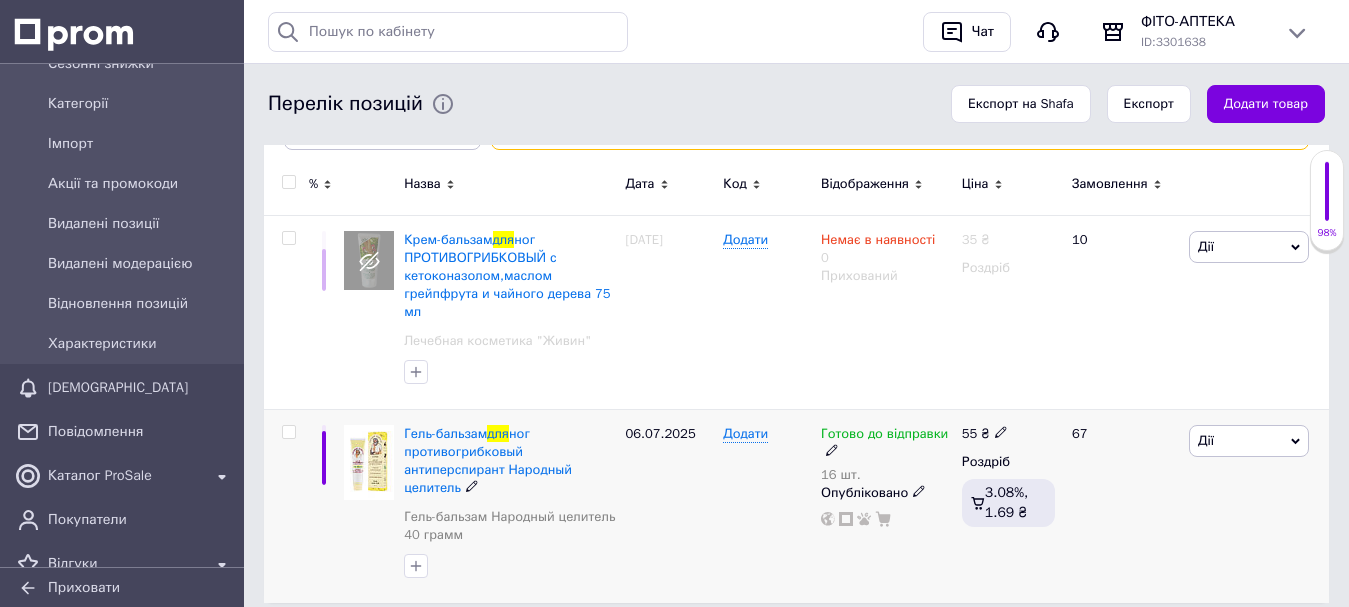 type on "протигриб для ні" 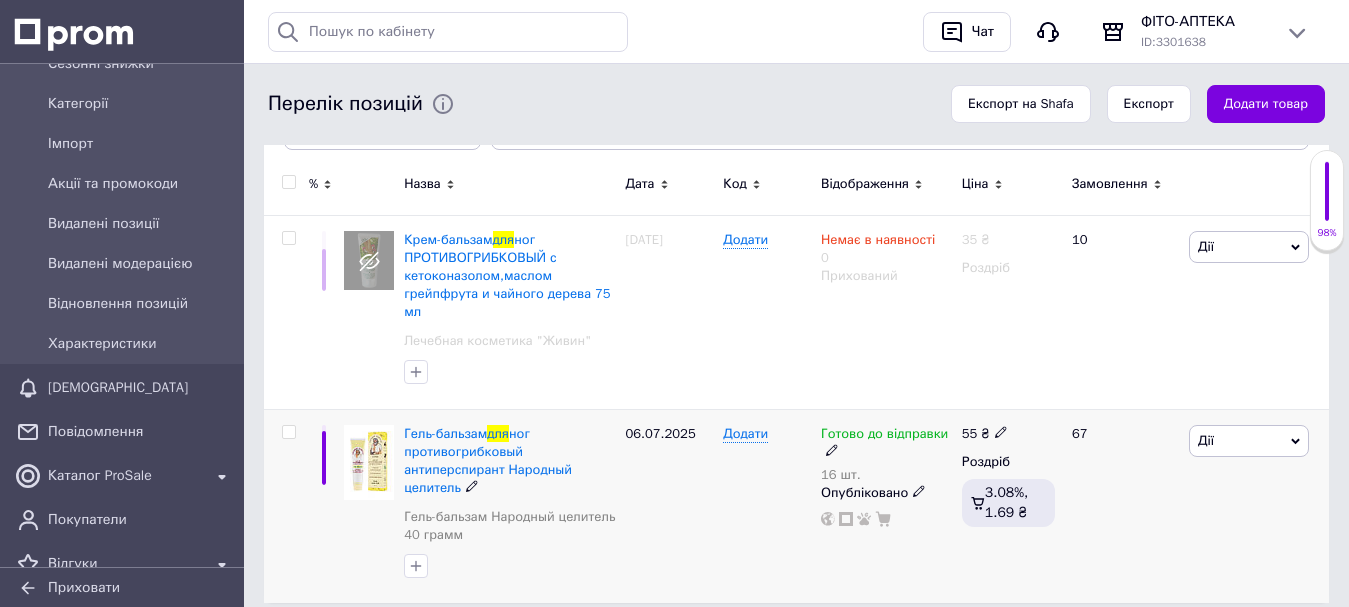 click on "Готово до відправки" at bounding box center [886, 443] 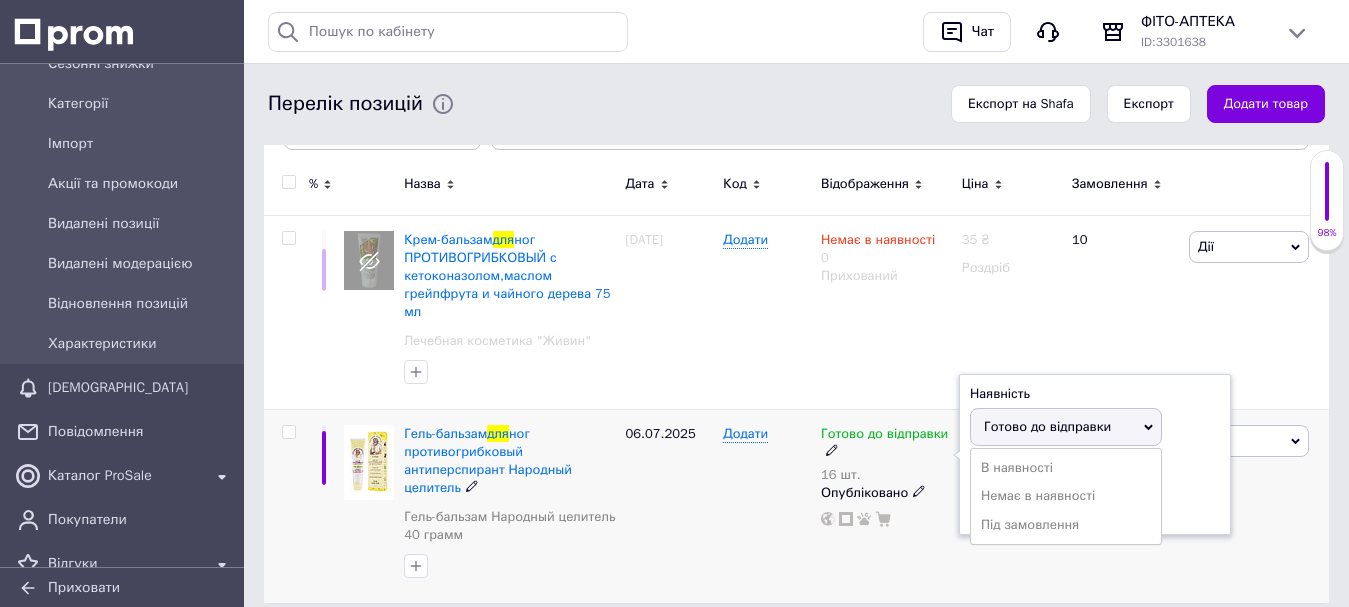 drag, startPoint x: 1194, startPoint y: 456, endPoint x: 1171, endPoint y: 457, distance: 23.021729 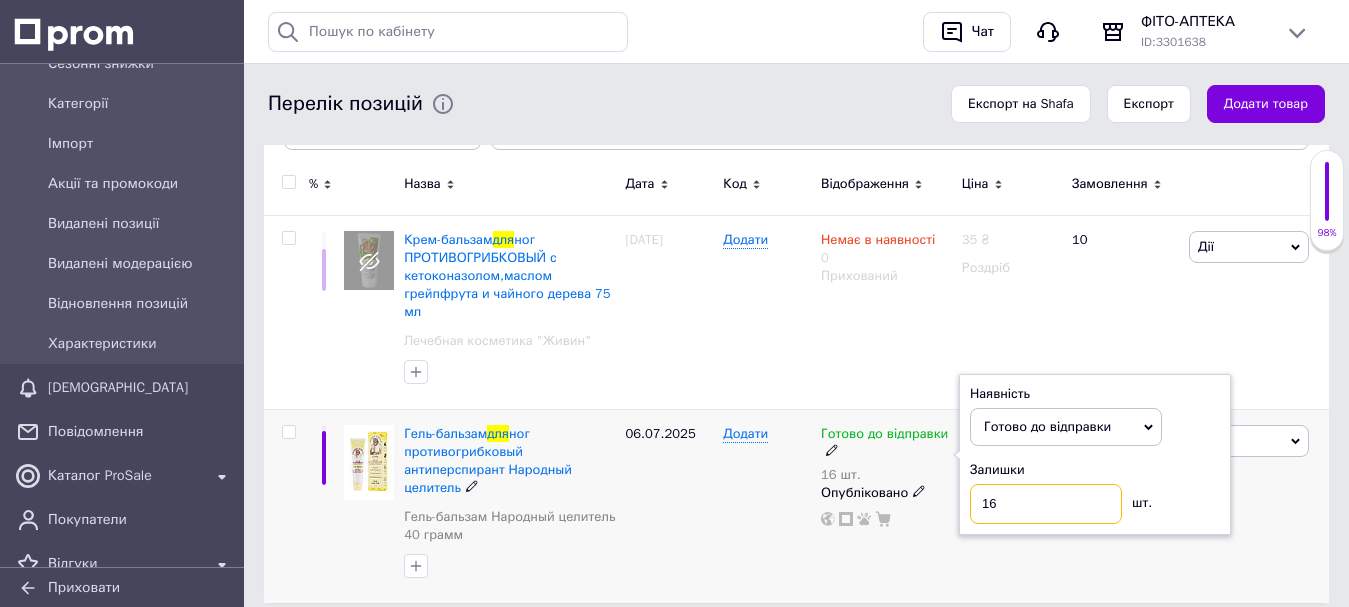 drag, startPoint x: 1009, startPoint y: 509, endPoint x: 990, endPoint y: 510, distance: 19.026299 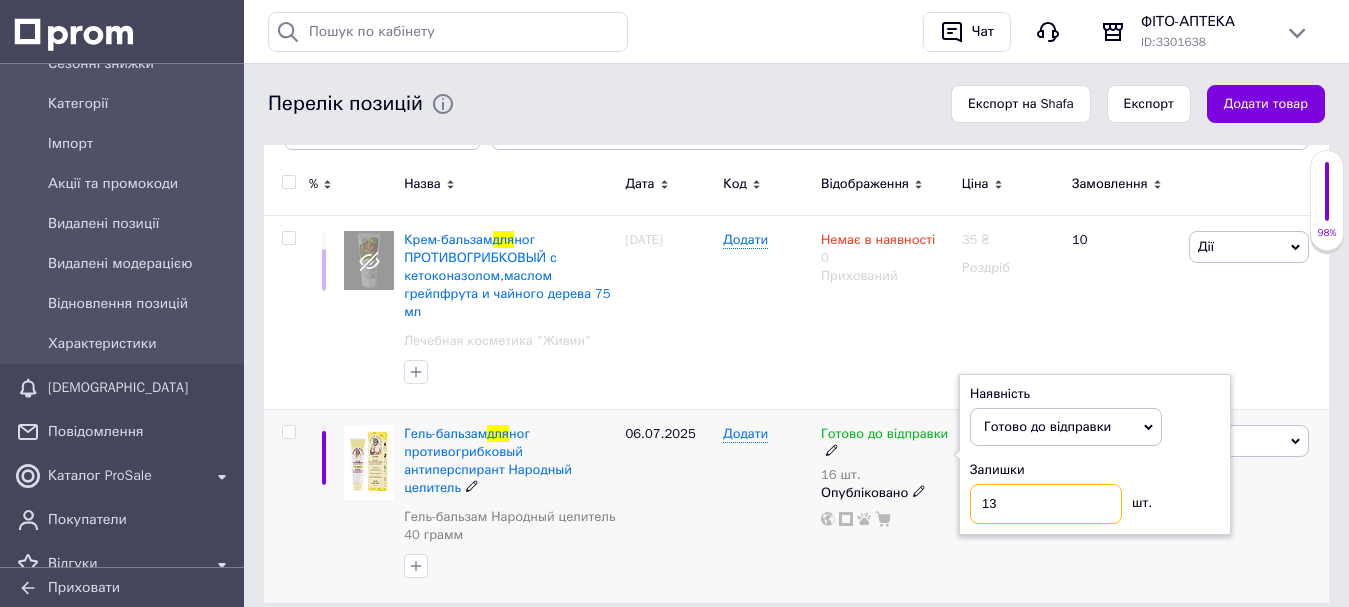 type on "13" 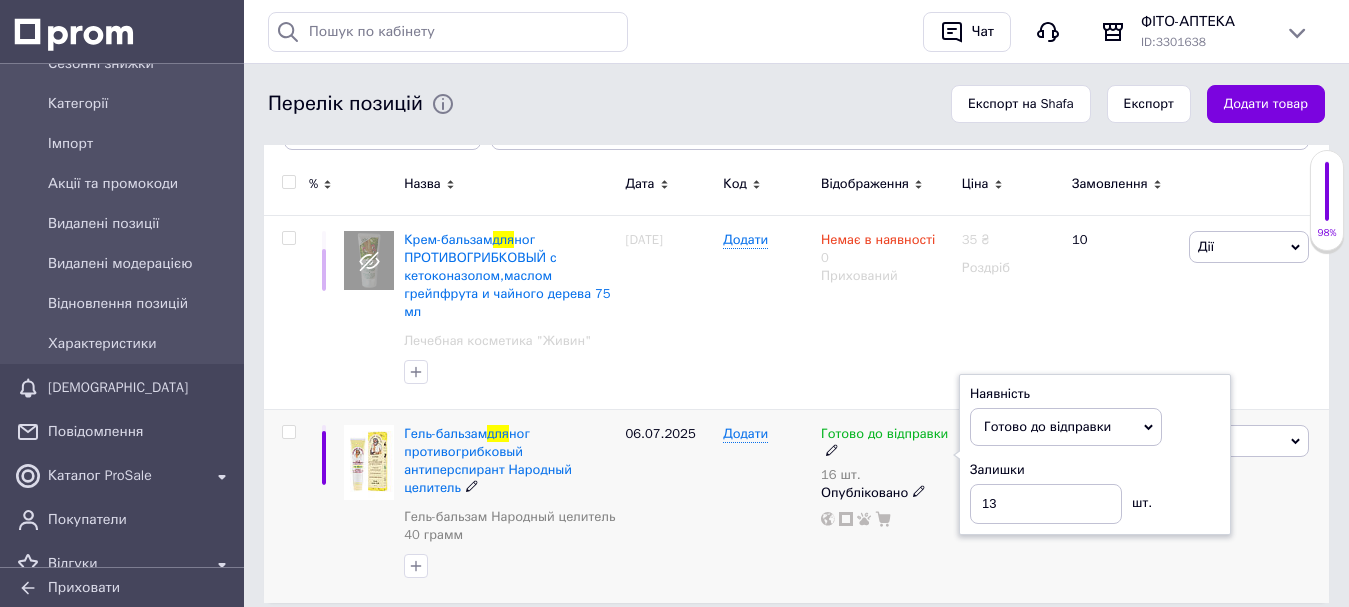 click on "06.07.2025" at bounding box center (670, 506) 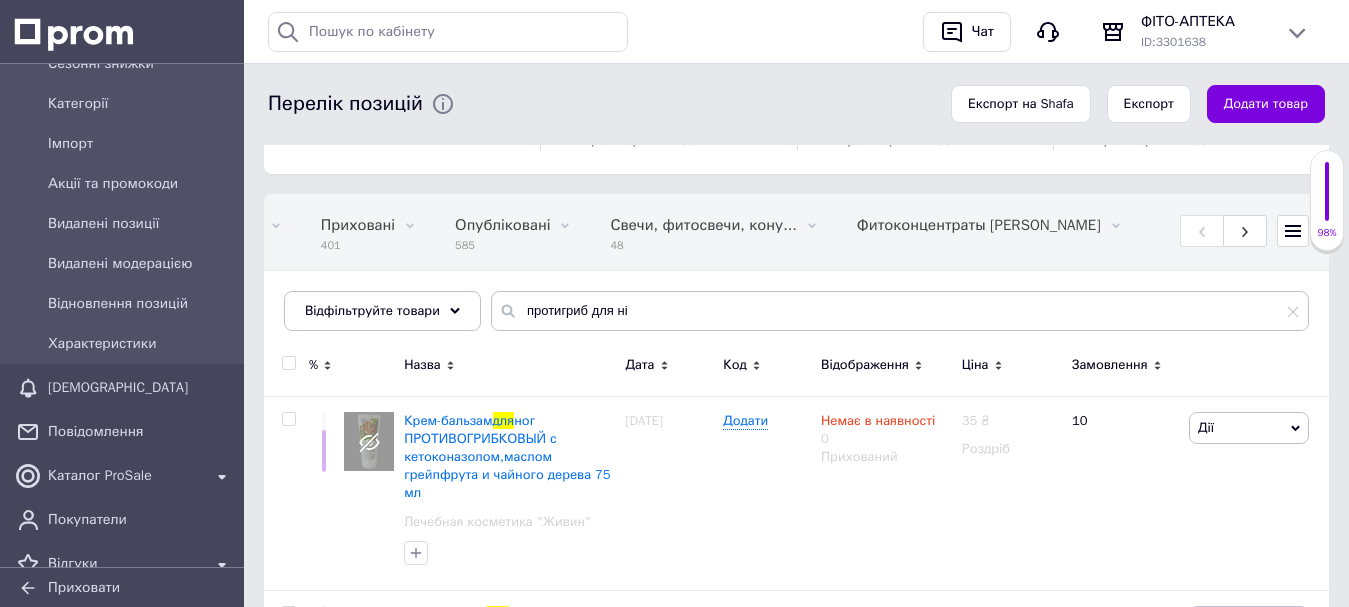 scroll, scrollTop: 0, scrollLeft: 0, axis: both 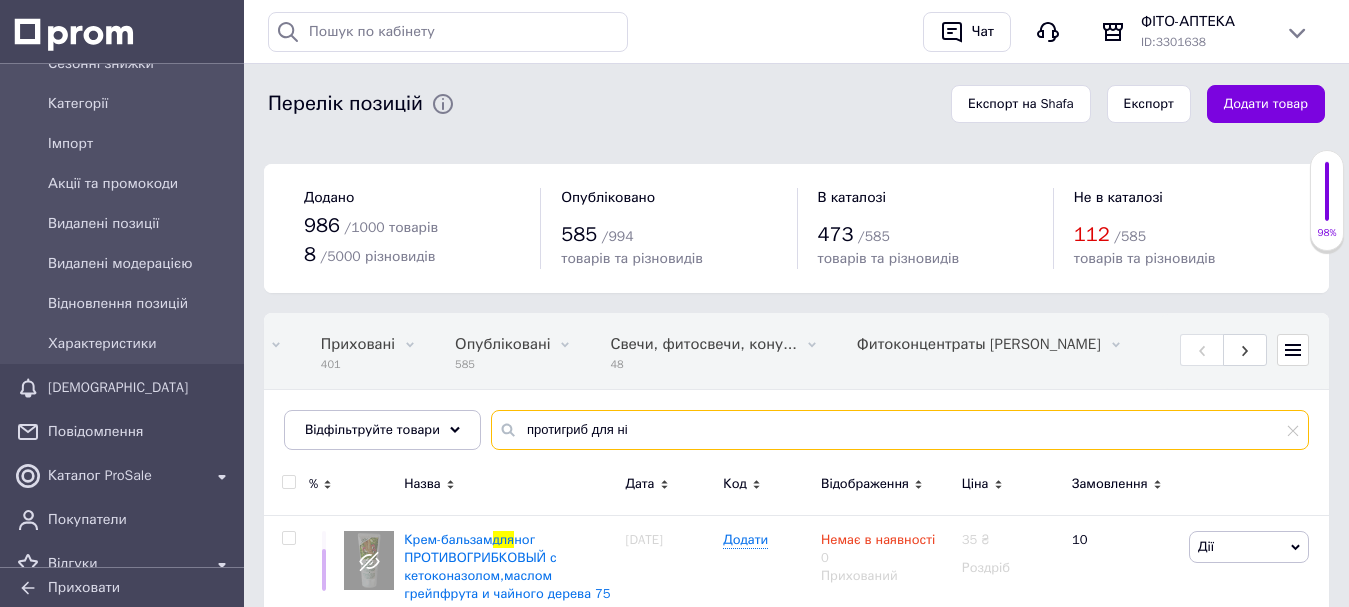 drag, startPoint x: 578, startPoint y: 434, endPoint x: 503, endPoint y: 429, distance: 75.16648 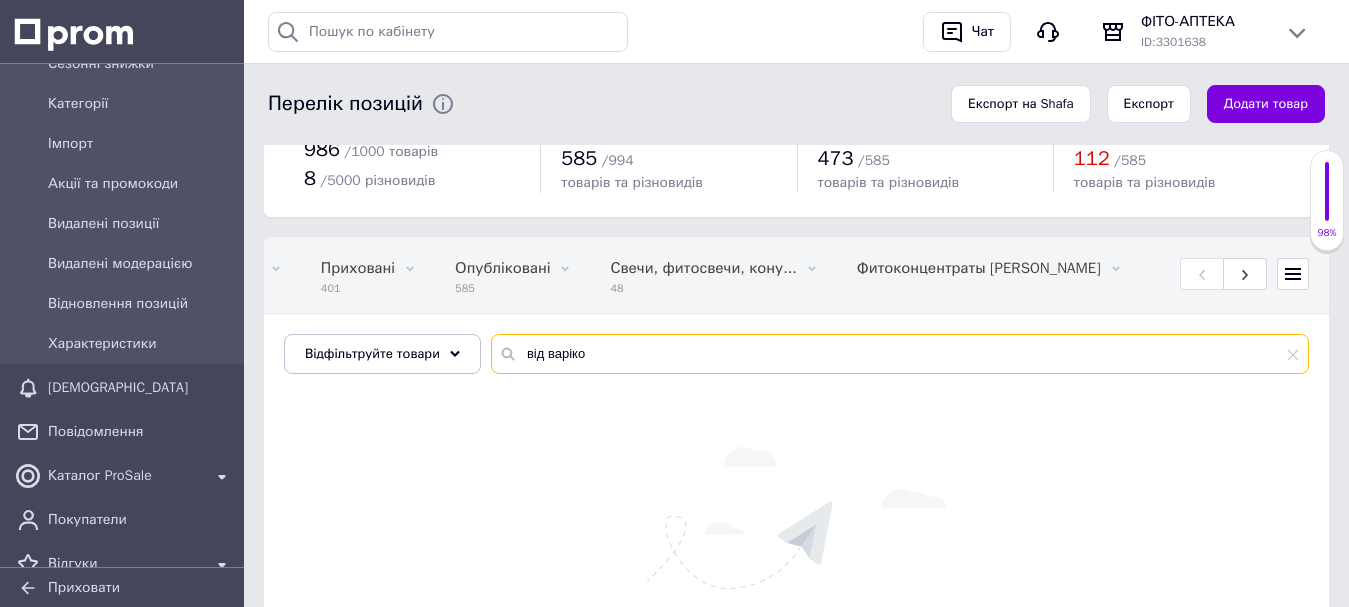 scroll, scrollTop: 75, scrollLeft: 0, axis: vertical 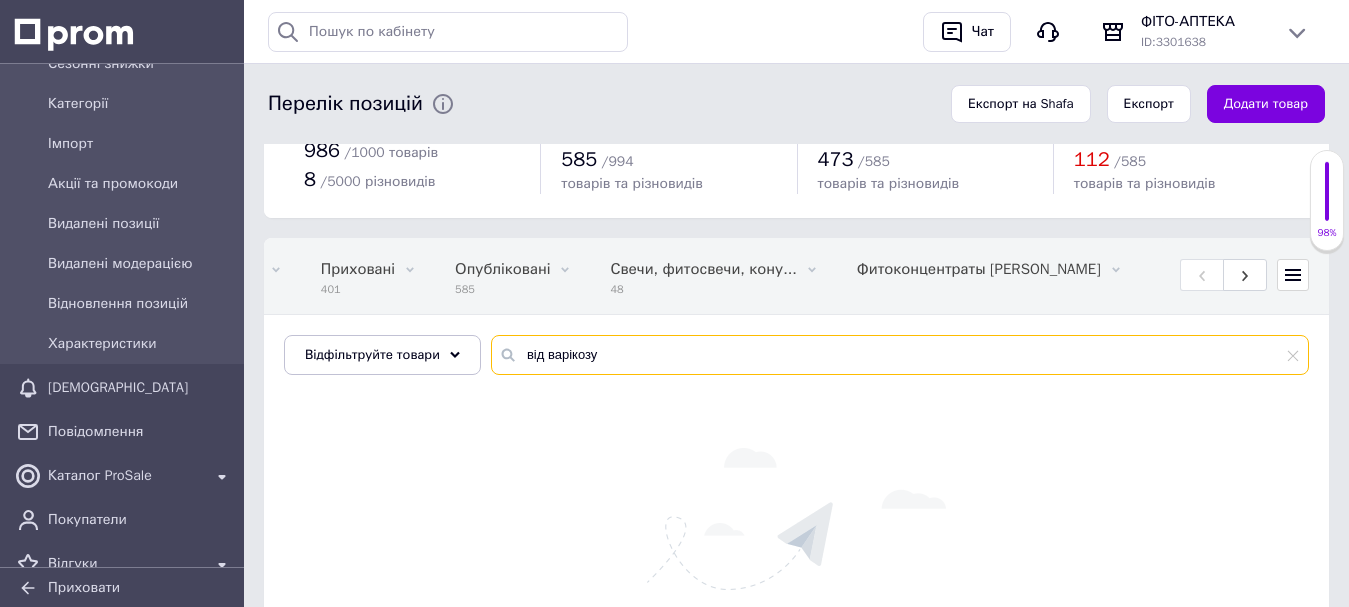 click on "від варікозу" at bounding box center [900, 355] 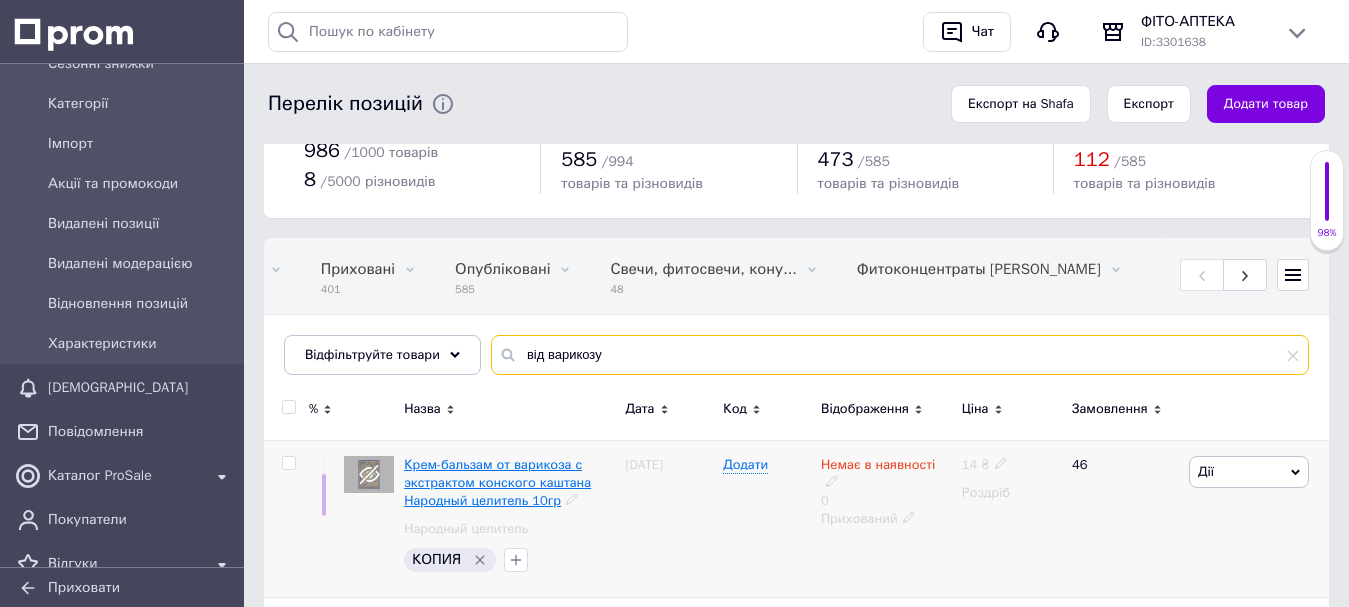 scroll, scrollTop: 275, scrollLeft: 0, axis: vertical 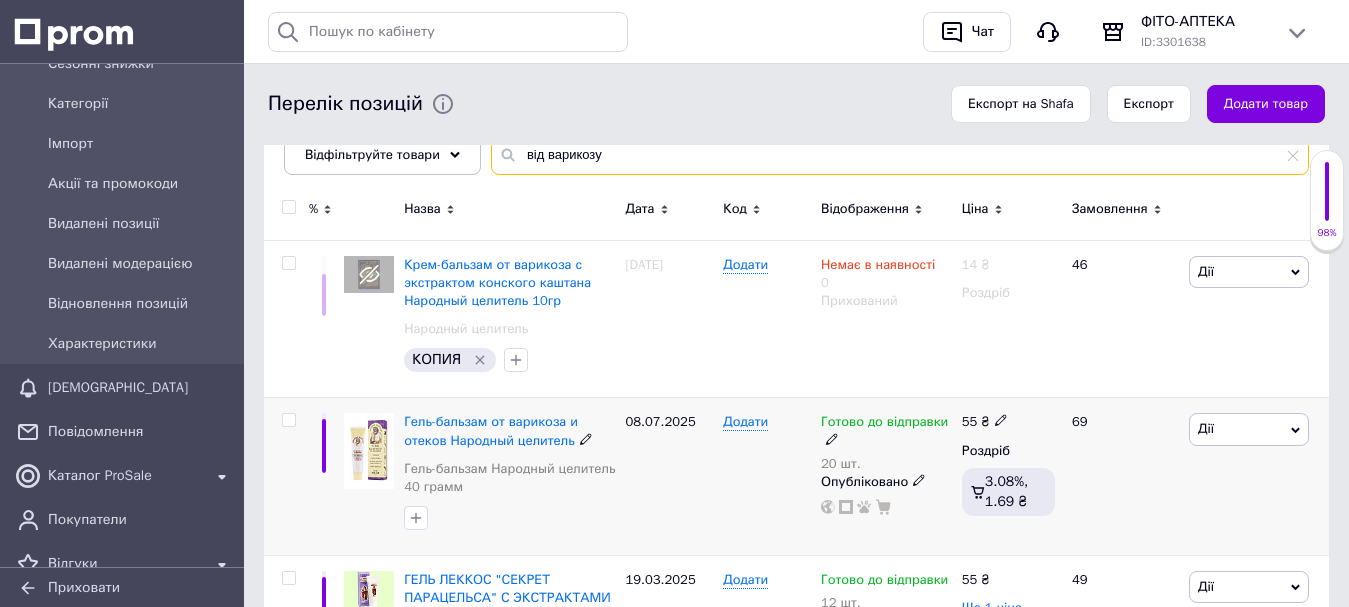 type on "від варикозу" 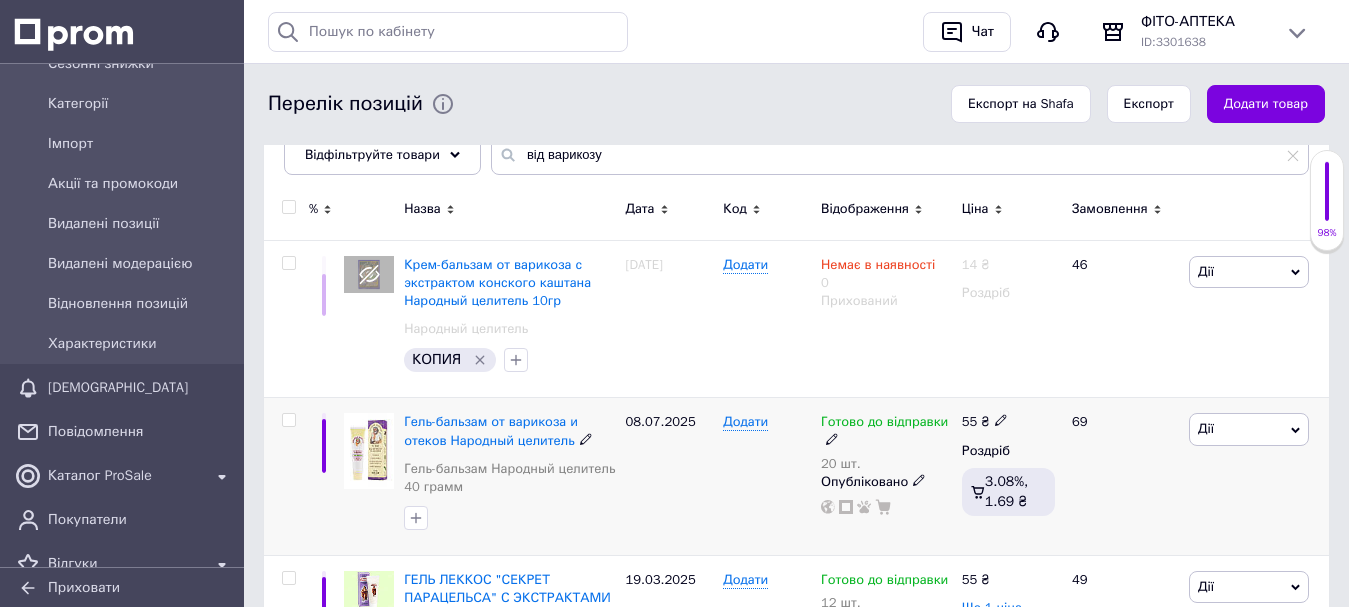 click on "Готово до відправки" at bounding box center [886, 431] 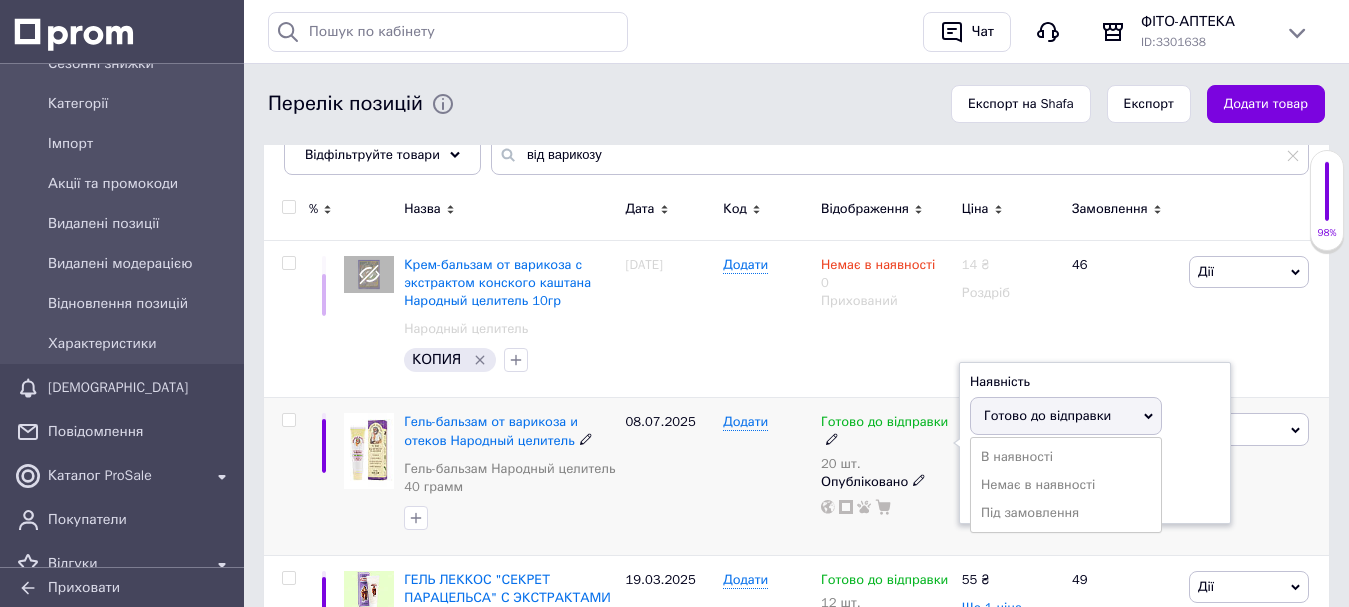 click on "Наявність Готово до відправки В наявності Немає в наявності Під замовлення Залишки 20 шт." at bounding box center [1095, 443] 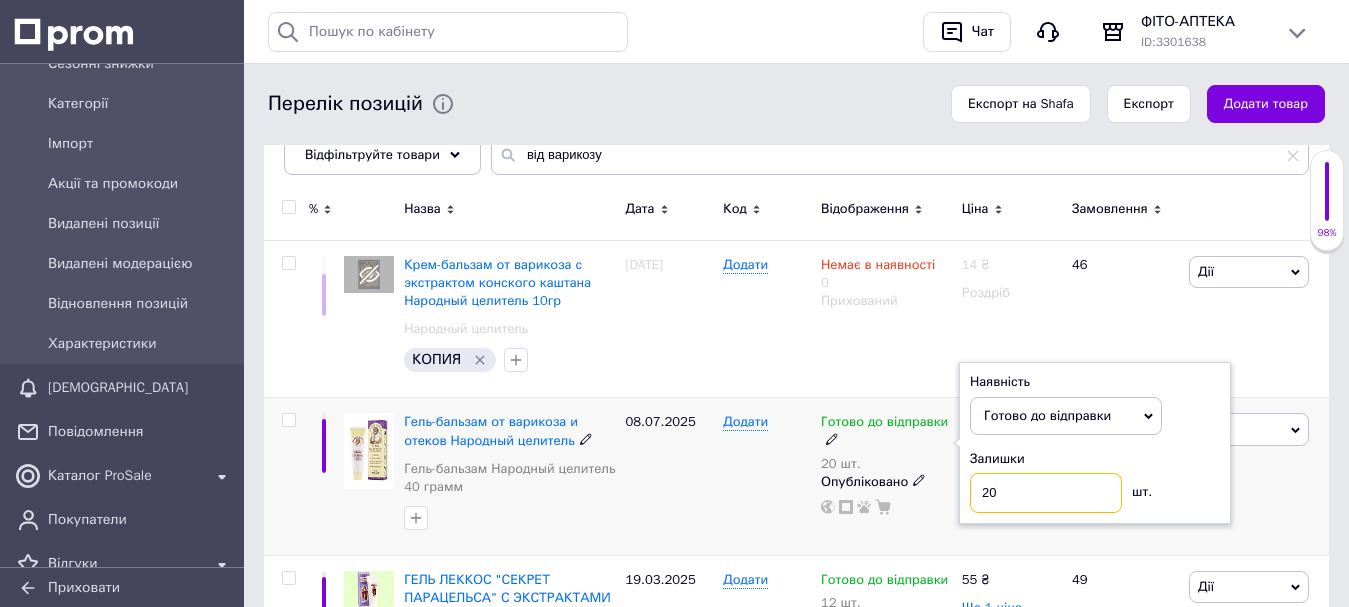 drag, startPoint x: 1012, startPoint y: 506, endPoint x: 977, endPoint y: 502, distance: 35.22783 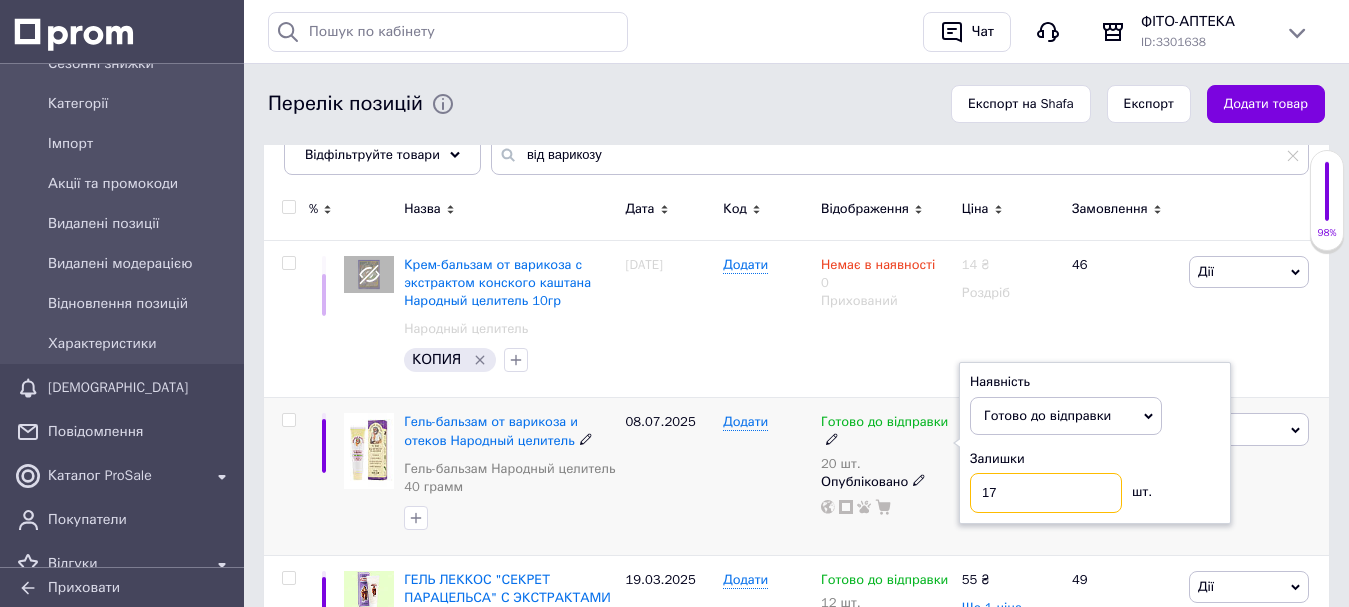 type on "17" 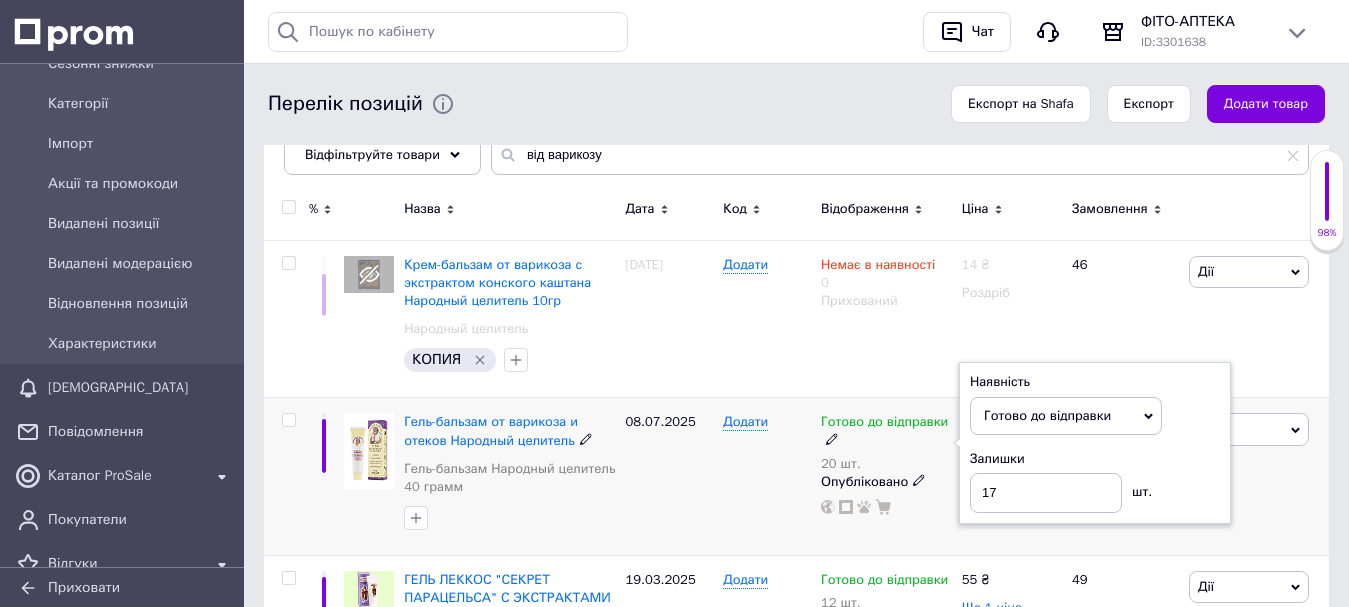 click on "08.07.2025" at bounding box center (670, 477) 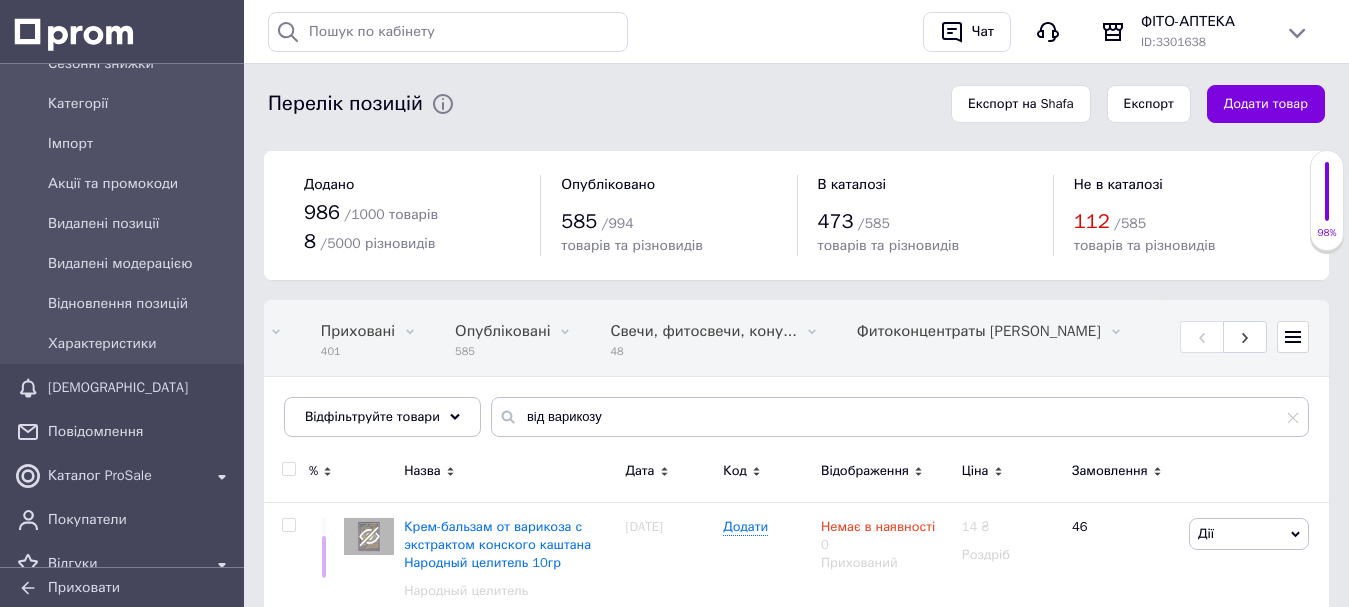 scroll, scrollTop: 0, scrollLeft: 0, axis: both 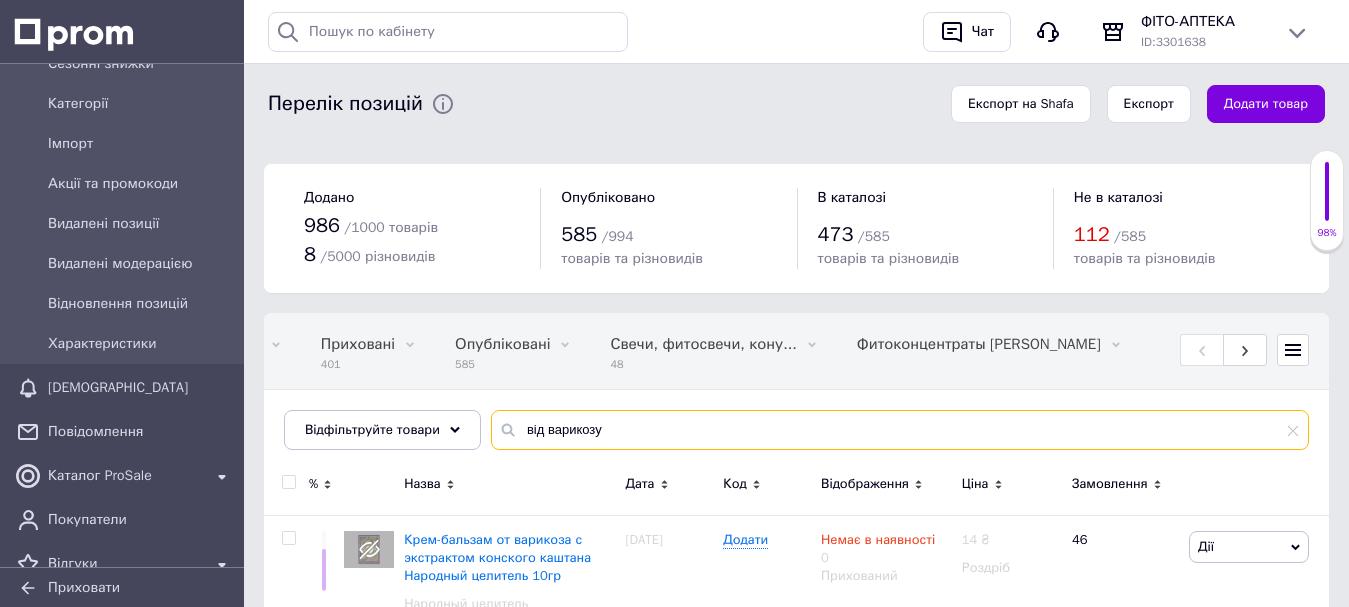 drag, startPoint x: 597, startPoint y: 436, endPoint x: 481, endPoint y: 449, distance: 116.72617 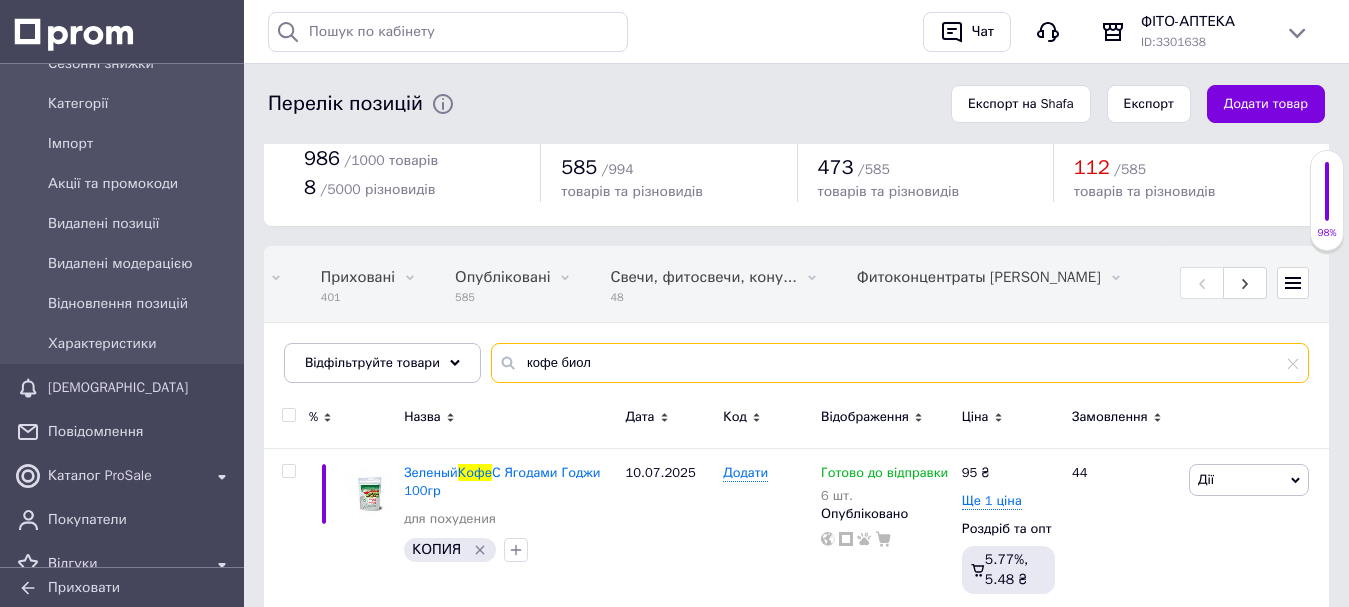 scroll, scrollTop: 100, scrollLeft: 0, axis: vertical 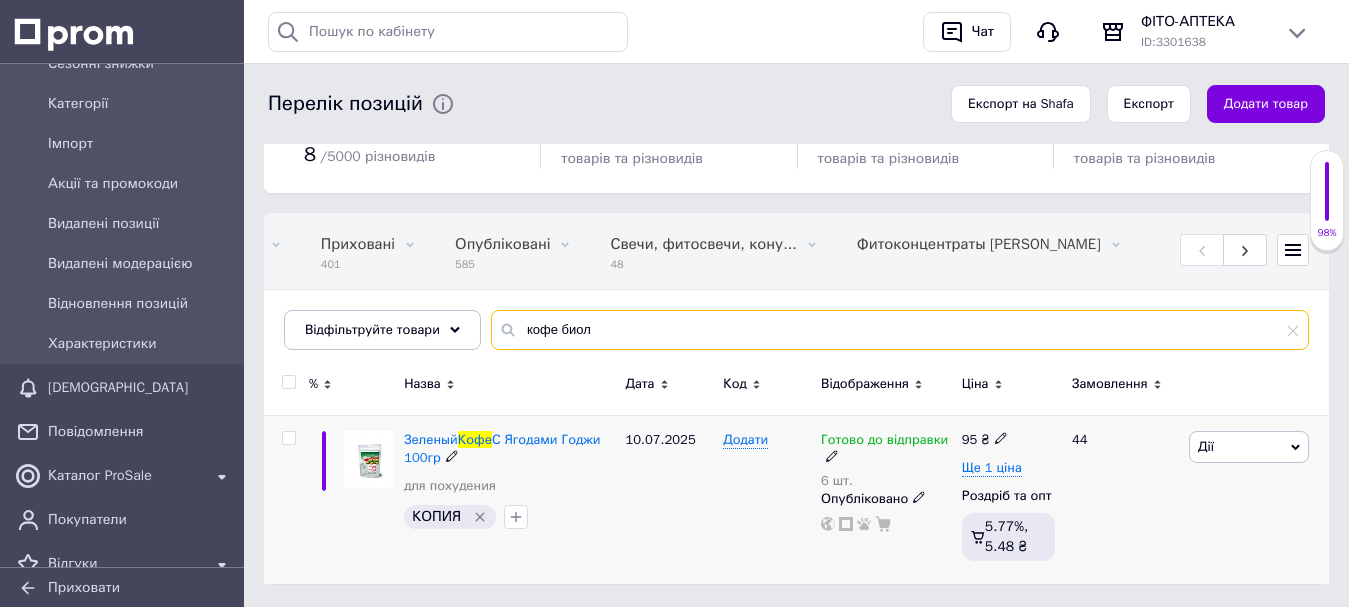 type on "кофе биол" 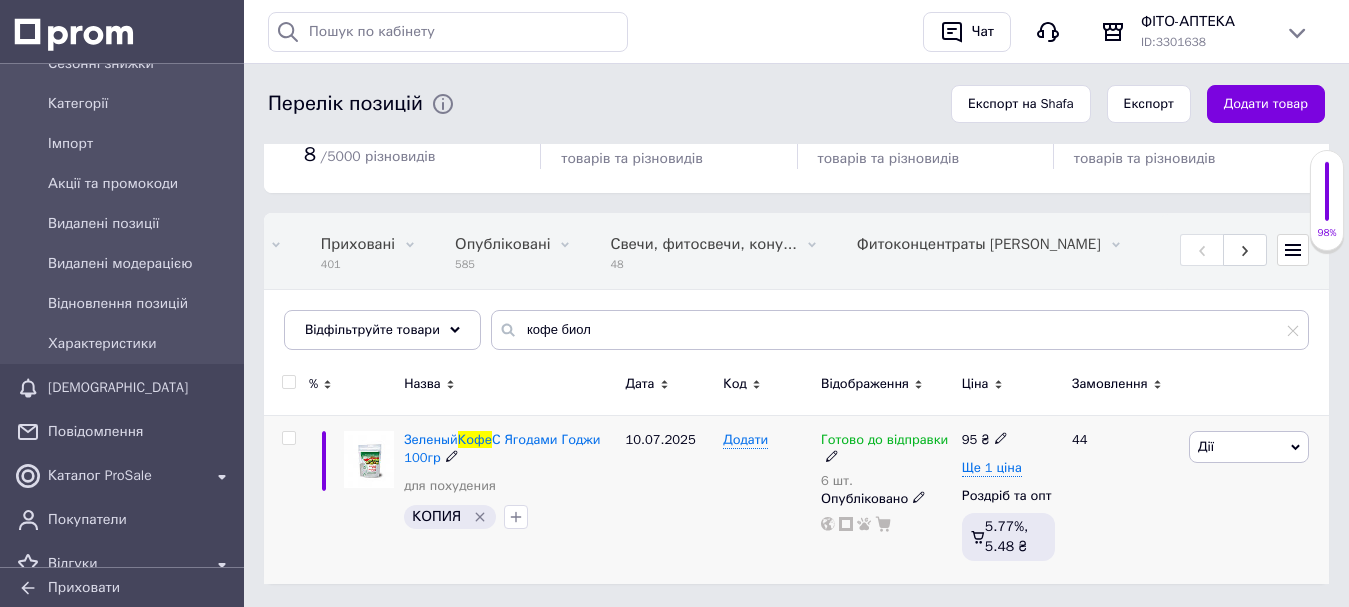 click on "Готово до відправки 6 шт." at bounding box center (886, 460) 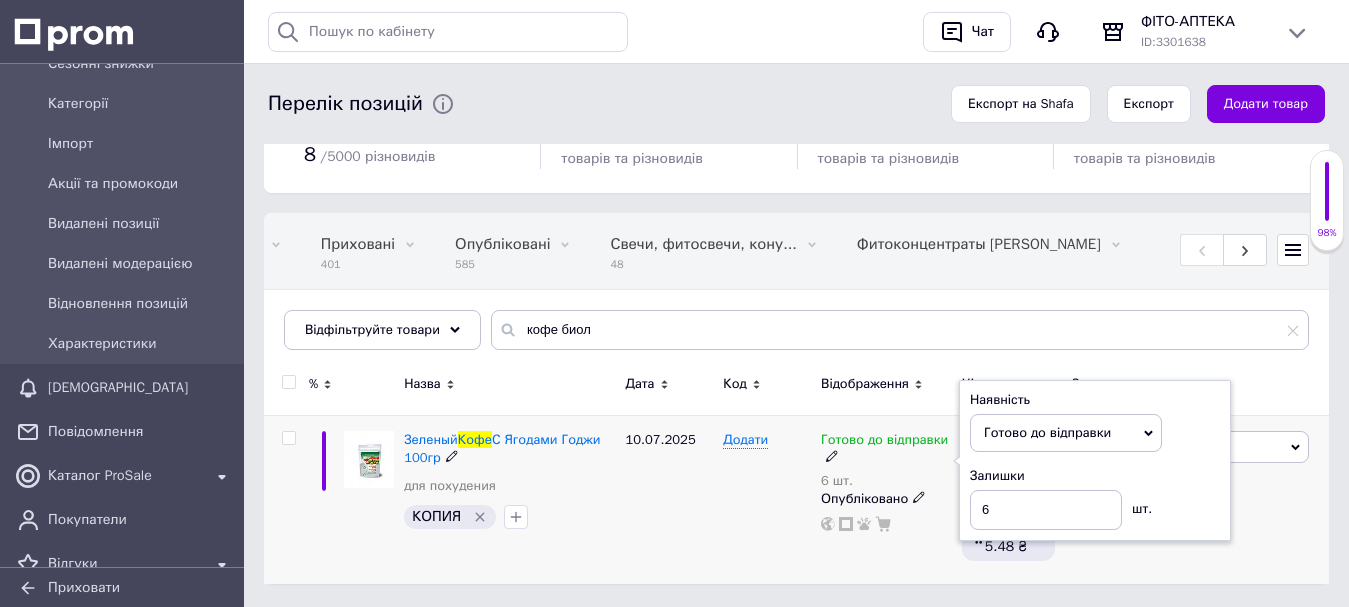 drag, startPoint x: 1191, startPoint y: 463, endPoint x: 1077, endPoint y: 493, distance: 117.881294 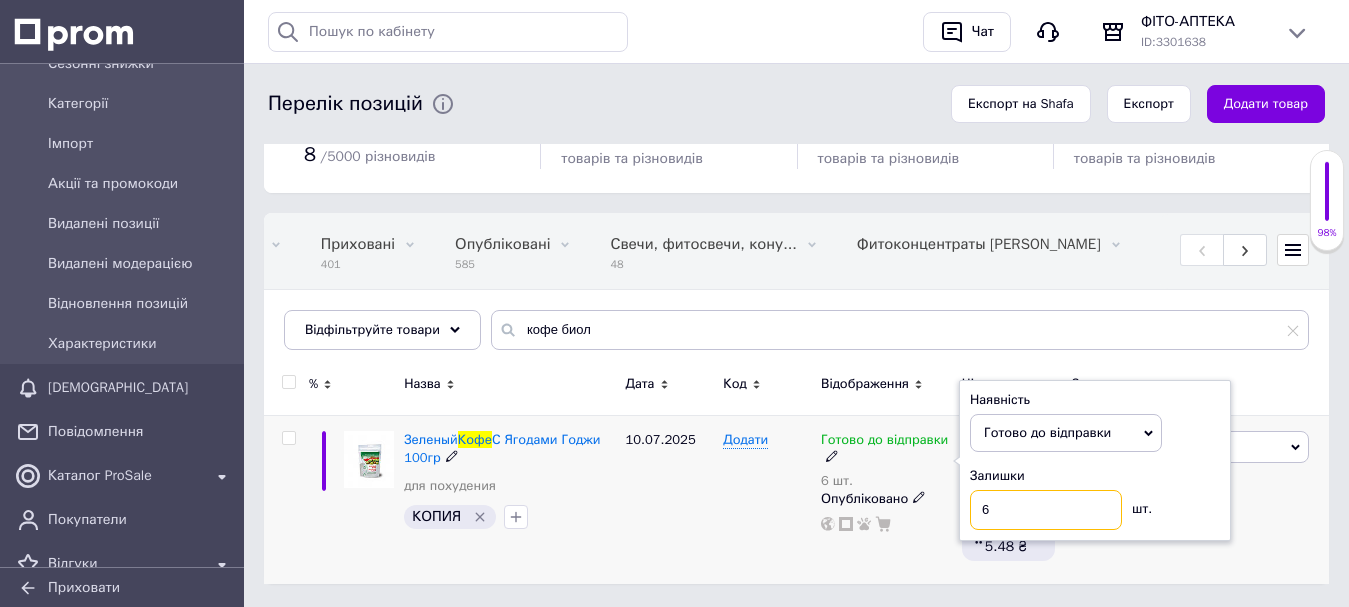 drag, startPoint x: 1014, startPoint y: 510, endPoint x: 964, endPoint y: 528, distance: 53.14132 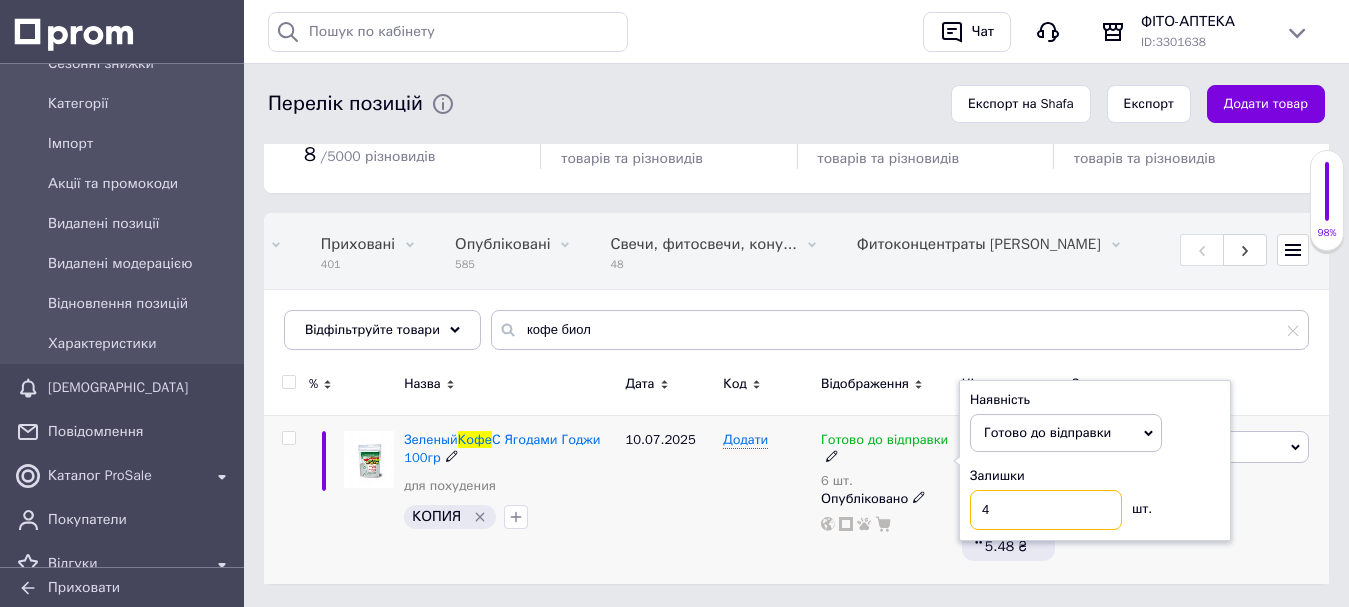 type on "4" 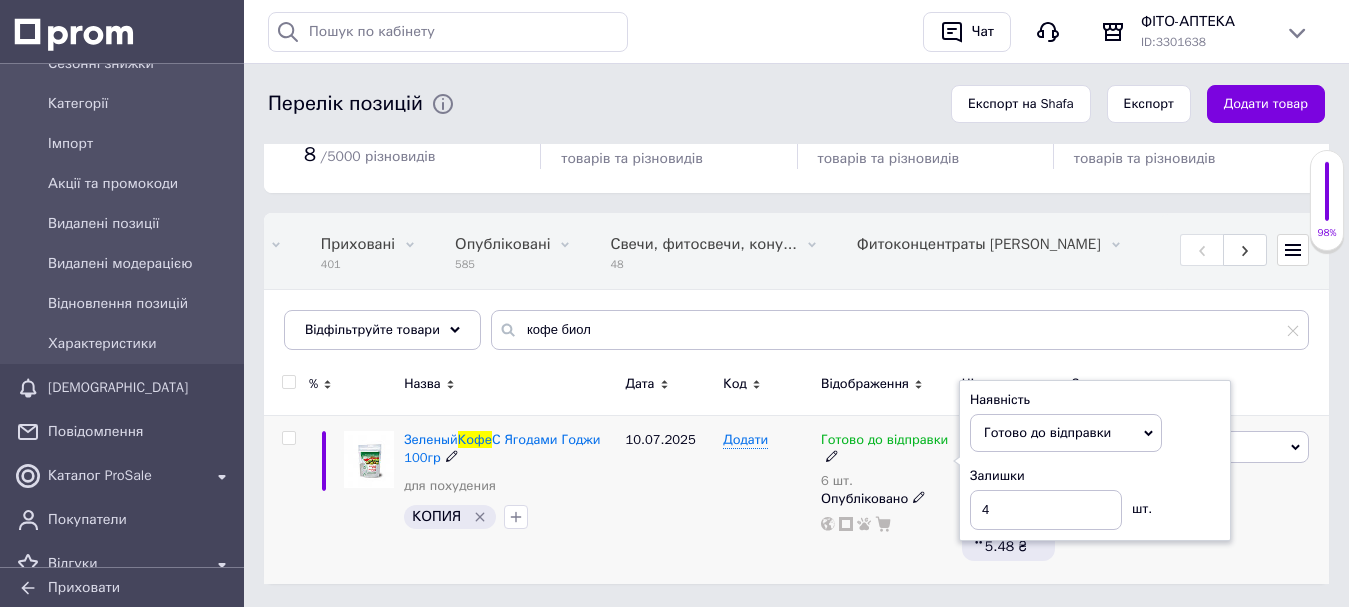 click on "10.07.2025" at bounding box center [670, 499] 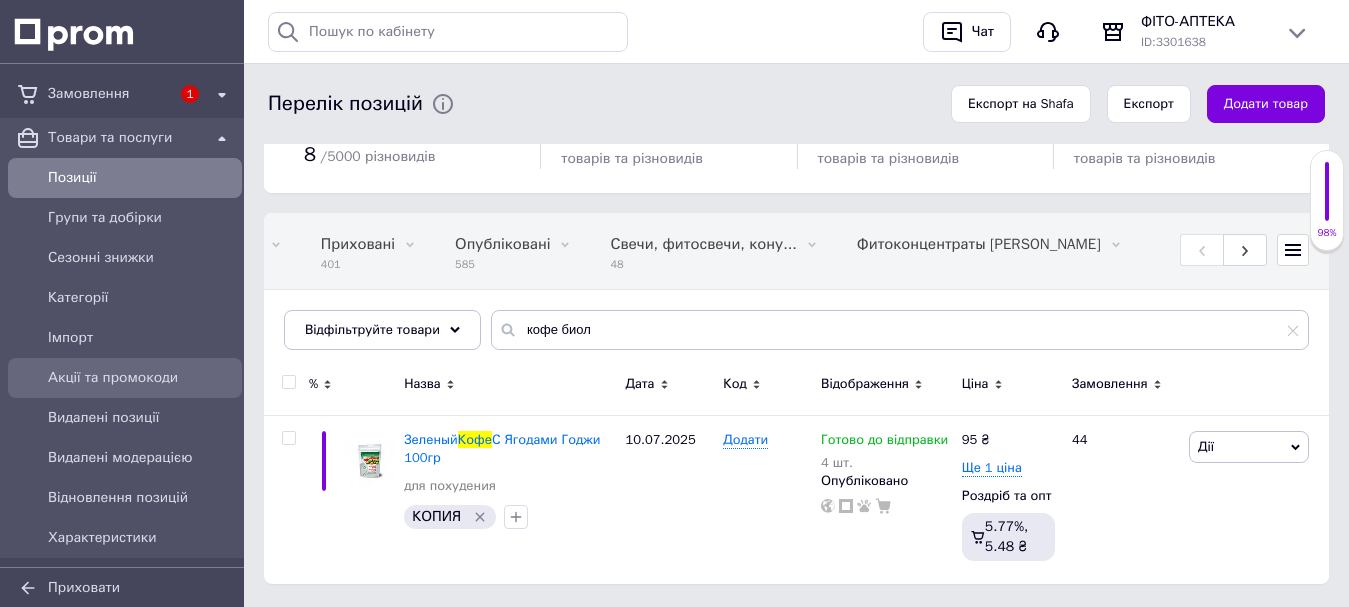 scroll, scrollTop: 0, scrollLeft: 0, axis: both 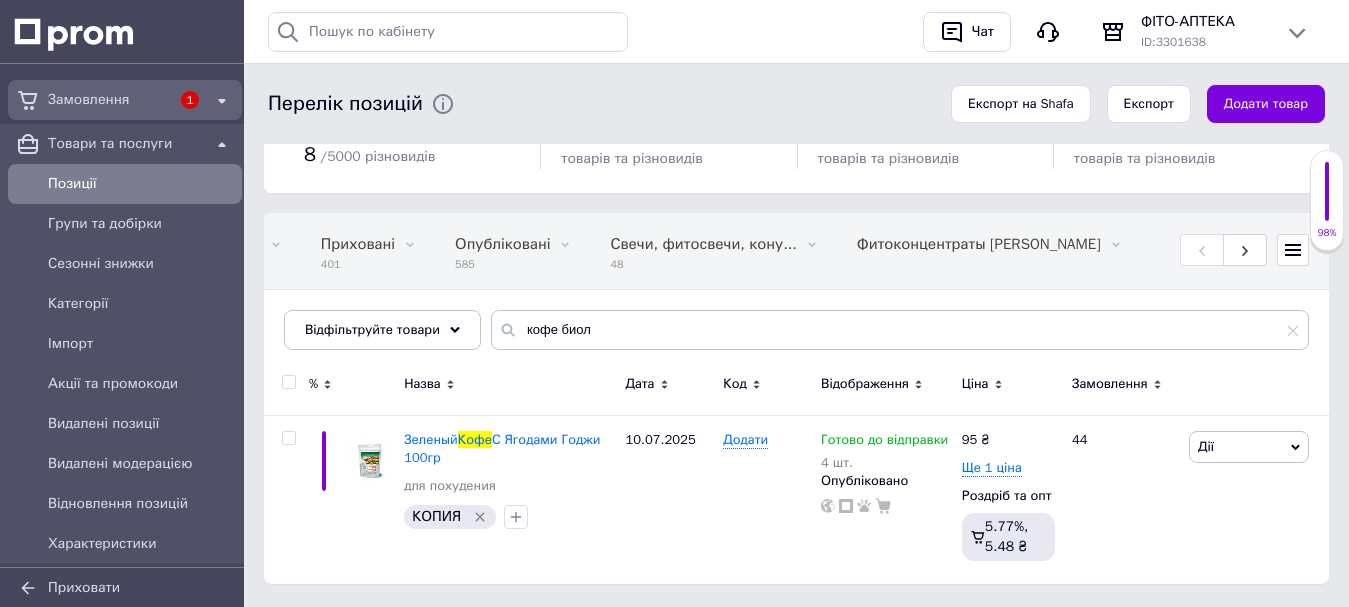 click on "Замовлення" at bounding box center [109, 100] 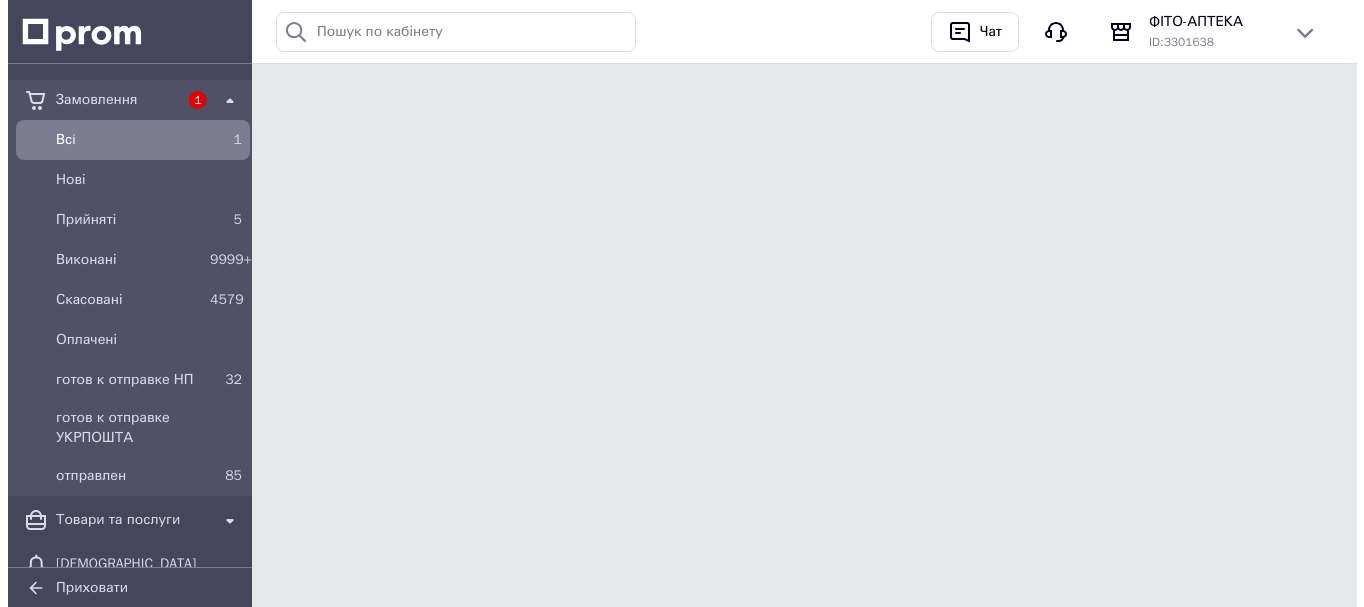 scroll, scrollTop: 0, scrollLeft: 0, axis: both 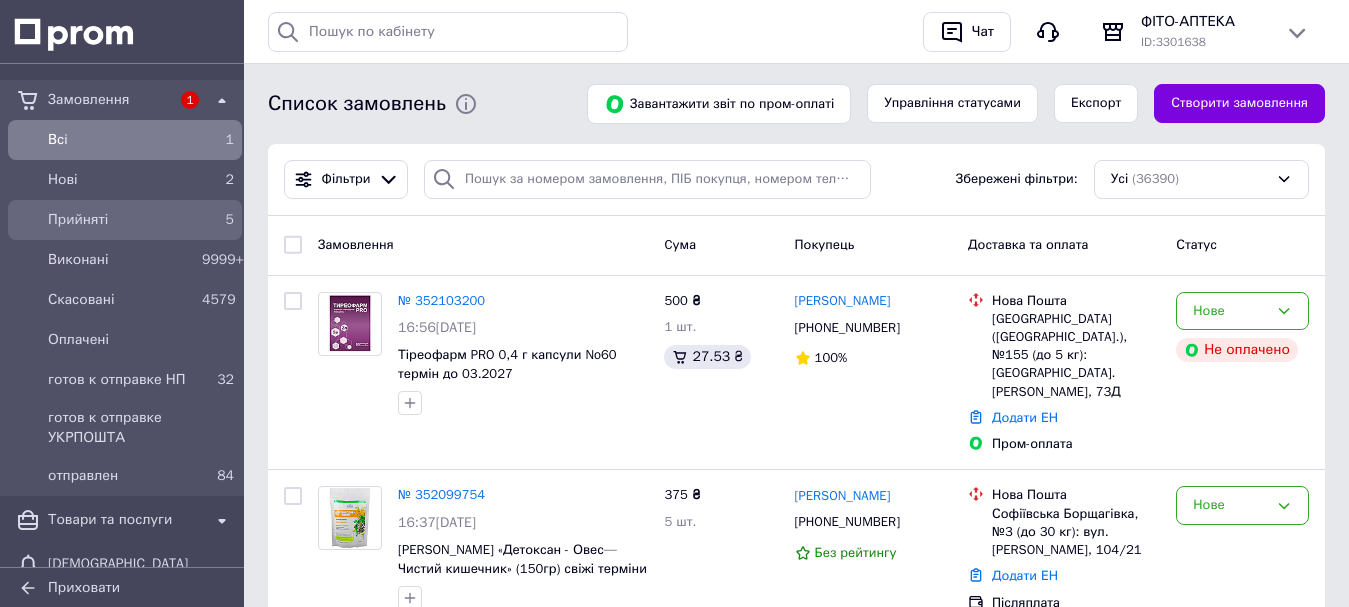 click on "Прийняті" at bounding box center (121, 220) 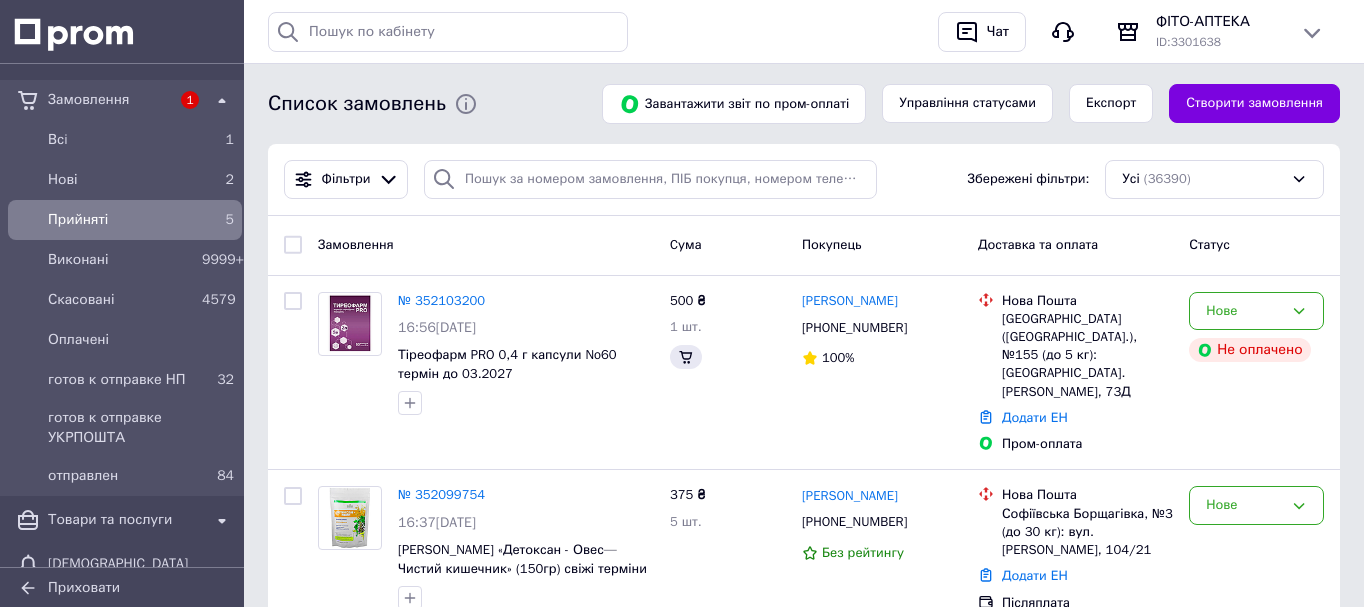 click at bounding box center [410, 403] 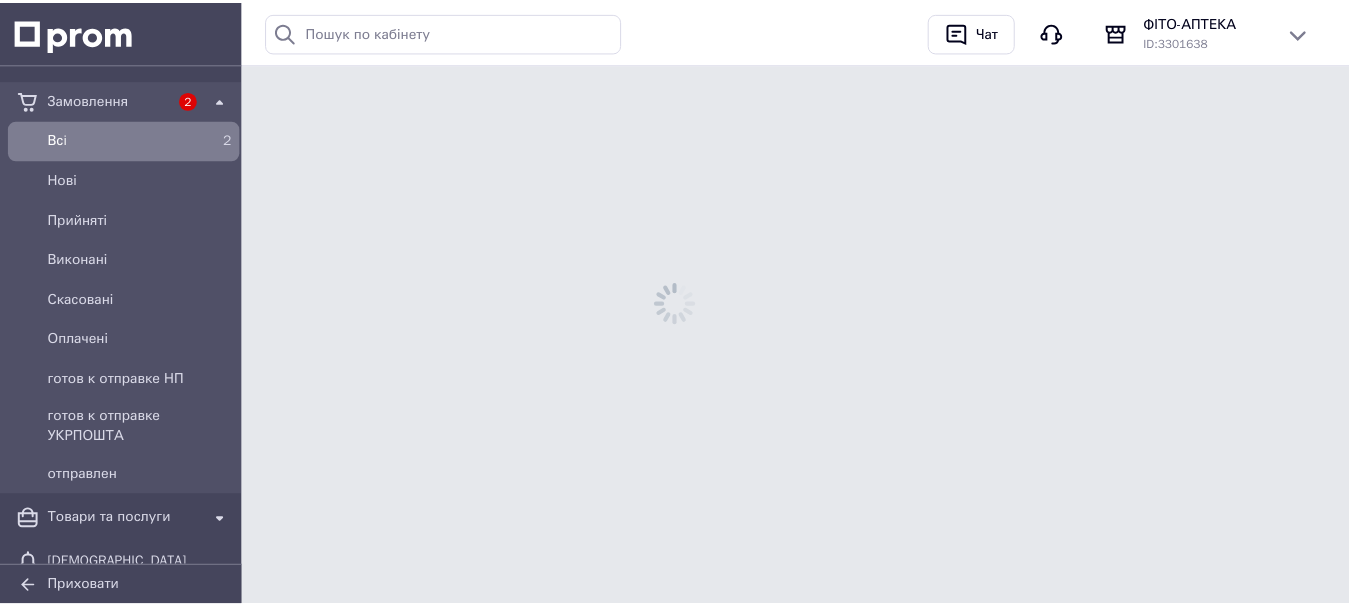 scroll, scrollTop: 0, scrollLeft: 0, axis: both 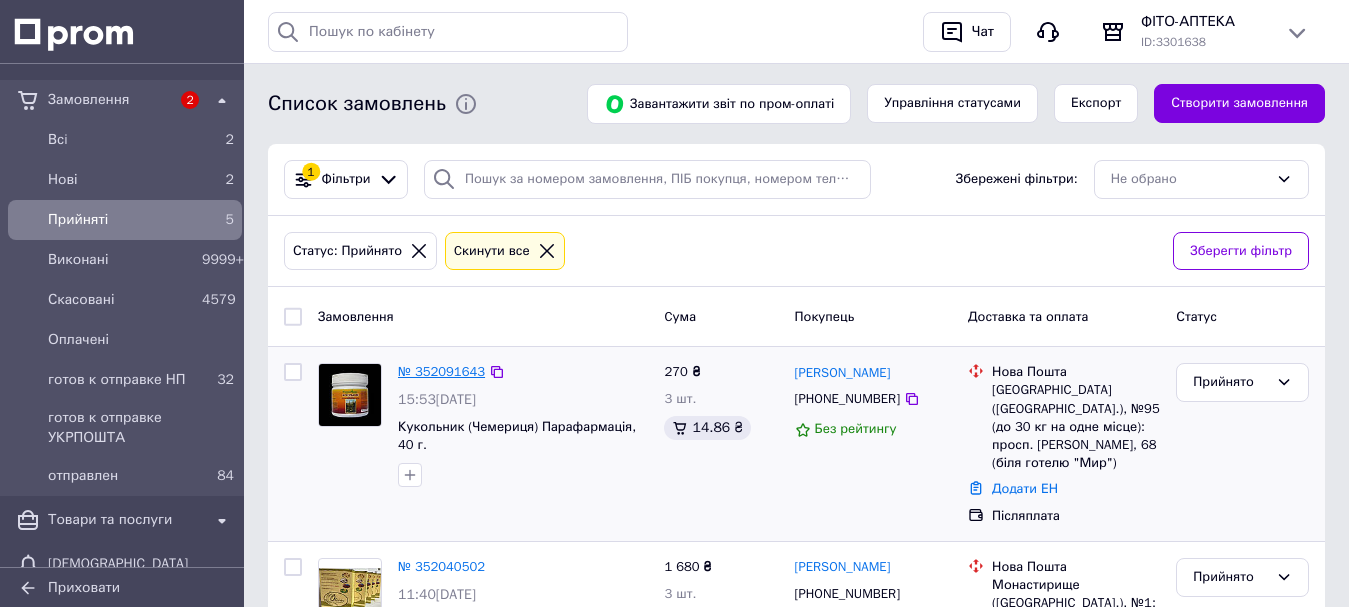 click on "№ 352091643" at bounding box center [441, 371] 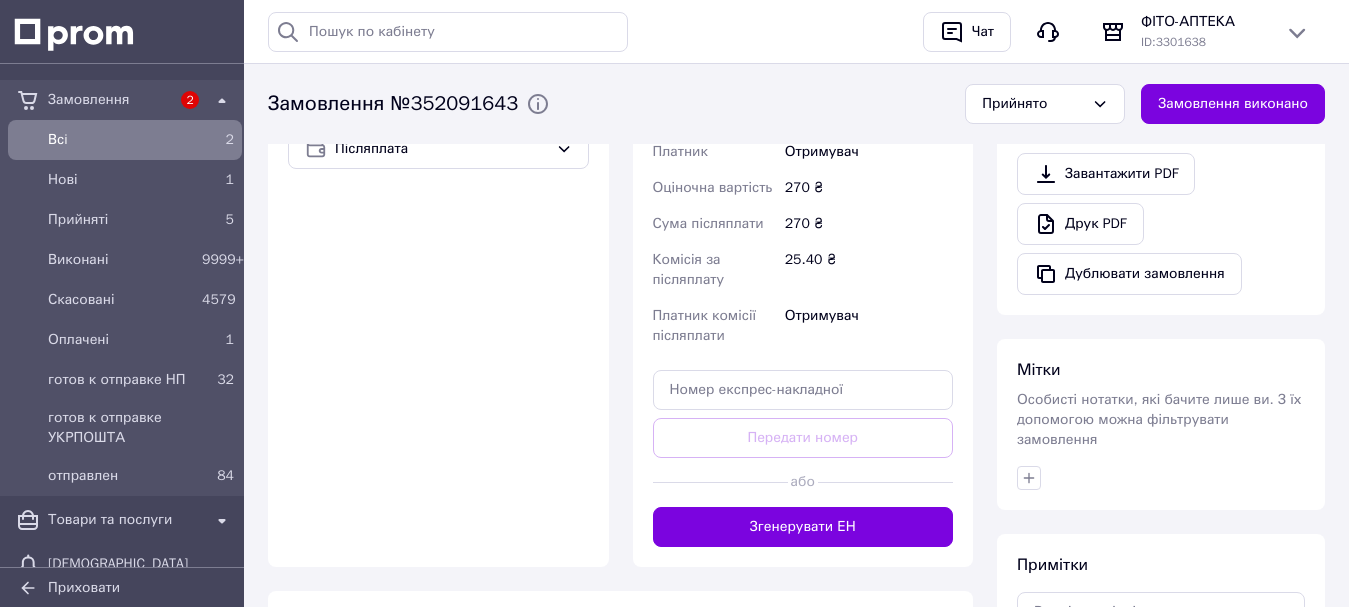 scroll, scrollTop: 700, scrollLeft: 0, axis: vertical 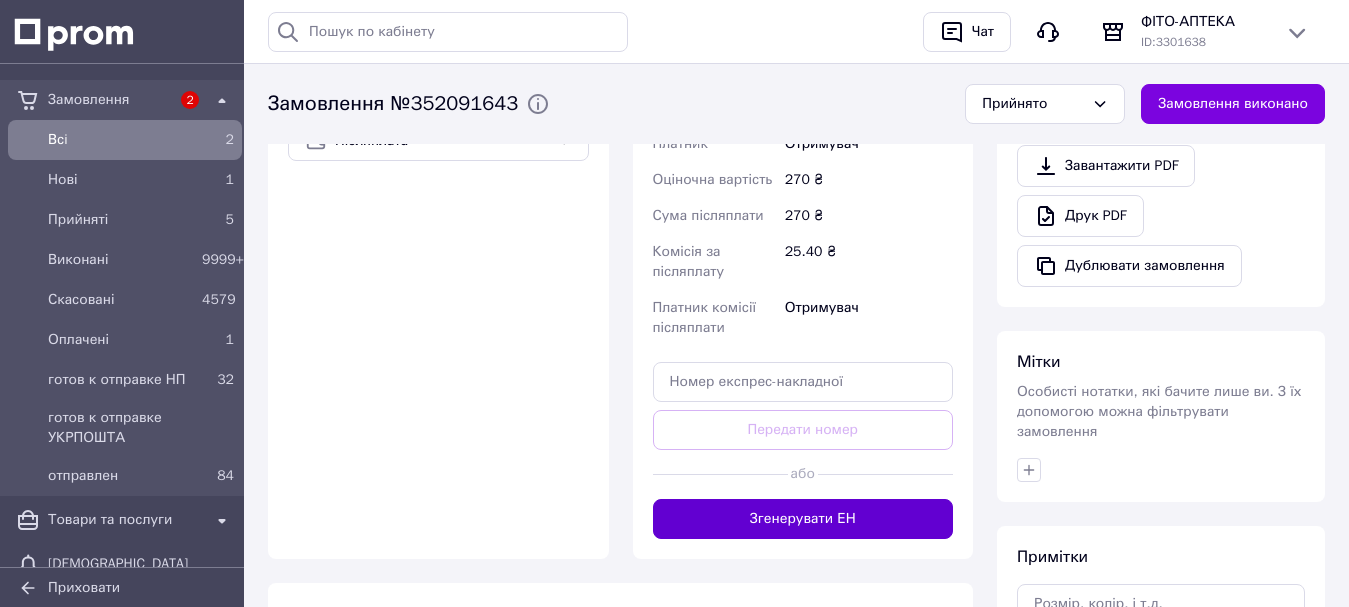 click on "Згенерувати ЕН" at bounding box center (803, 519) 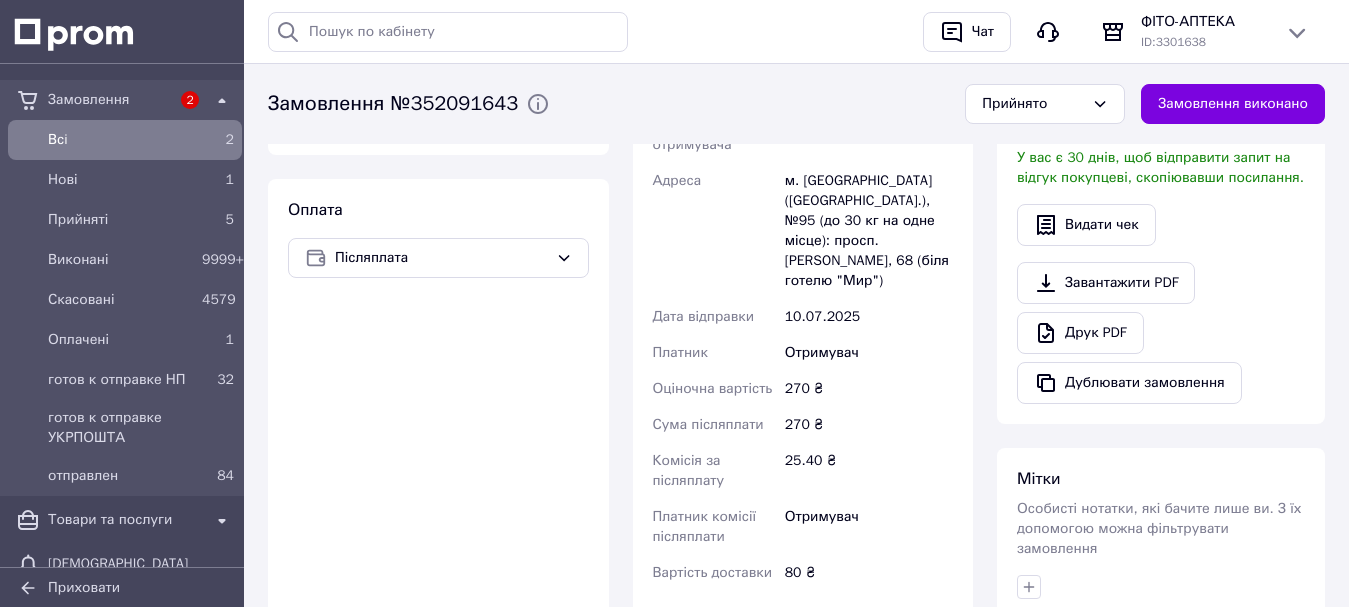 scroll, scrollTop: 400, scrollLeft: 0, axis: vertical 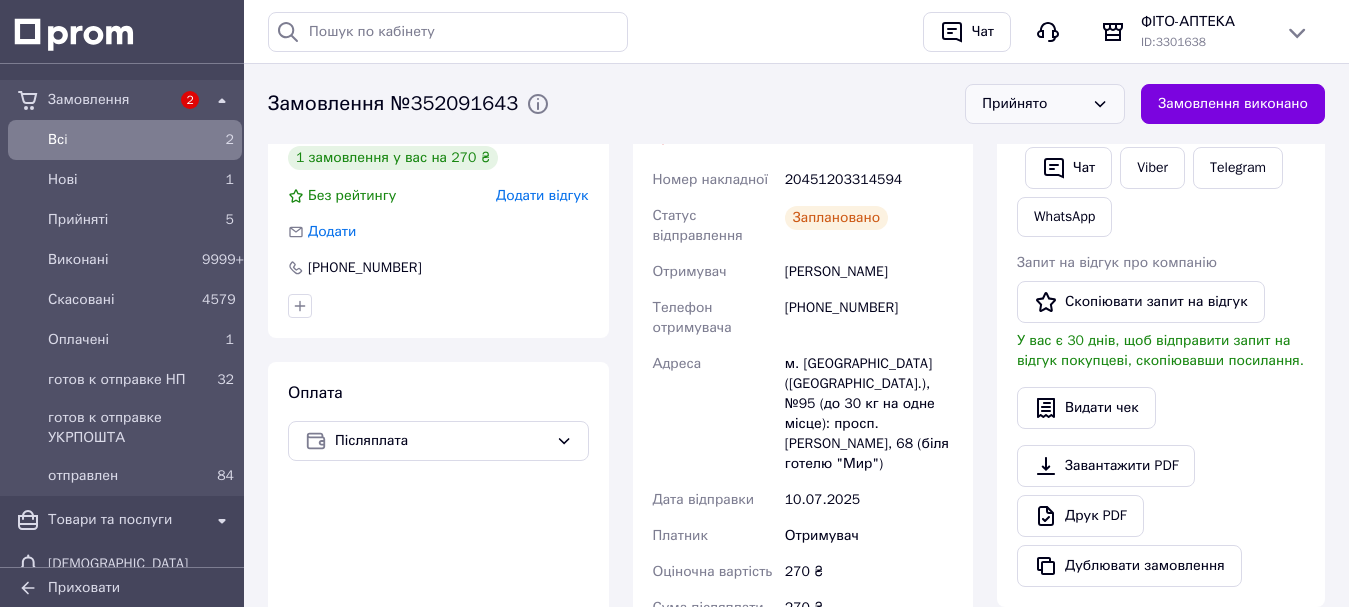 drag, startPoint x: 1099, startPoint y: 94, endPoint x: 1089, endPoint y: 114, distance: 22.36068 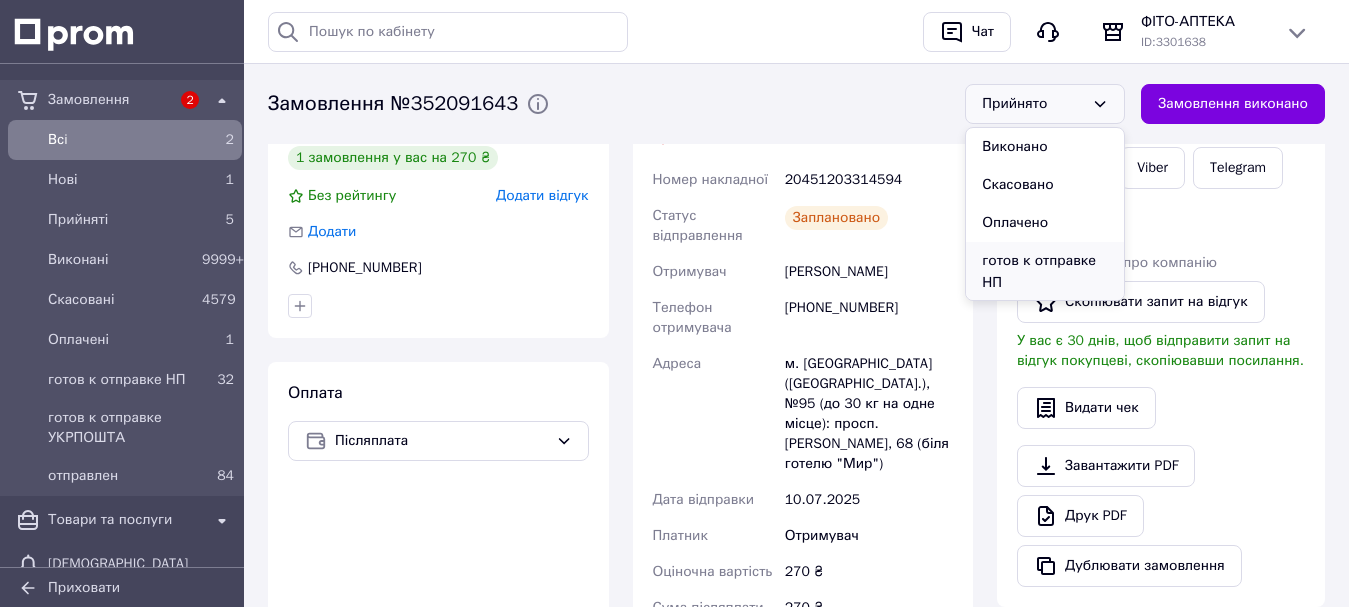 click on "готов к отправке НП" at bounding box center [1045, 272] 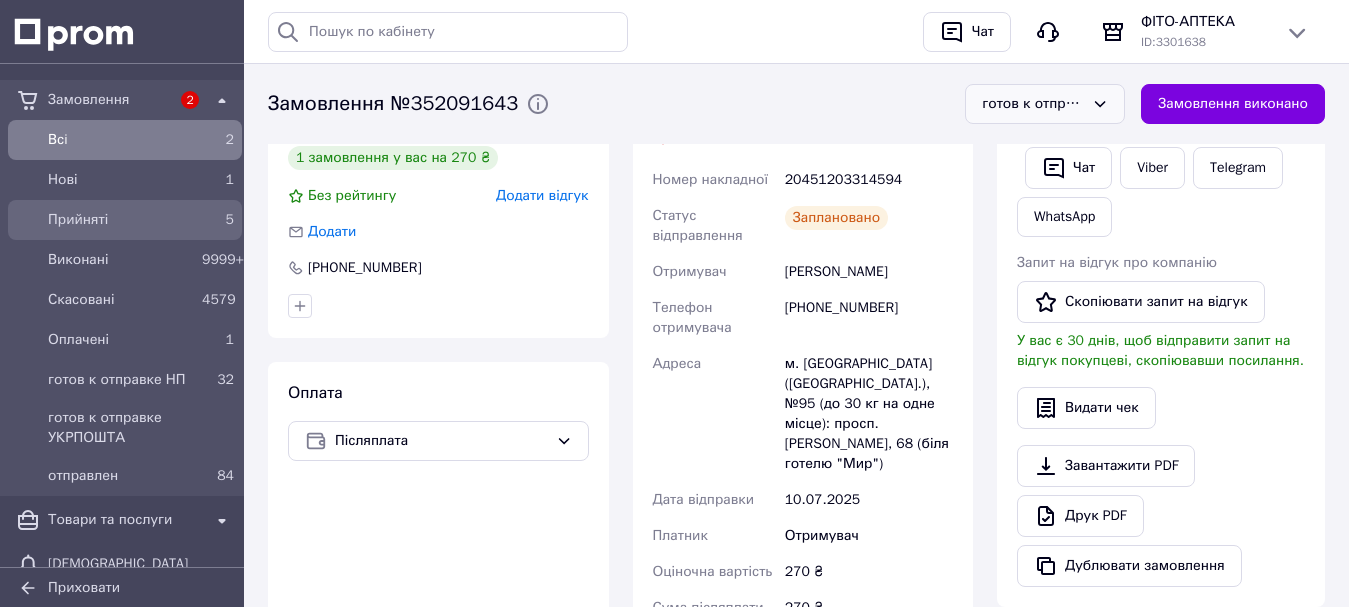 click on "Прийняті" at bounding box center (121, 220) 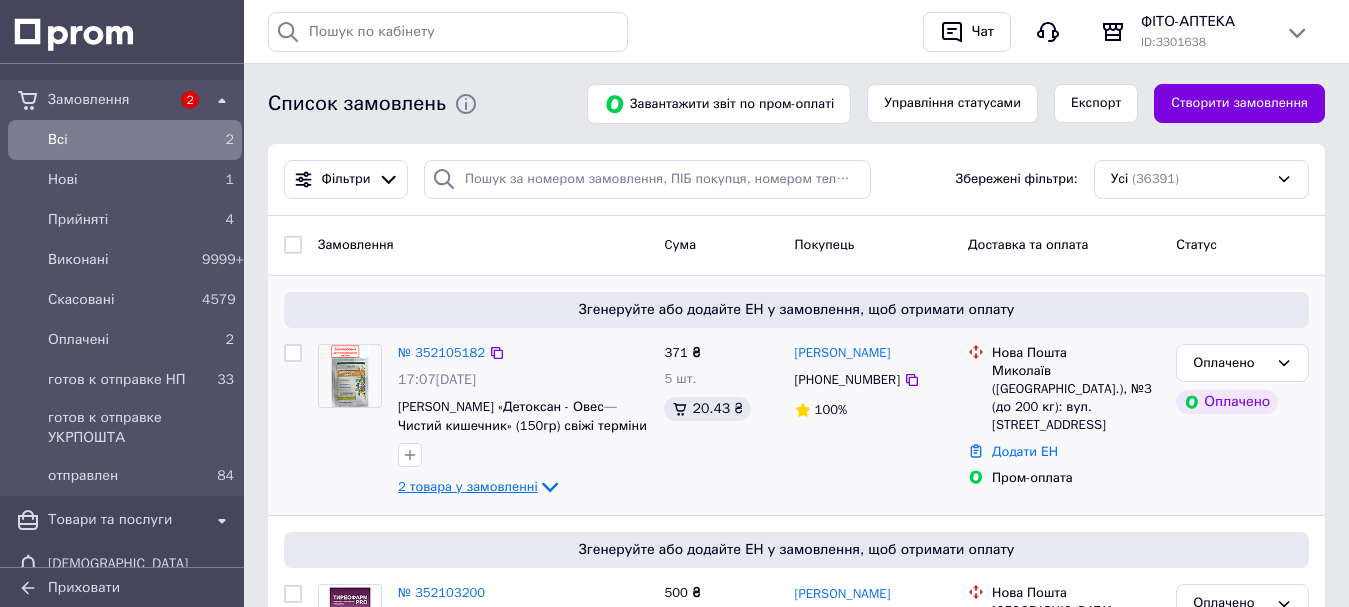 click on "2 товара у замовленні" at bounding box center (468, 486) 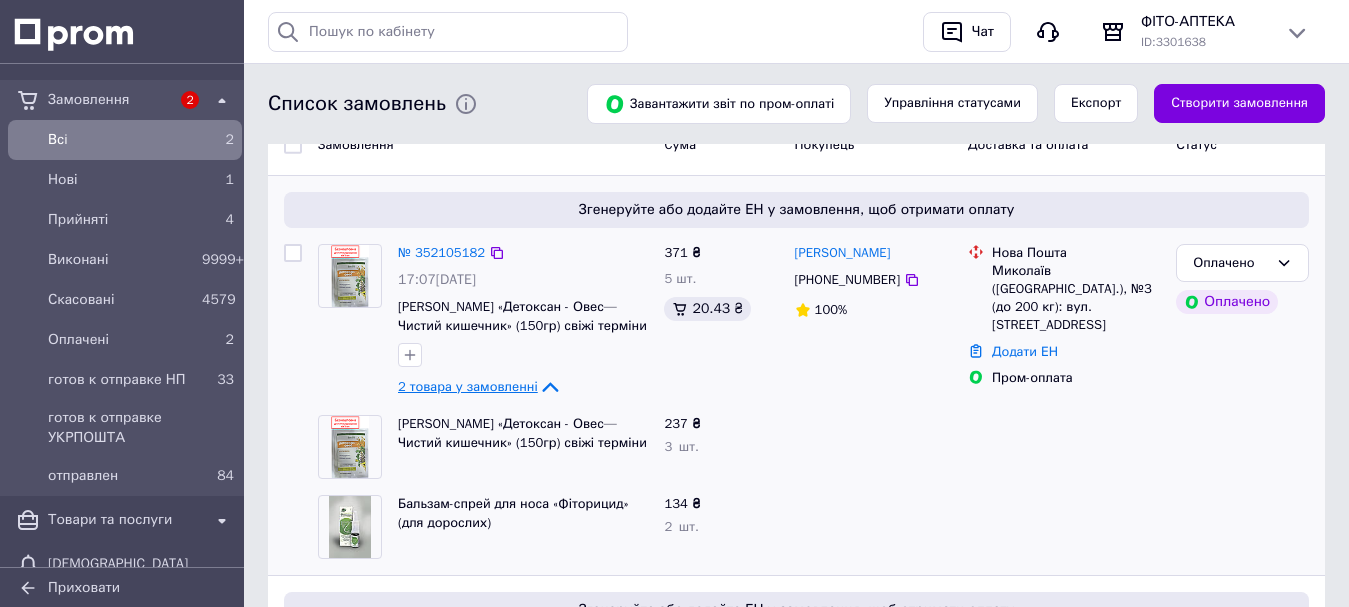 scroll, scrollTop: 0, scrollLeft: 0, axis: both 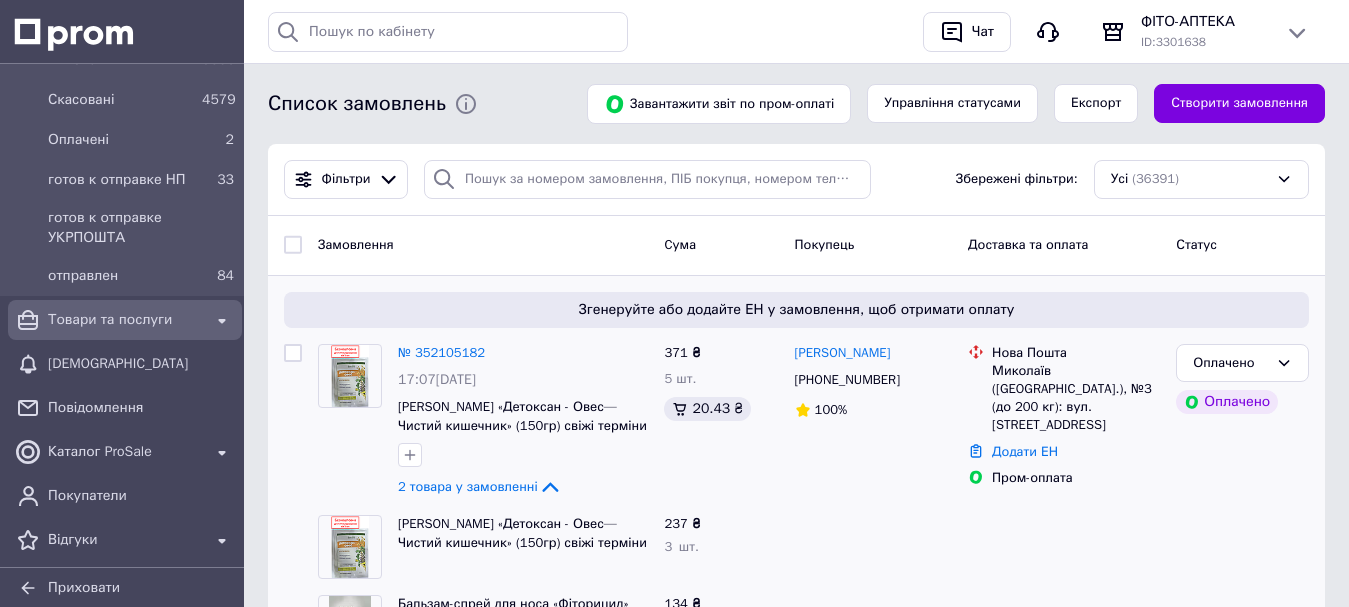 click on "Товари та послуги" at bounding box center [125, 320] 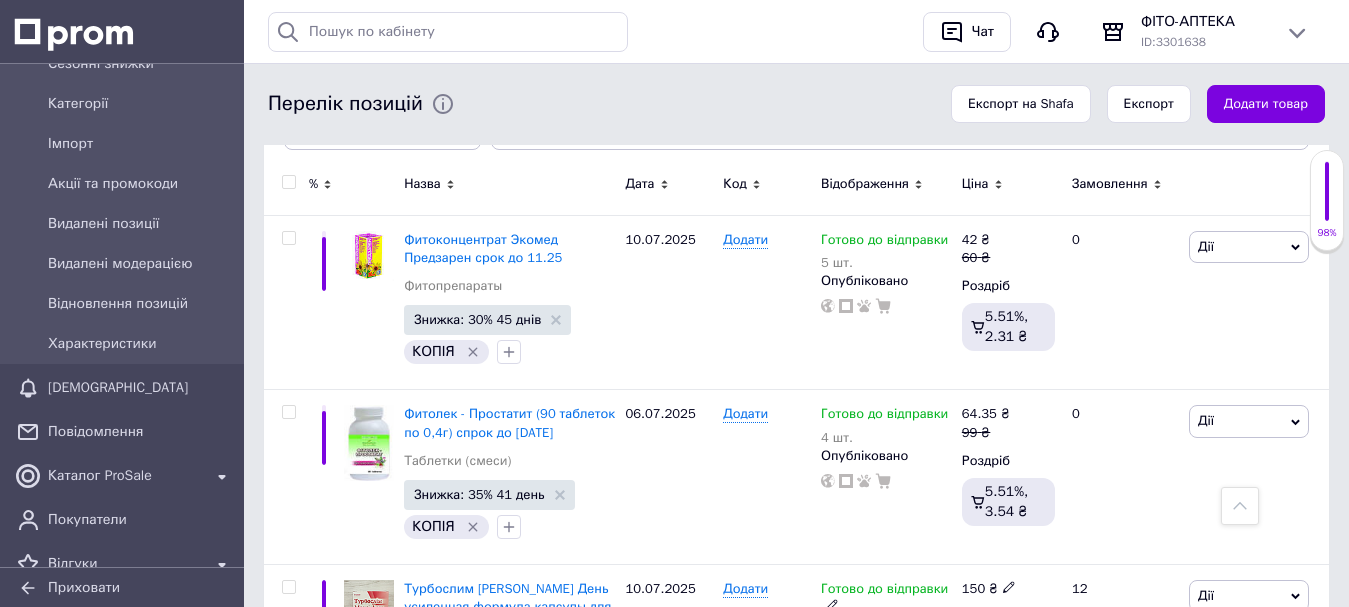 scroll, scrollTop: 700, scrollLeft: 0, axis: vertical 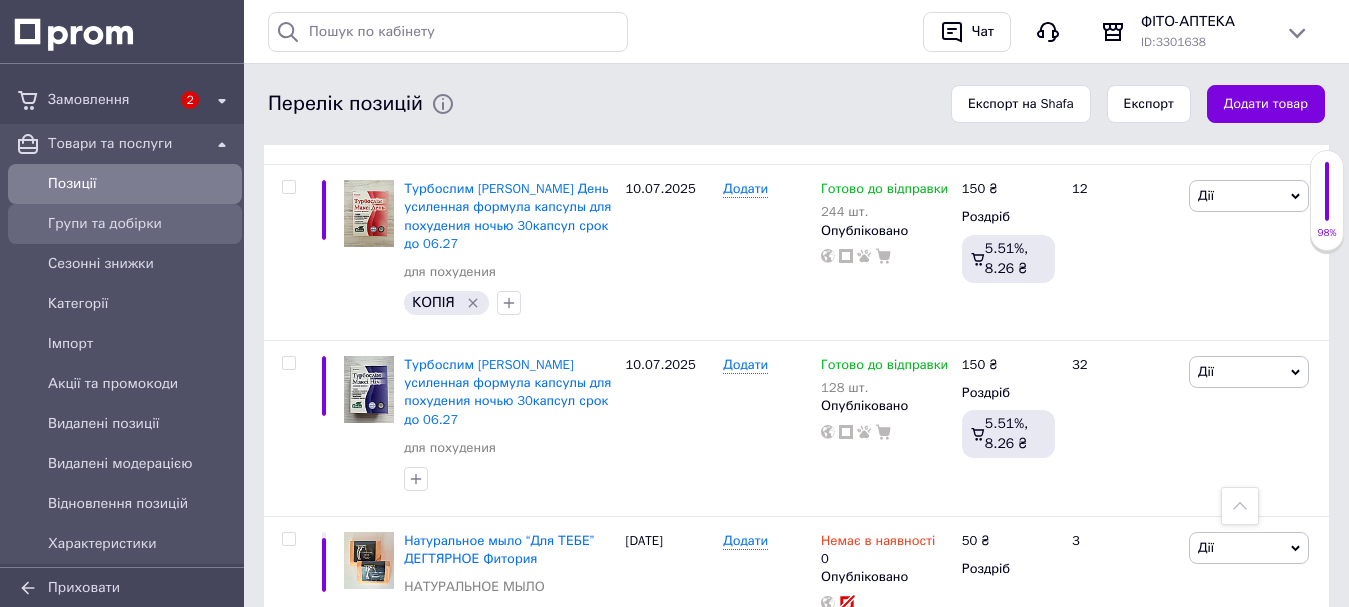 click on "Групи та добірки" at bounding box center [141, 224] 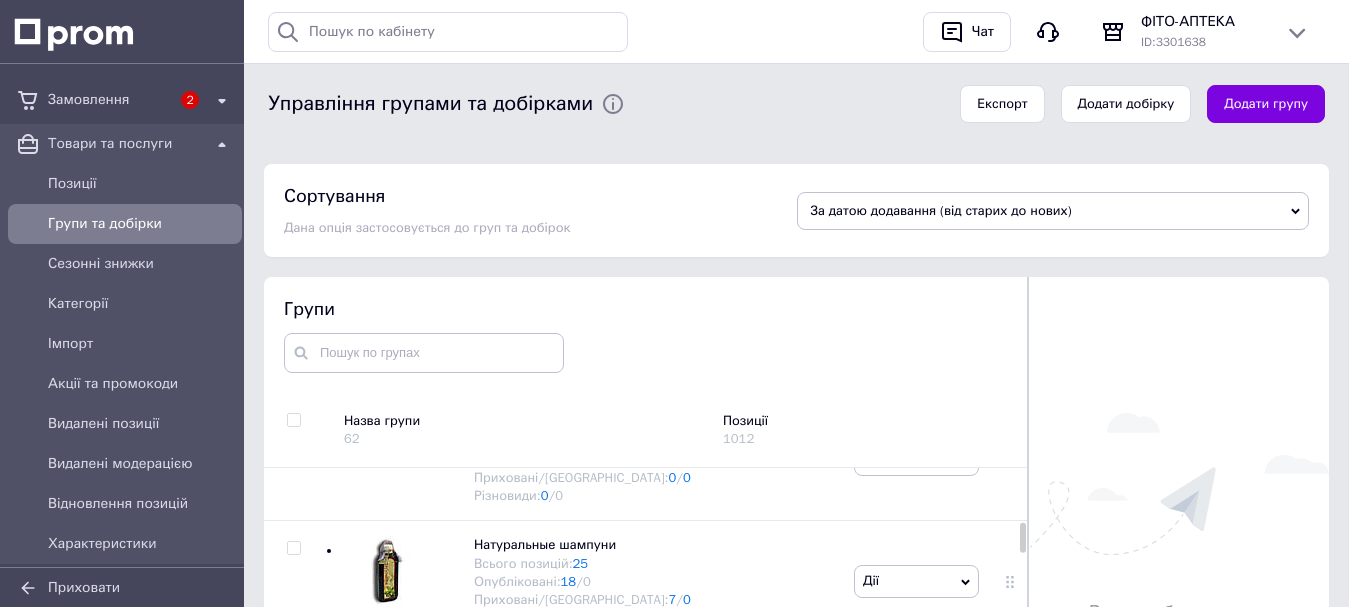 scroll, scrollTop: 700, scrollLeft: 0, axis: vertical 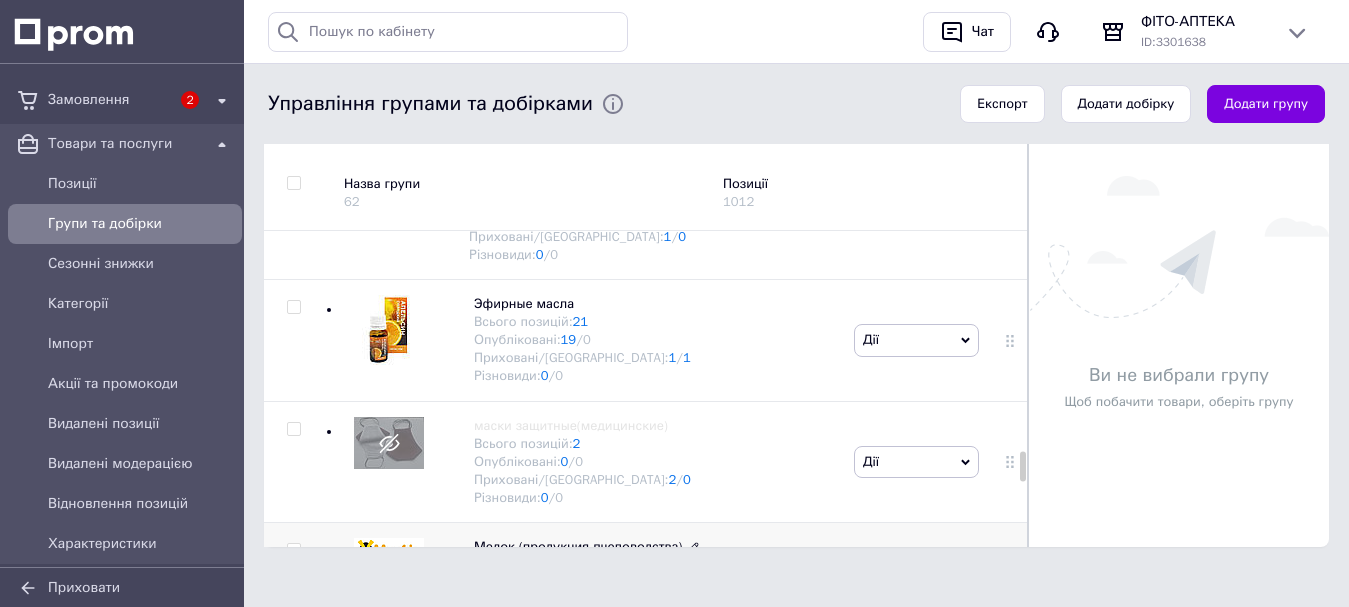 click on "22" at bounding box center (581, 564) 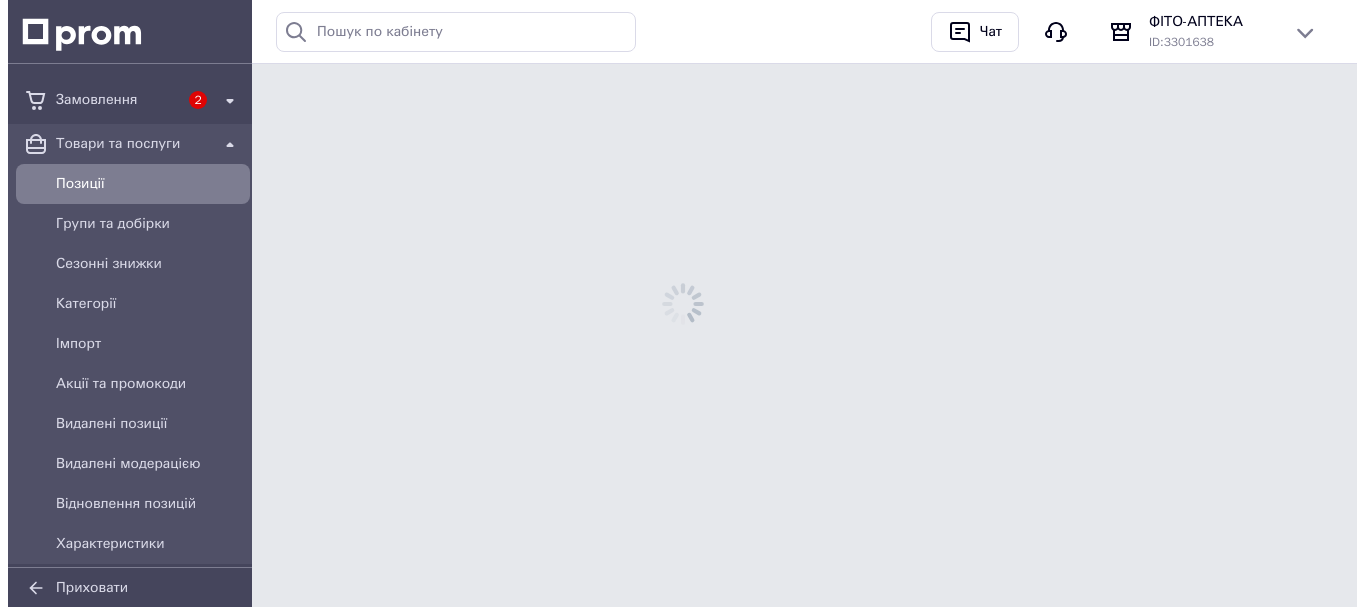 scroll, scrollTop: 0, scrollLeft: 0, axis: both 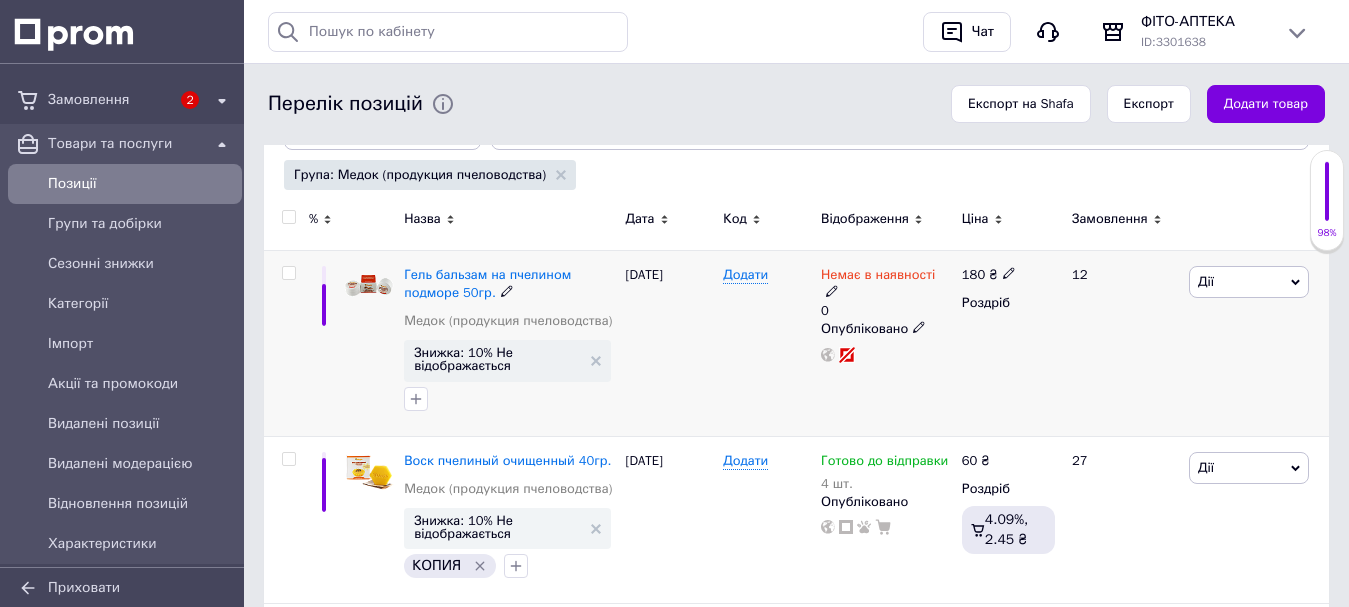 click 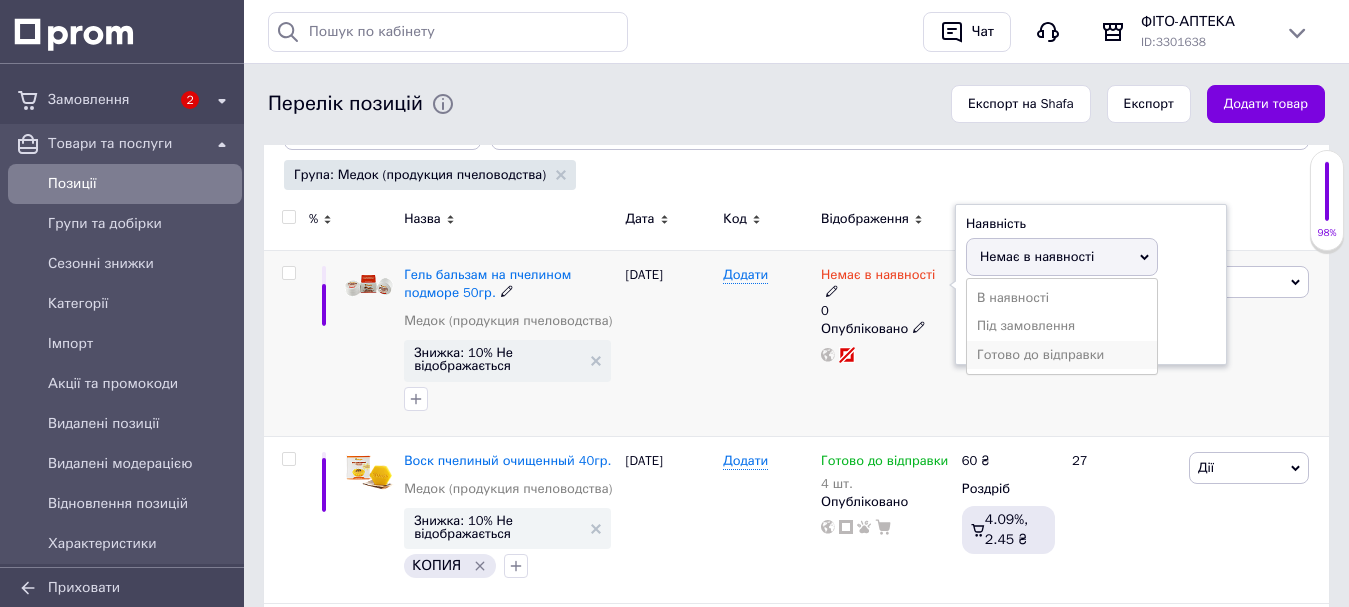 click on "Готово до відправки" at bounding box center (1062, 355) 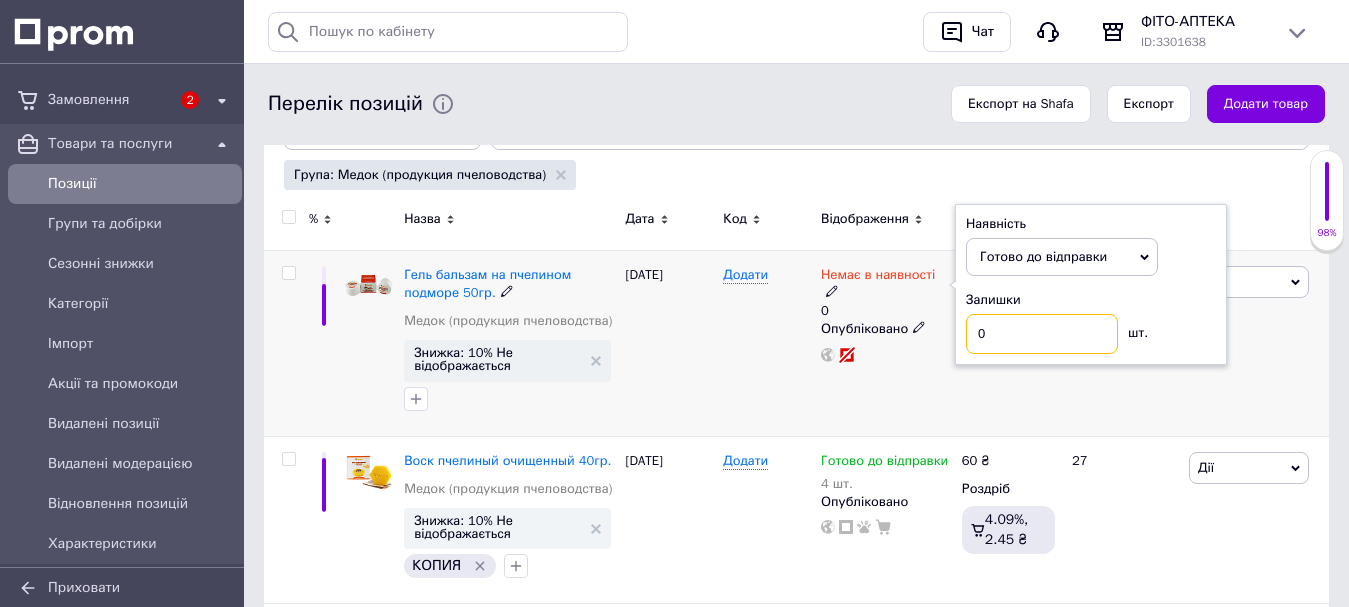 drag, startPoint x: 983, startPoint y: 344, endPoint x: 969, endPoint y: 344, distance: 14 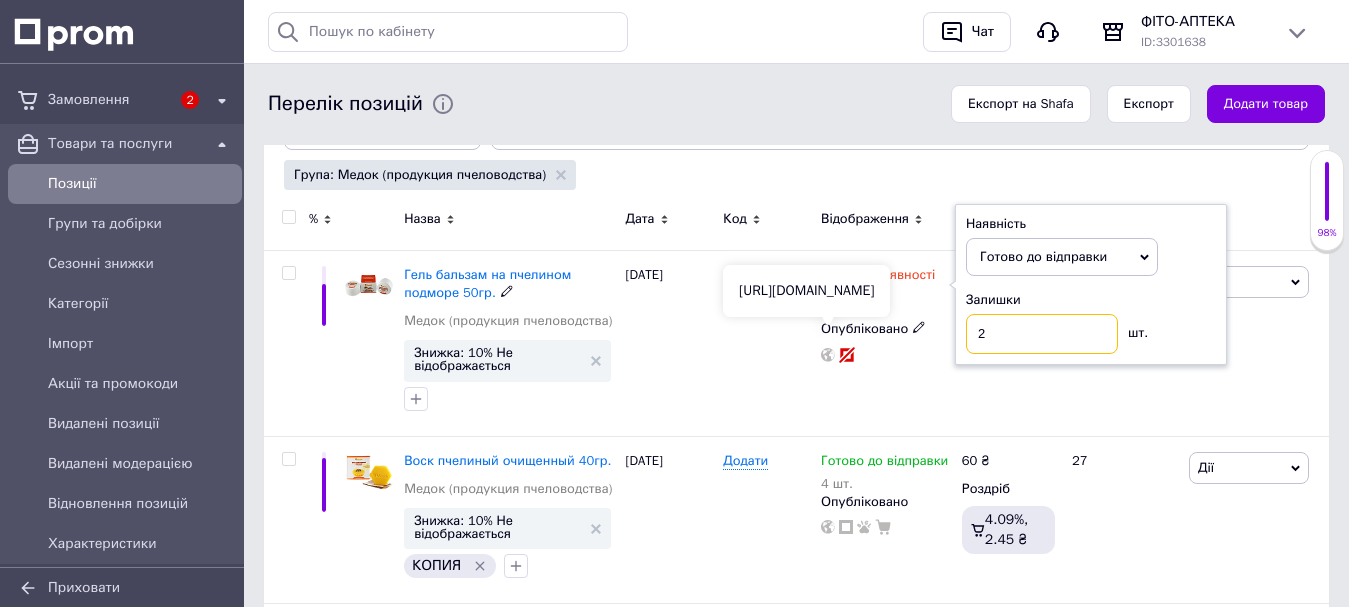 type on "2" 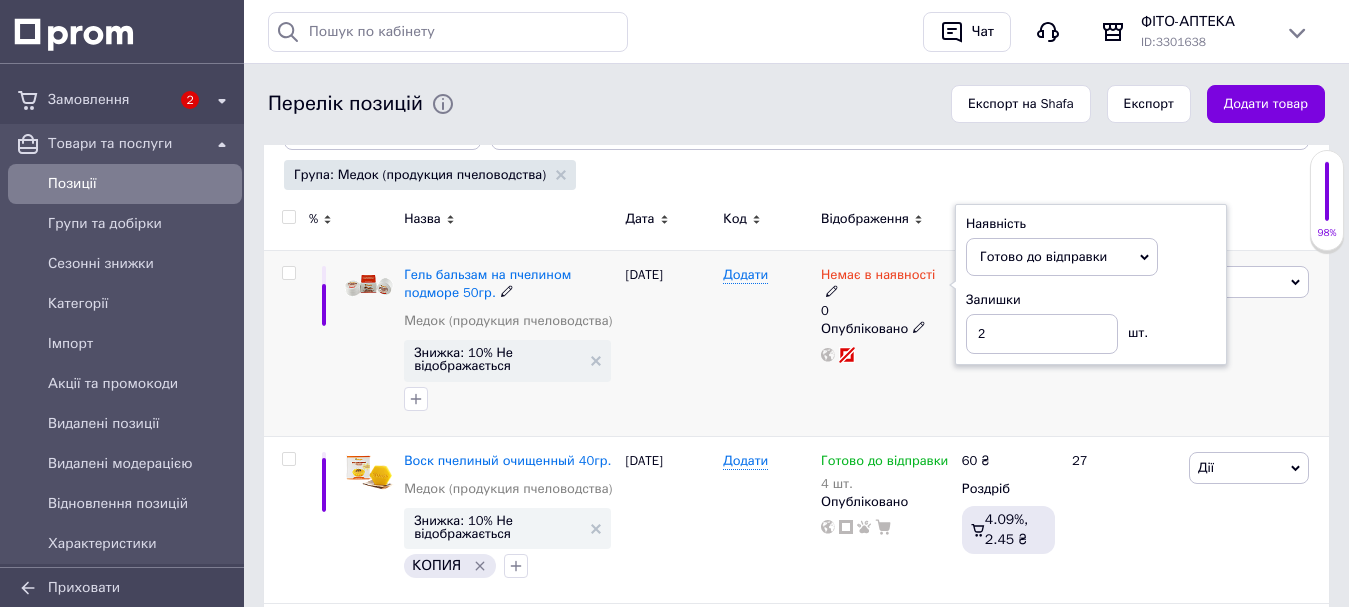 click on "Додати" at bounding box center [767, 343] 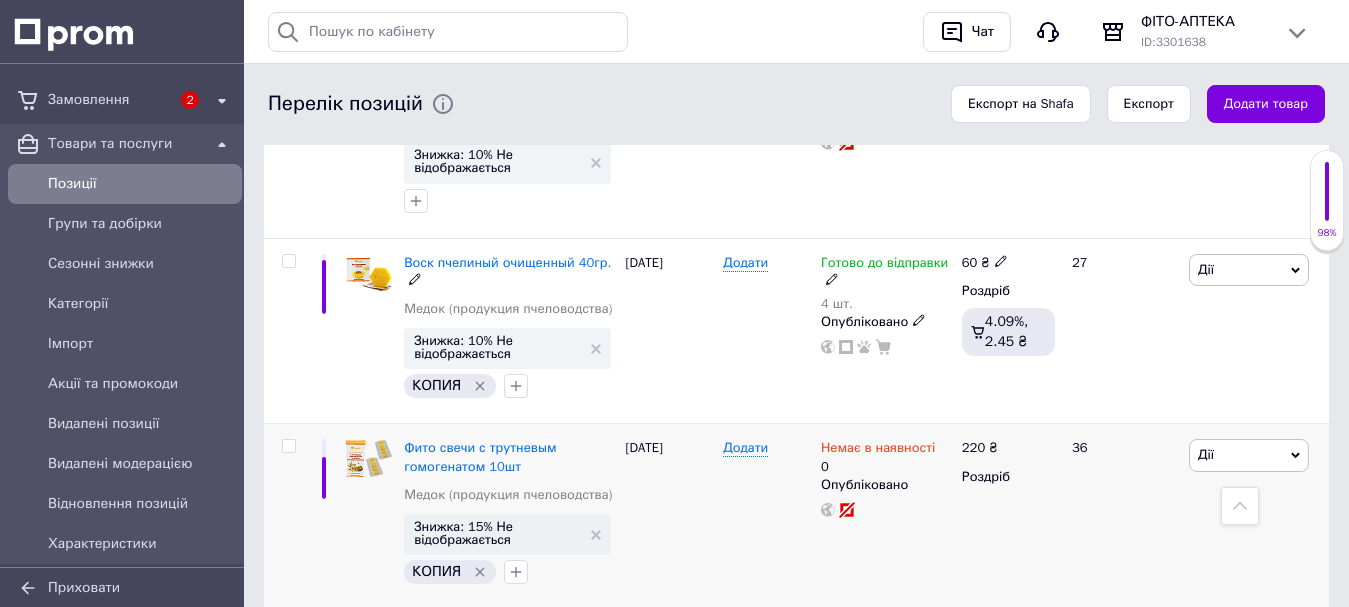 scroll, scrollTop: 600, scrollLeft: 0, axis: vertical 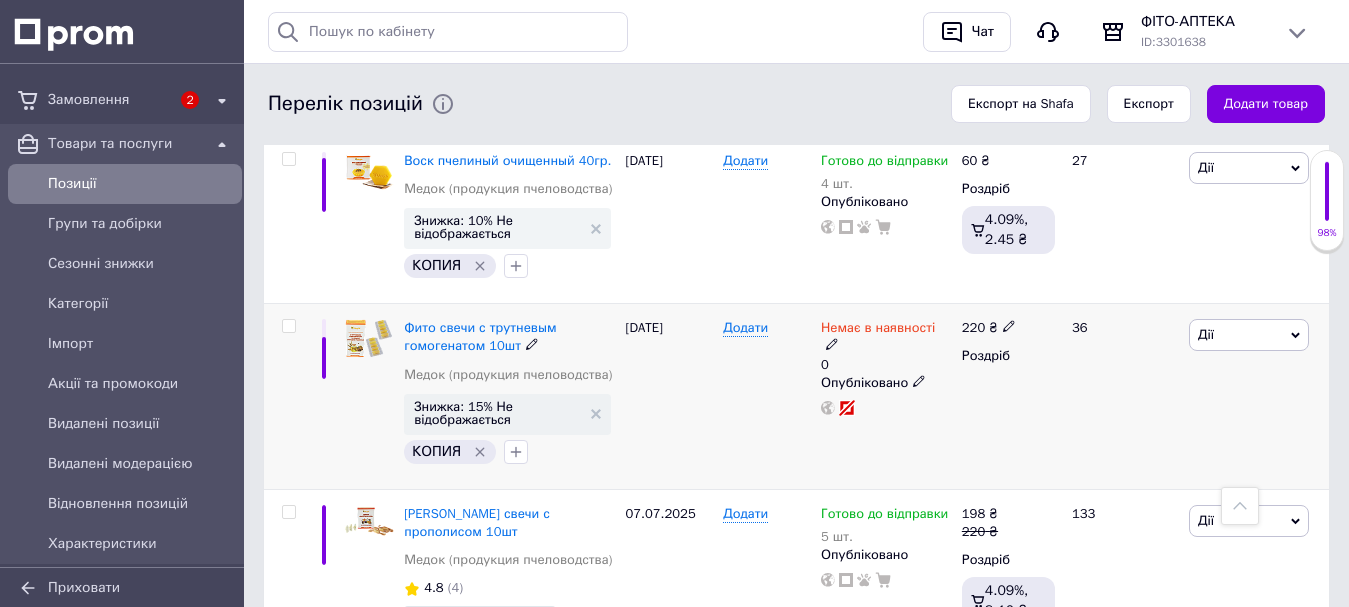click 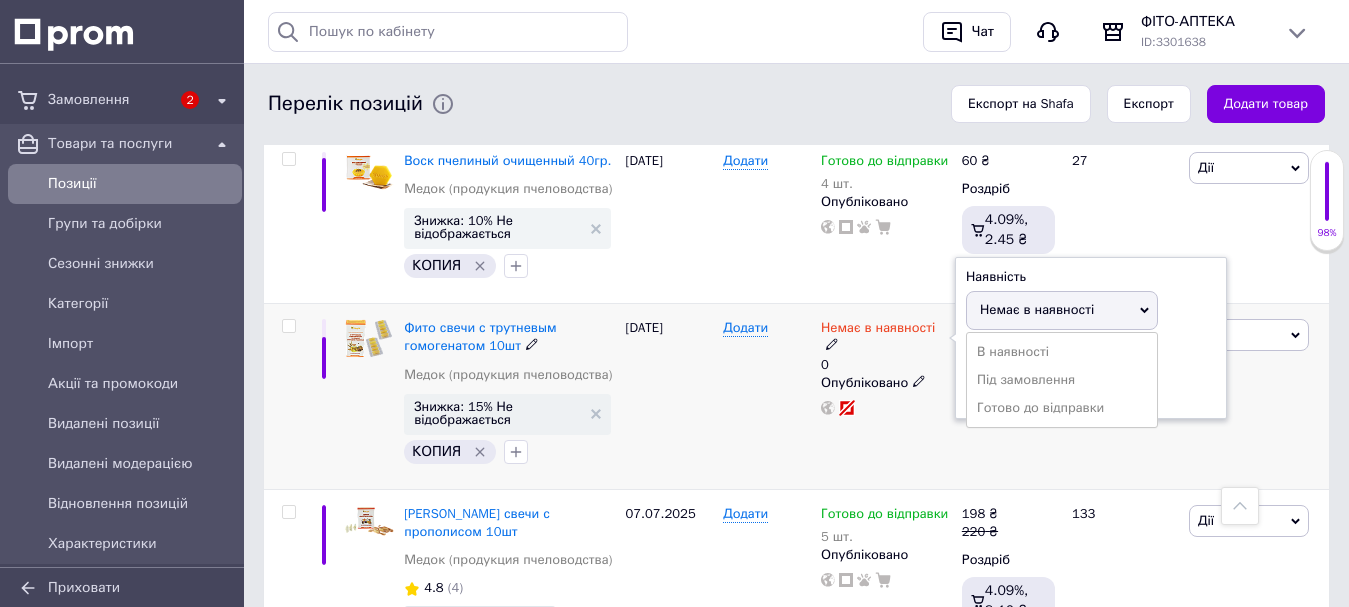 click on "Готово до відправки" at bounding box center [1062, 408] 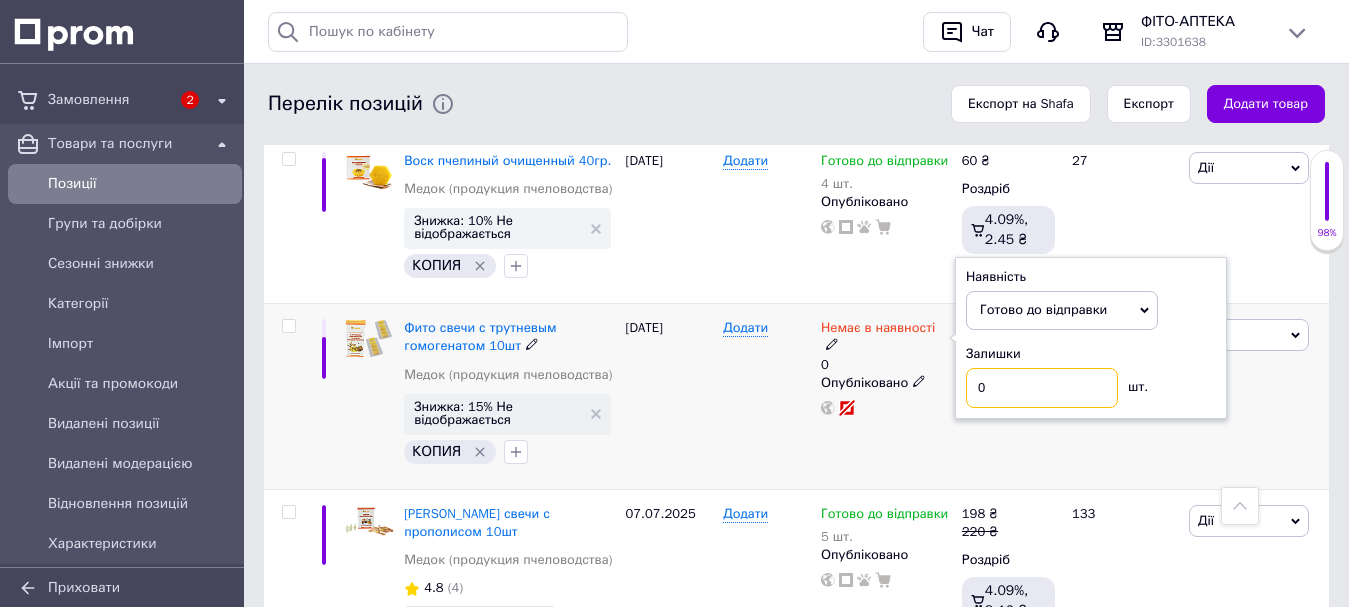 click on "0" at bounding box center (1042, 388) 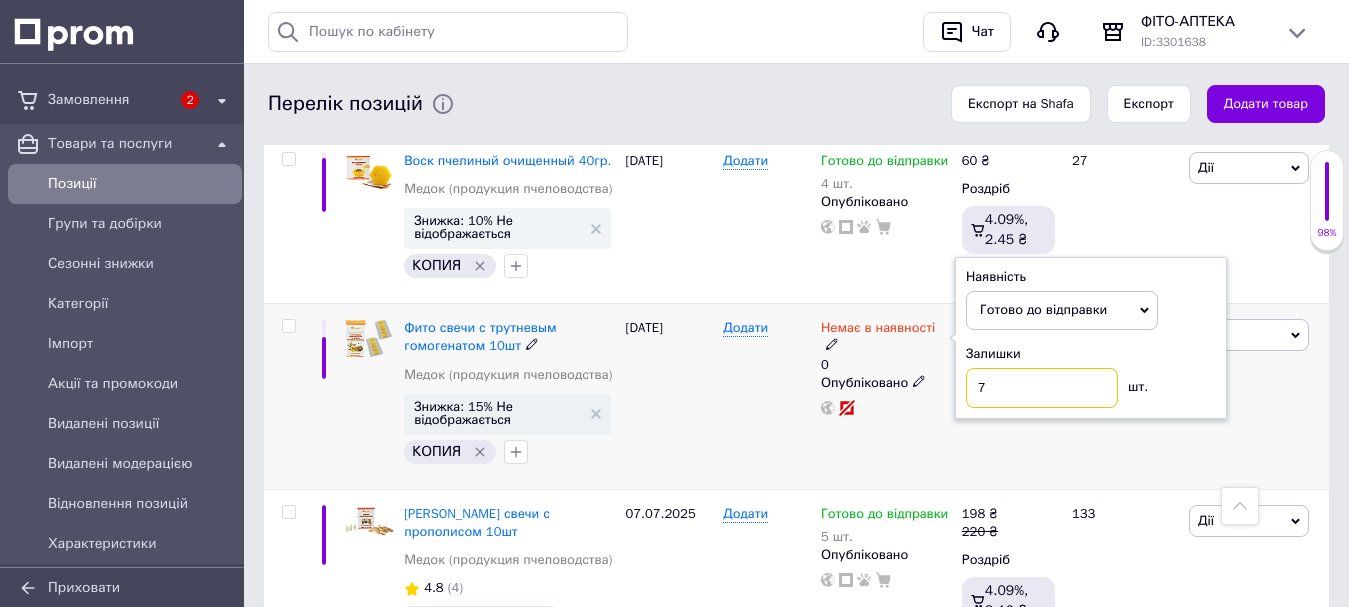 type on "7" 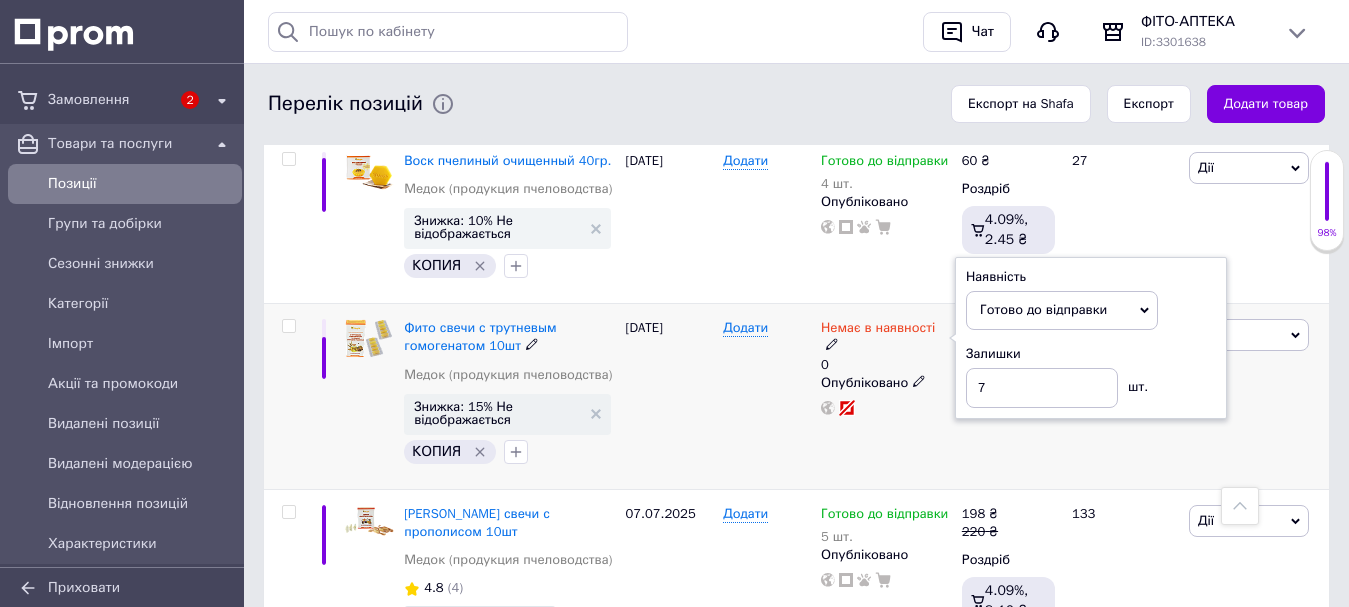 click on "Додати" at bounding box center (767, 397) 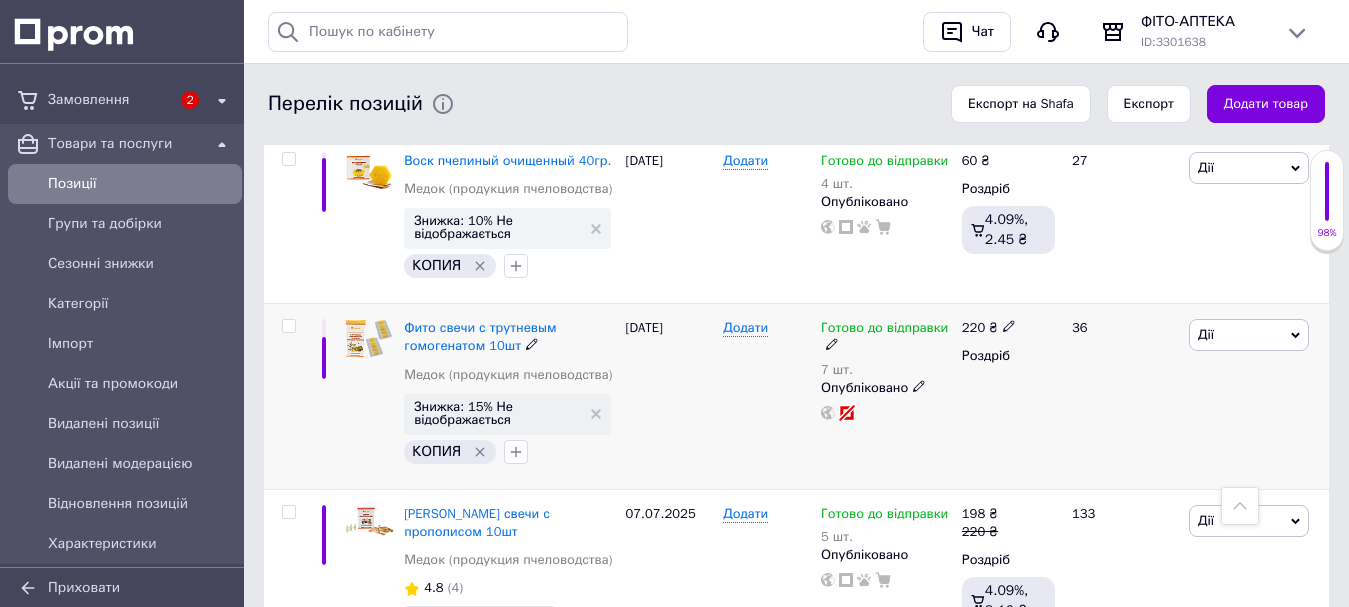click on "Дії" at bounding box center (1249, 335) 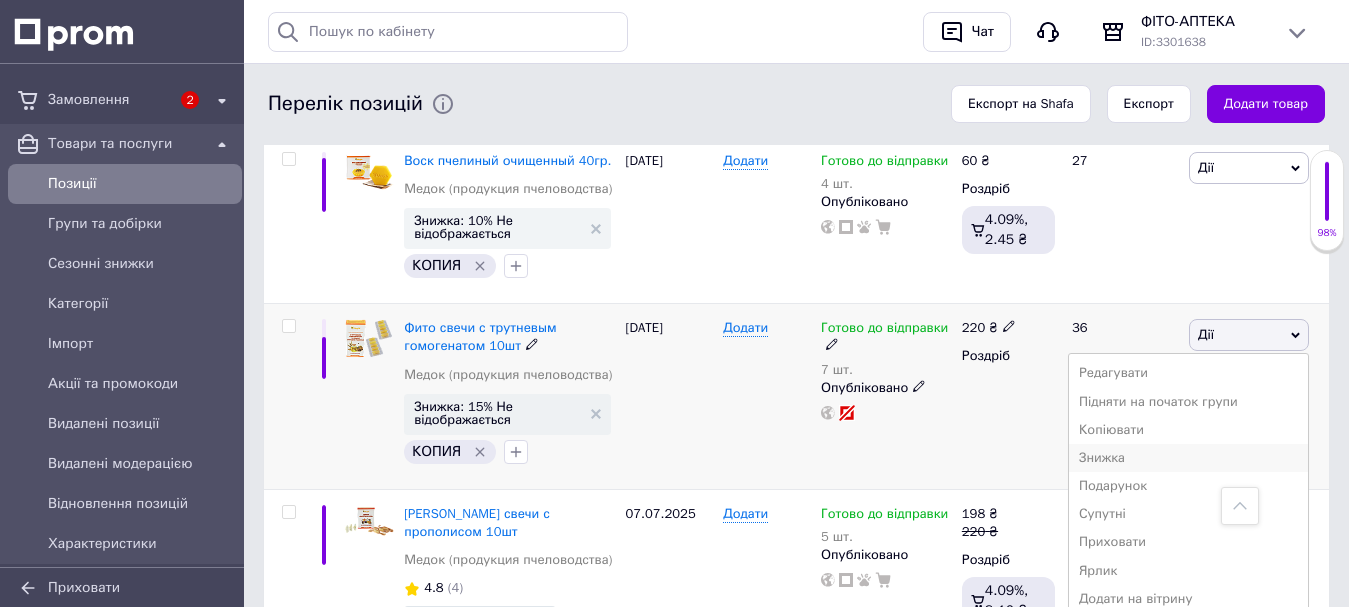 click on "Знижка" at bounding box center (1188, 458) 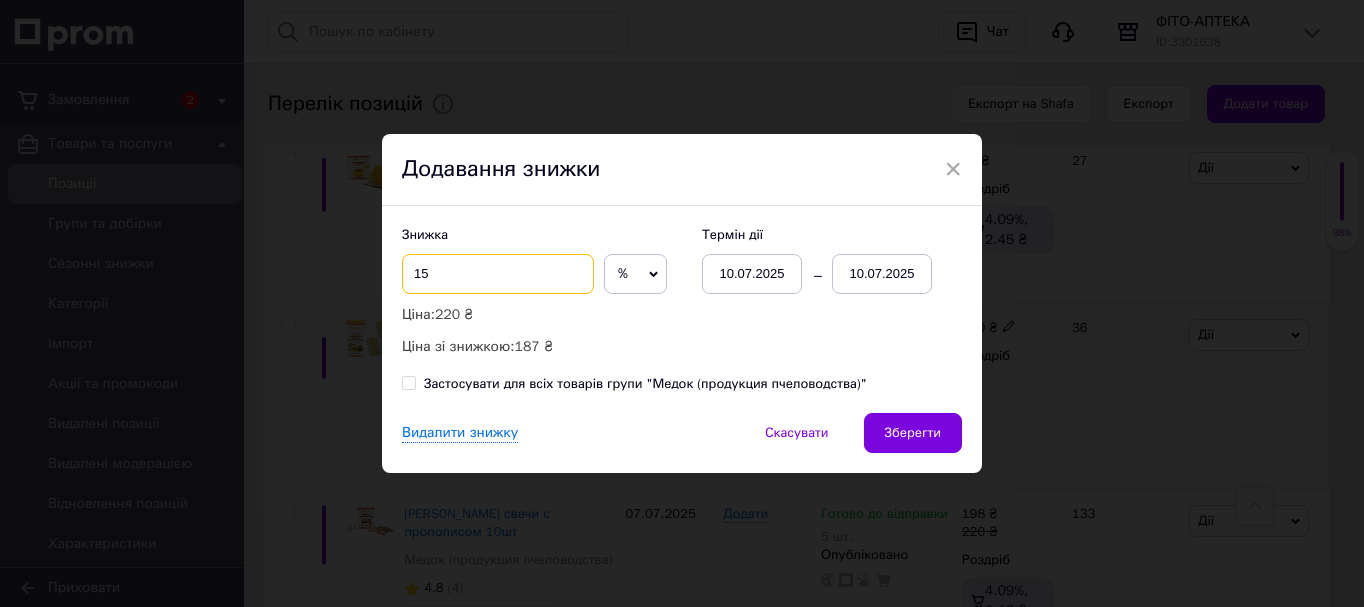 click on "15" at bounding box center (498, 274) 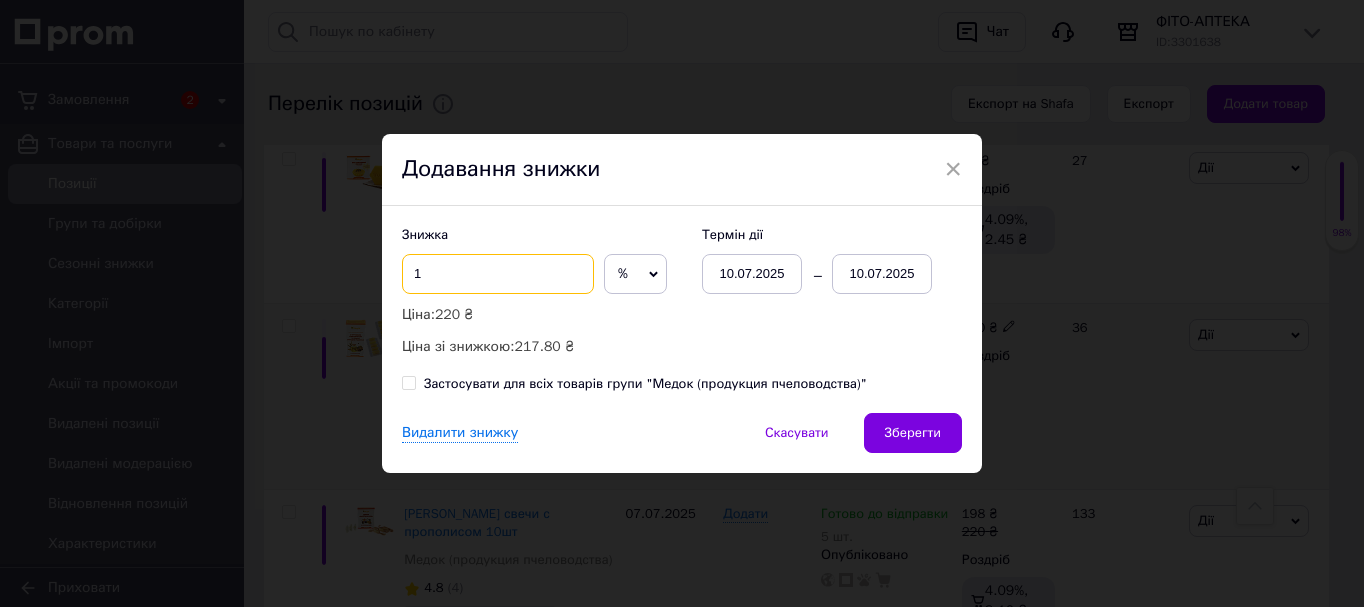 type on "1" 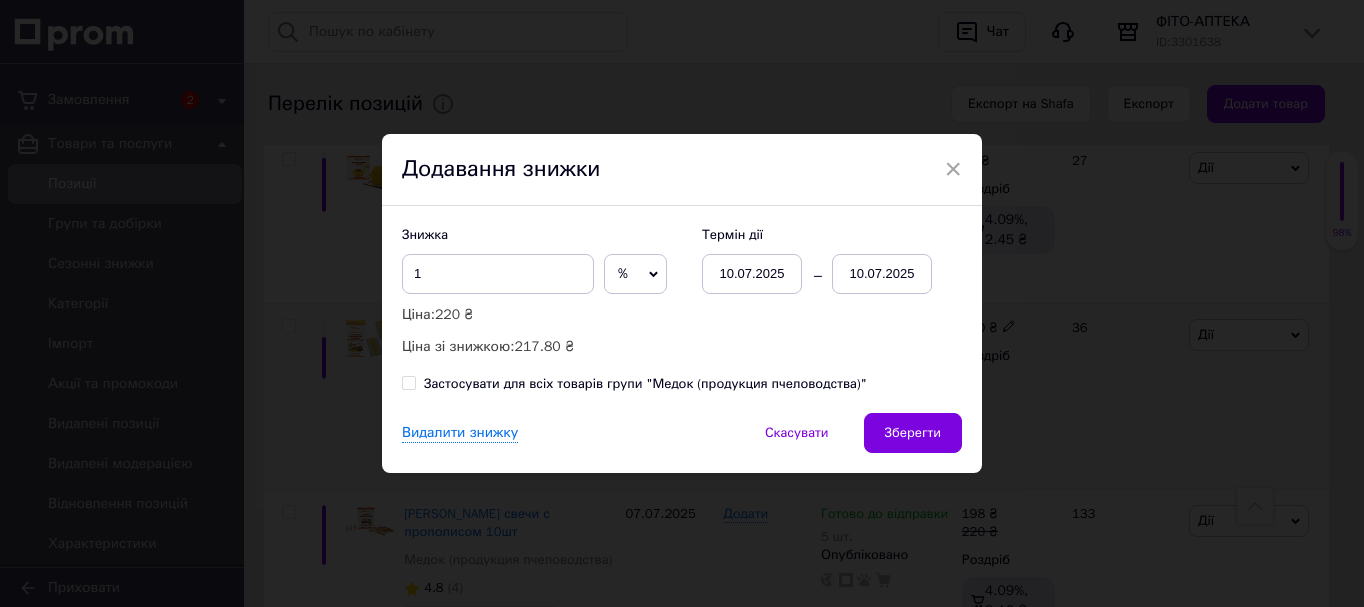 click on "10.07.2025" at bounding box center (882, 274) 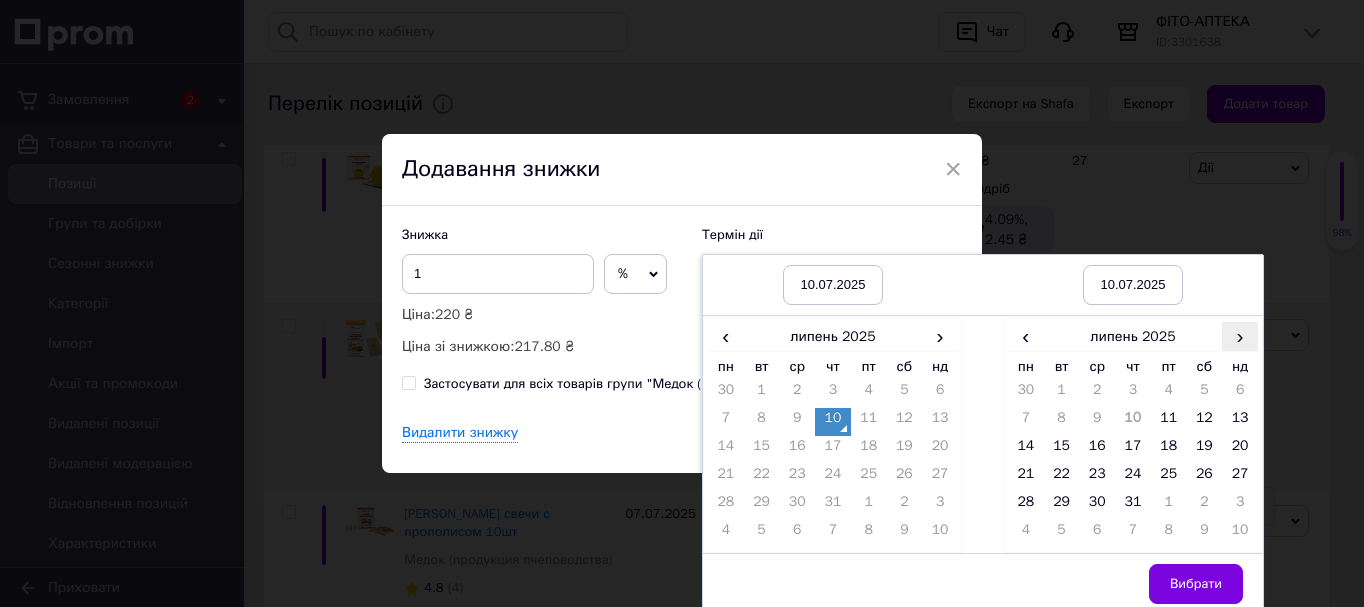 click on "›" at bounding box center [1240, 336] 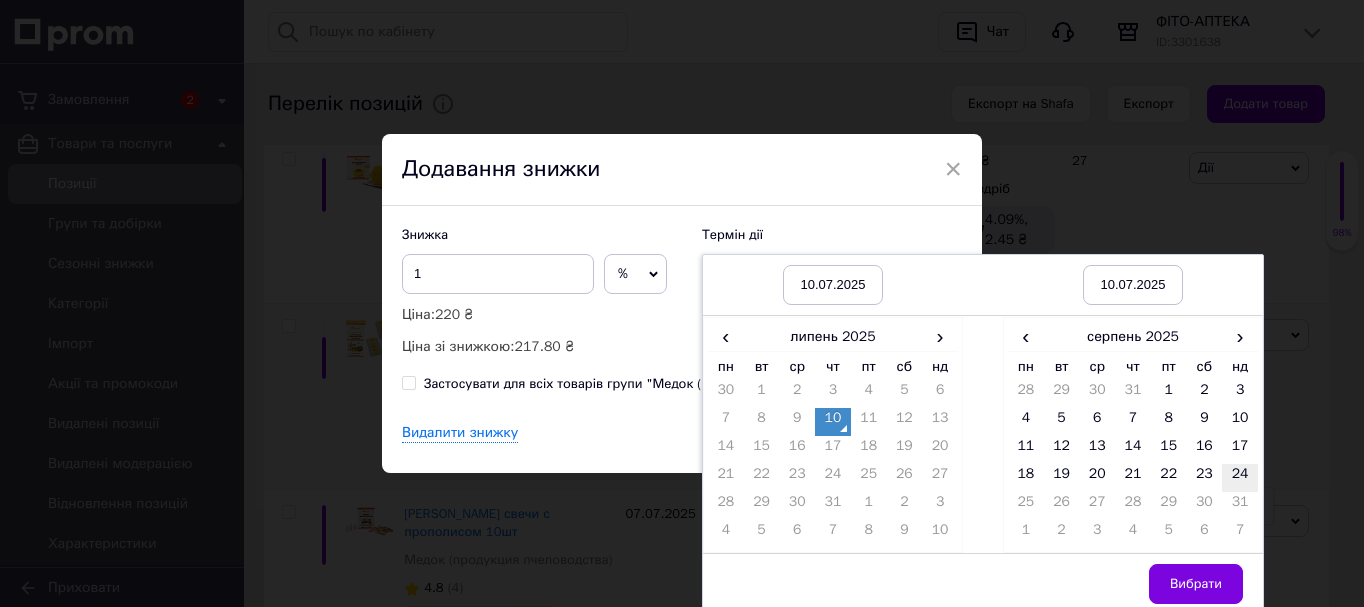 click on "24" at bounding box center [1240, 478] 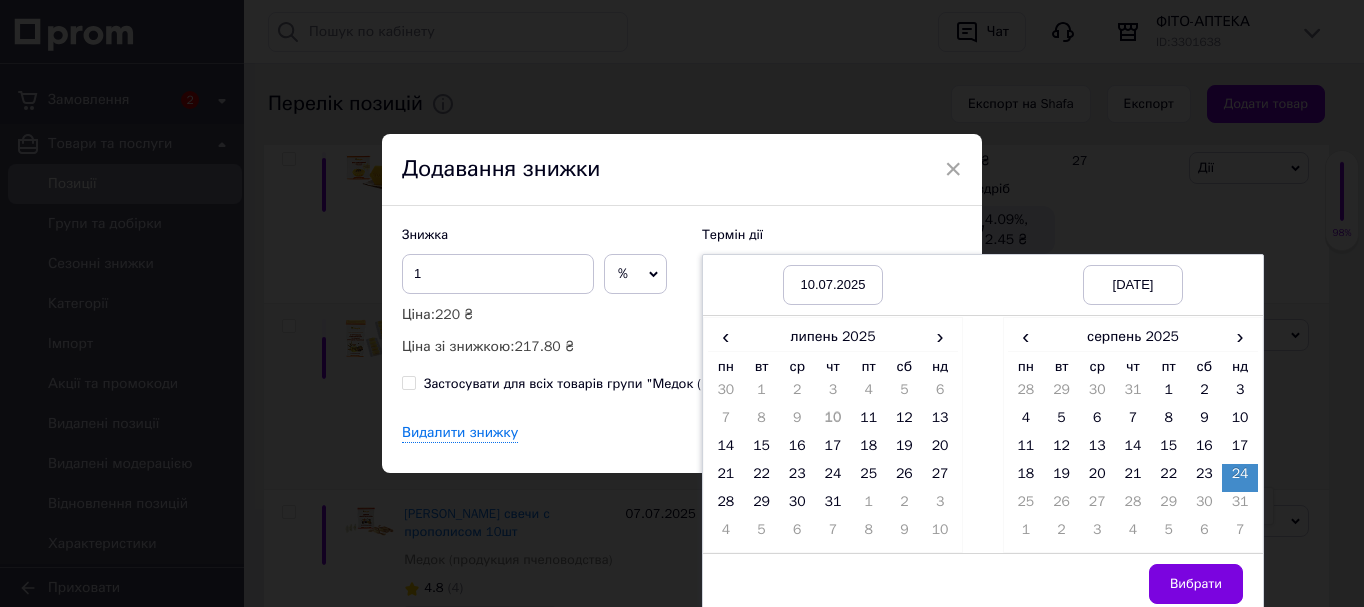 drag, startPoint x: 1208, startPoint y: 587, endPoint x: 1132, endPoint y: 548, distance: 85.42248 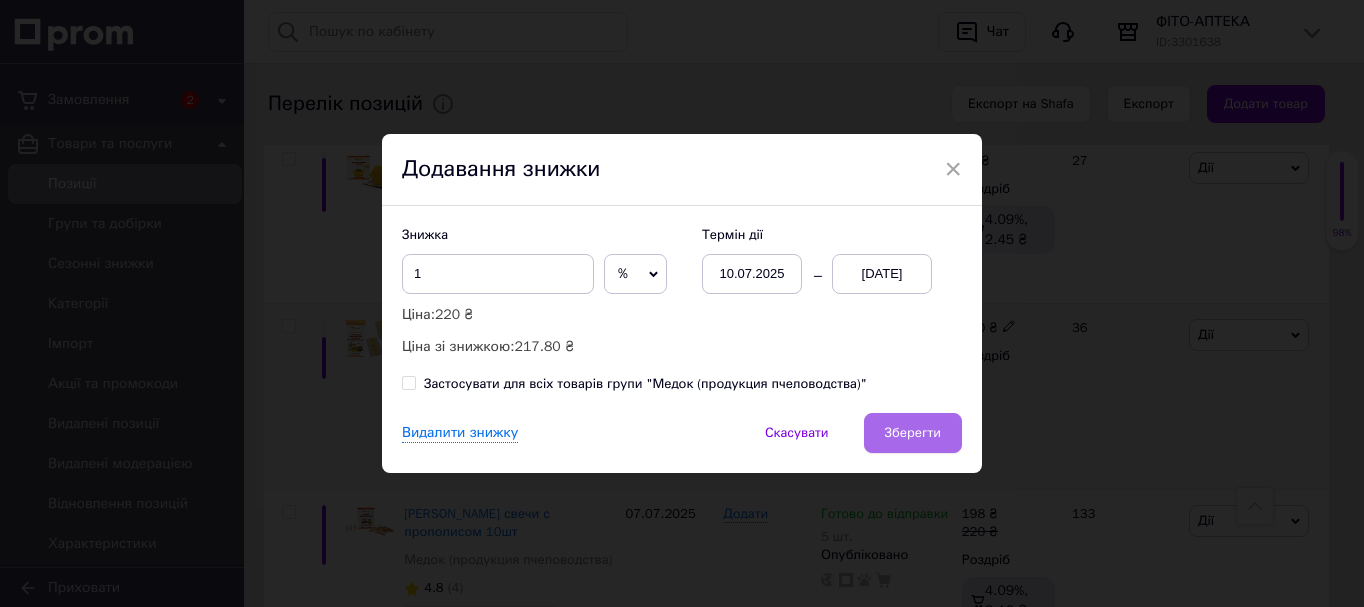 click on "Зберегти" at bounding box center [913, 433] 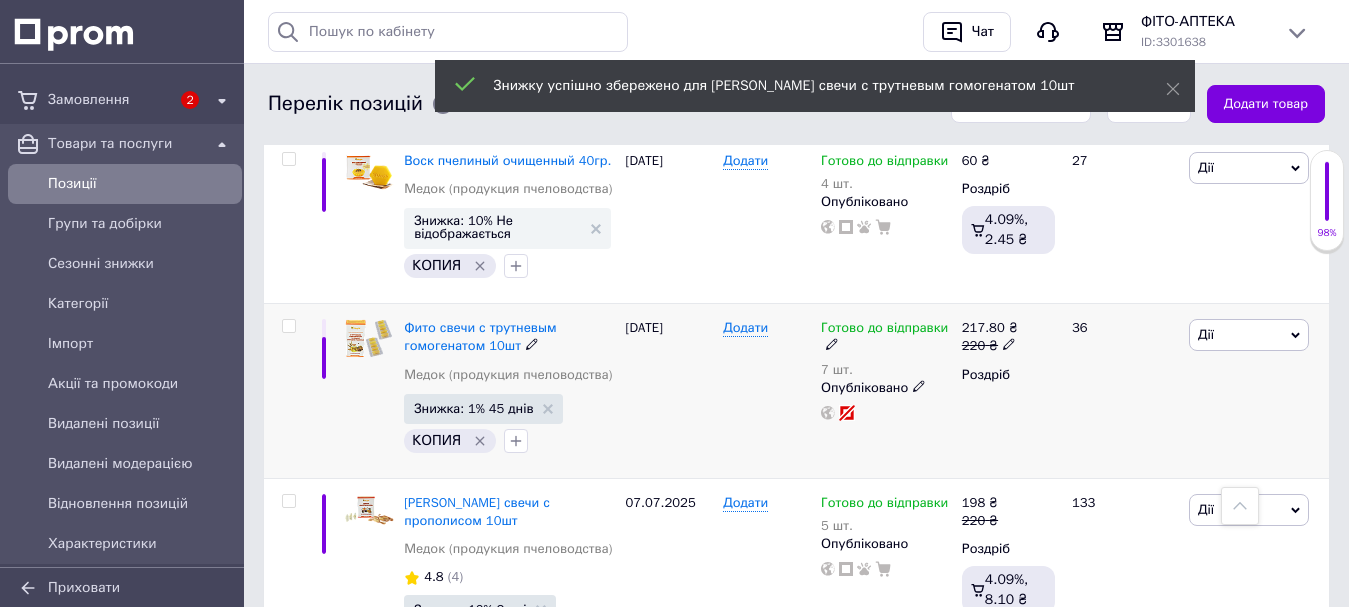 scroll, scrollTop: 0, scrollLeft: 716, axis: horizontal 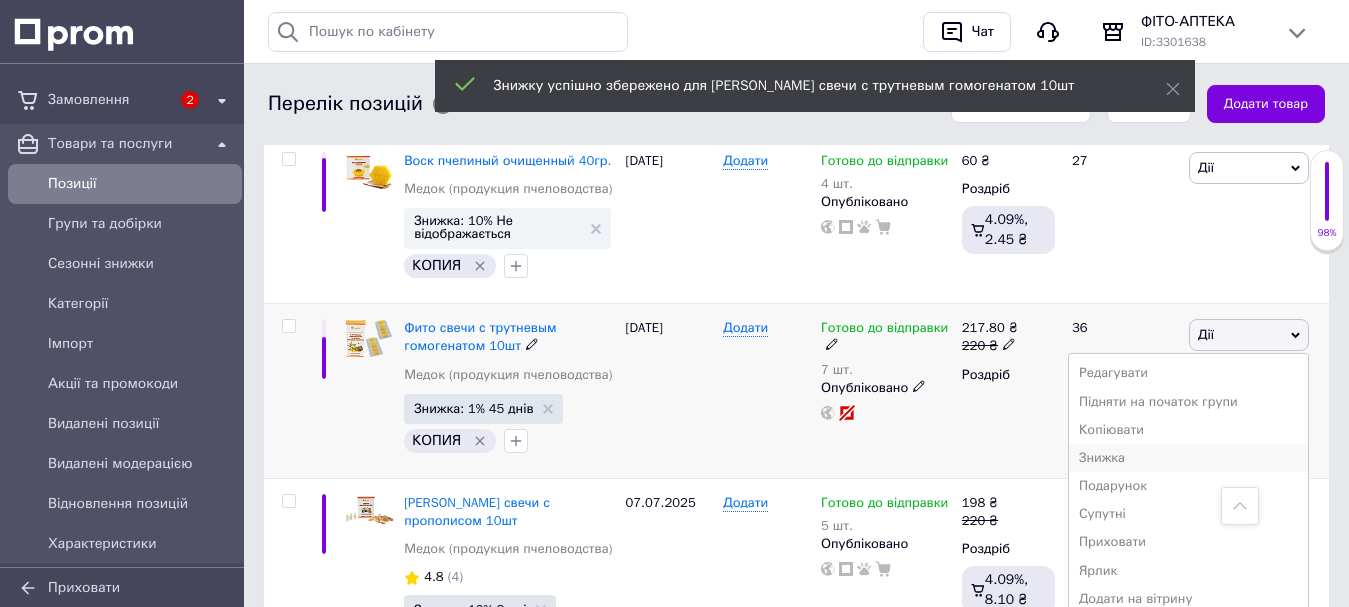 click on "Знижка" at bounding box center (1188, 458) 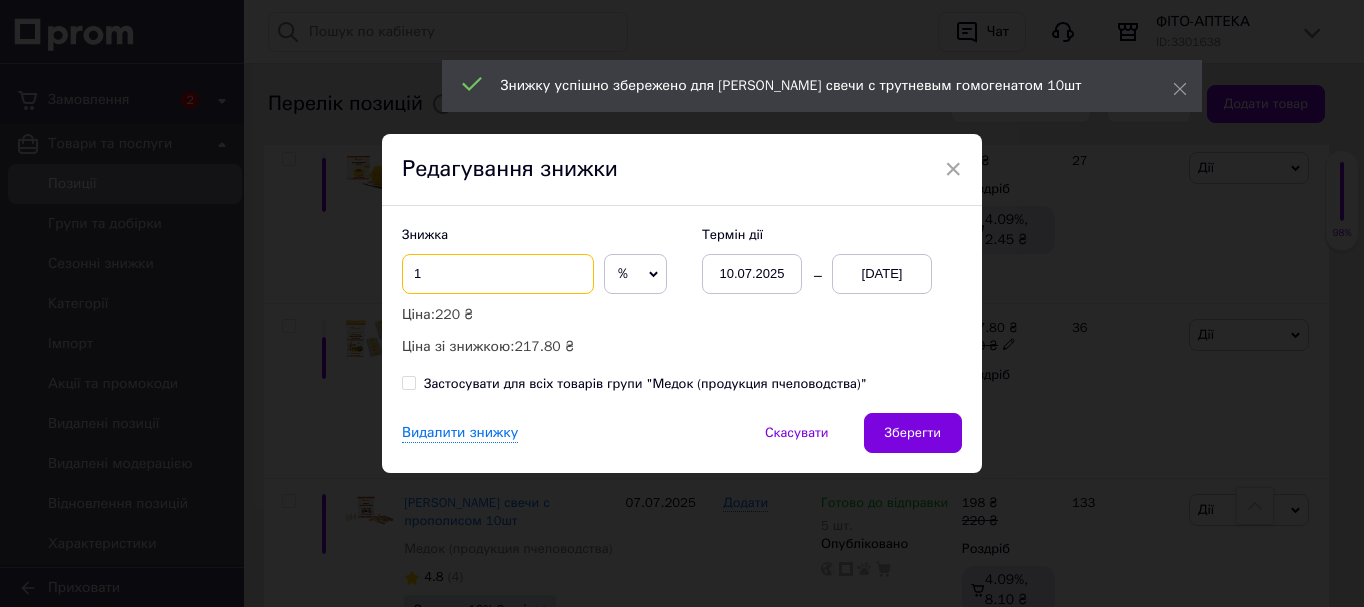 click on "1" at bounding box center (498, 274) 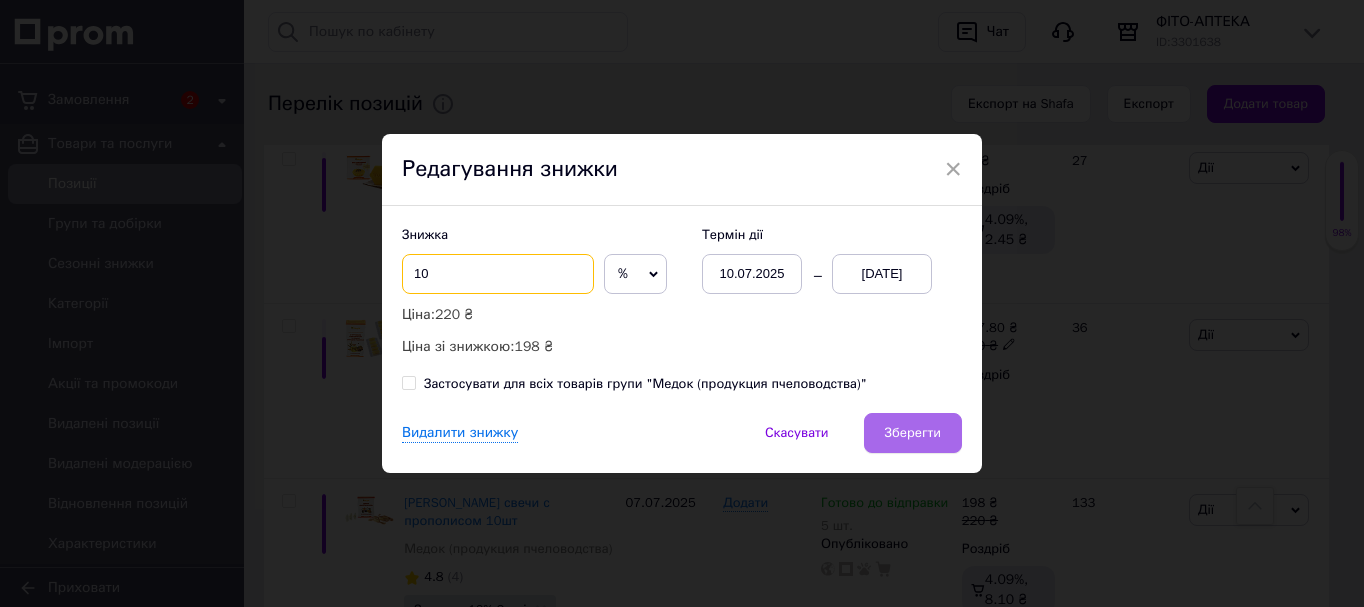 type on "10" 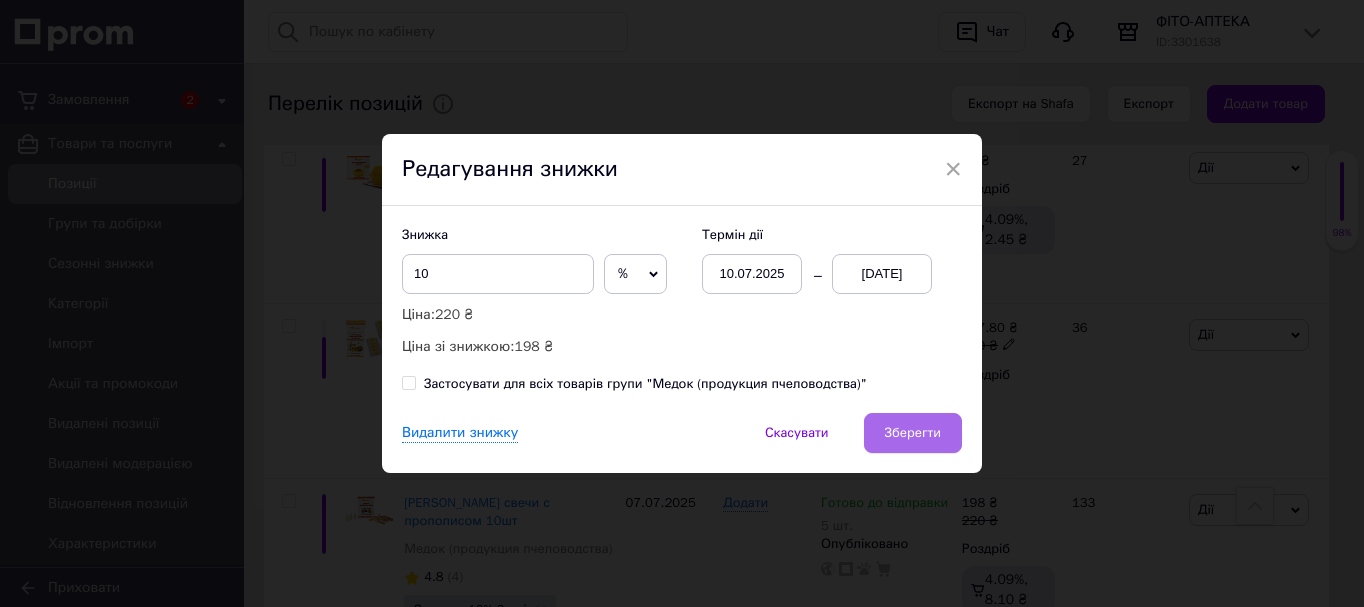 click on "Зберегти" at bounding box center (913, 433) 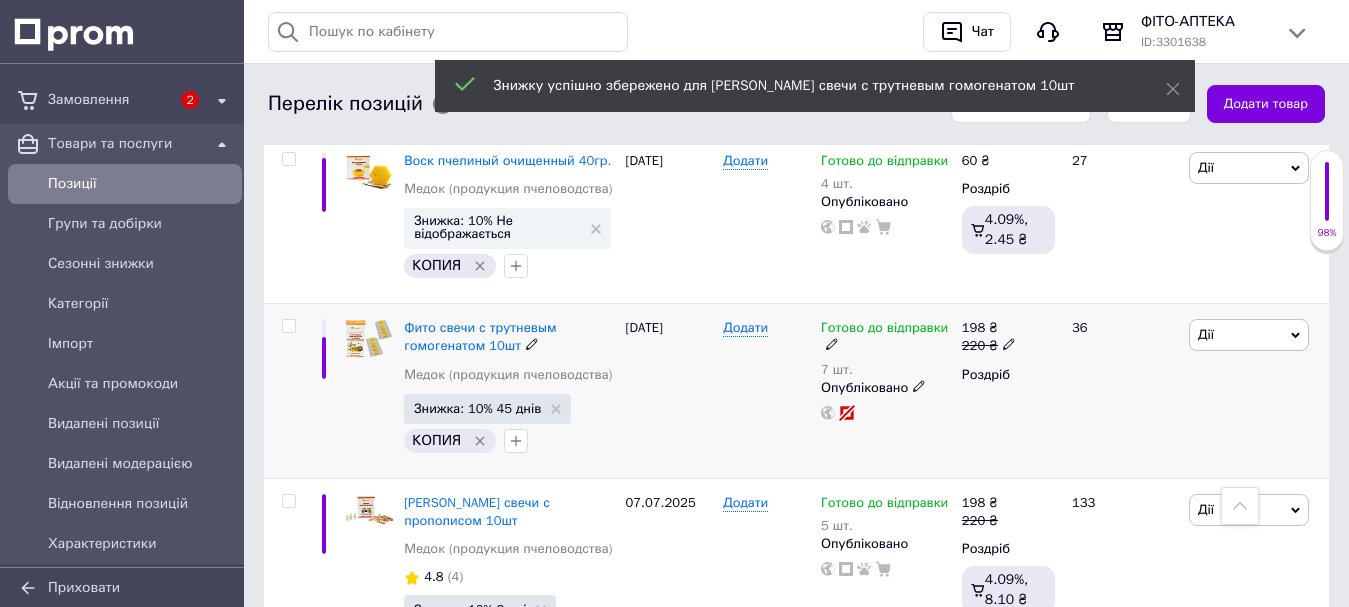 scroll, scrollTop: 0, scrollLeft: 716, axis: horizontal 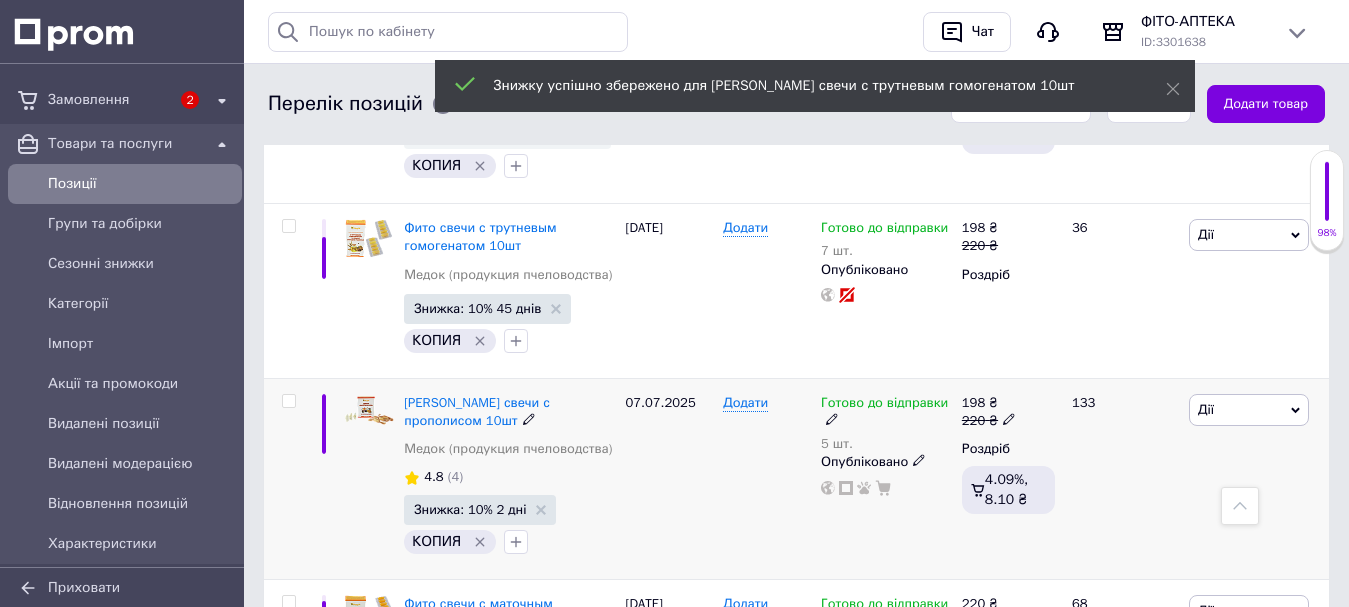 click on "5 шт." at bounding box center [886, 444] 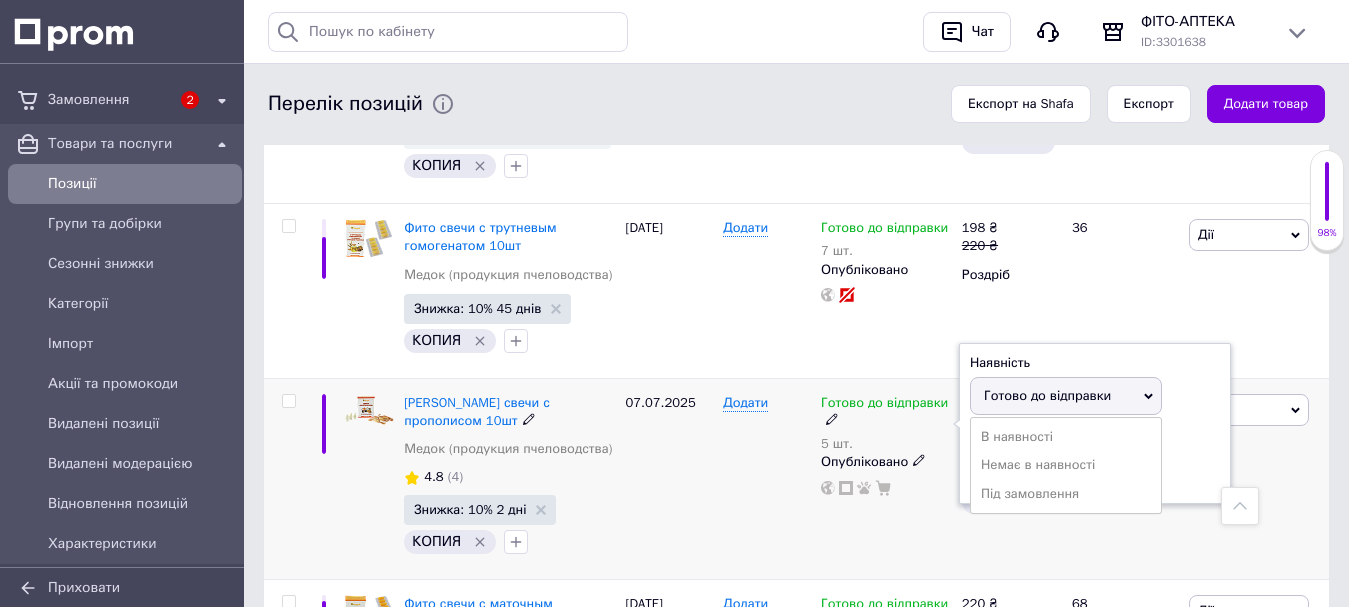 click on "Залишки" at bounding box center [1095, 439] 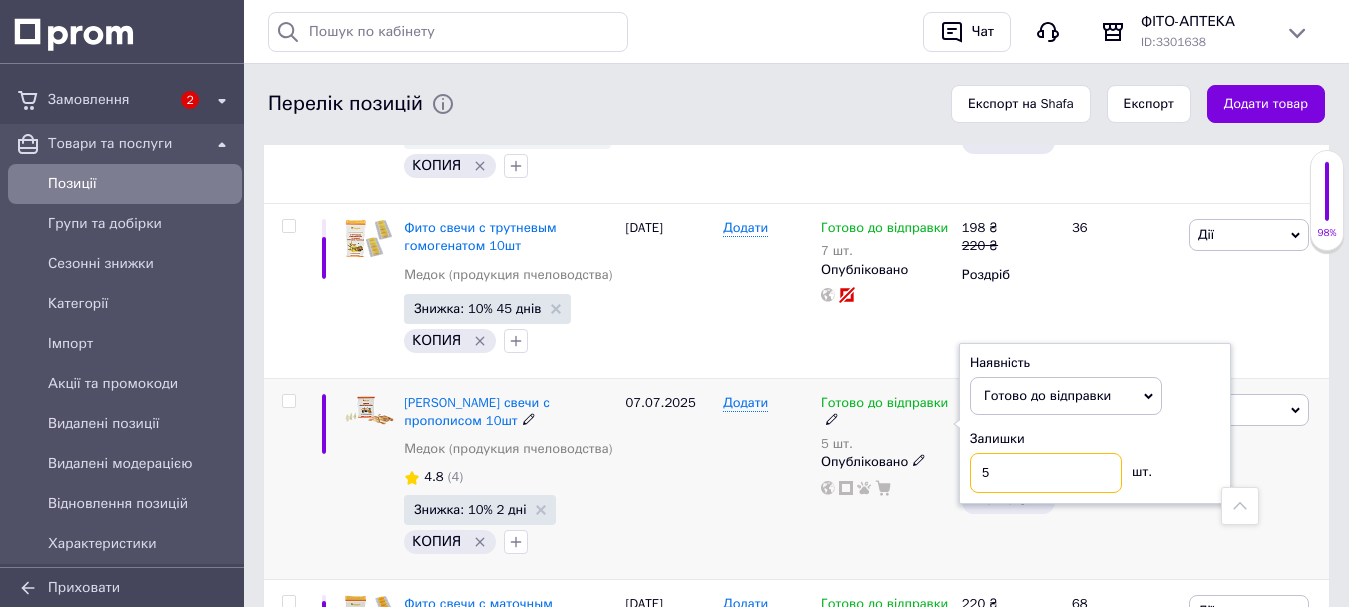 drag, startPoint x: 996, startPoint y: 481, endPoint x: 957, endPoint y: 485, distance: 39.20459 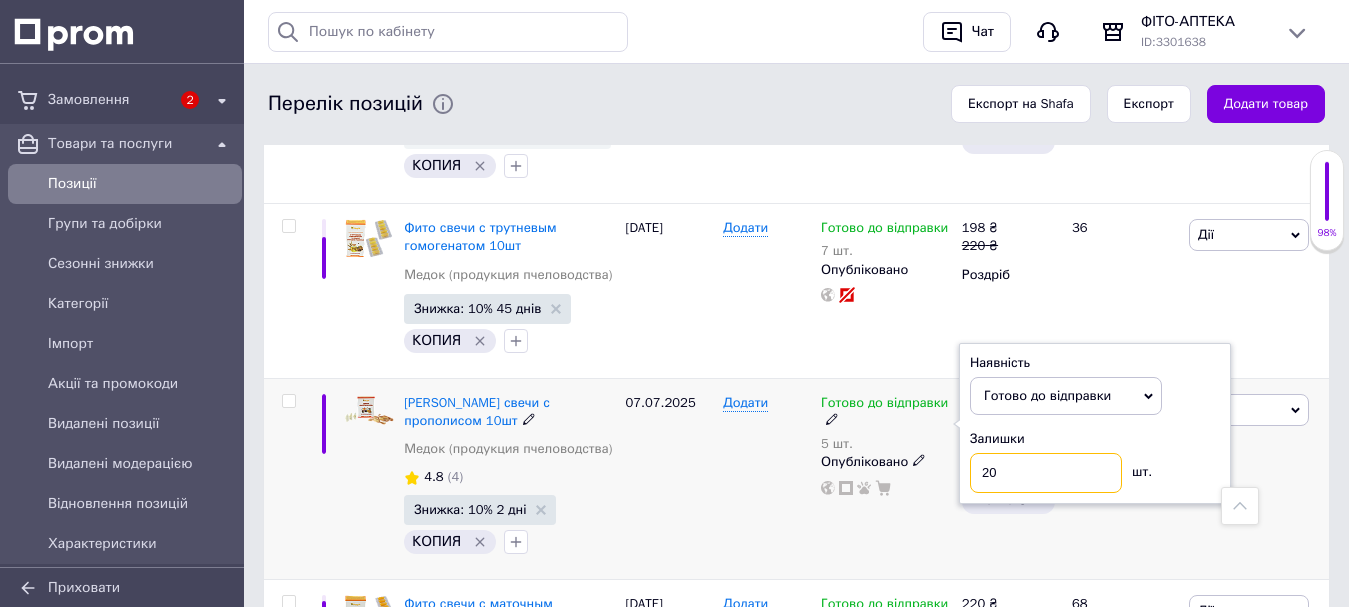 type on "20" 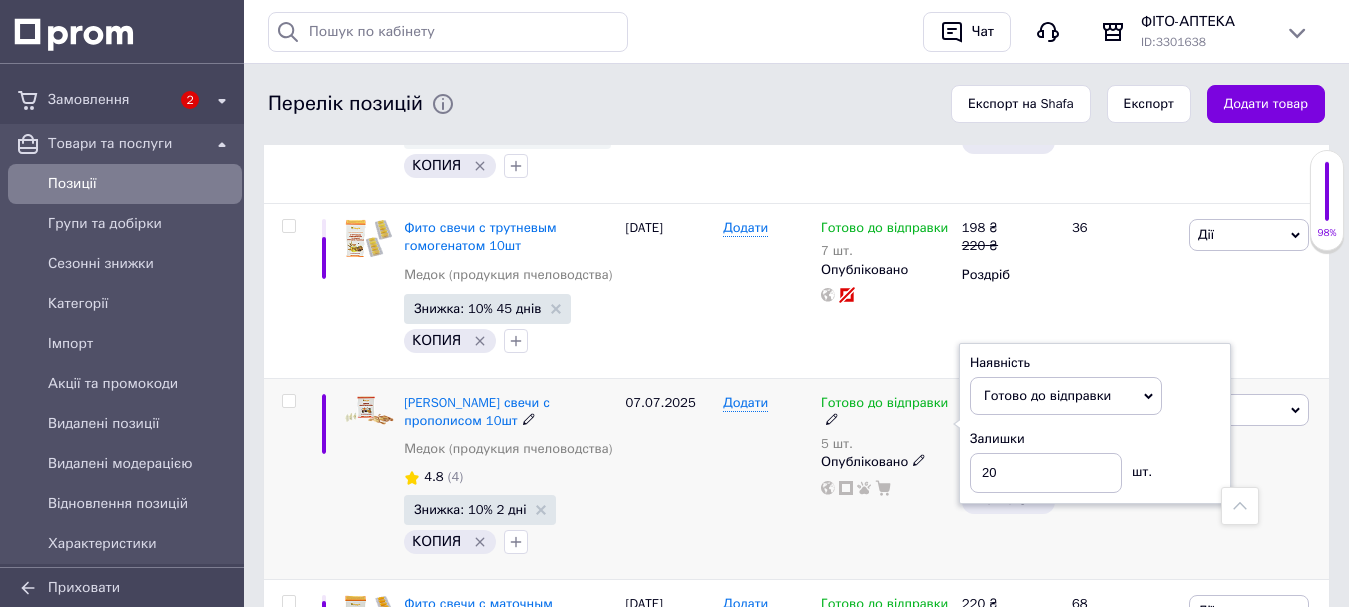 click on "Додати" at bounding box center [767, 478] 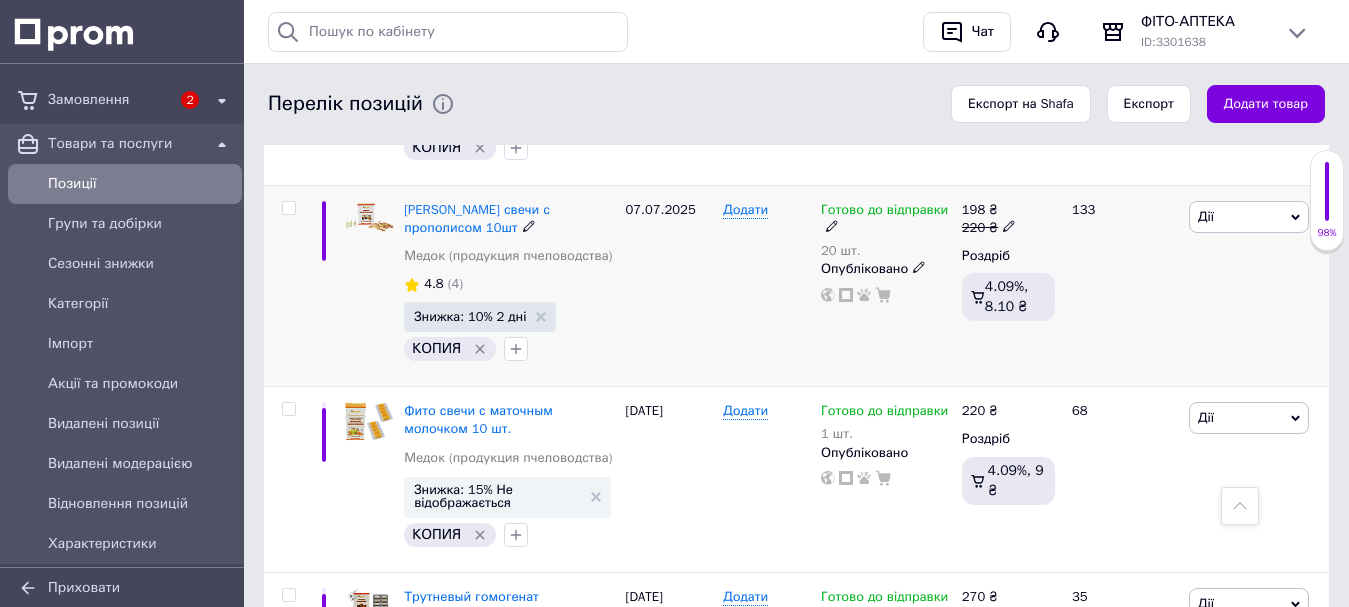 scroll, scrollTop: 900, scrollLeft: 0, axis: vertical 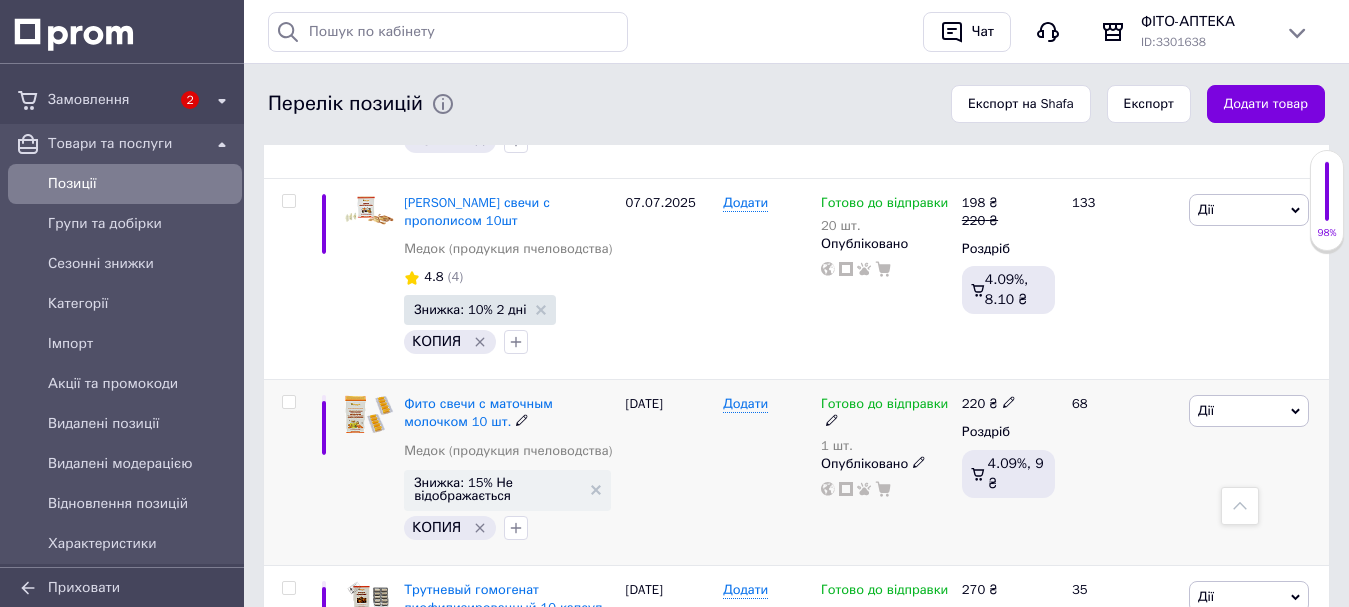 click on "Готово до відправки 1 шт." at bounding box center [886, 424] 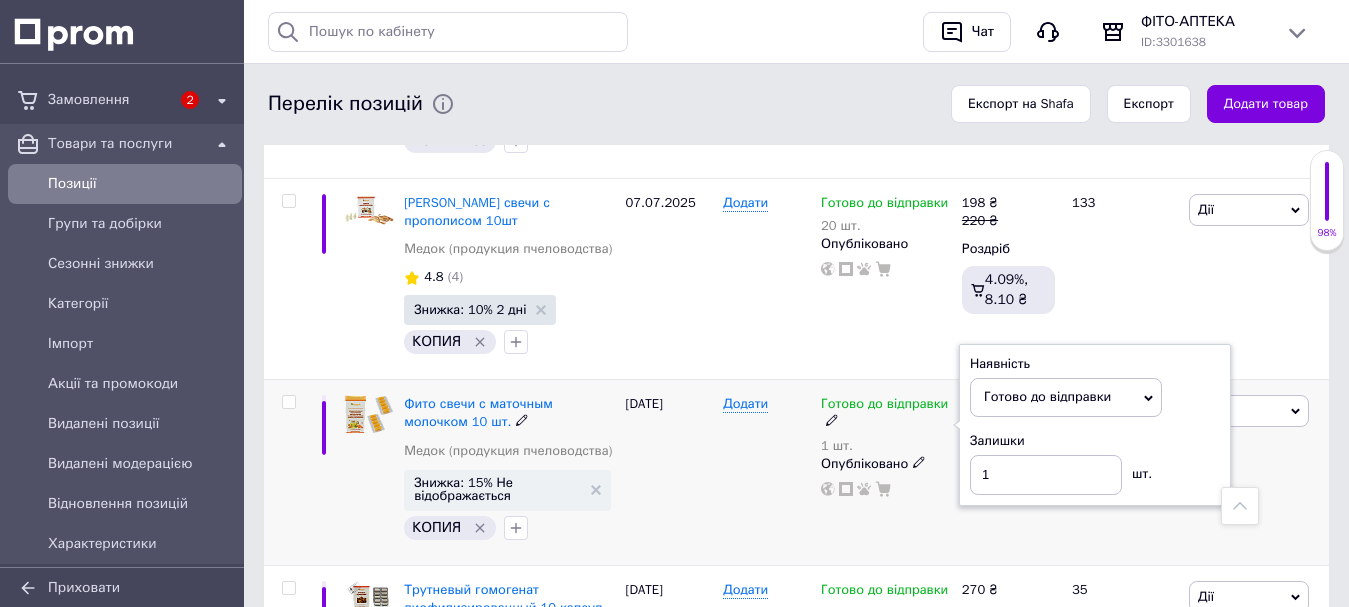 click on "Залишки" at bounding box center (1095, 441) 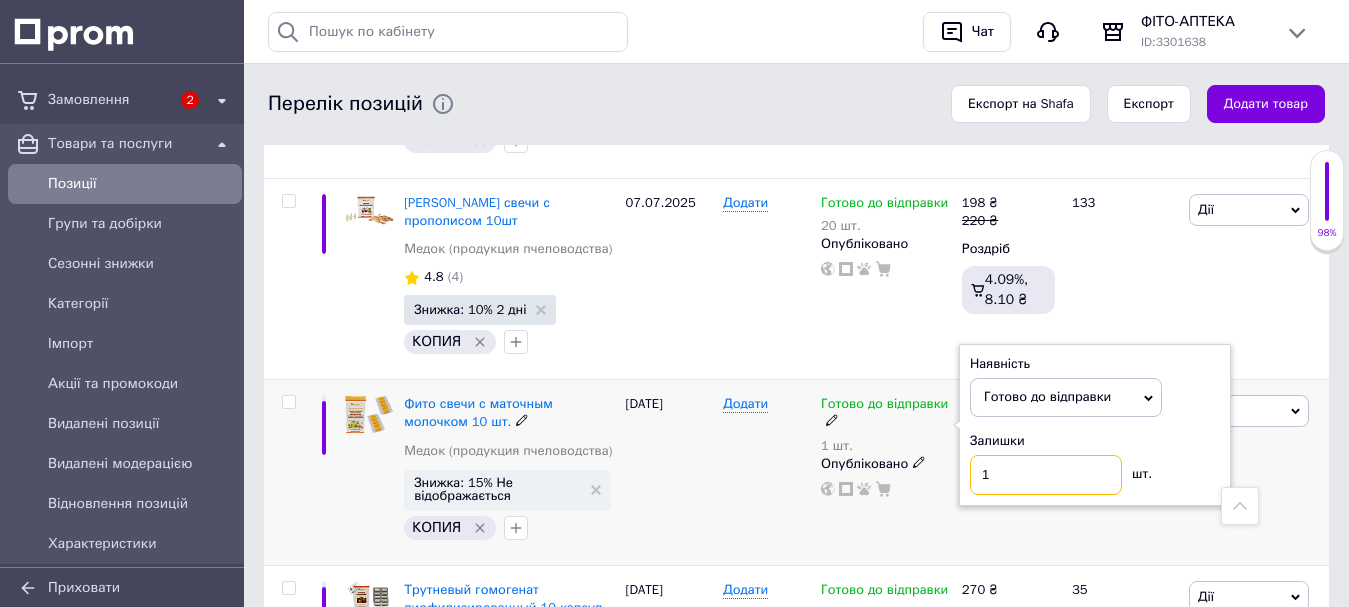 click on "1" at bounding box center (1046, 475) 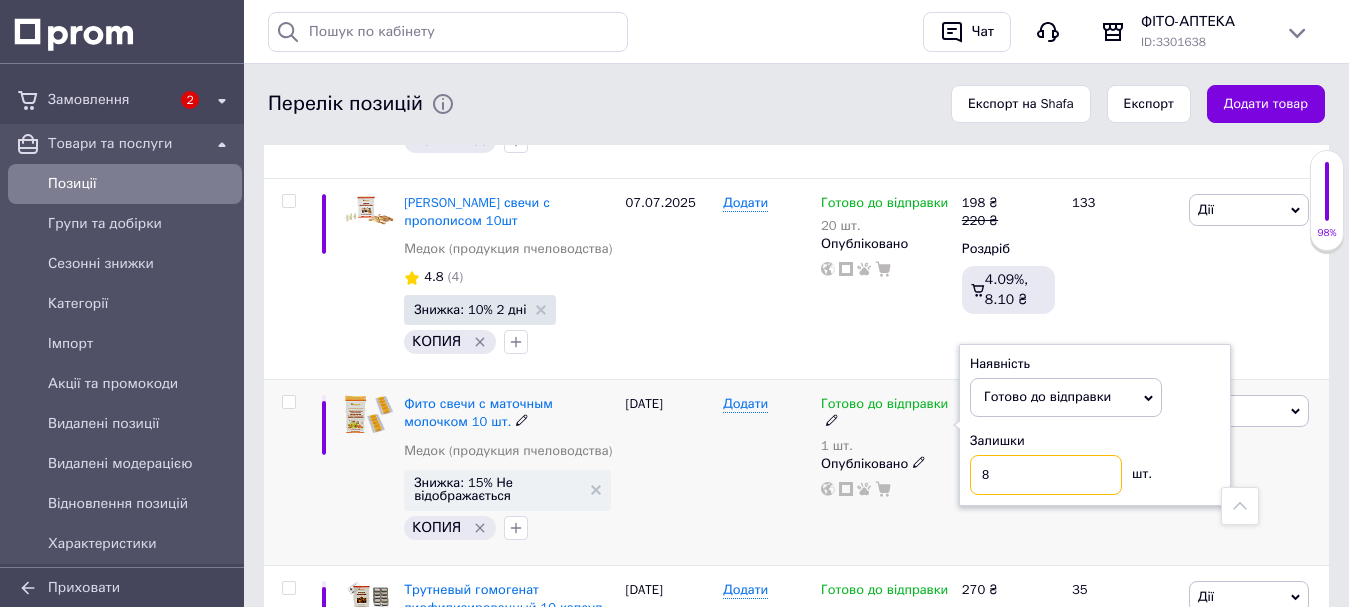 type on "8" 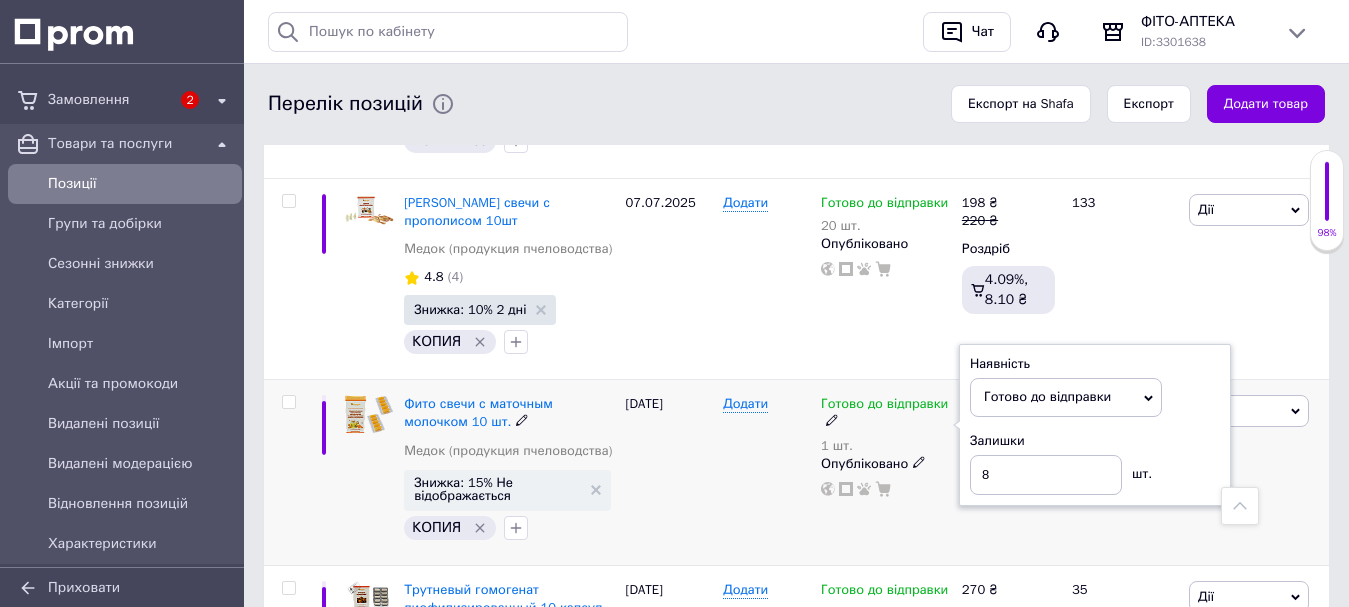 click on "Додати" at bounding box center [767, 473] 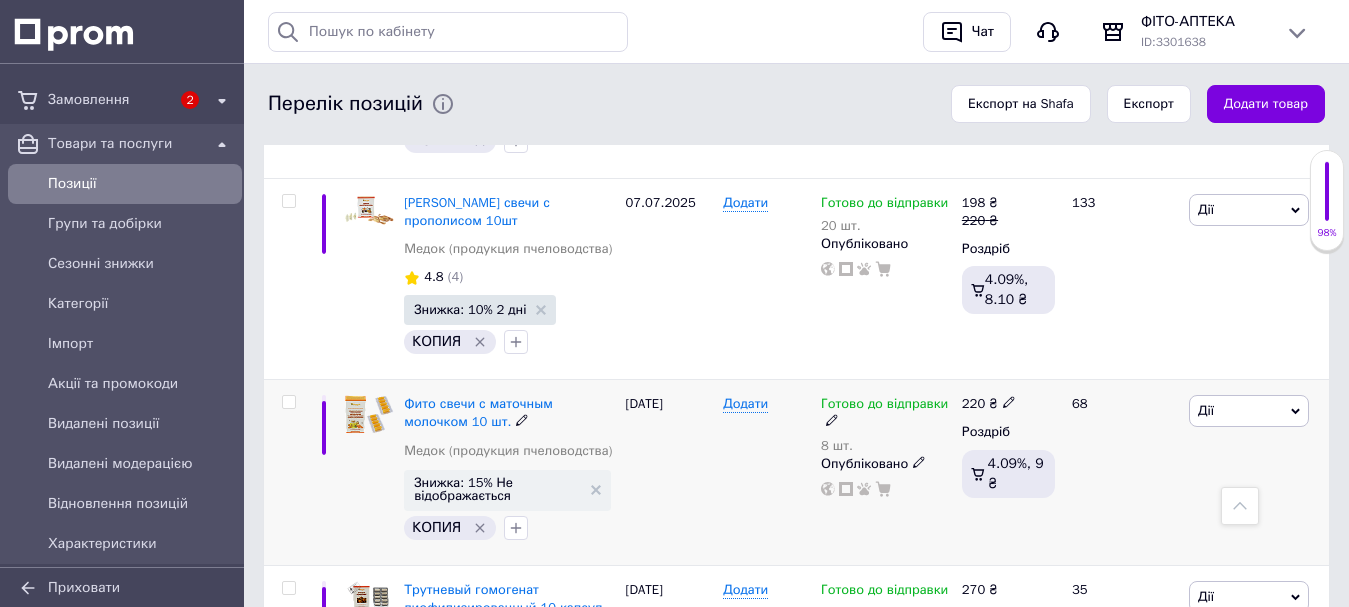 drag, startPoint x: 1254, startPoint y: 388, endPoint x: 1216, endPoint y: 404, distance: 41.231056 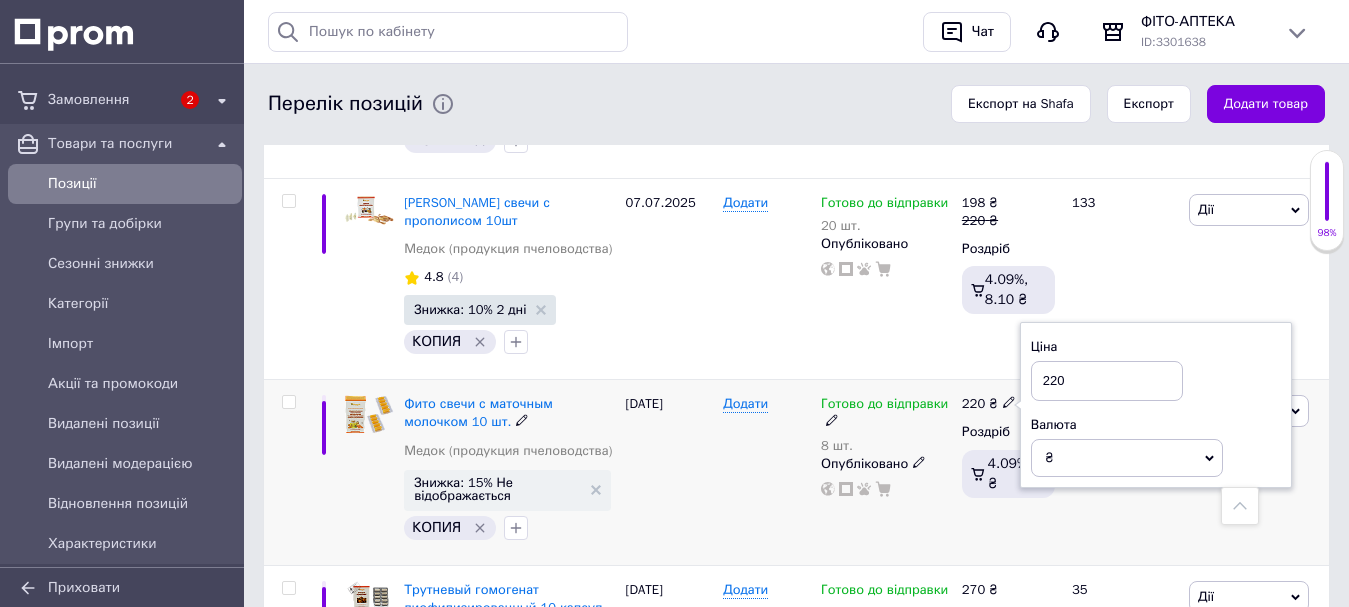 click on "220" at bounding box center [1107, 381] 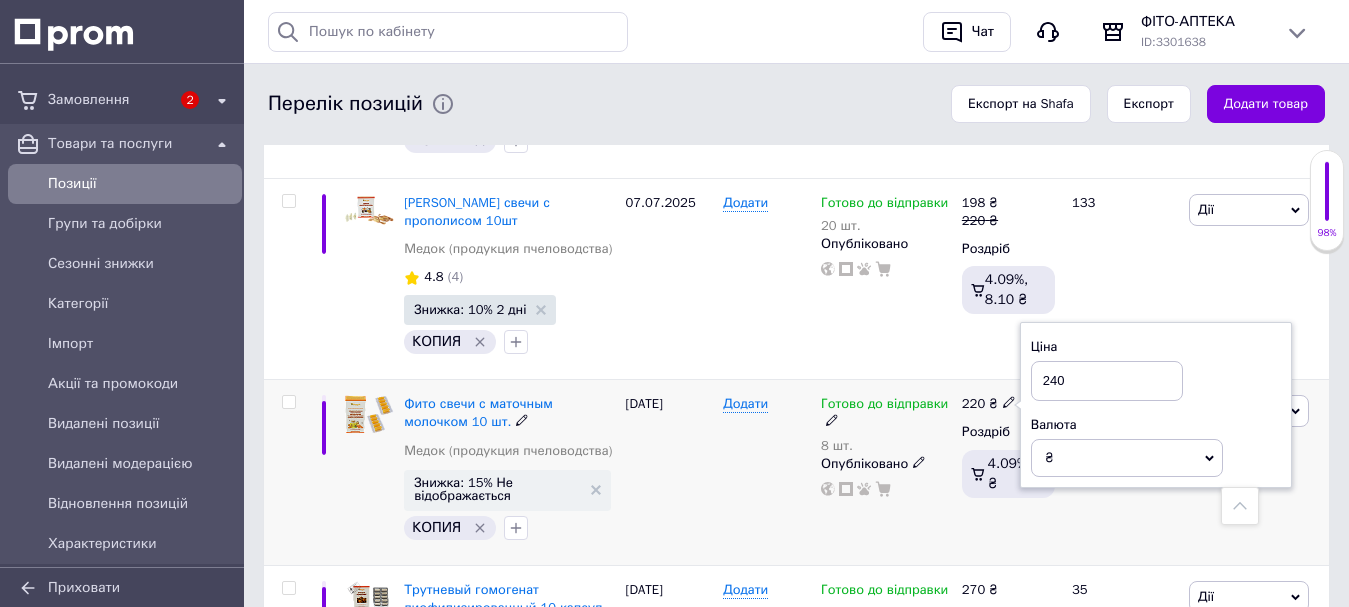 type on "240" 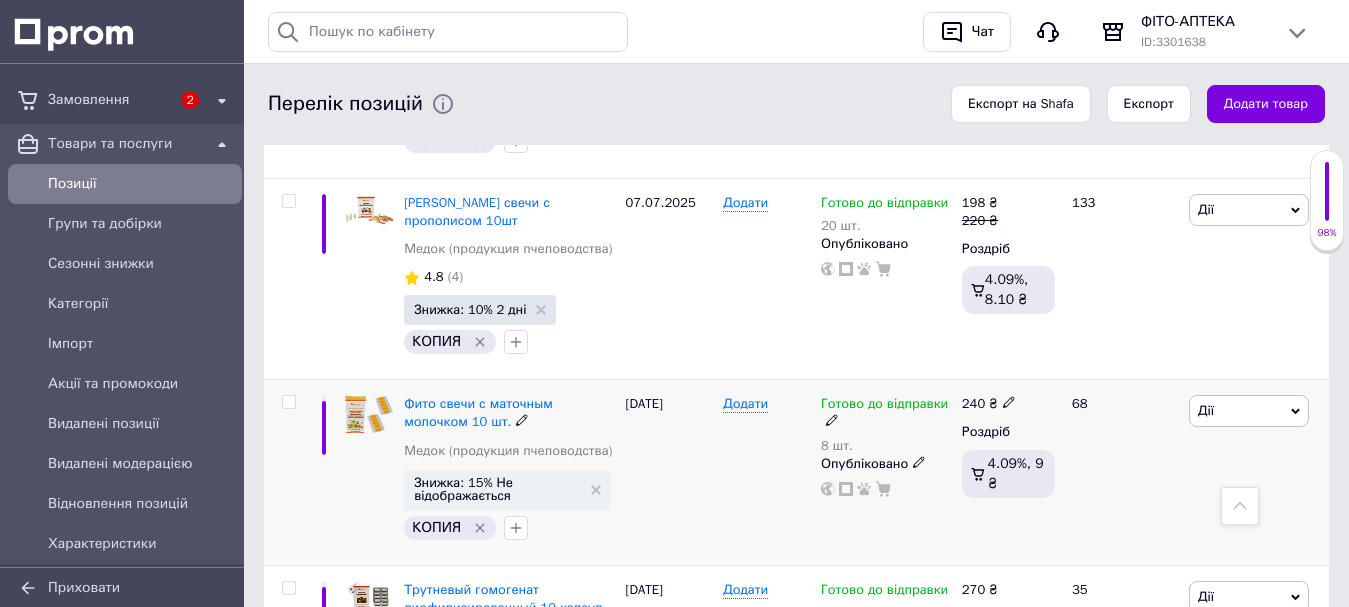 drag, startPoint x: 1262, startPoint y: 395, endPoint x: 1180, endPoint y: 429, distance: 88.76936 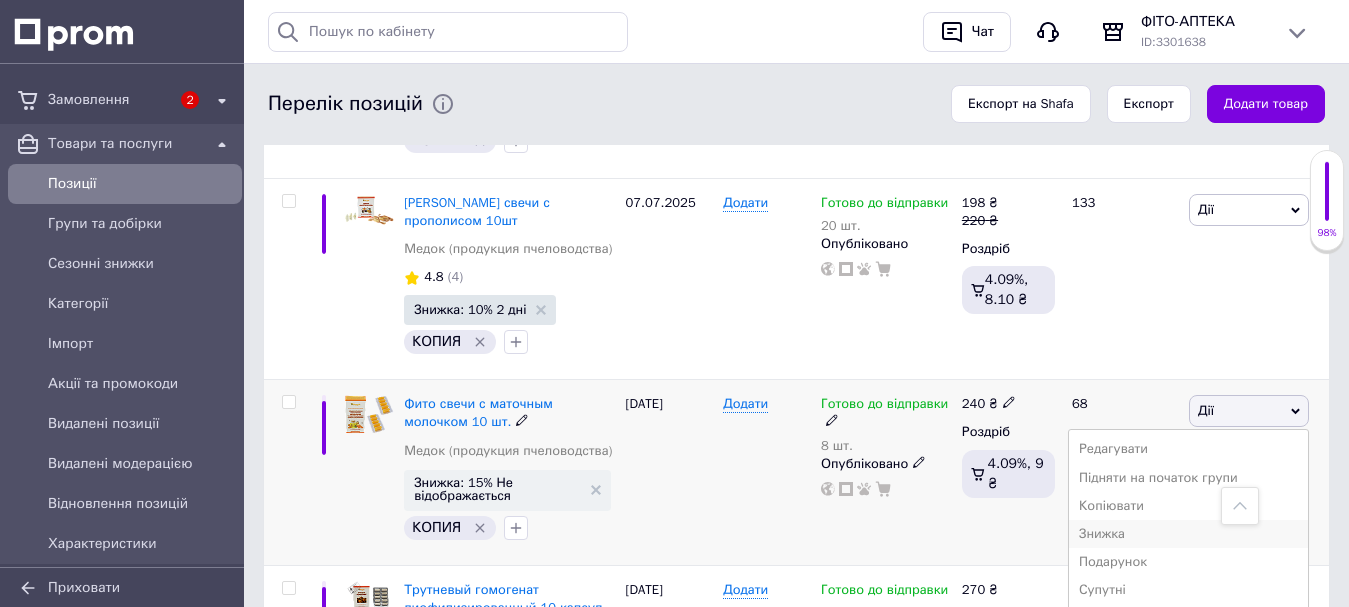 click on "Знижка" at bounding box center (1188, 534) 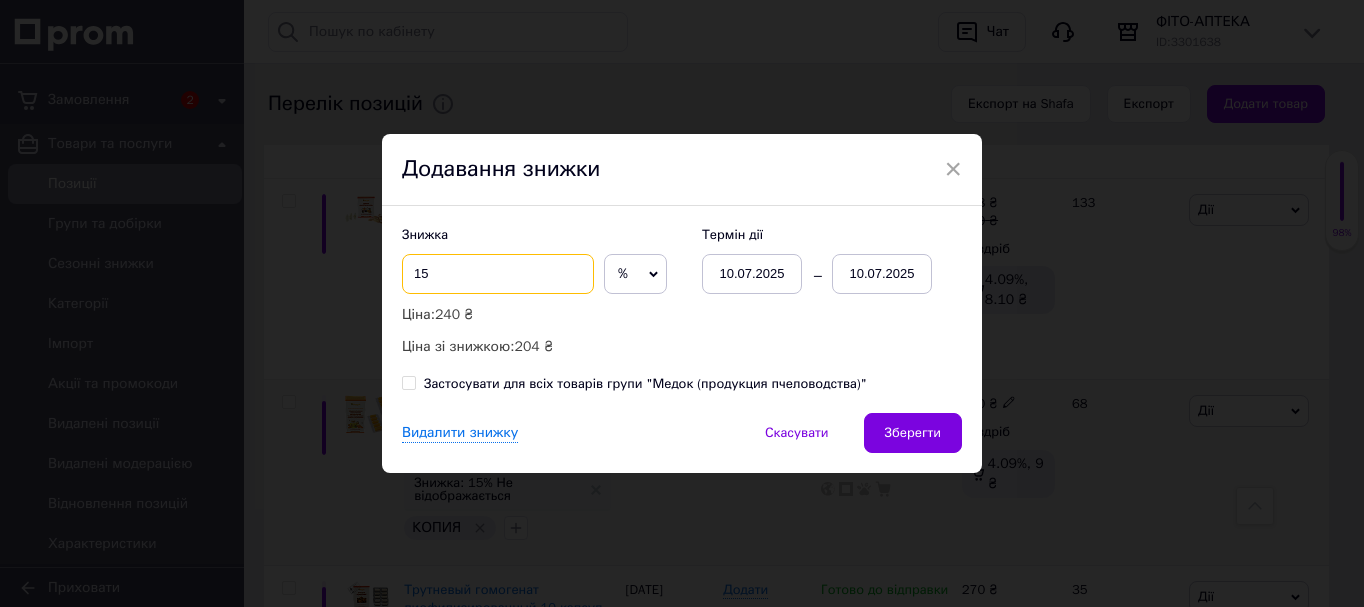 click on "15" at bounding box center (498, 274) 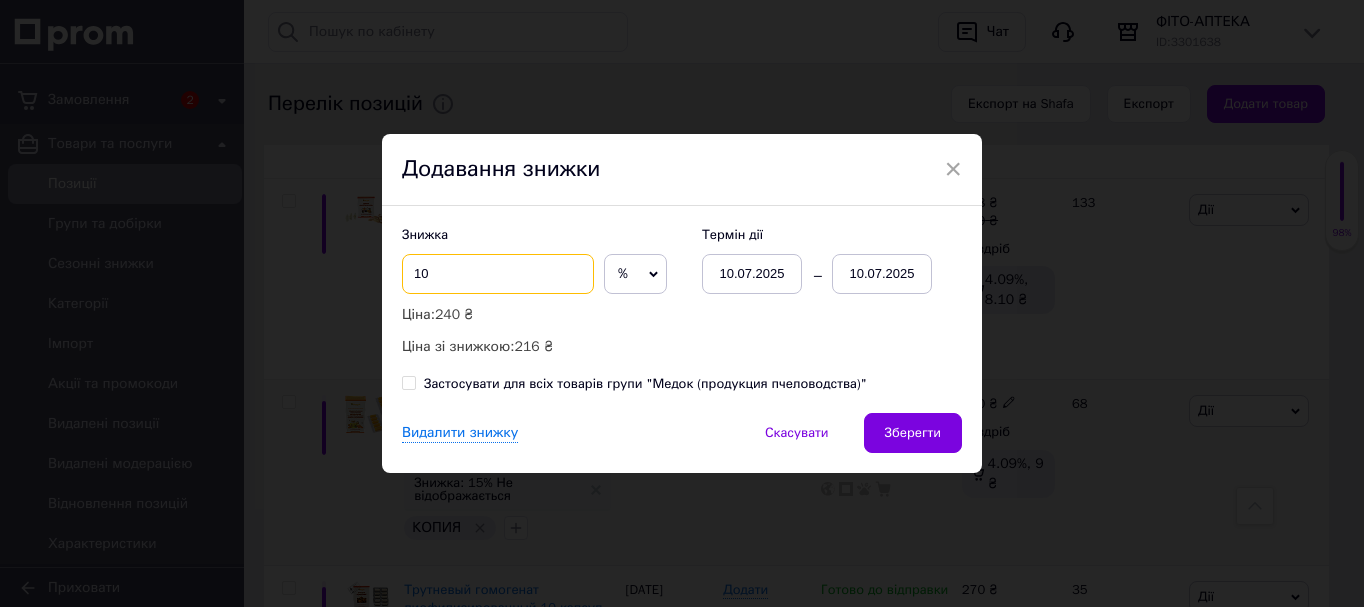 type on "10" 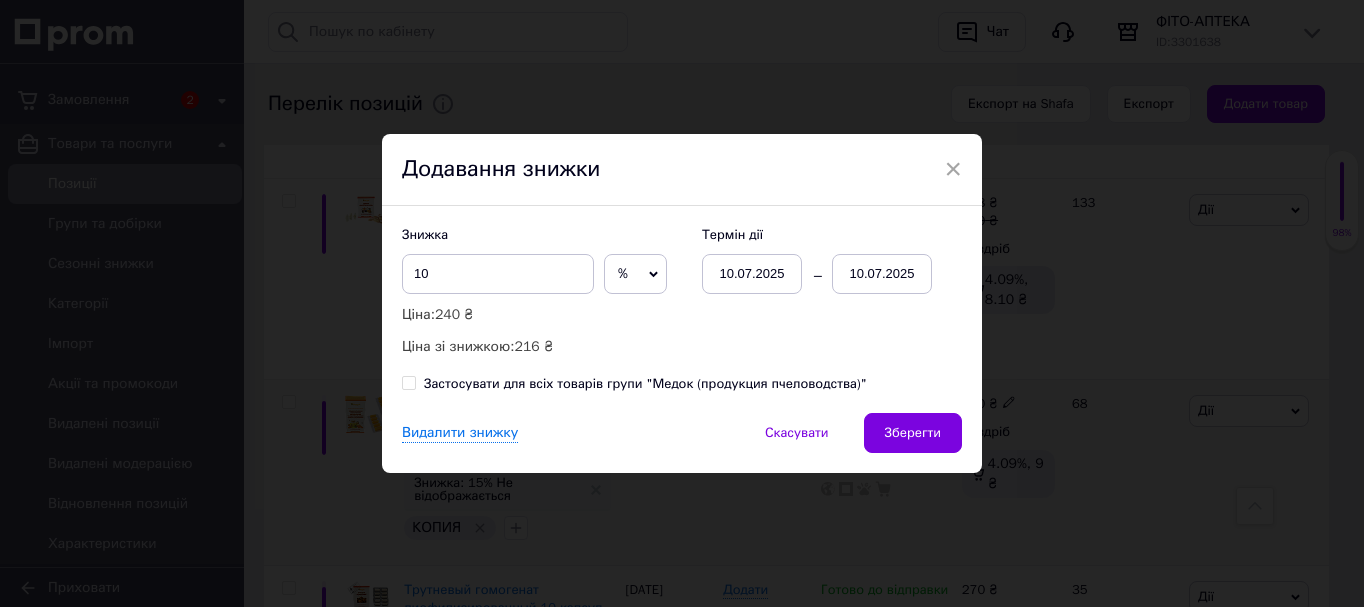 click on "10.07.2025" at bounding box center (882, 274) 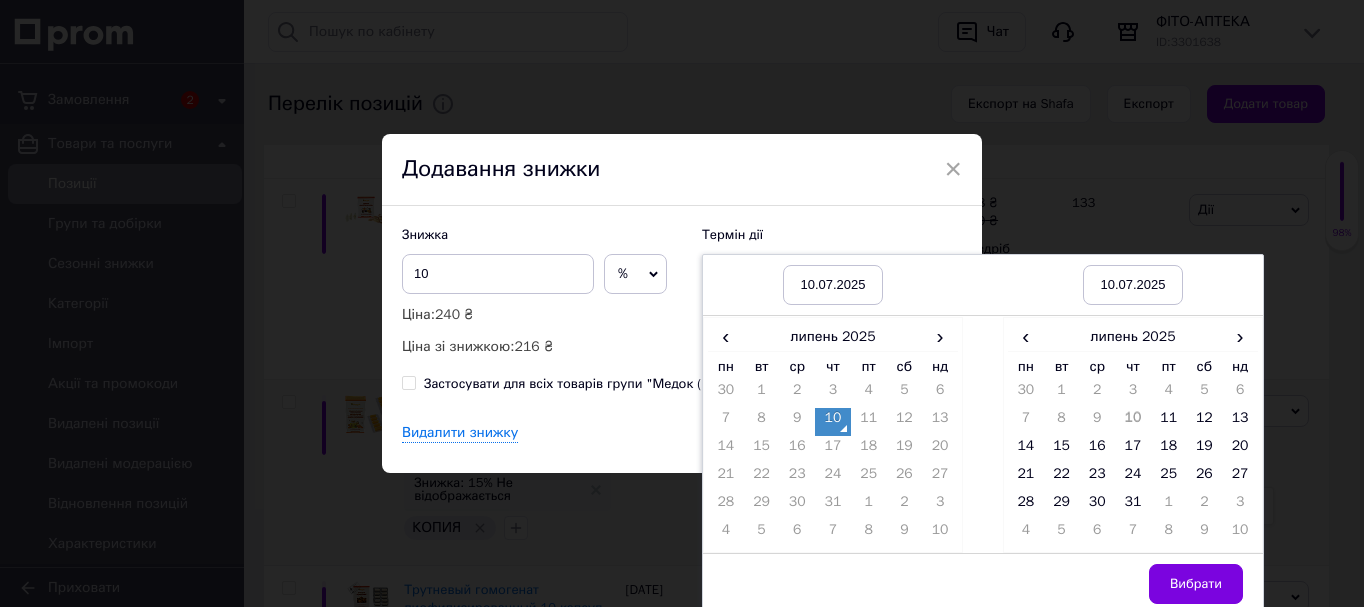 drag, startPoint x: 1231, startPoint y: 340, endPoint x: 1207, endPoint y: 360, distance: 31.241 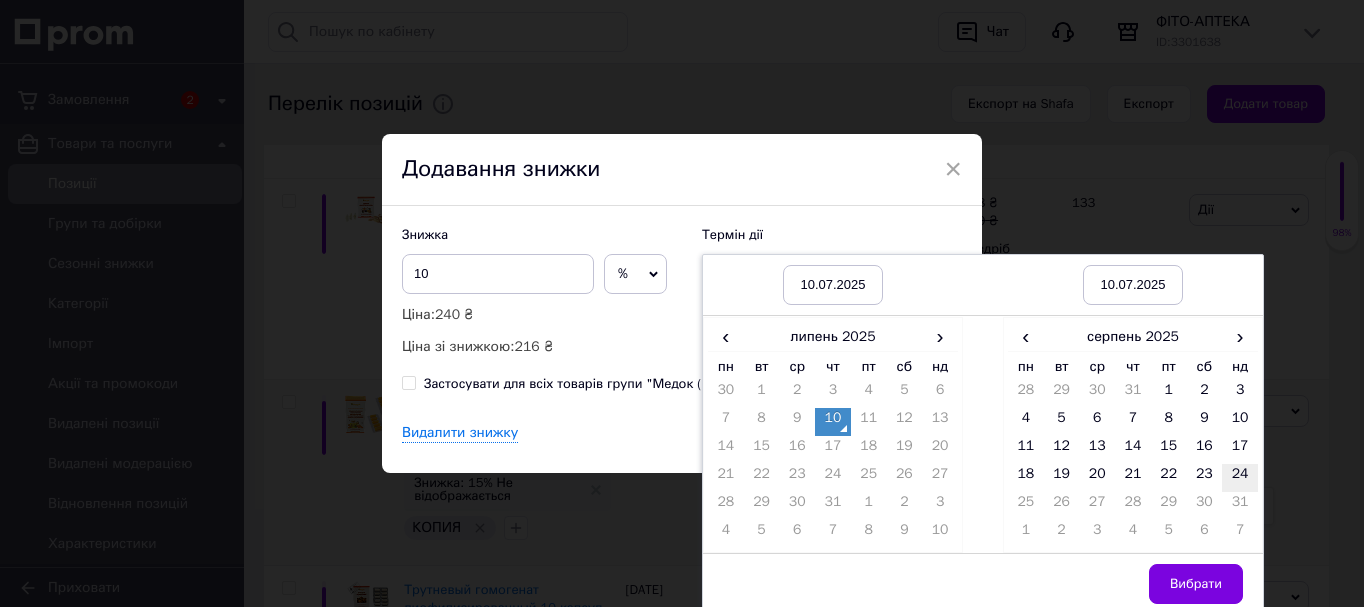 click on "24" at bounding box center (1240, 478) 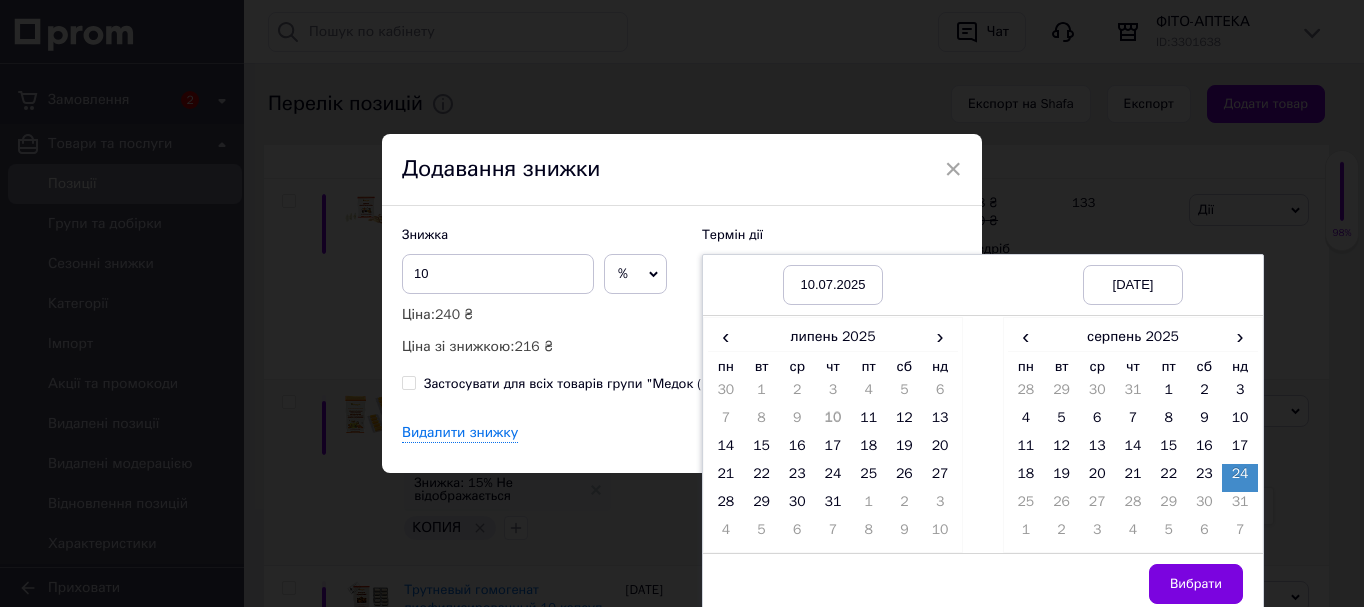 drag, startPoint x: 1199, startPoint y: 585, endPoint x: 968, endPoint y: 500, distance: 246.14224 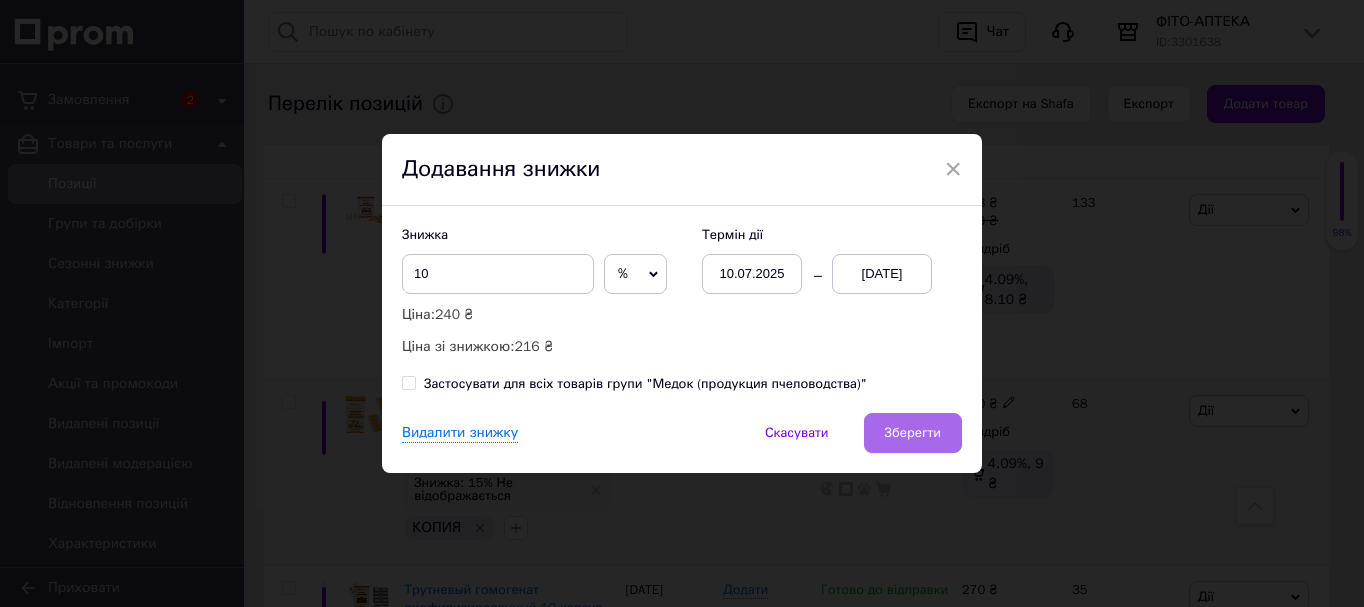 click on "Зберегти" at bounding box center [913, 433] 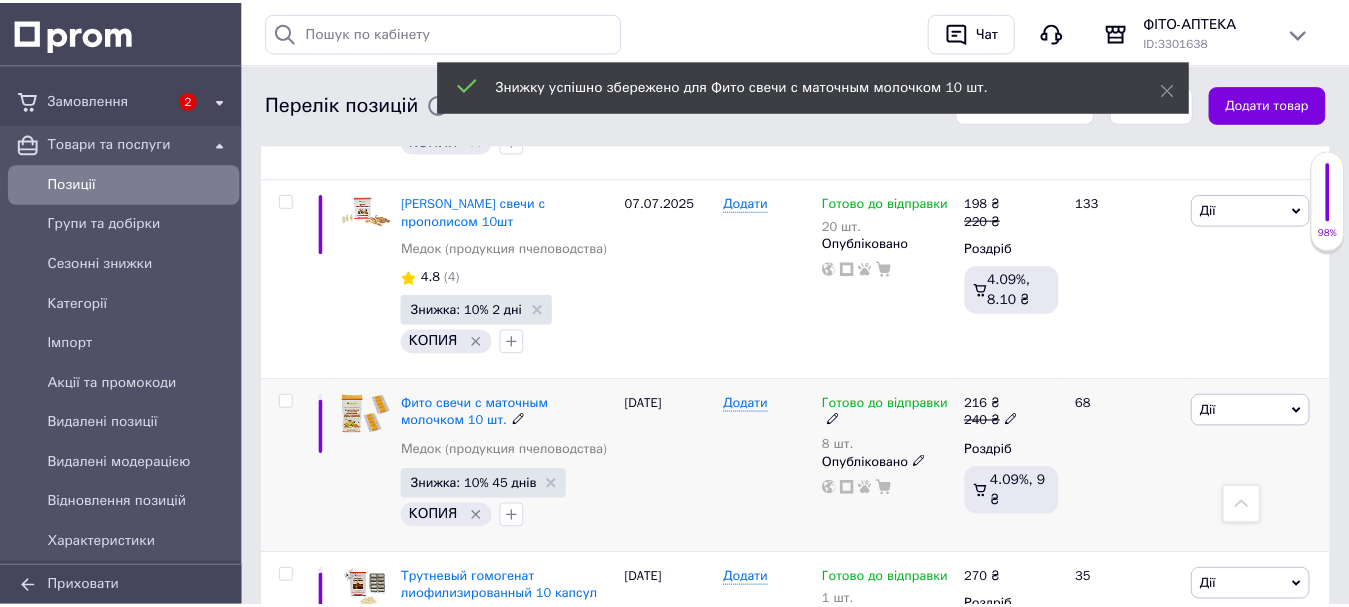 scroll, scrollTop: 0, scrollLeft: 716, axis: horizontal 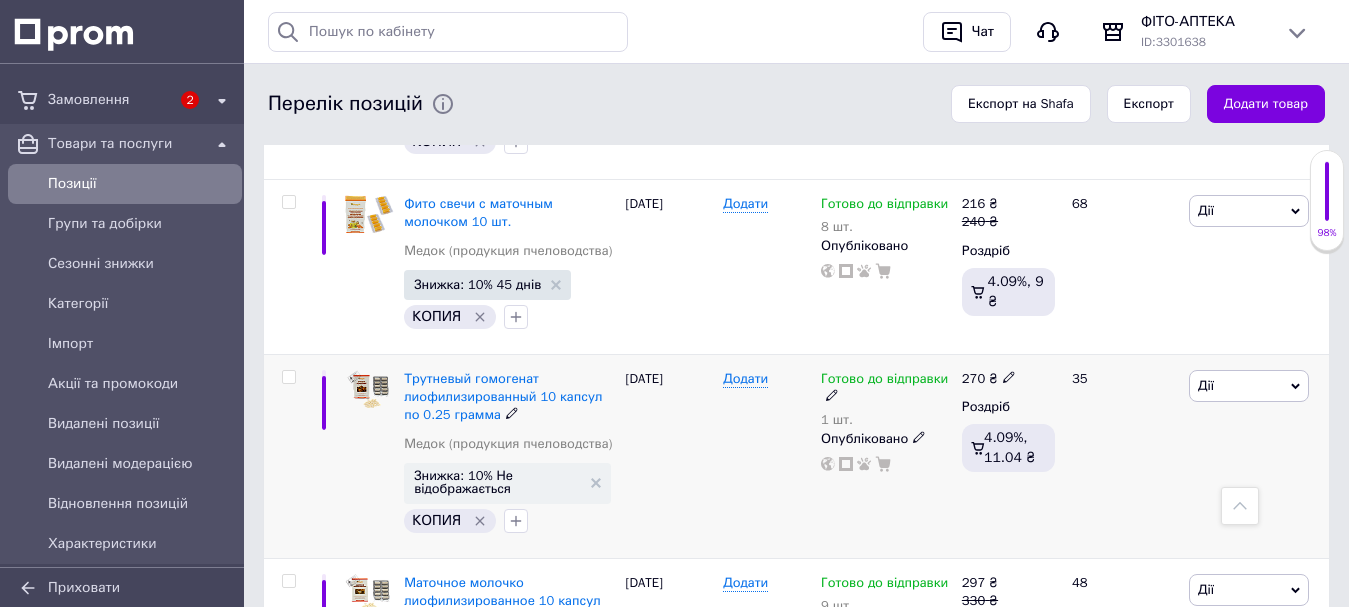 click on "Готово до відправки 1 шт." at bounding box center [886, 399] 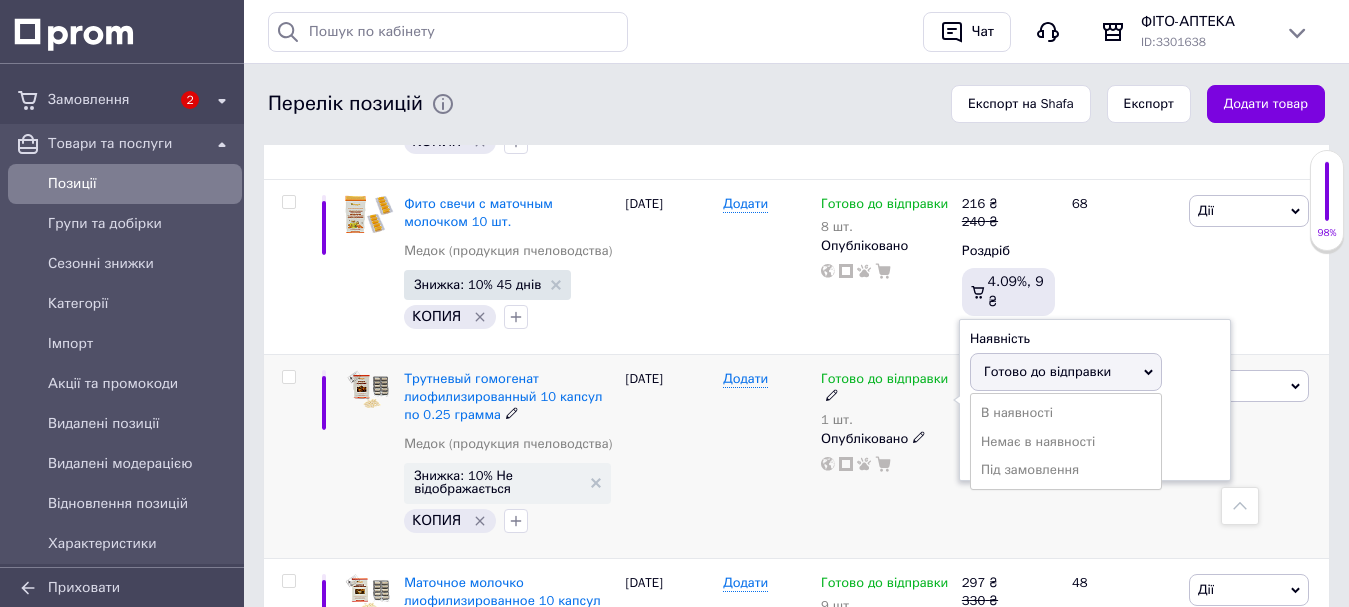 drag, startPoint x: 1187, startPoint y: 352, endPoint x: 1176, endPoint y: 356, distance: 11.7046995 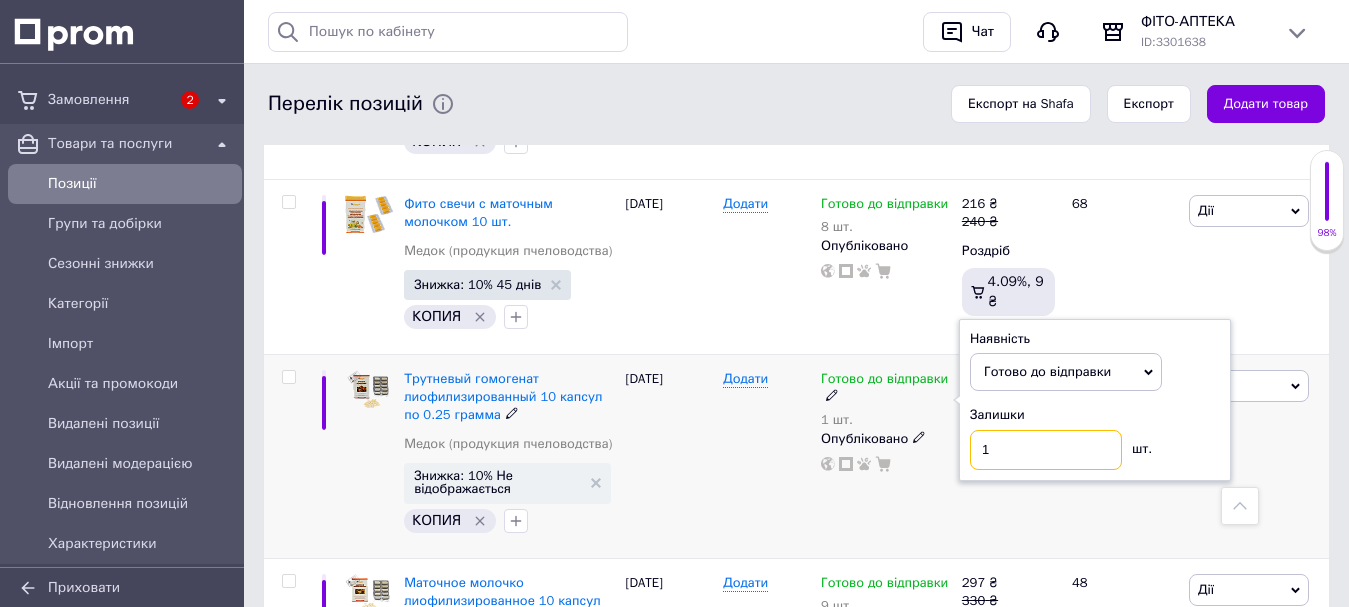 drag, startPoint x: 1013, startPoint y: 427, endPoint x: 983, endPoint y: 434, distance: 30.805843 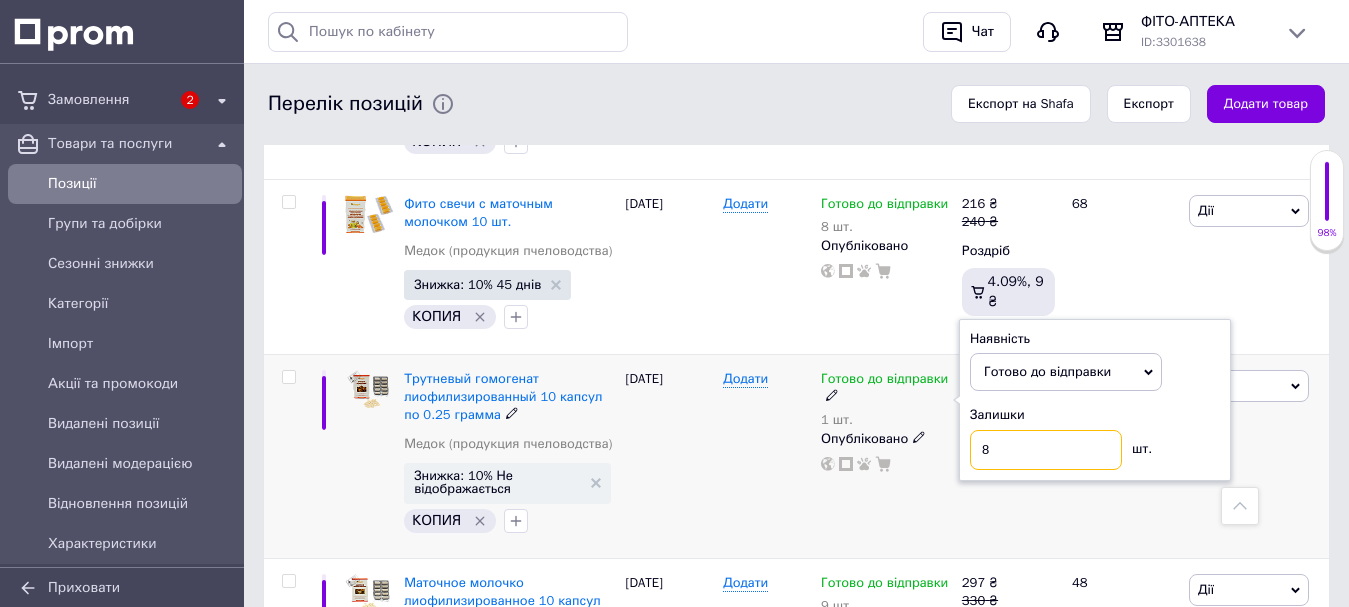 type on "8" 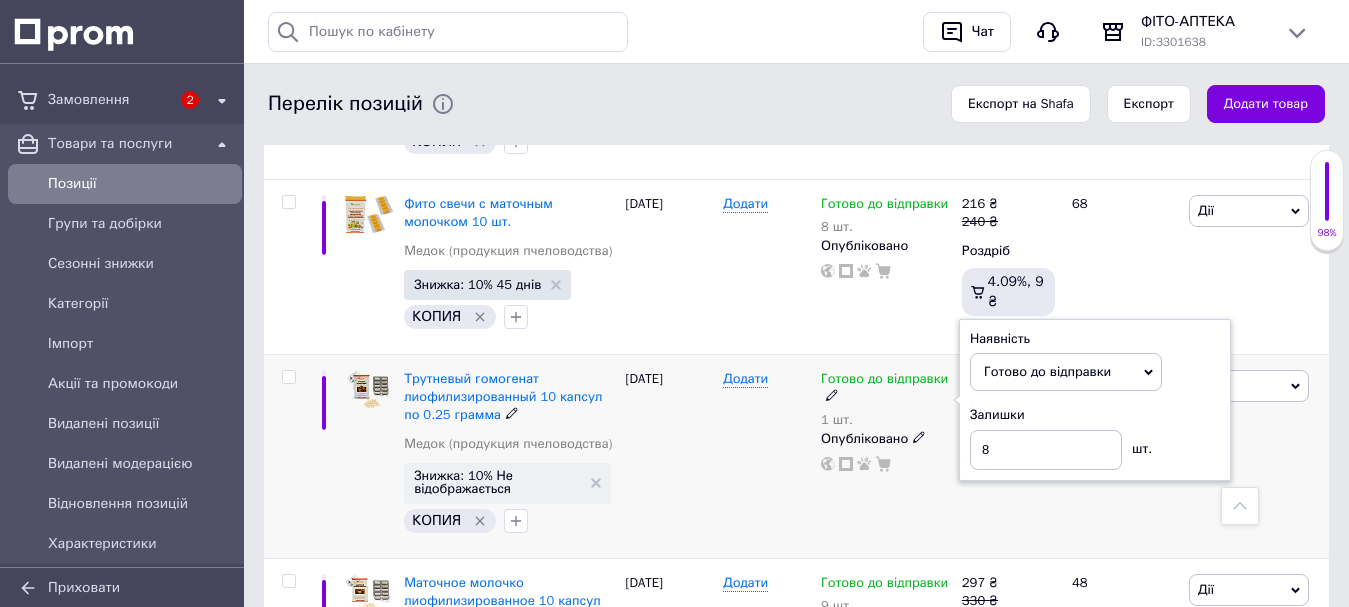 click on "Додати" at bounding box center (767, 456) 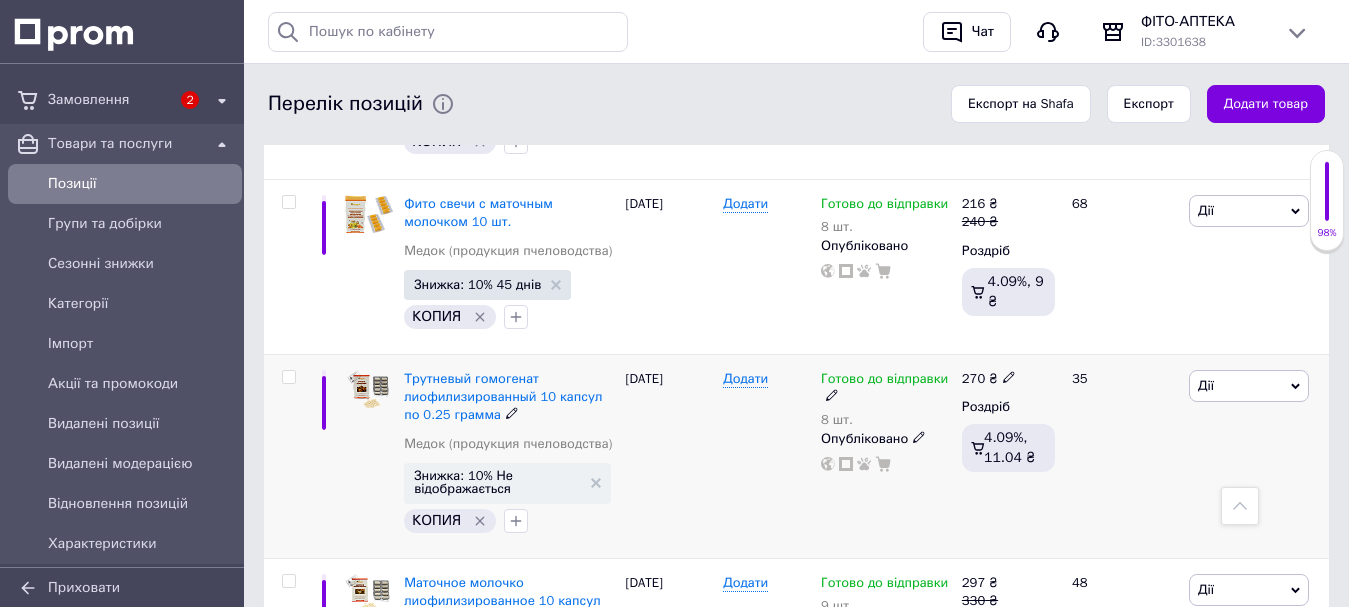click 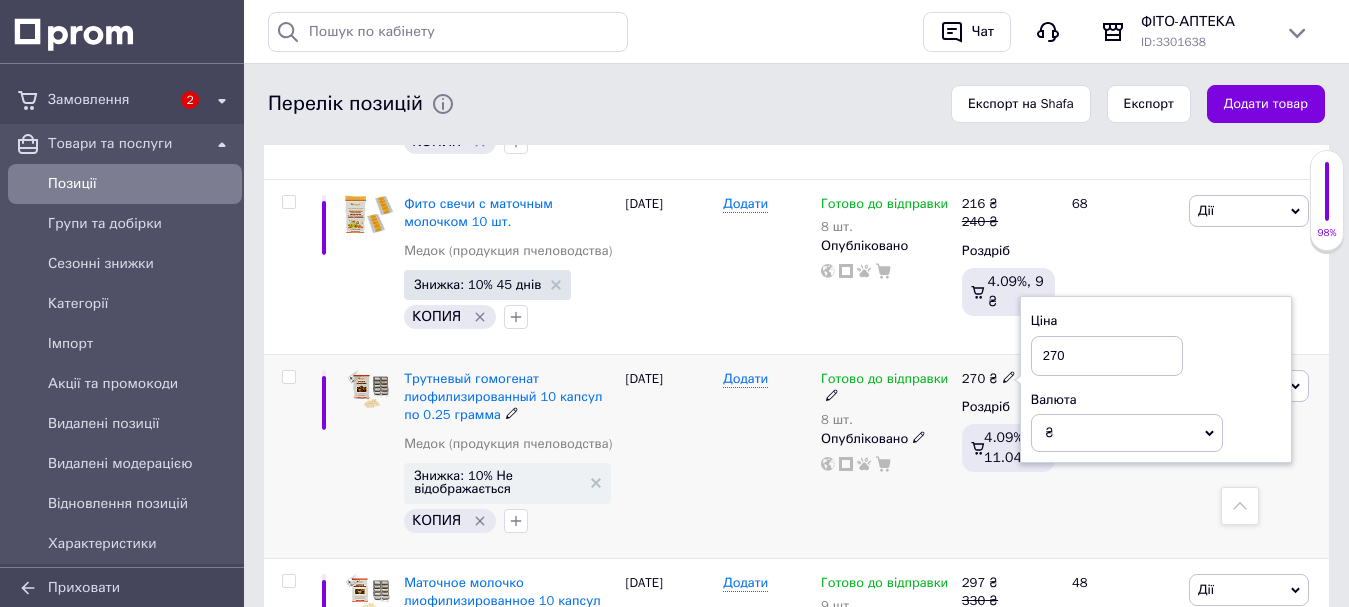 click on "270" at bounding box center [1107, 356] 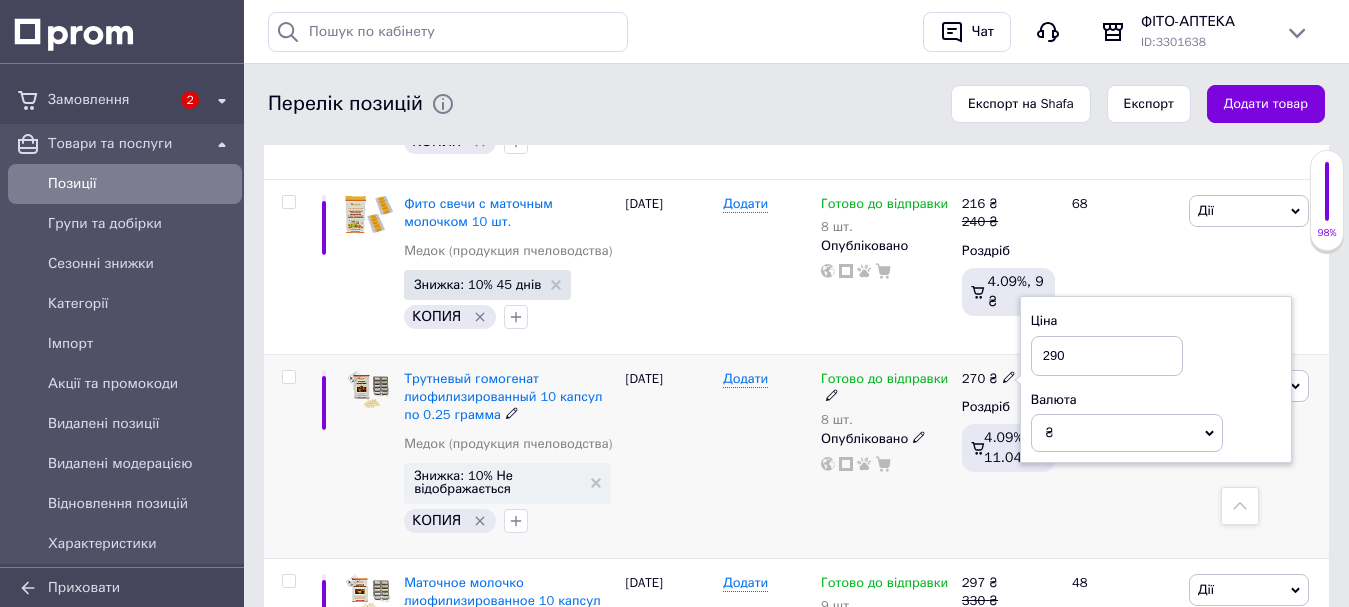 type on "290" 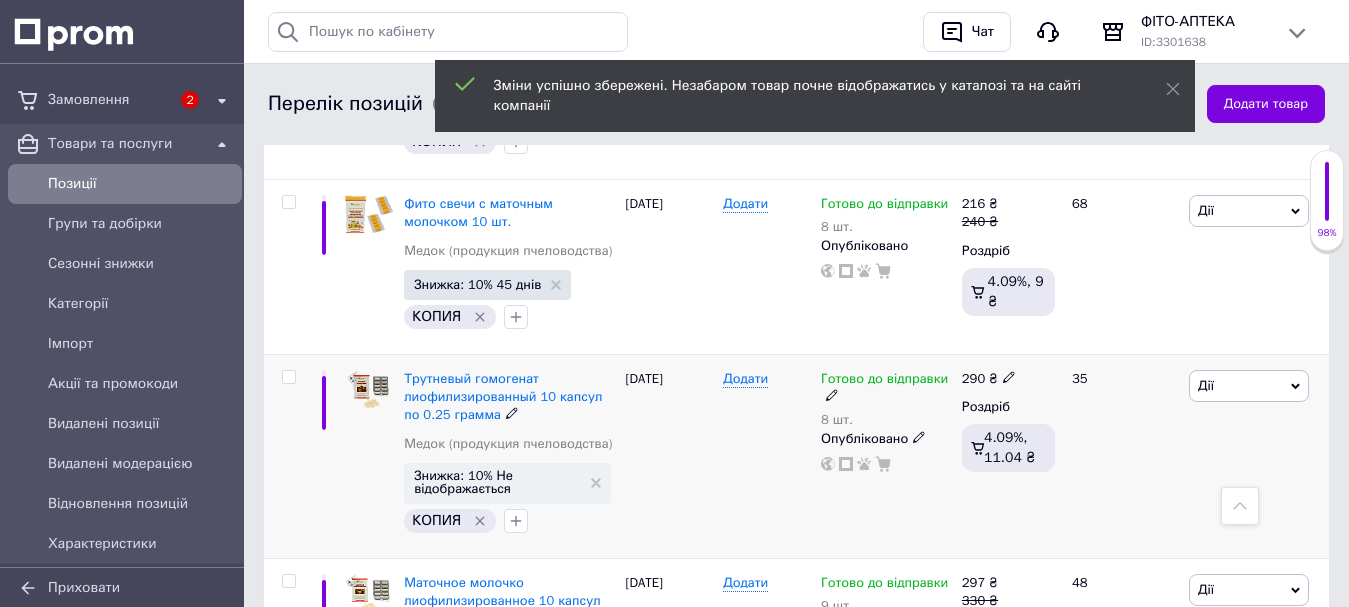 click on "Дії" at bounding box center [1249, 386] 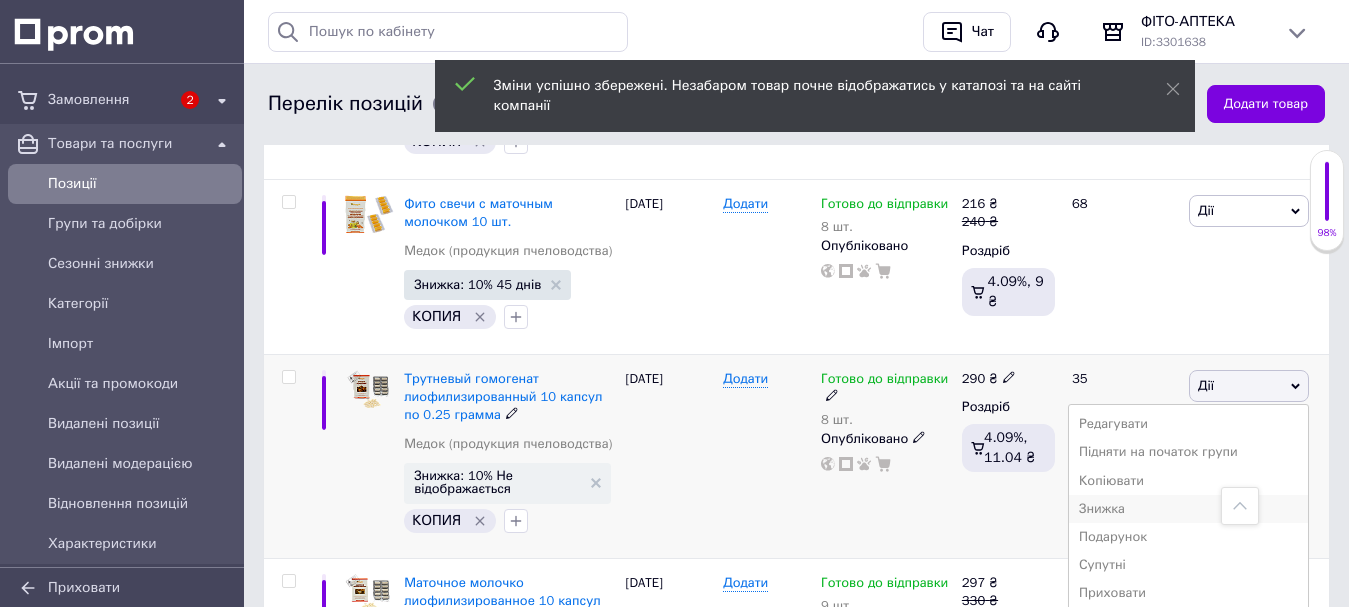 click on "Знижка" at bounding box center [1188, 509] 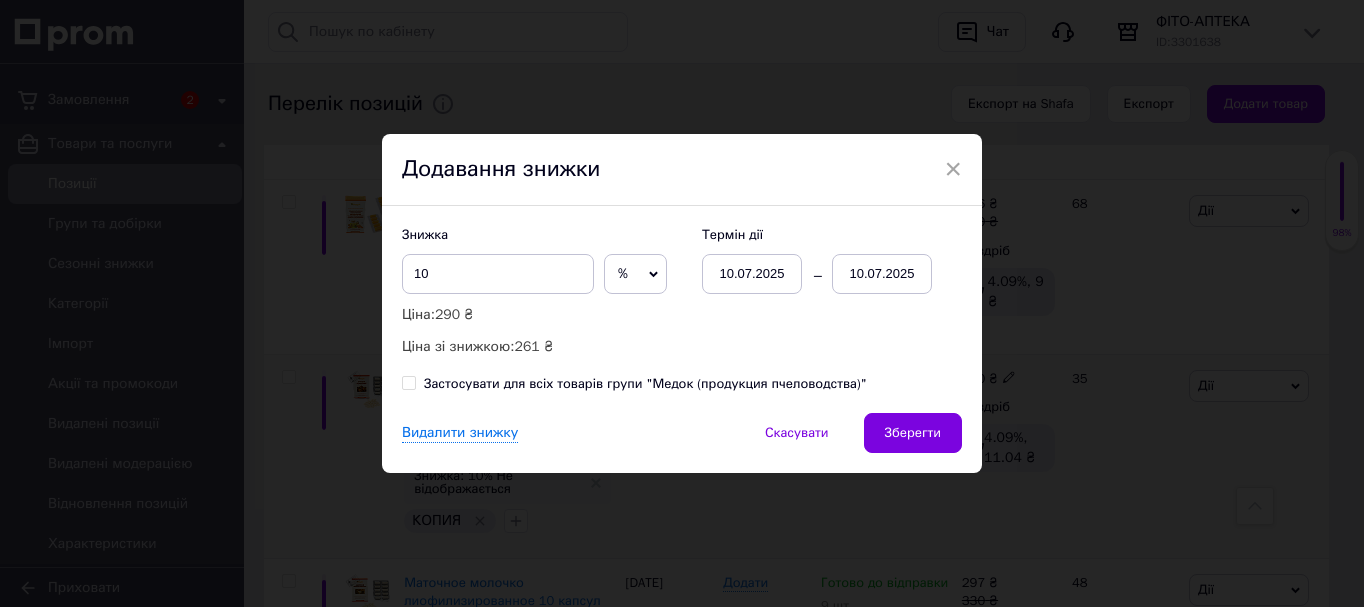 click on "10.07.2025" at bounding box center (882, 274) 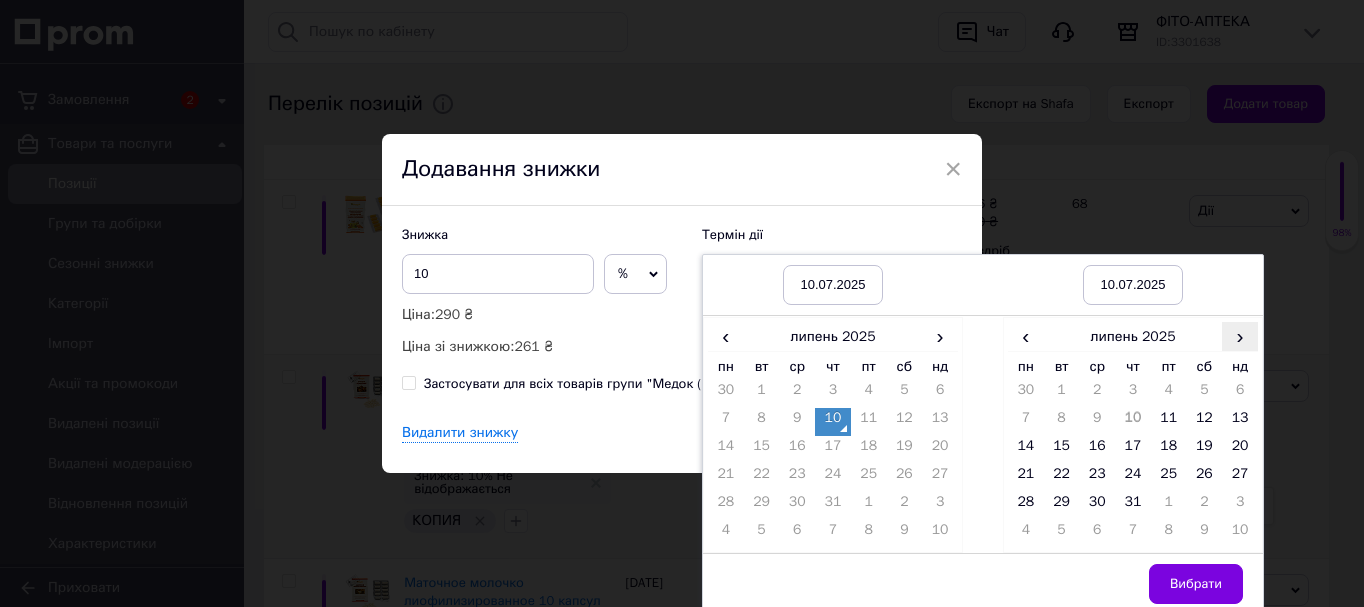 click on "›" at bounding box center (1240, 336) 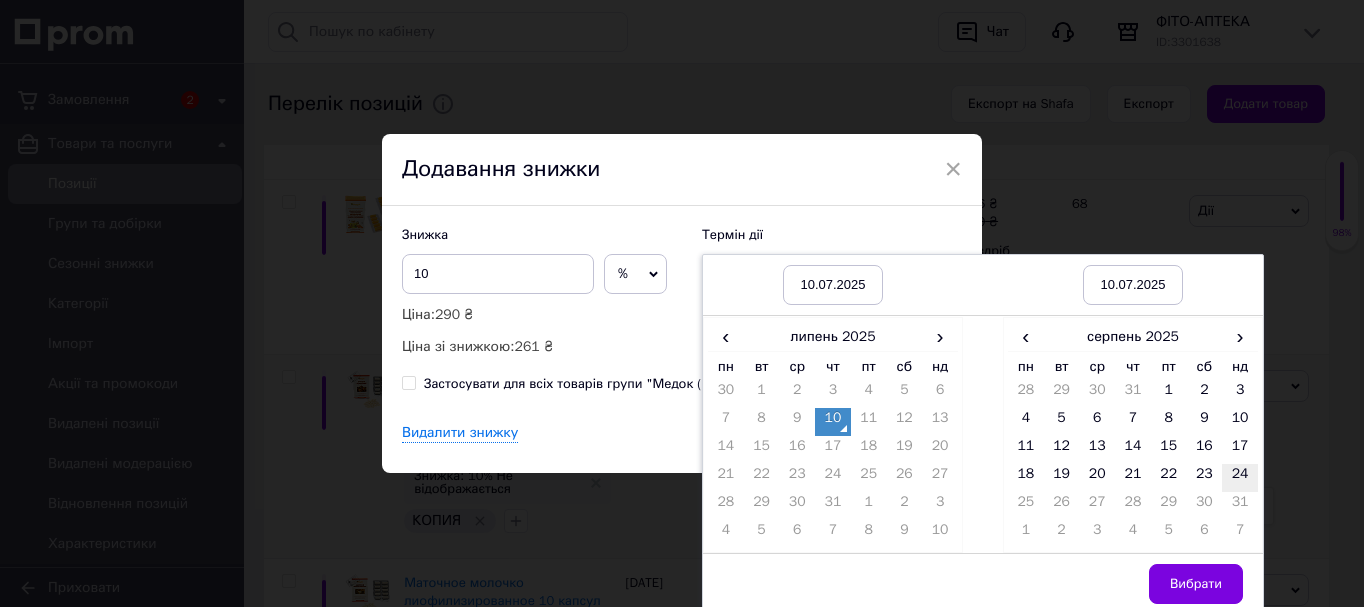 click on "24" at bounding box center (1240, 478) 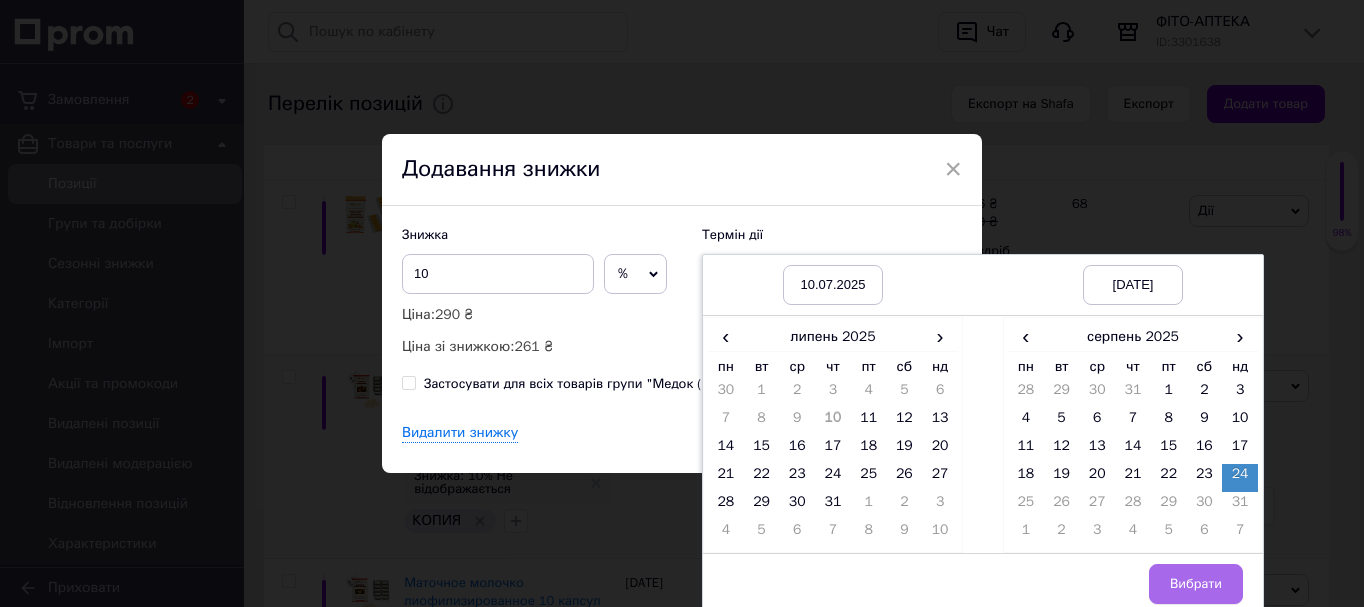 click on "Вибрати" at bounding box center [1196, 584] 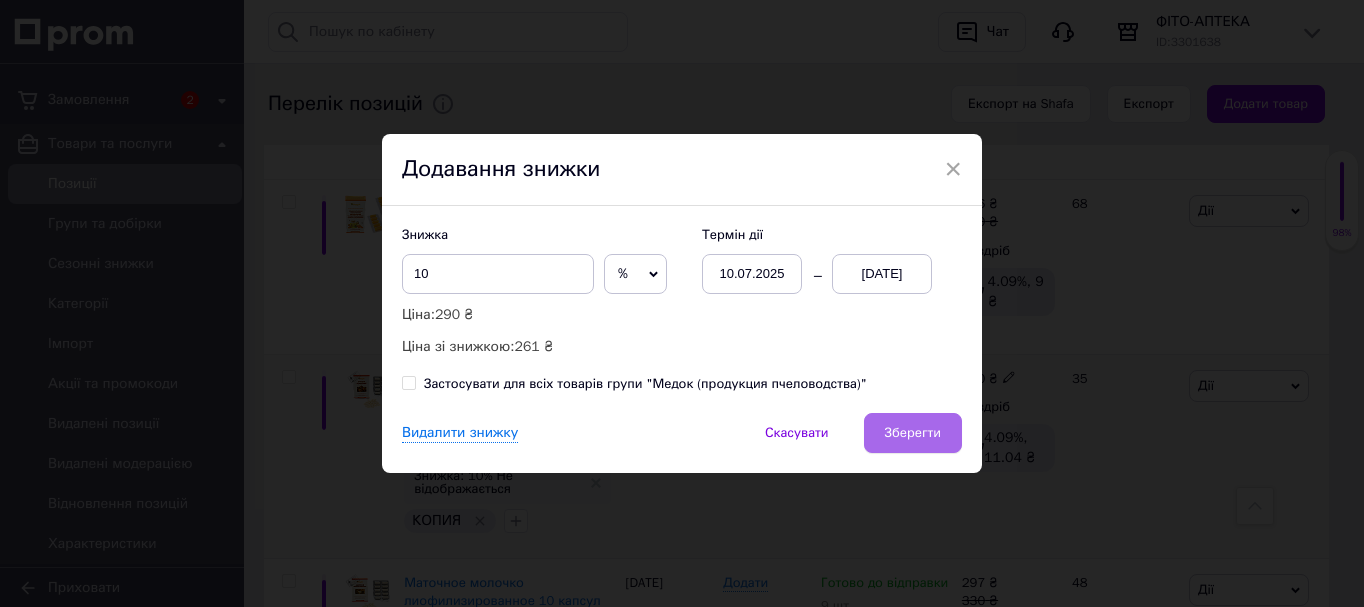 click on "Зберегти" at bounding box center [913, 433] 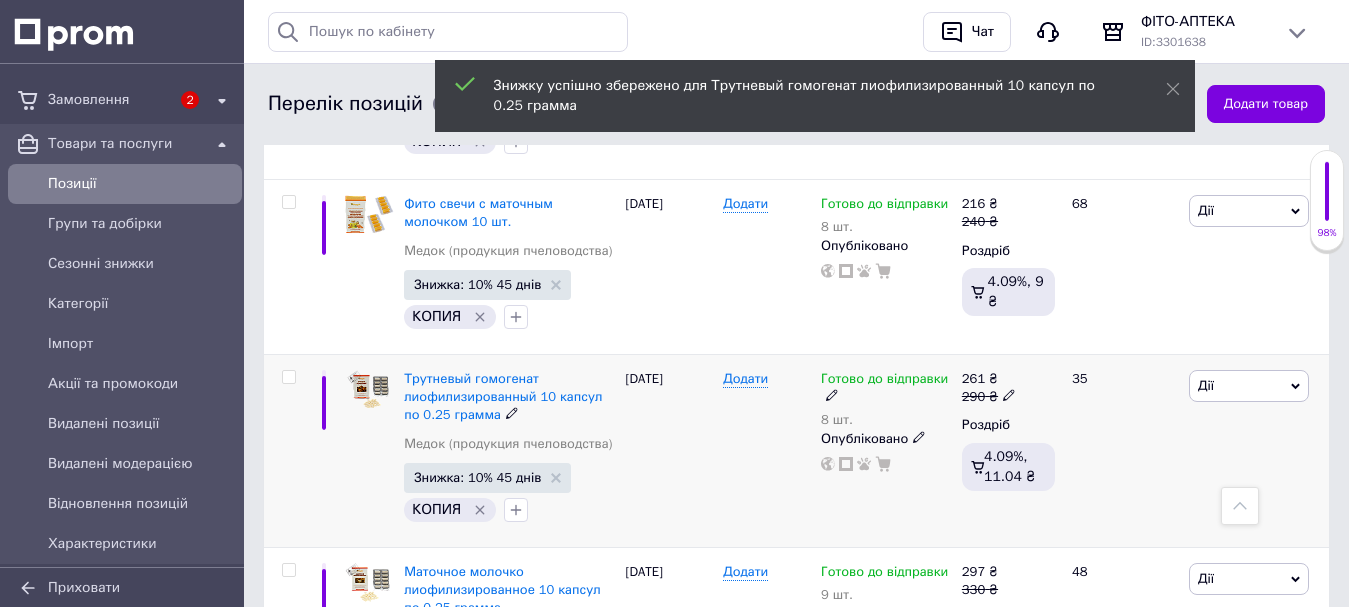 scroll, scrollTop: 0, scrollLeft: 716, axis: horizontal 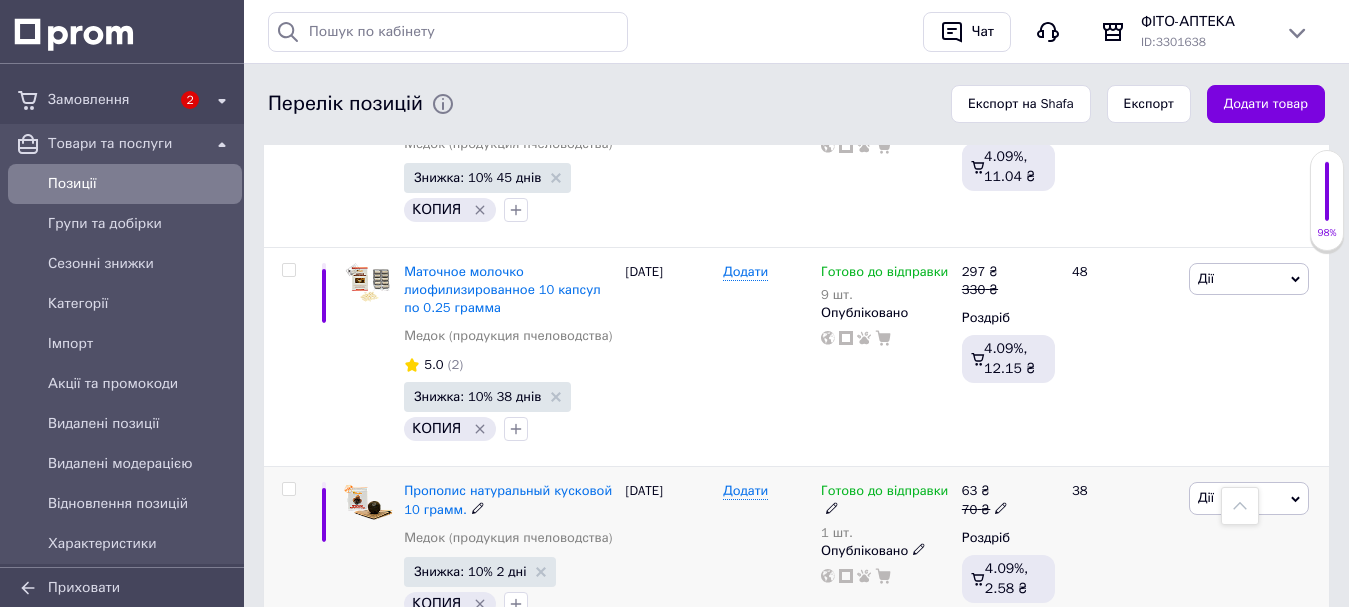 click on "Готово до відправки 1 шт." at bounding box center [886, 511] 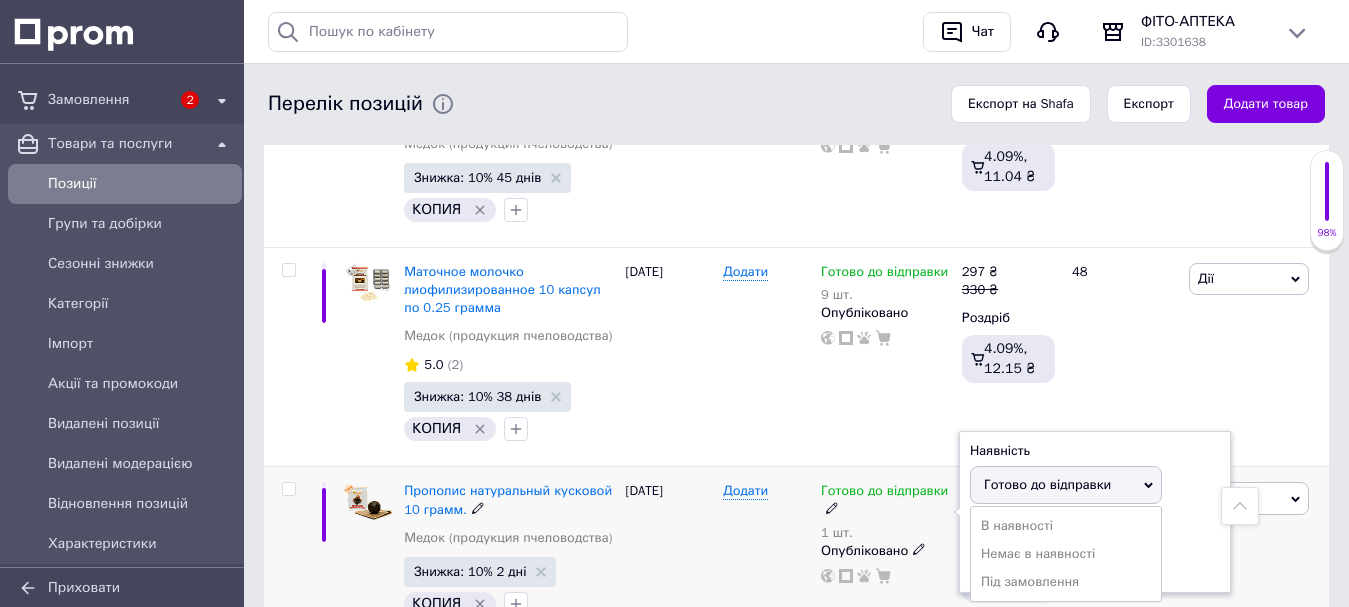 drag, startPoint x: 1195, startPoint y: 477, endPoint x: 1114, endPoint y: 499, distance: 83.9345 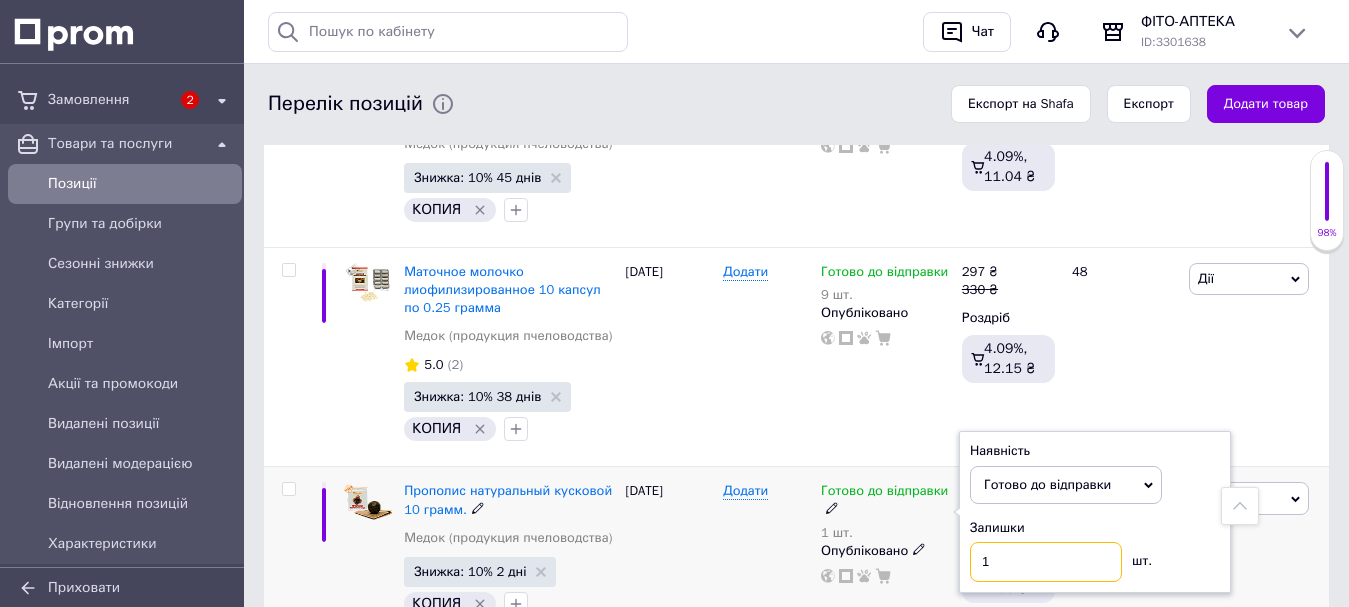 drag, startPoint x: 1014, startPoint y: 533, endPoint x: 966, endPoint y: 549, distance: 50.596443 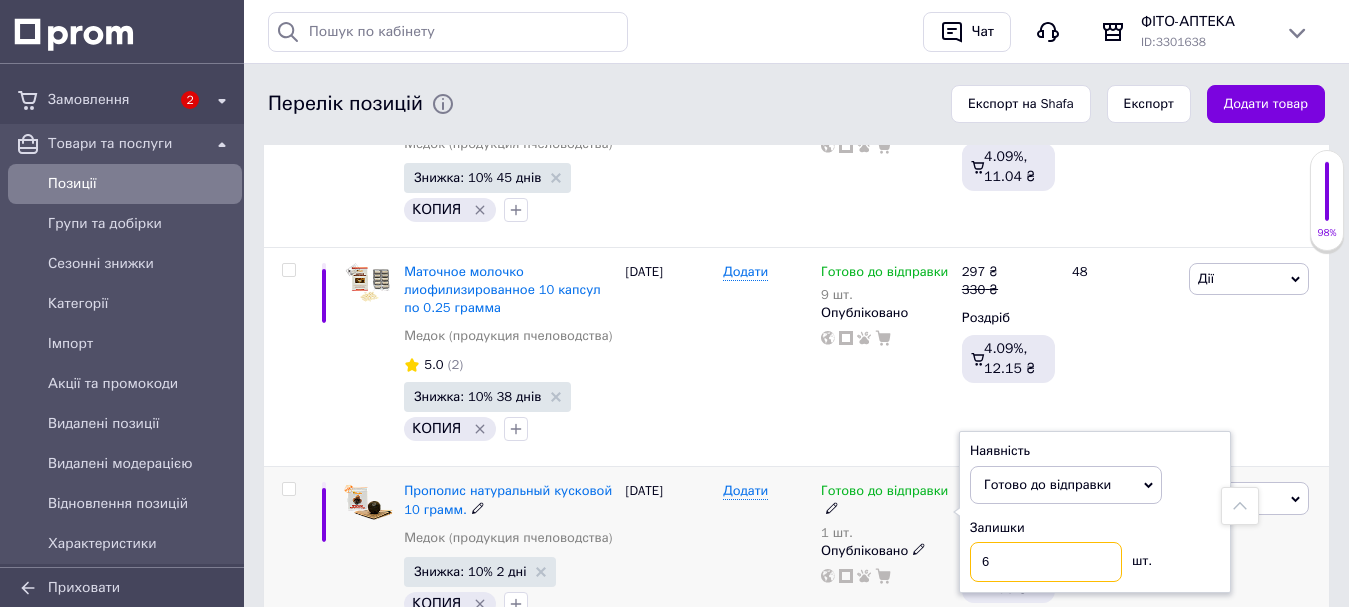 type on "6" 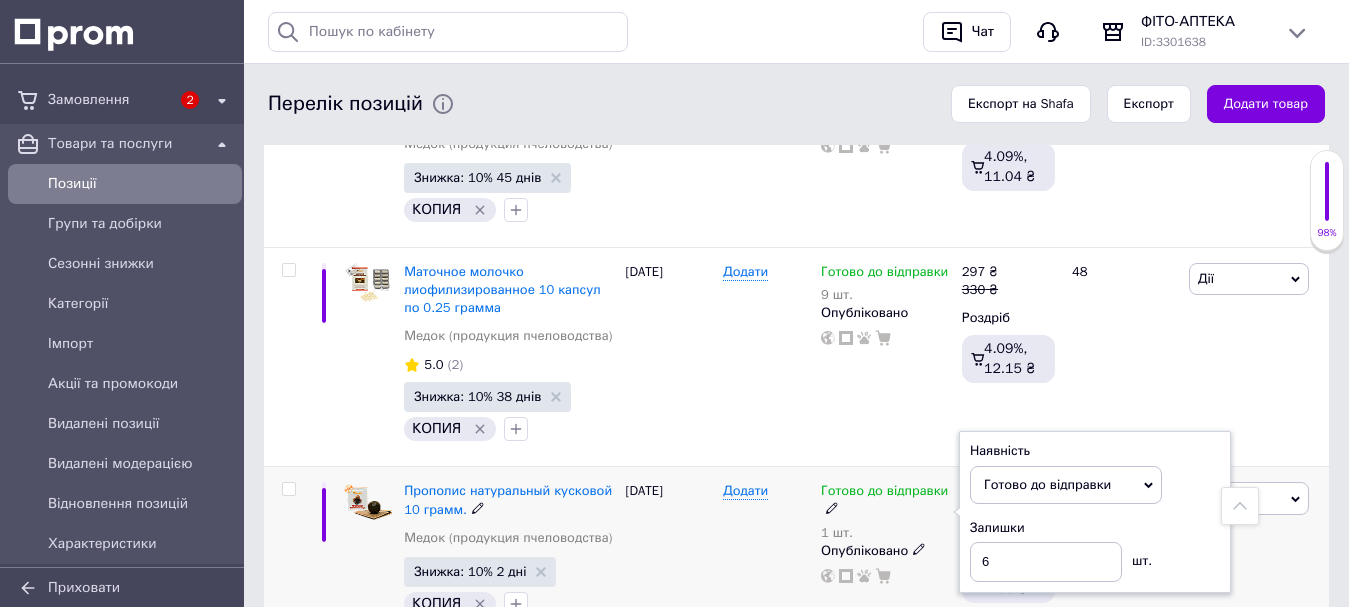 click on "02.07.2025" at bounding box center (670, 554) 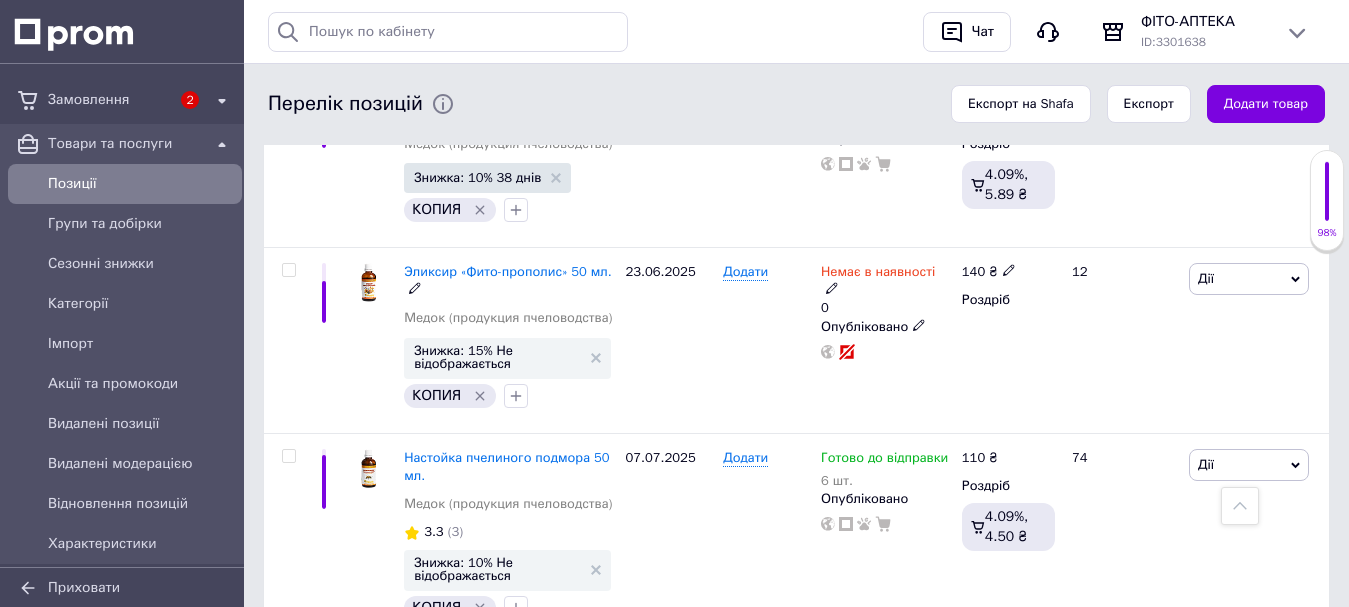 scroll, scrollTop: 2000, scrollLeft: 0, axis: vertical 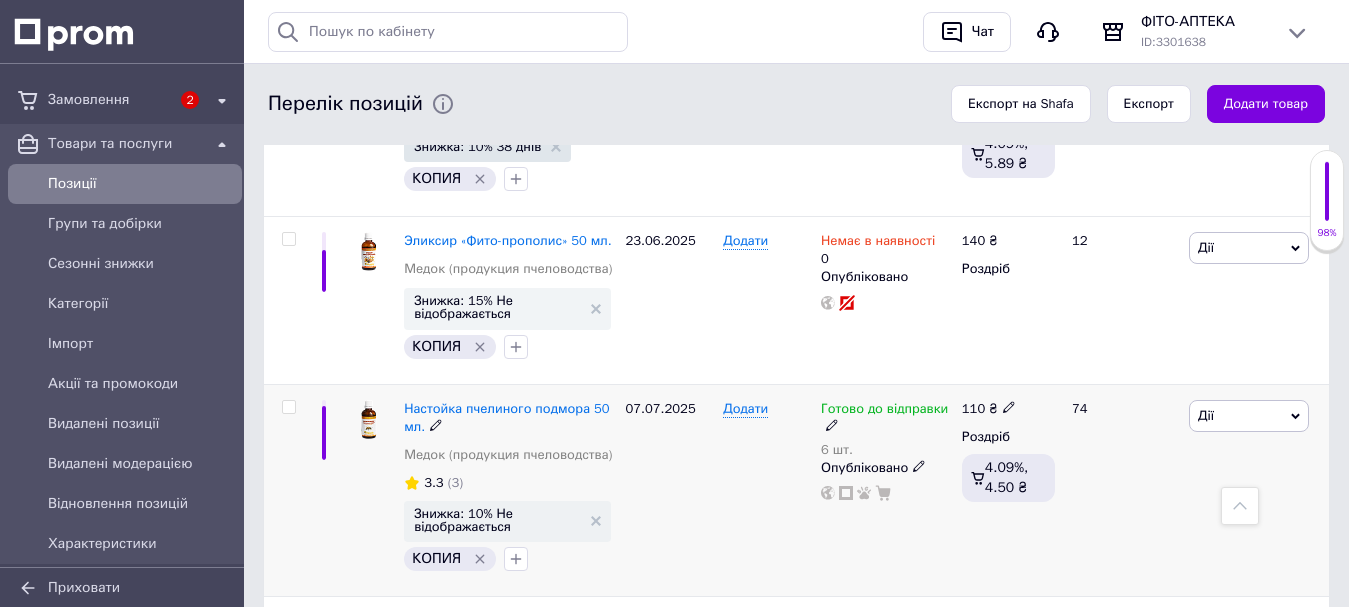 click on "Готово до відправки 6 шт." at bounding box center (886, 429) 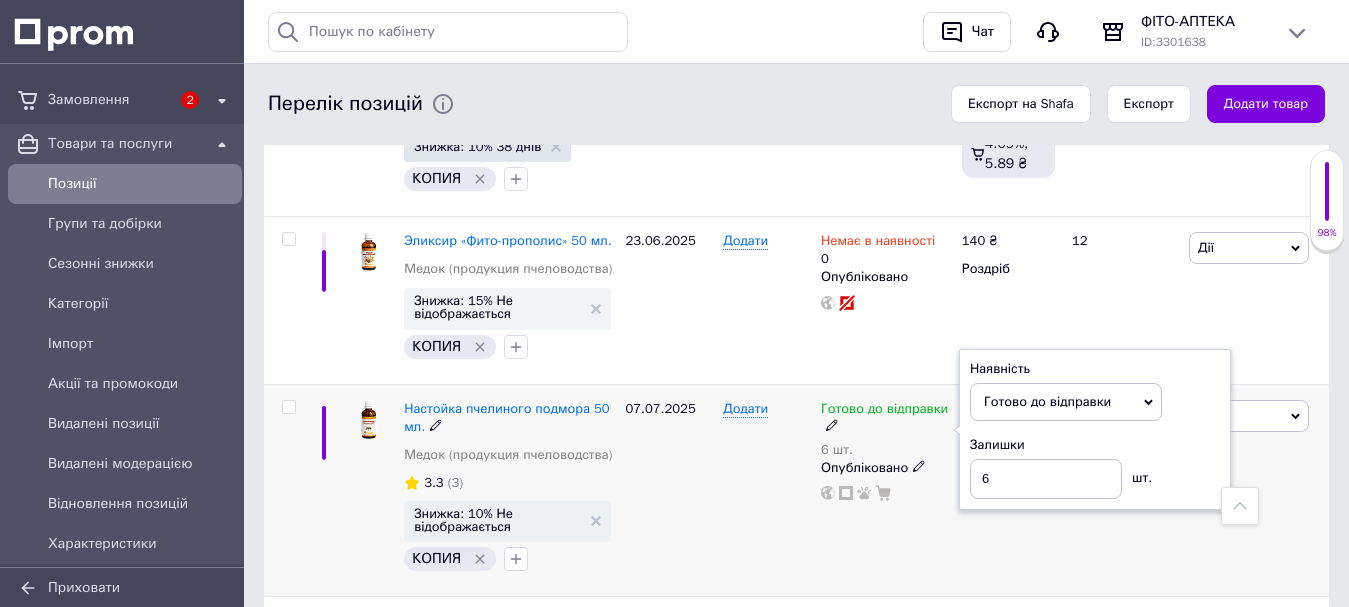 drag, startPoint x: 1183, startPoint y: 412, endPoint x: 1048, endPoint y: 433, distance: 136.62357 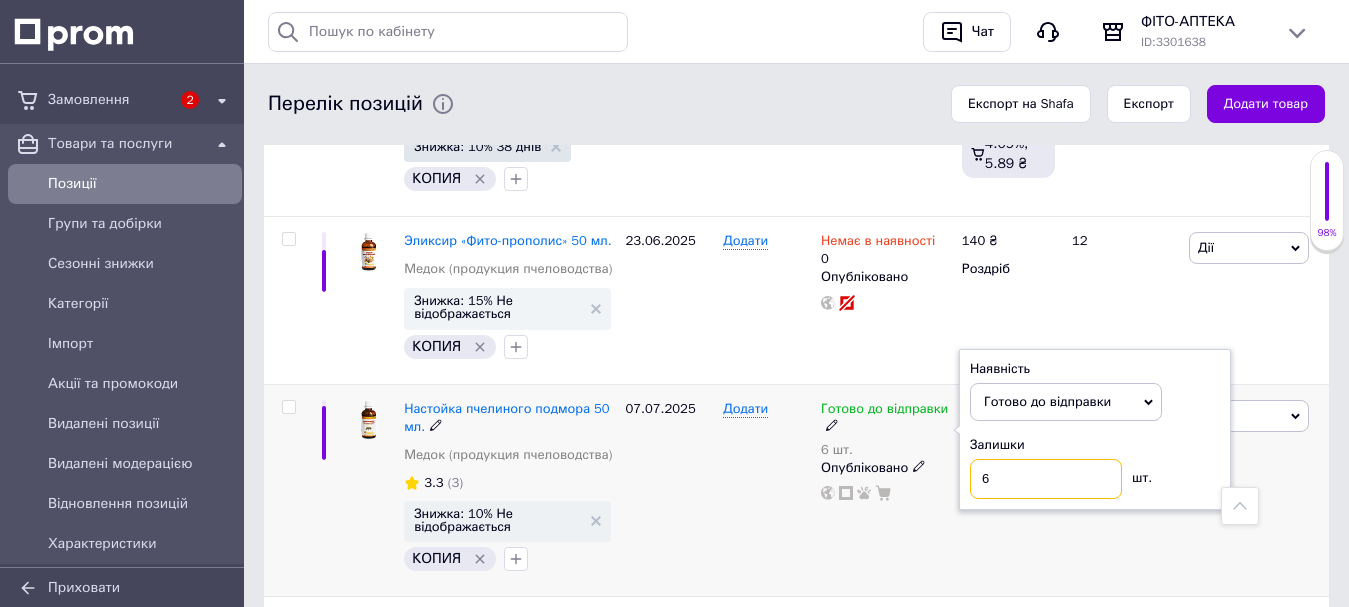 click on "6" at bounding box center [1046, 479] 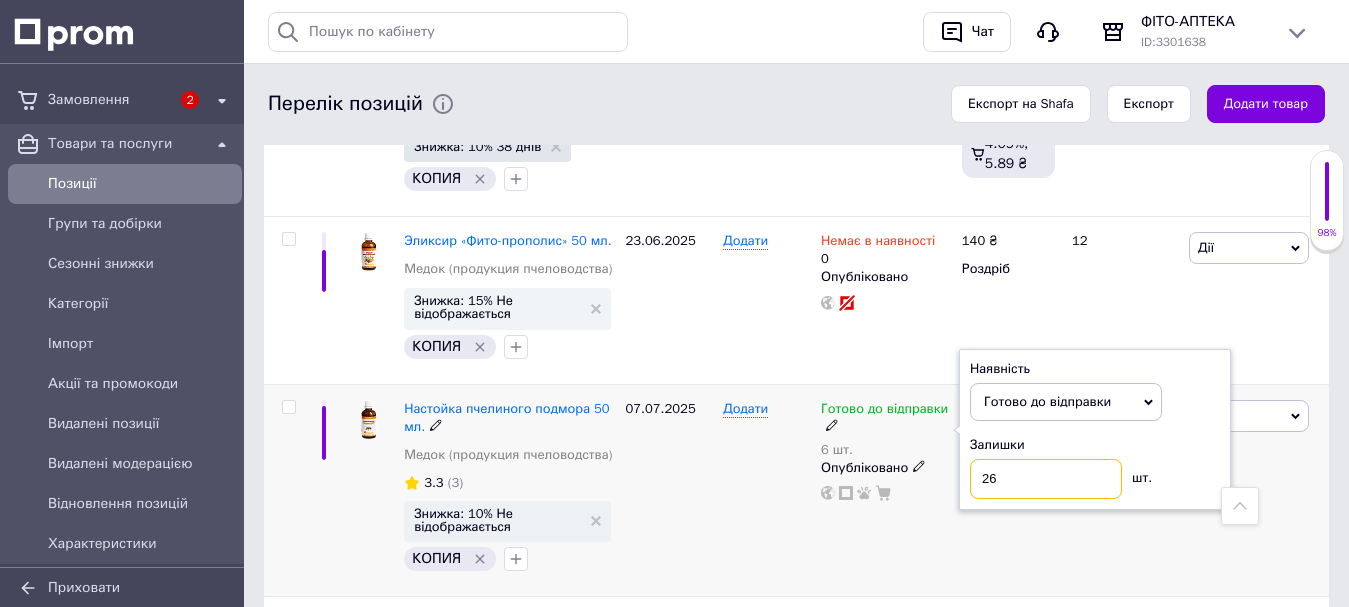 type on "26" 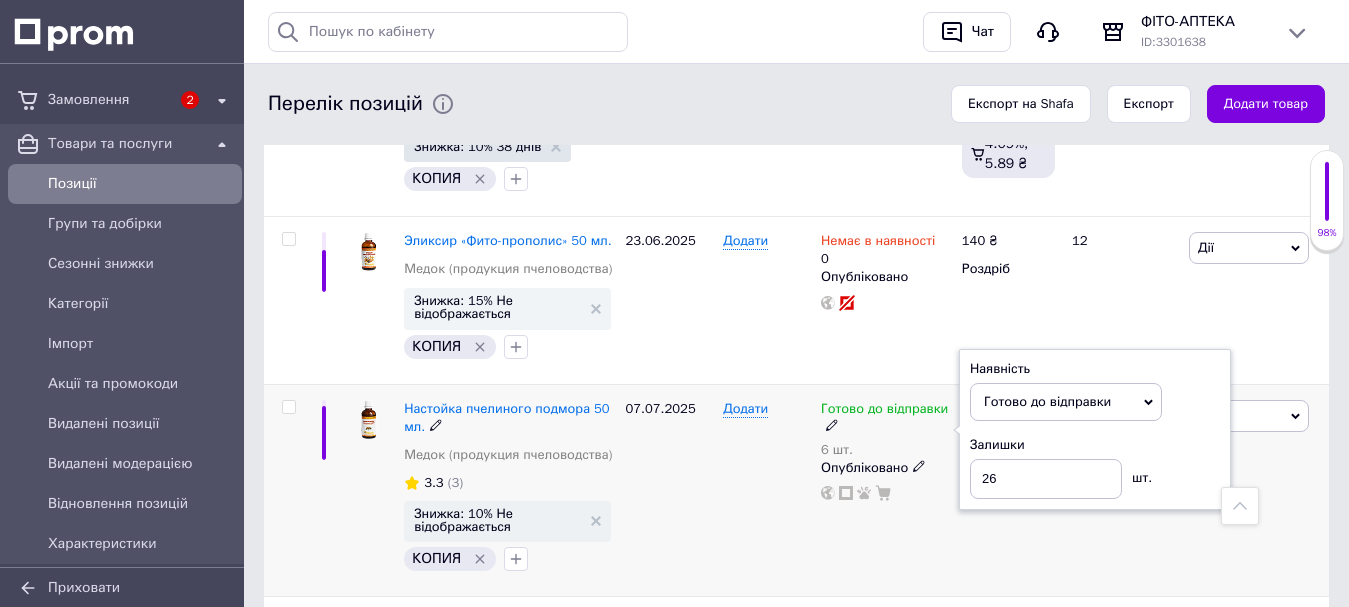 click on "Додати" at bounding box center (767, 490) 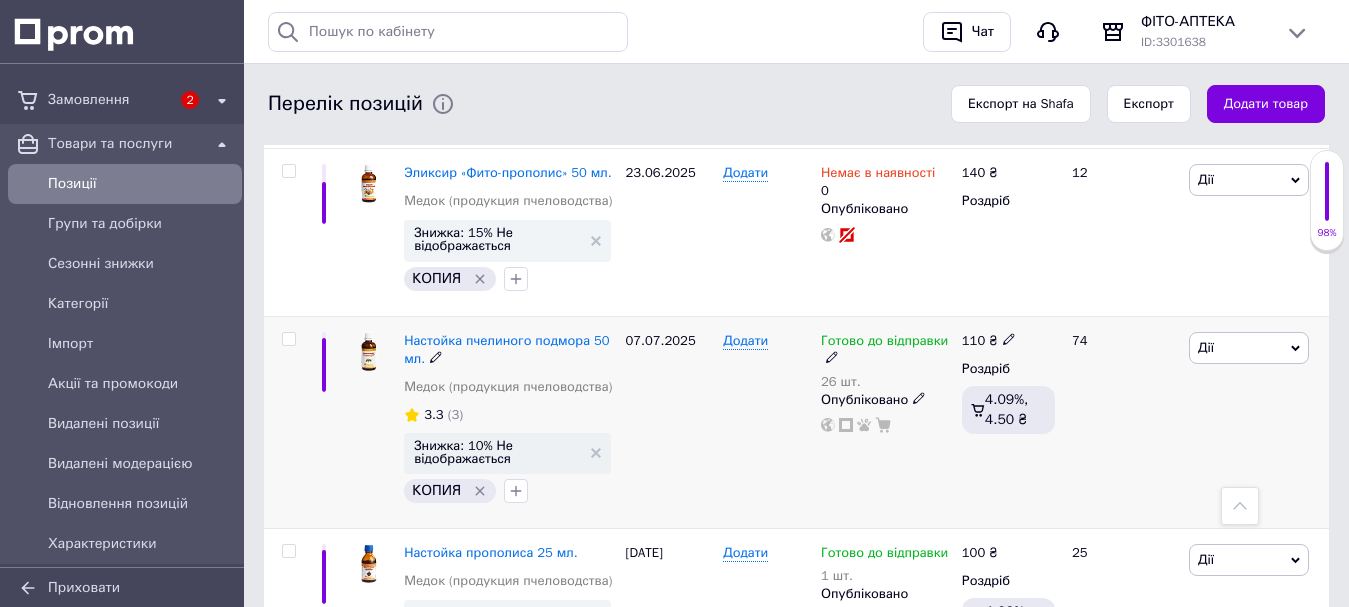 scroll, scrollTop: 2100, scrollLeft: 0, axis: vertical 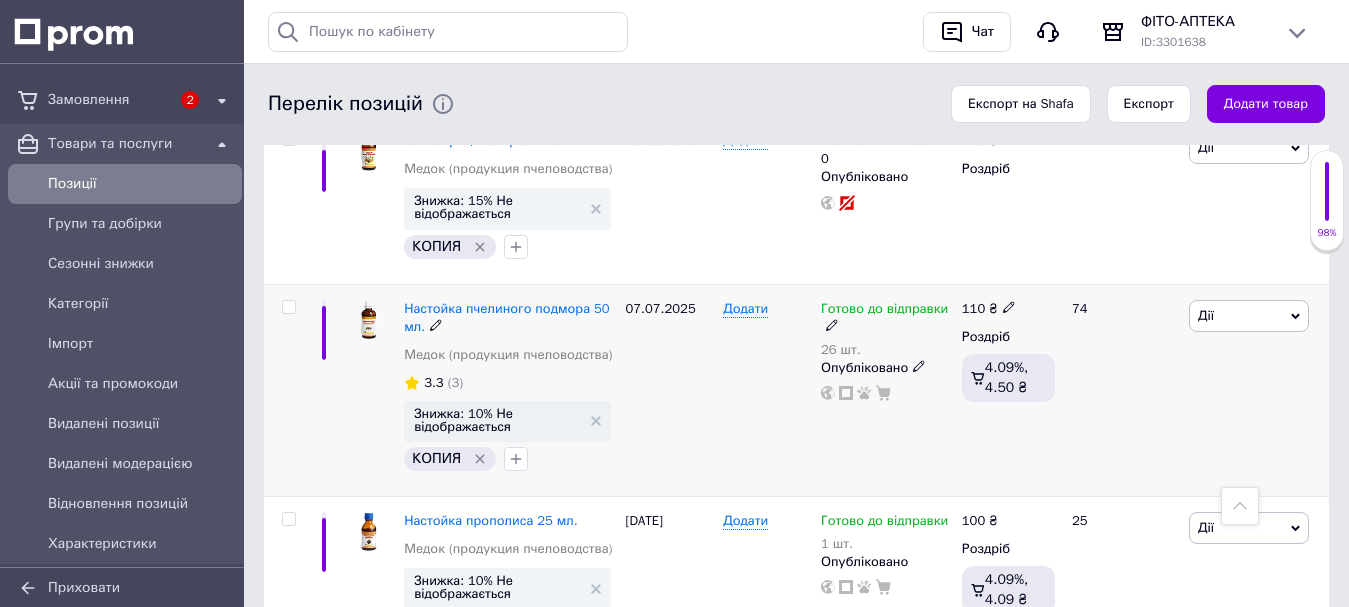 click on "Дії" at bounding box center (1249, 316) 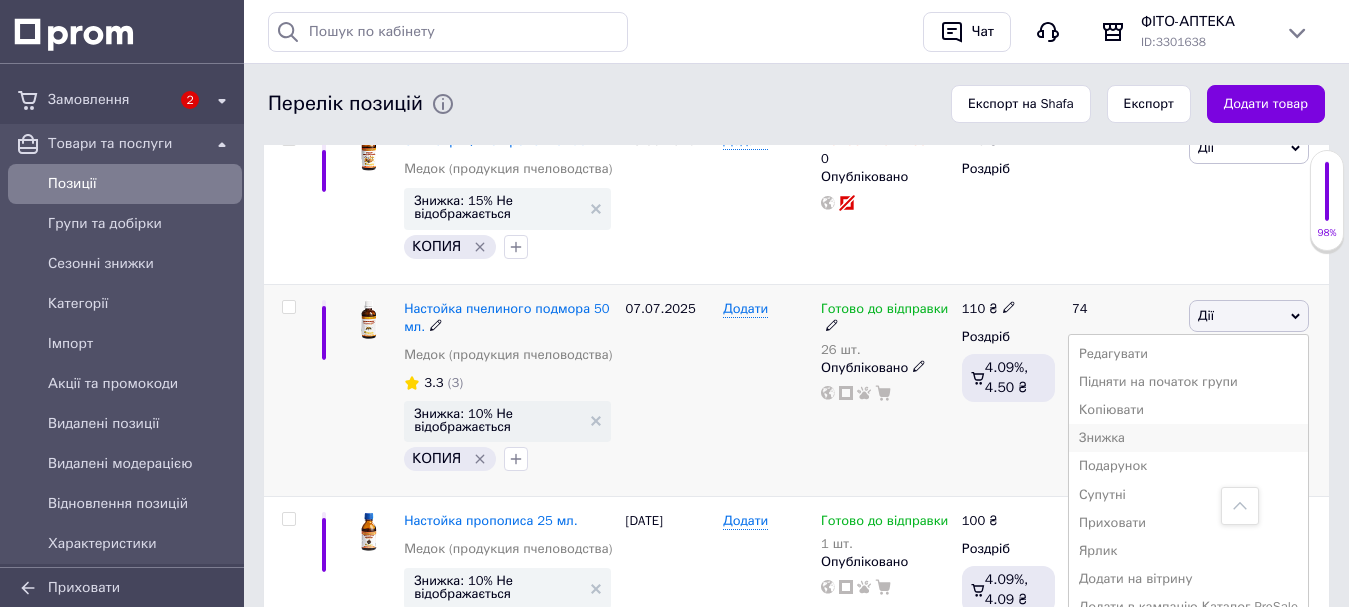 click on "Знижка" at bounding box center (1188, 438) 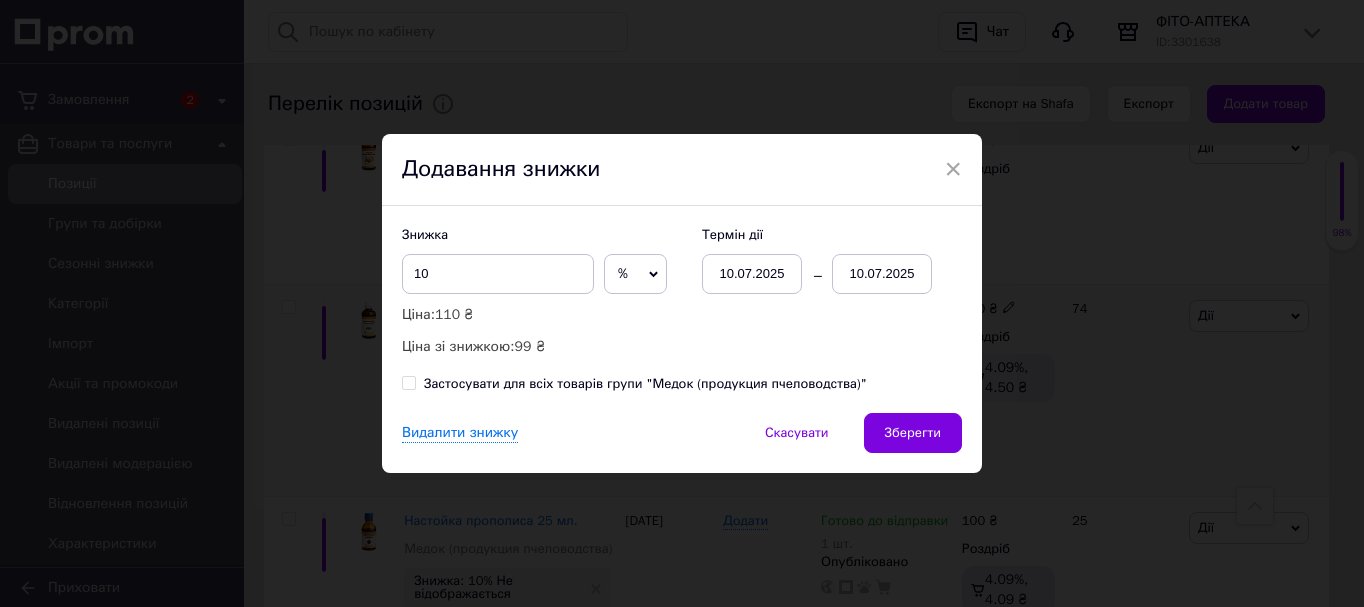 click on "10.07.2025" at bounding box center [882, 274] 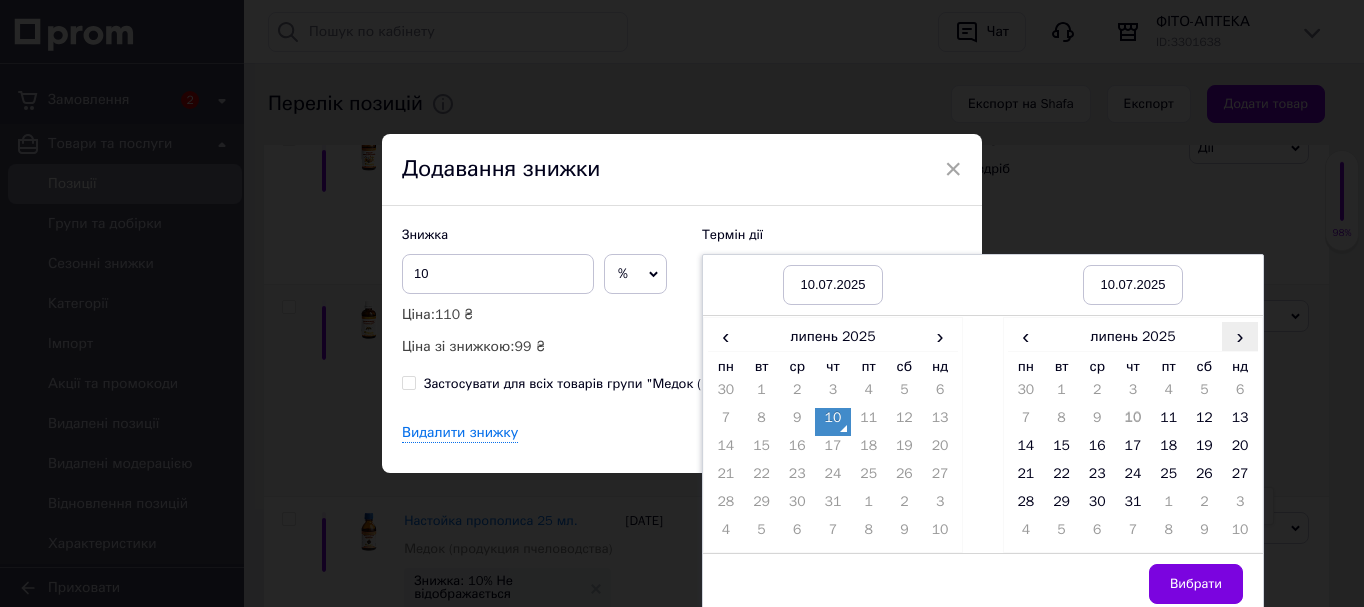 click on "›" at bounding box center (1240, 336) 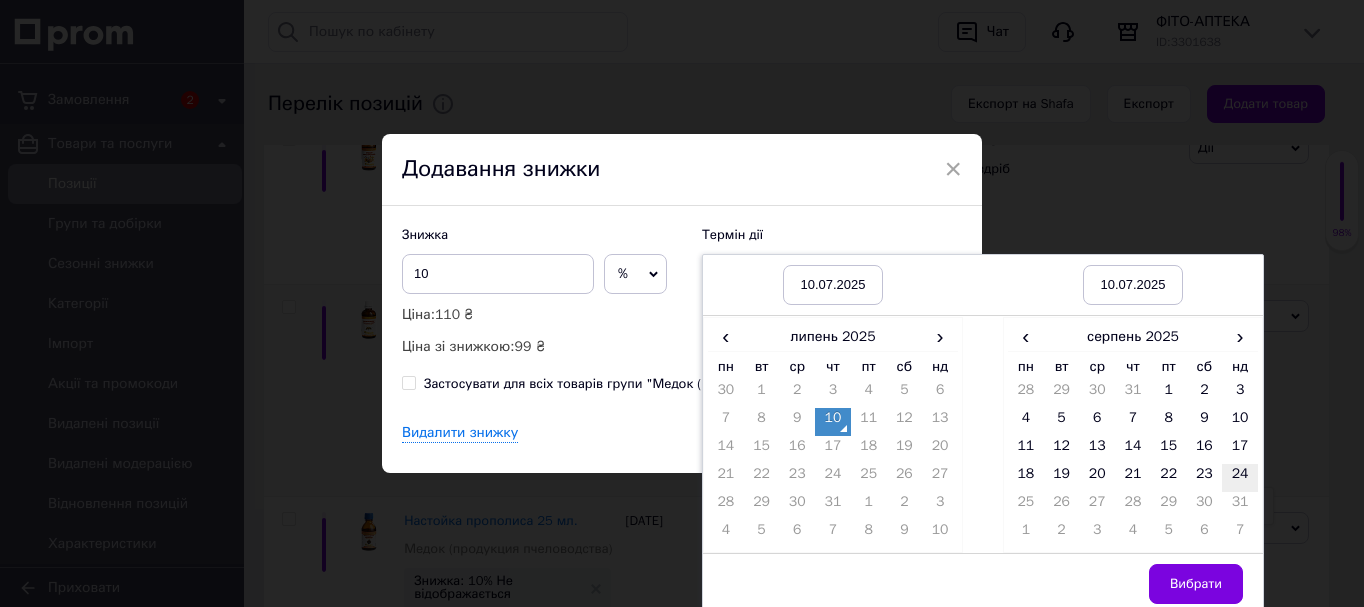 click on "24" at bounding box center [1240, 478] 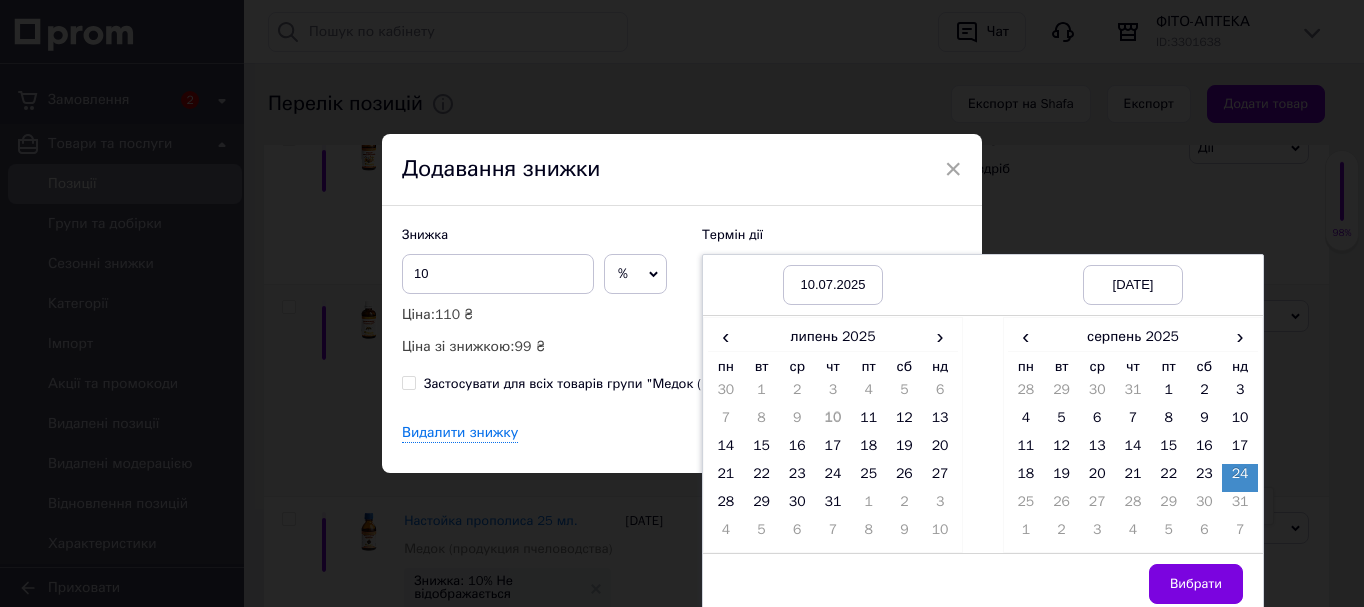click on "Вибрати" at bounding box center [1196, 584] 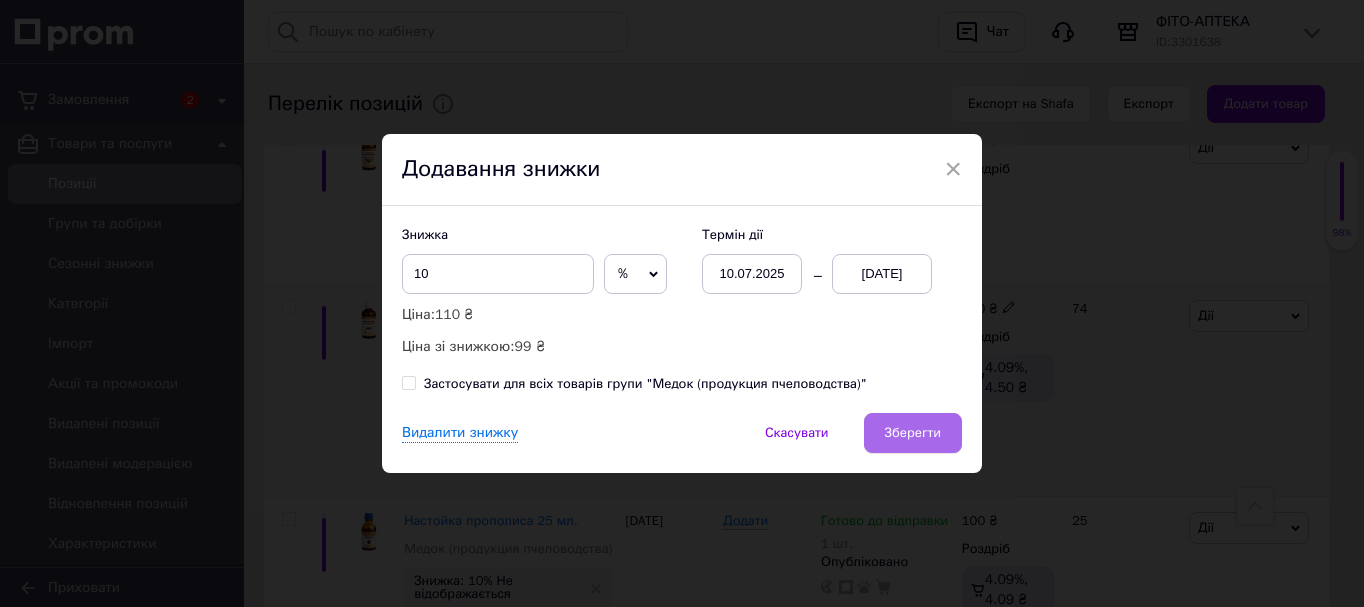 click on "Зберегти" at bounding box center [913, 433] 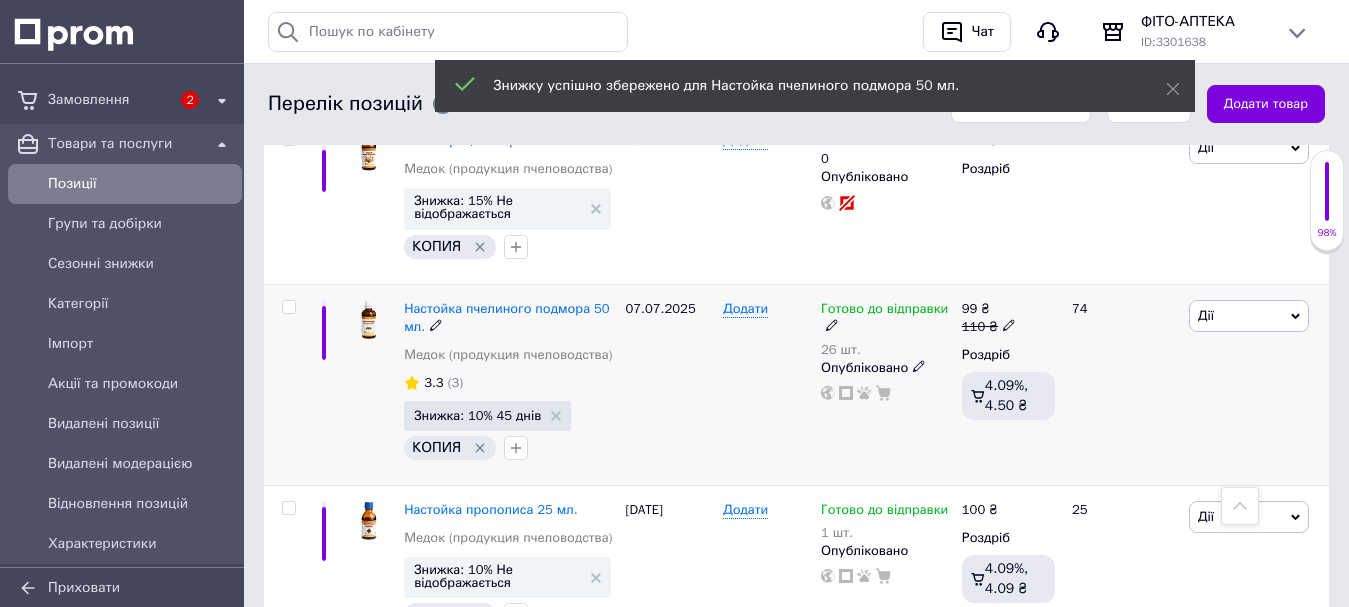 scroll, scrollTop: 0, scrollLeft: 716, axis: horizontal 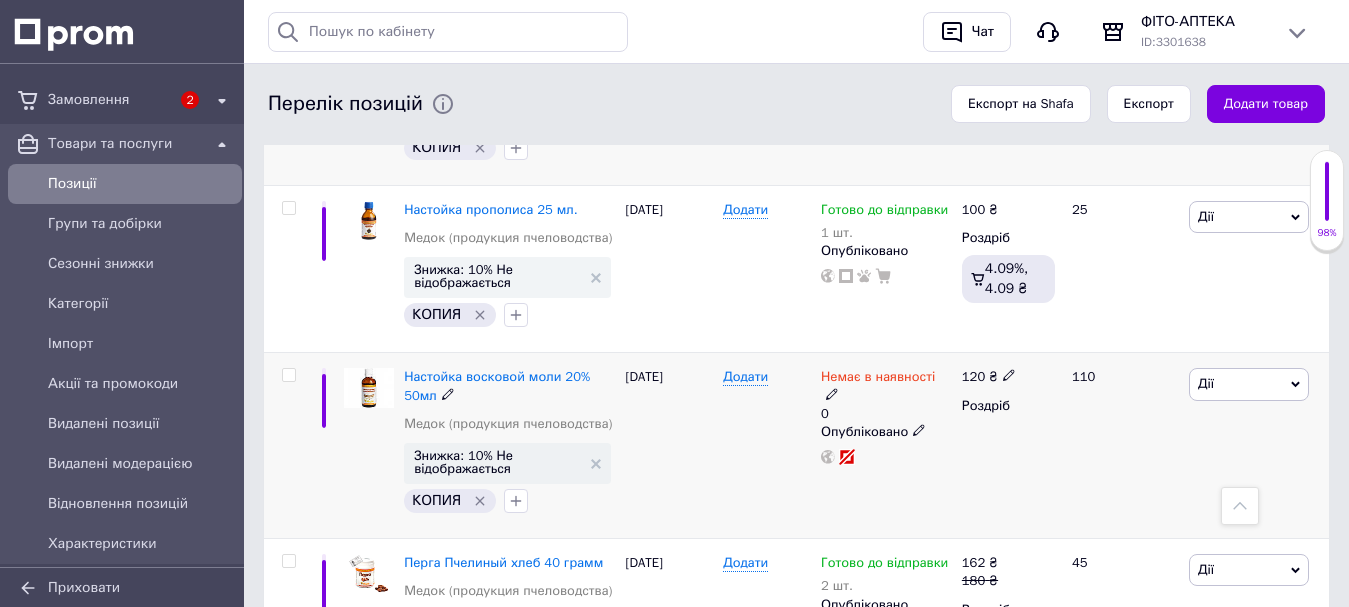 click 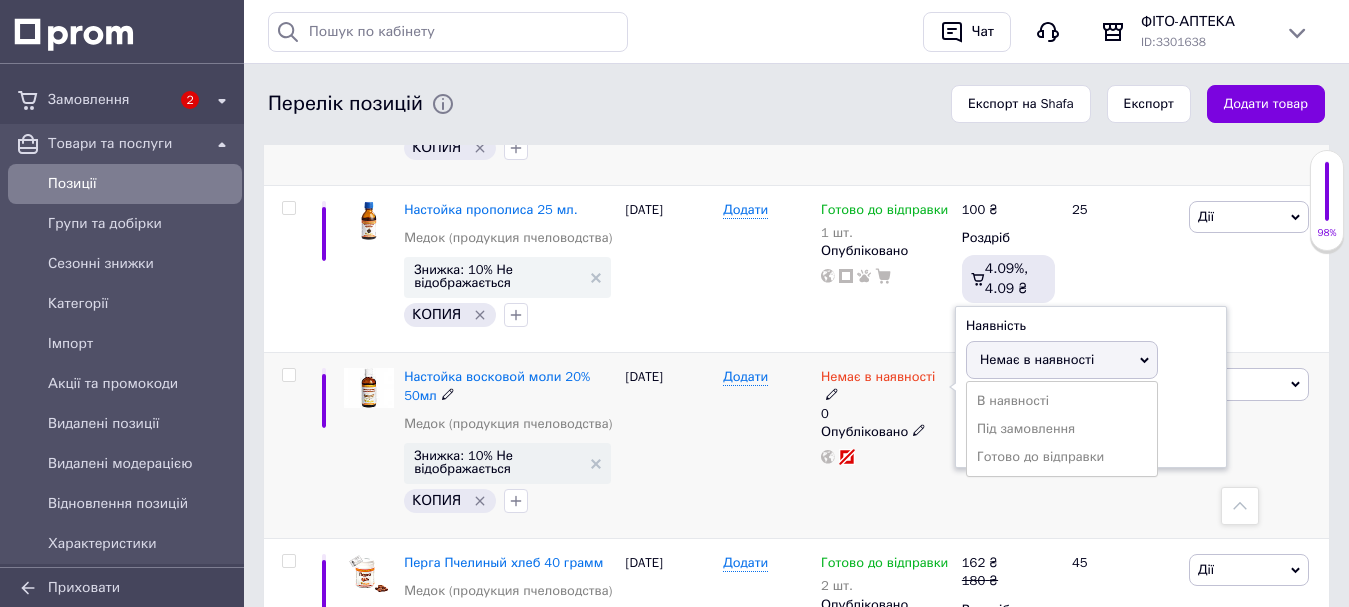 click on "Готово до відправки" at bounding box center (1062, 457) 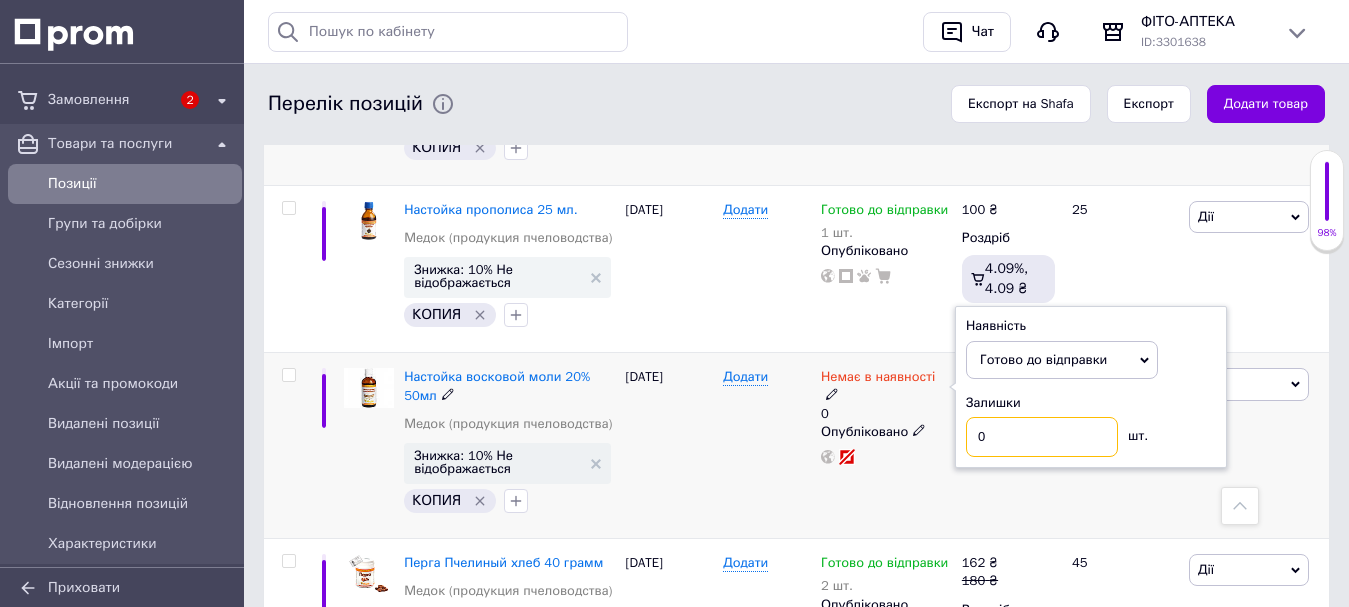 click on "0" at bounding box center [1042, 437] 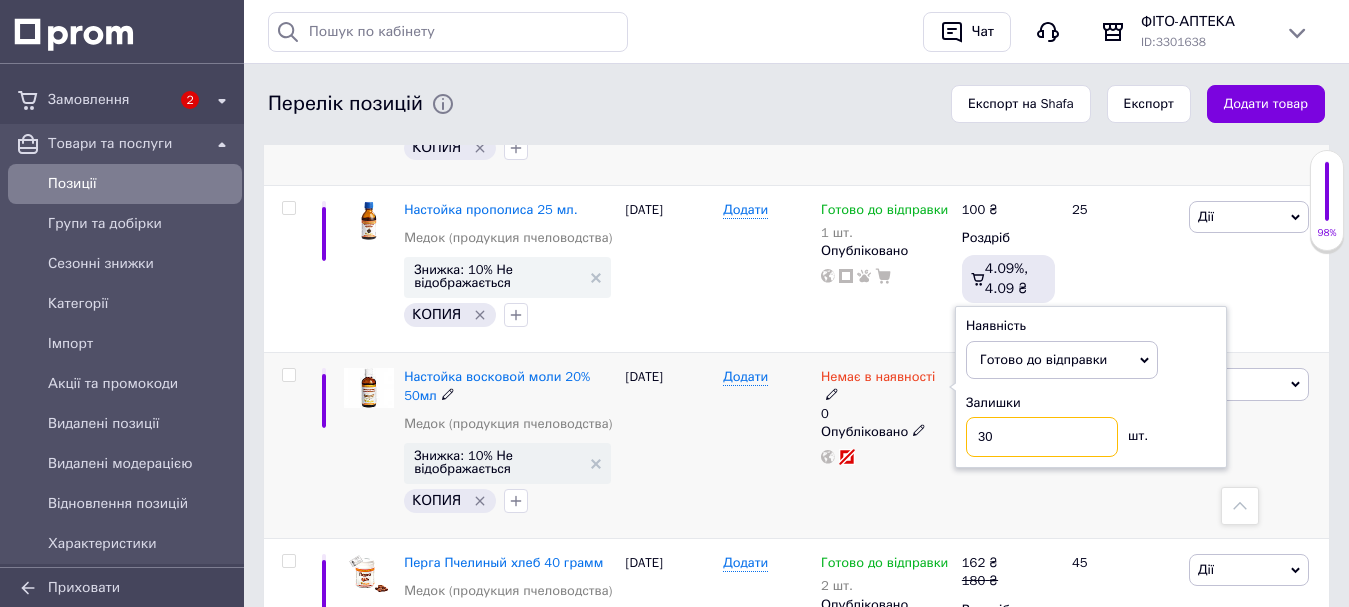 type on "30" 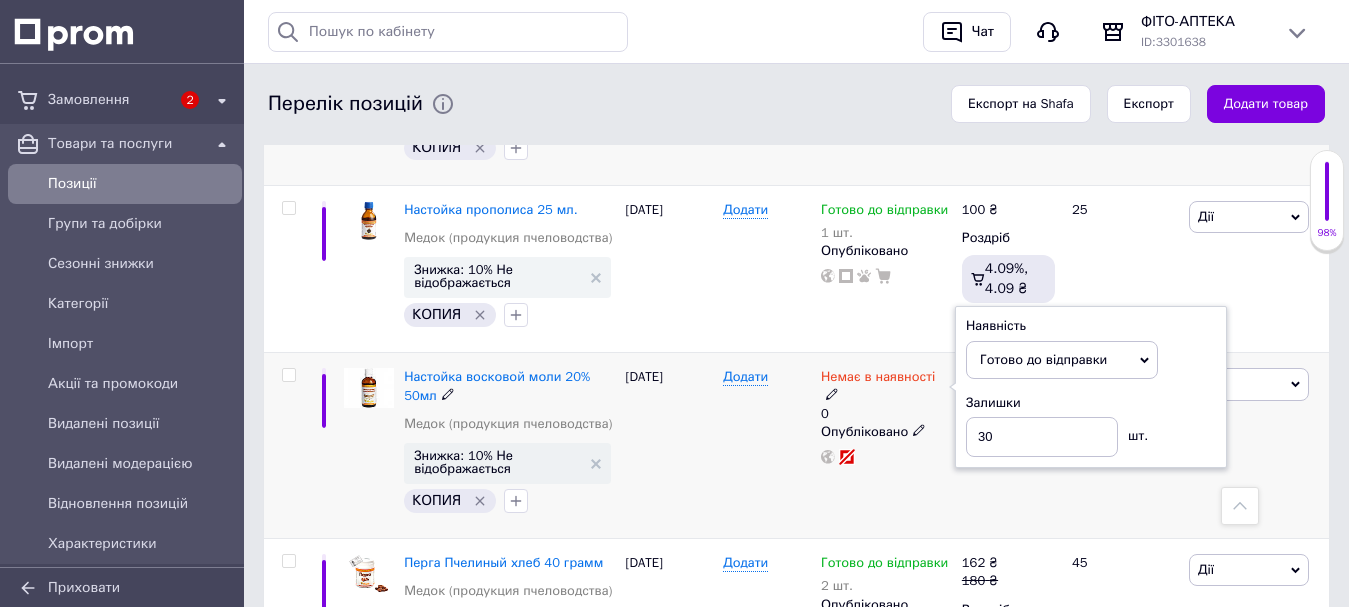 click on "Додати" at bounding box center (767, 446) 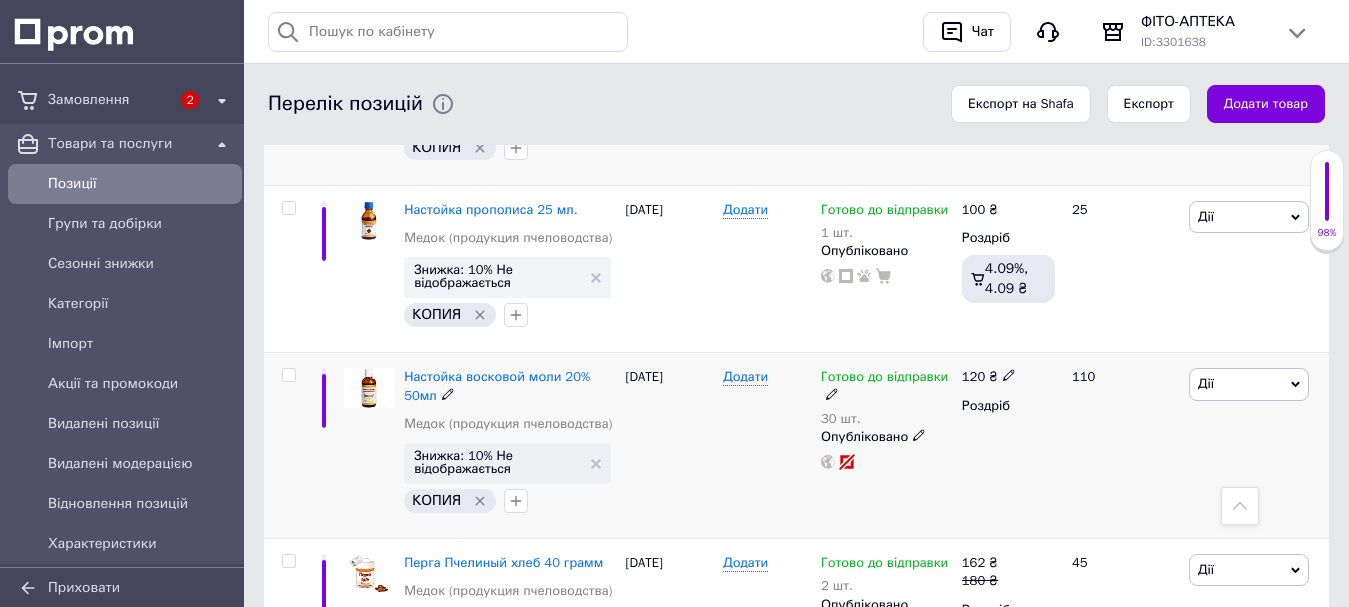 click on "Дії" at bounding box center [1249, 384] 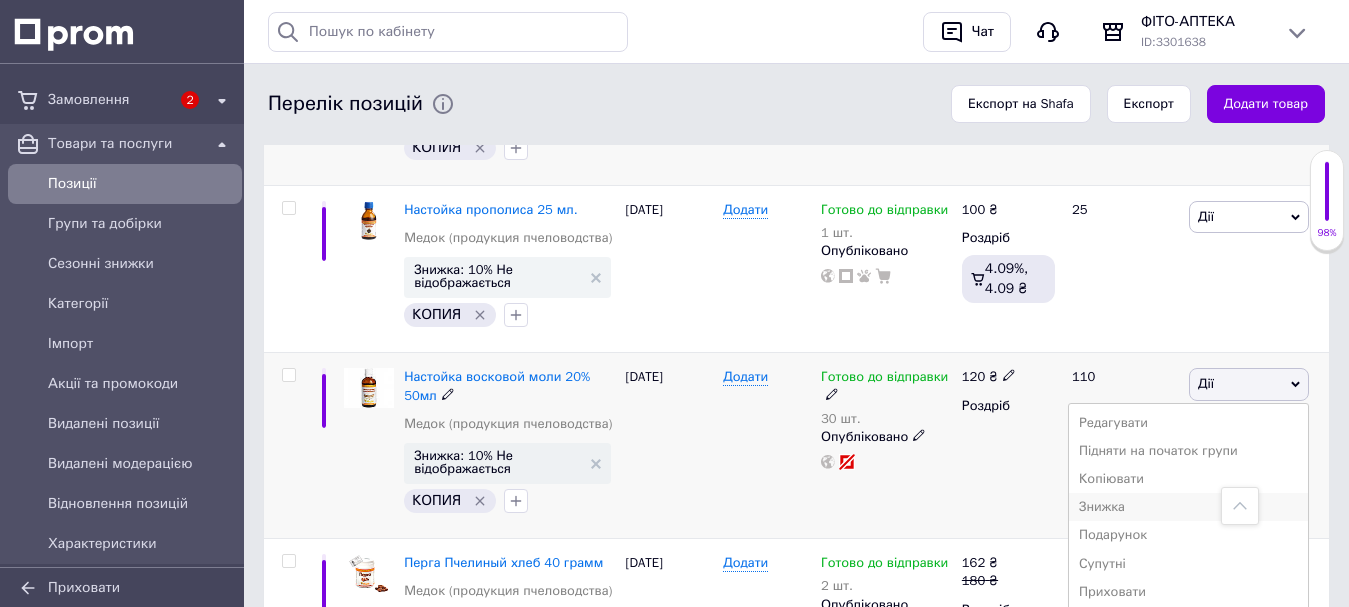 click on "Знижка" at bounding box center (1188, 507) 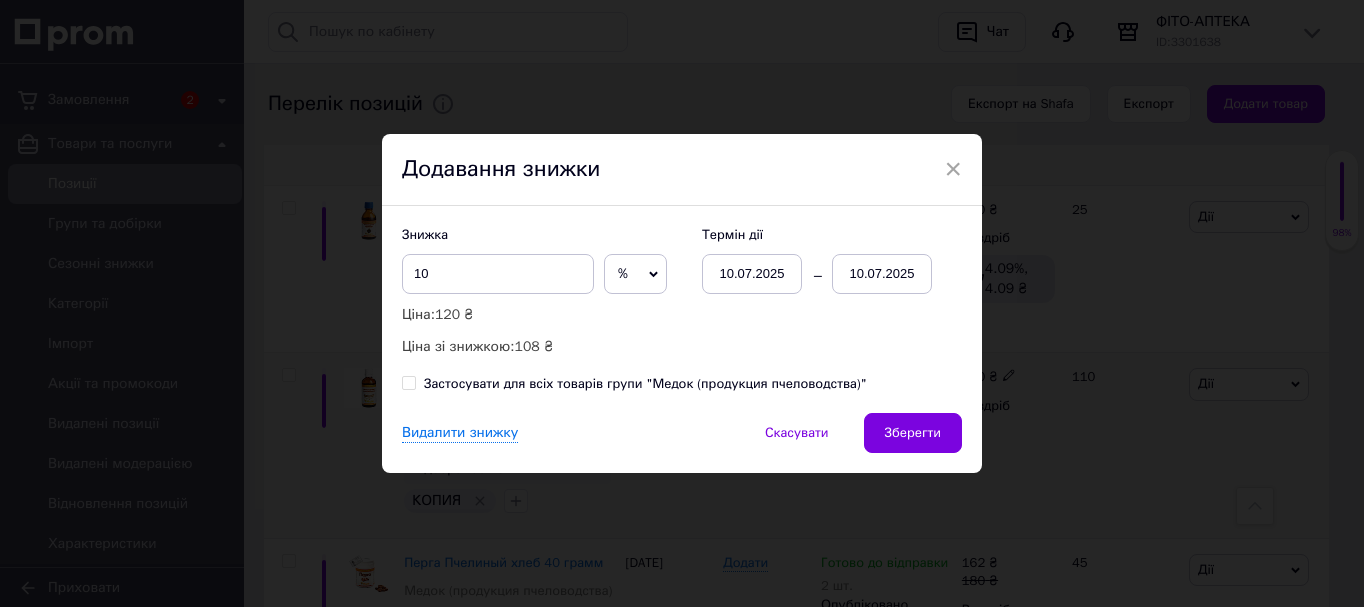 click on "10.07.2025" at bounding box center (882, 274) 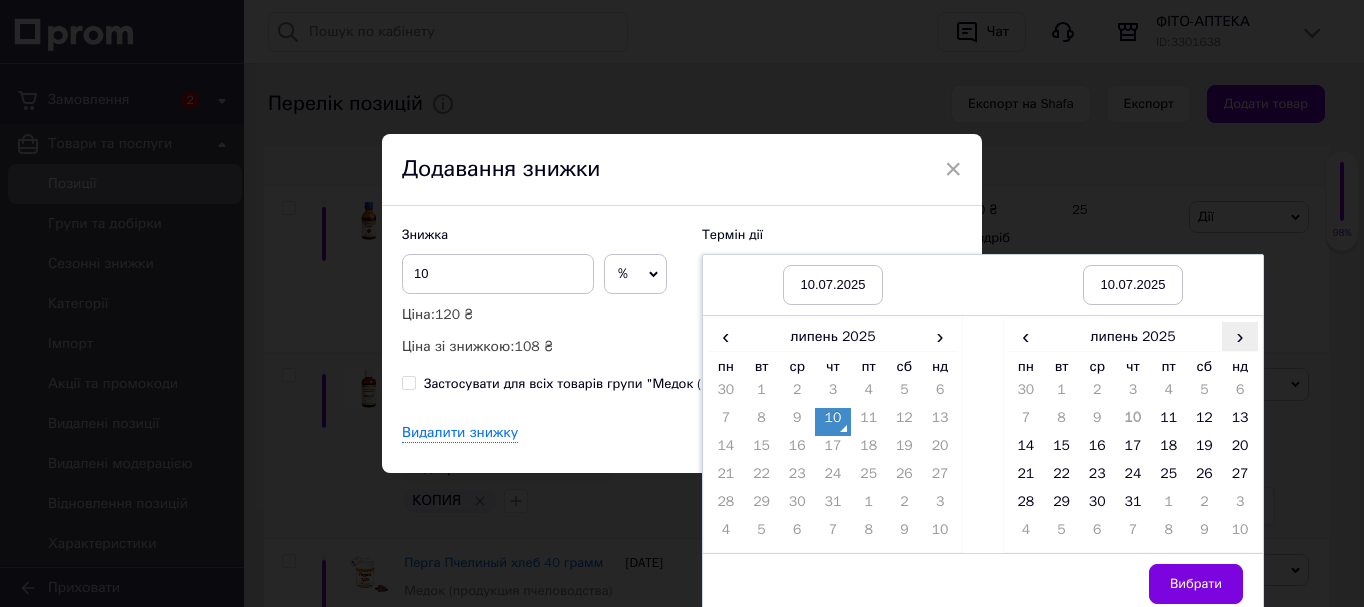 click on "›" at bounding box center [1240, 336] 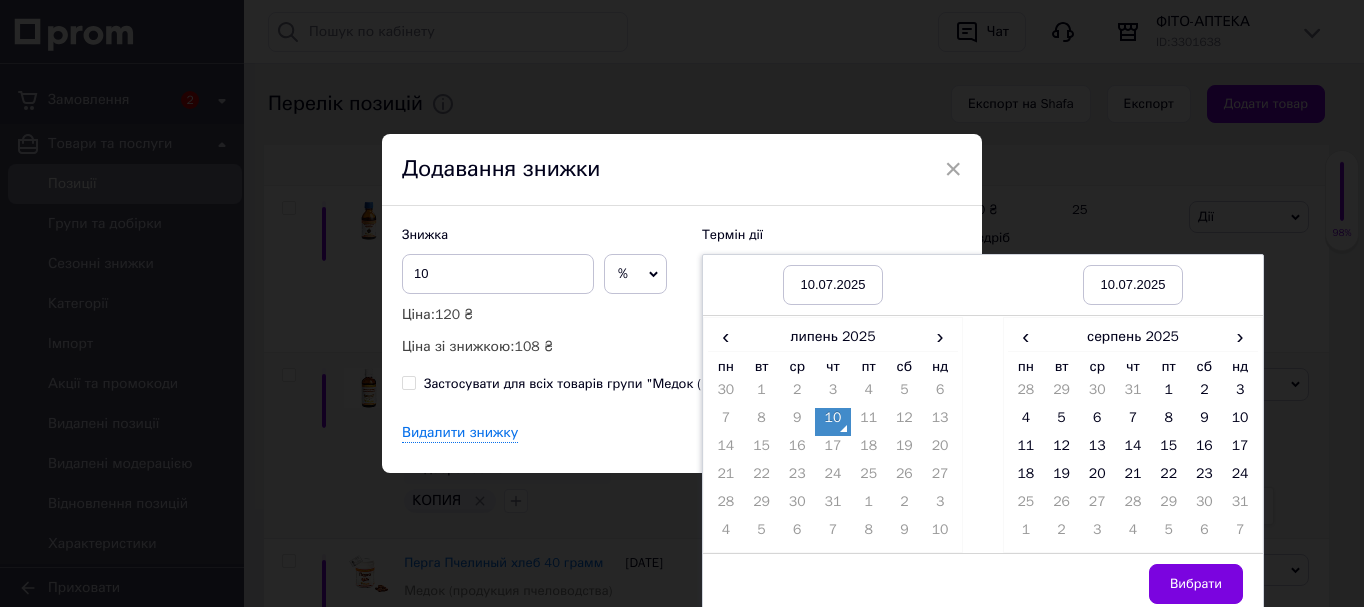 drag, startPoint x: 1229, startPoint y: 475, endPoint x: 1193, endPoint y: 495, distance: 41.18252 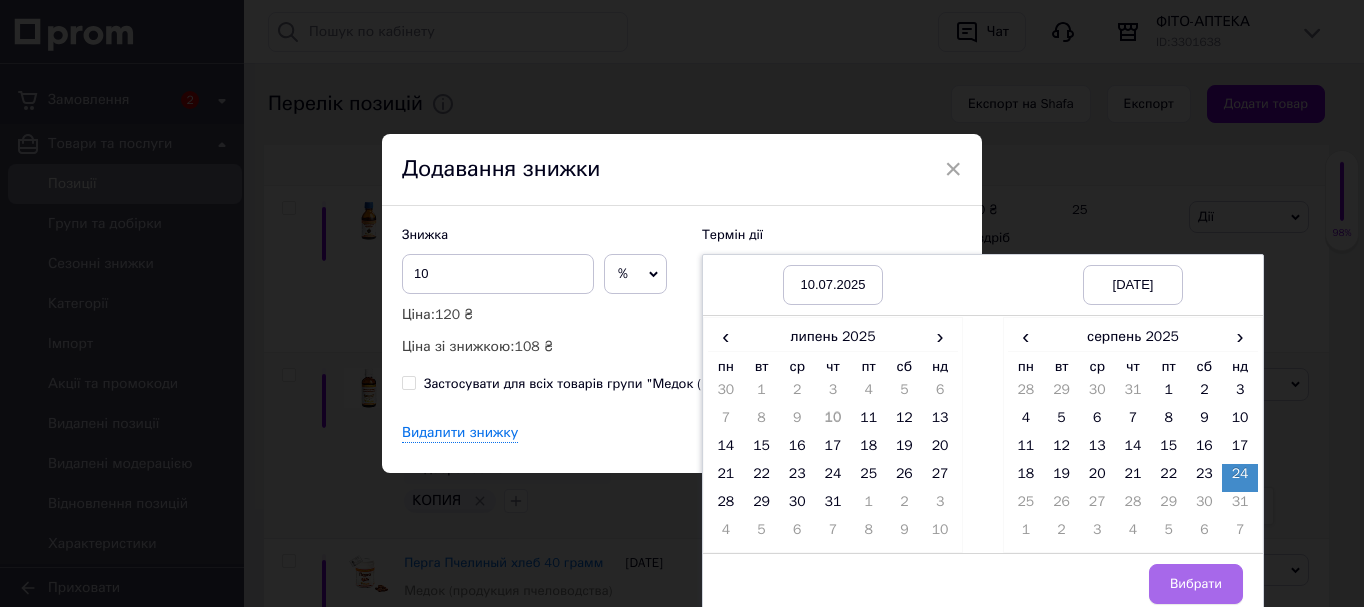 drag, startPoint x: 1193, startPoint y: 574, endPoint x: 1157, endPoint y: 567, distance: 36.67424 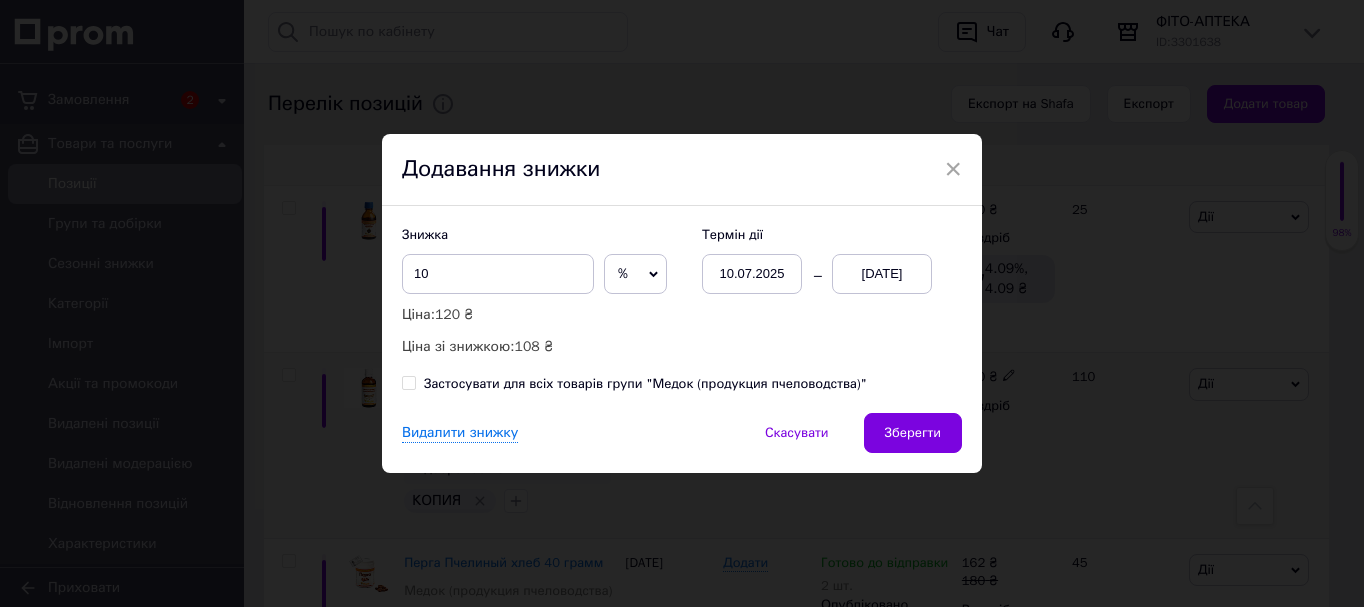 click on "Зберегти" at bounding box center [913, 433] 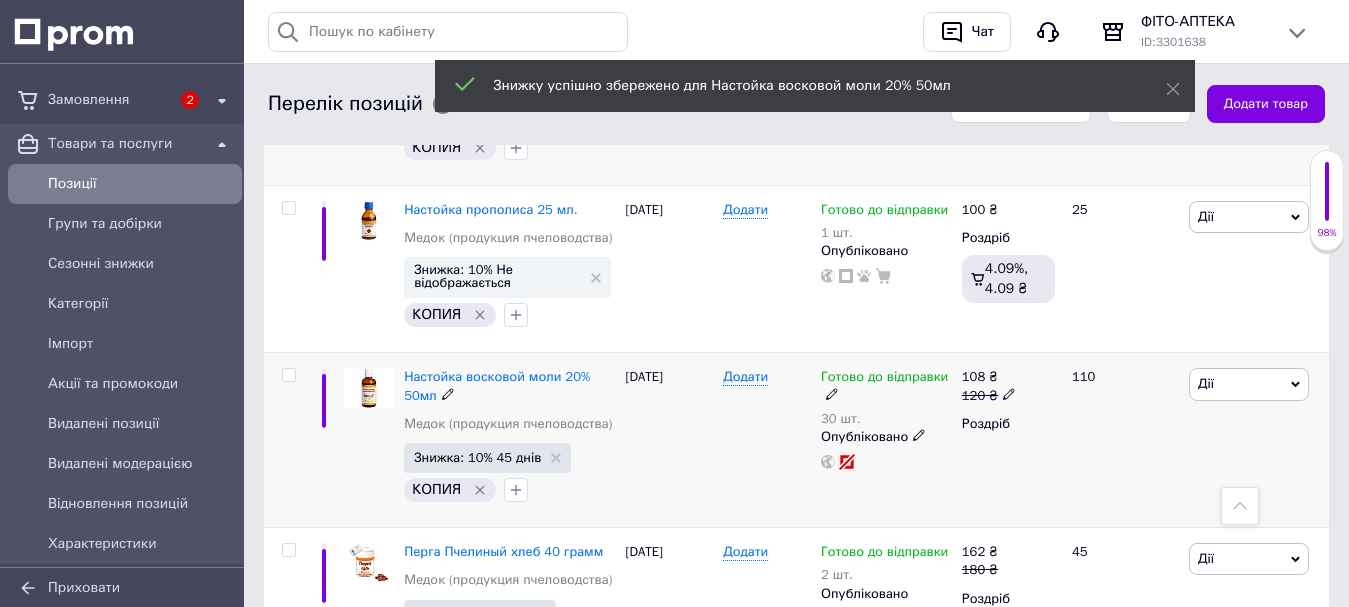scroll, scrollTop: 0, scrollLeft: 716, axis: horizontal 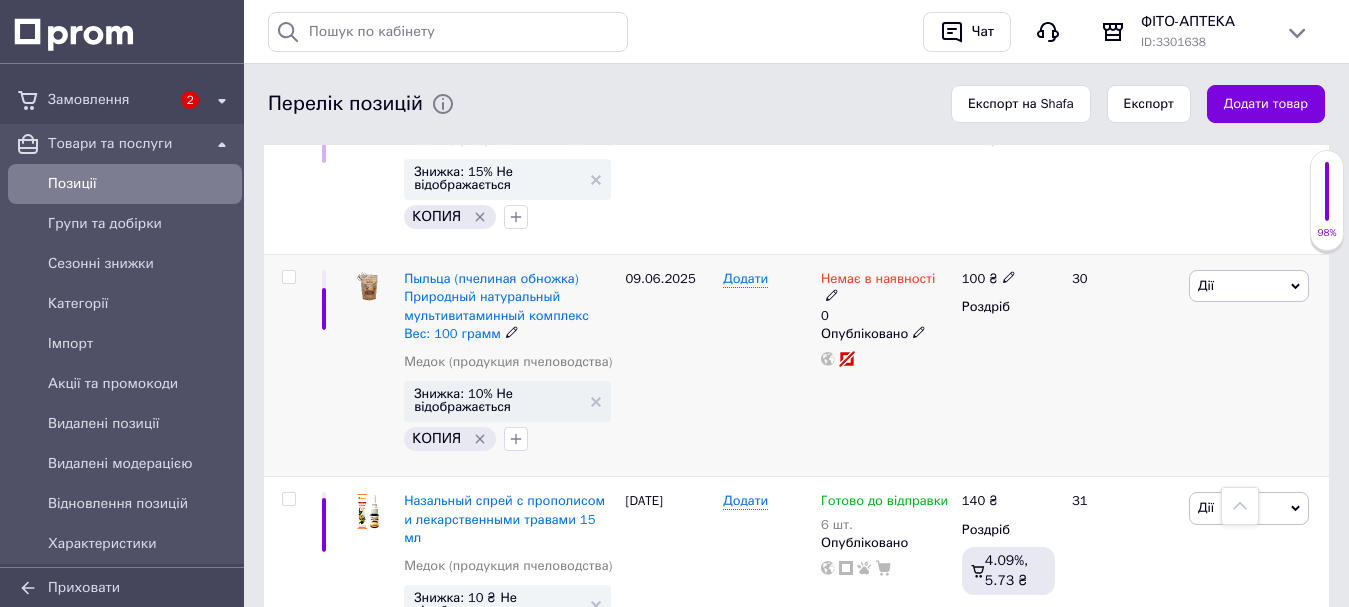 click 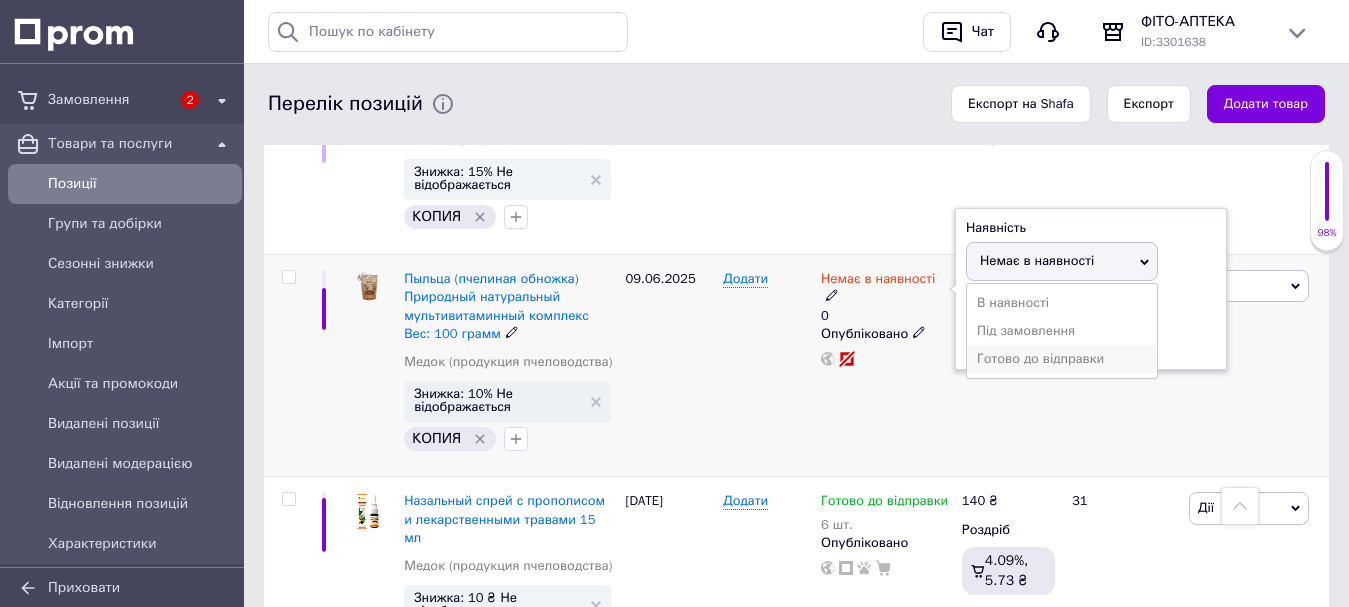 click on "Готово до відправки" at bounding box center (1062, 359) 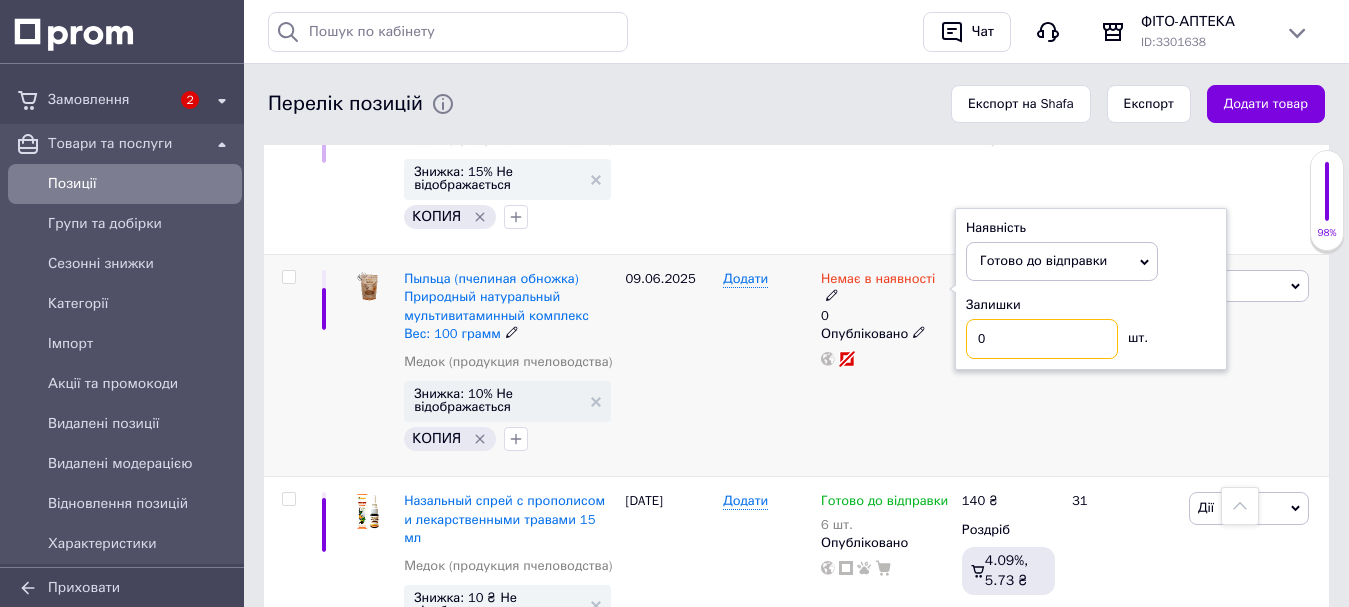 click on "0" at bounding box center (1042, 339) 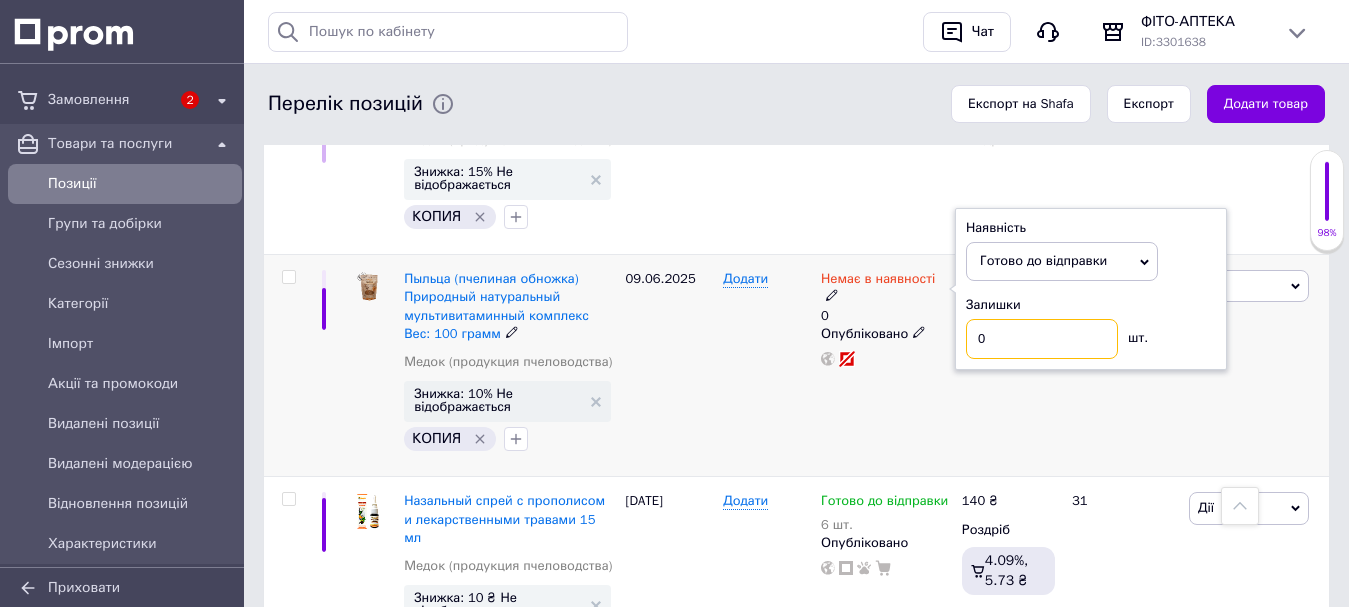 click on "Наявність Готово до відправки В наявності Немає в наявності Під замовлення Залишки 0 шт." at bounding box center [1091, 289] 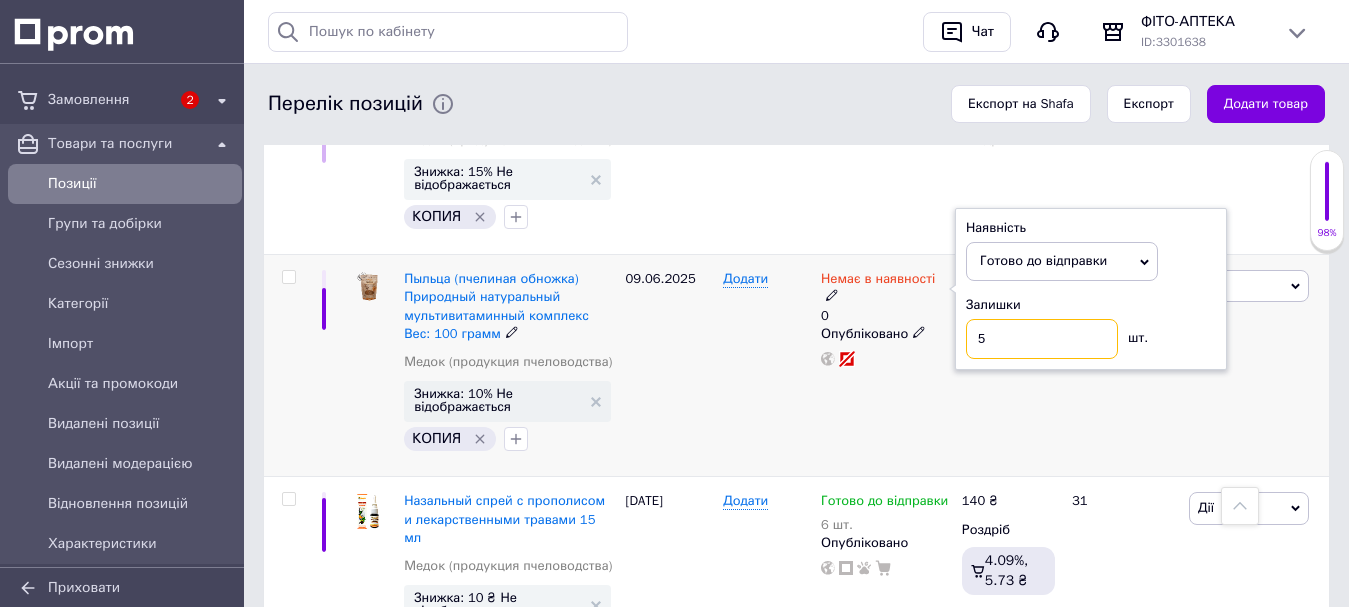 type on "5" 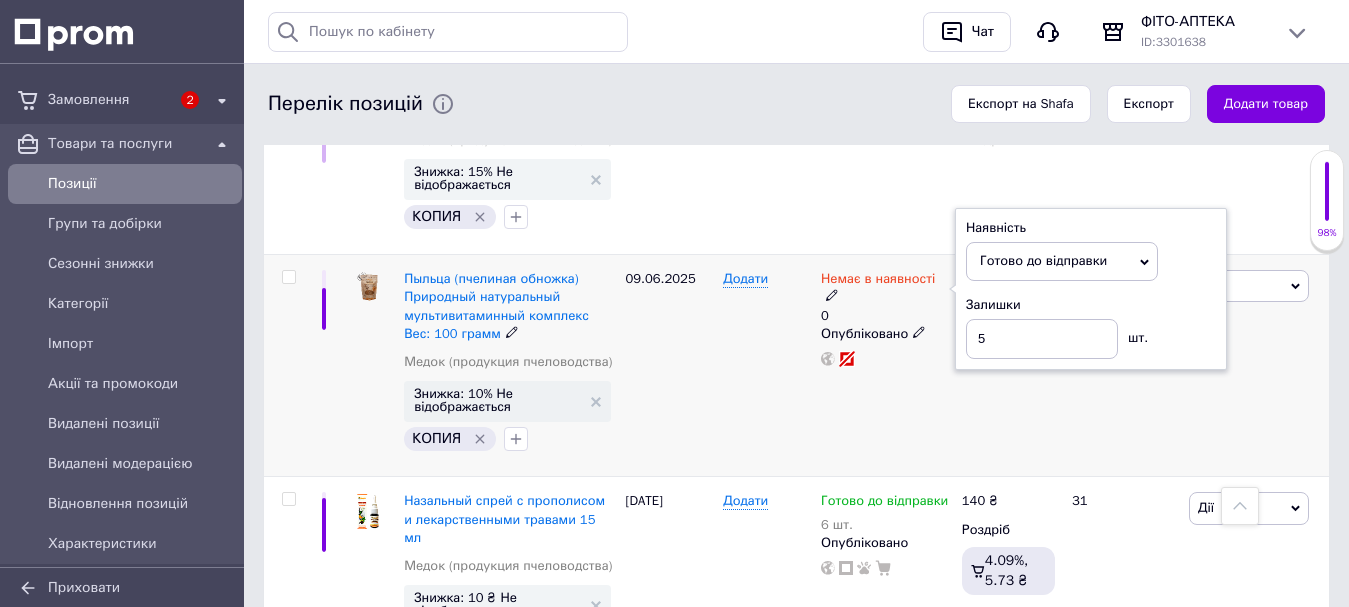 click on "Додати" at bounding box center (767, 366) 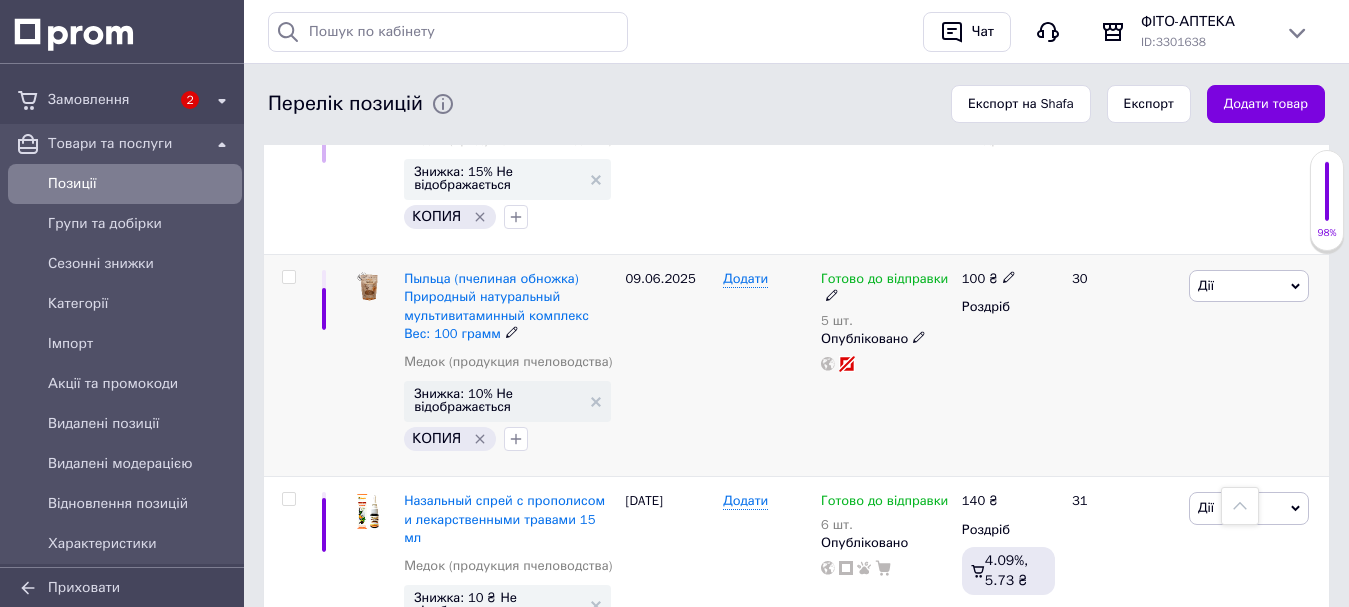 drag, startPoint x: 1244, startPoint y: 259, endPoint x: 1188, endPoint y: 300, distance: 69.40461 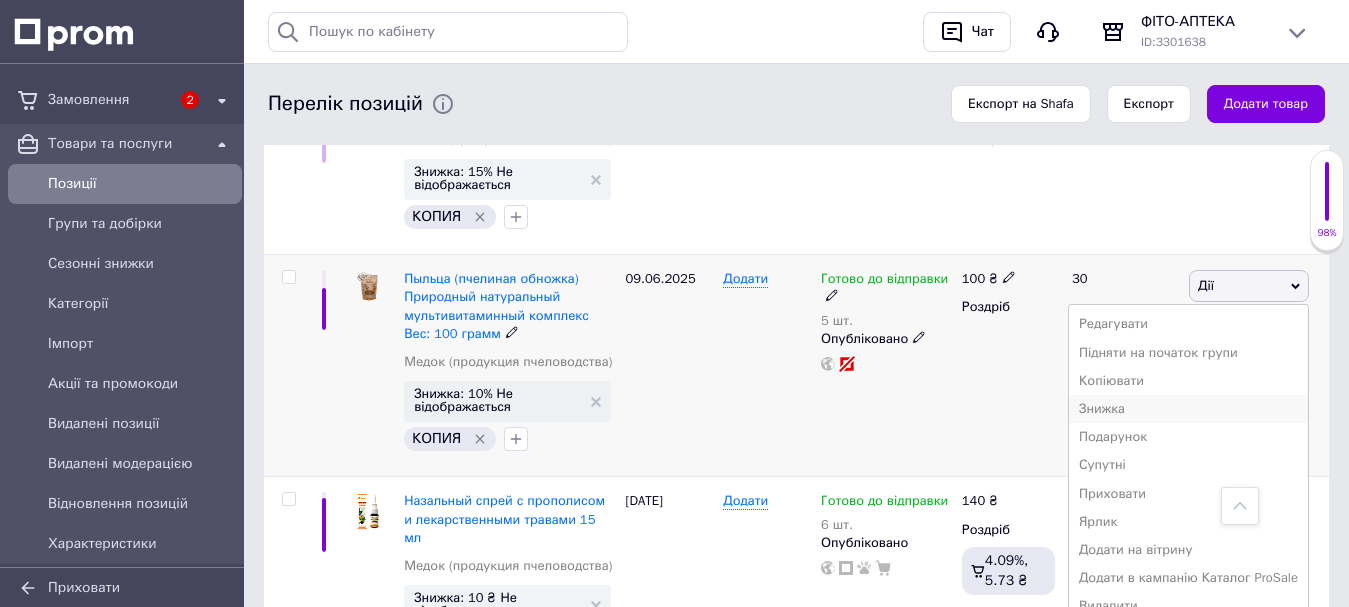 click on "Знижка" at bounding box center [1188, 409] 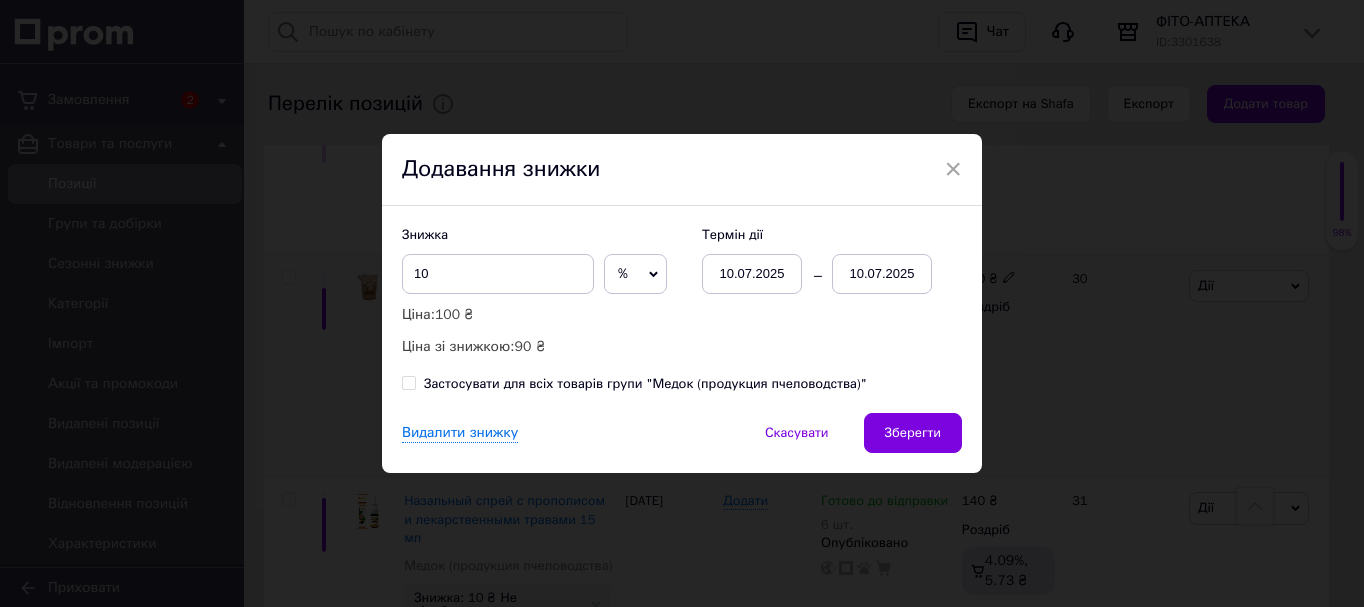 click on "10.07.2025" at bounding box center (882, 274) 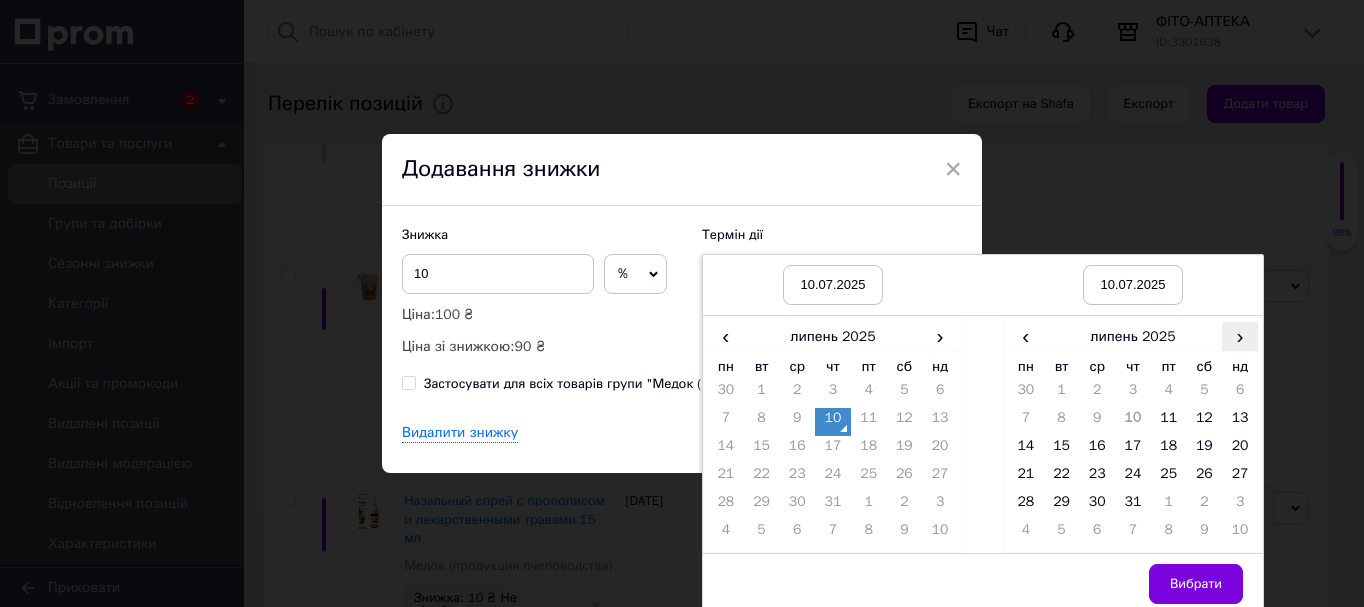 click on "›" at bounding box center [1240, 336] 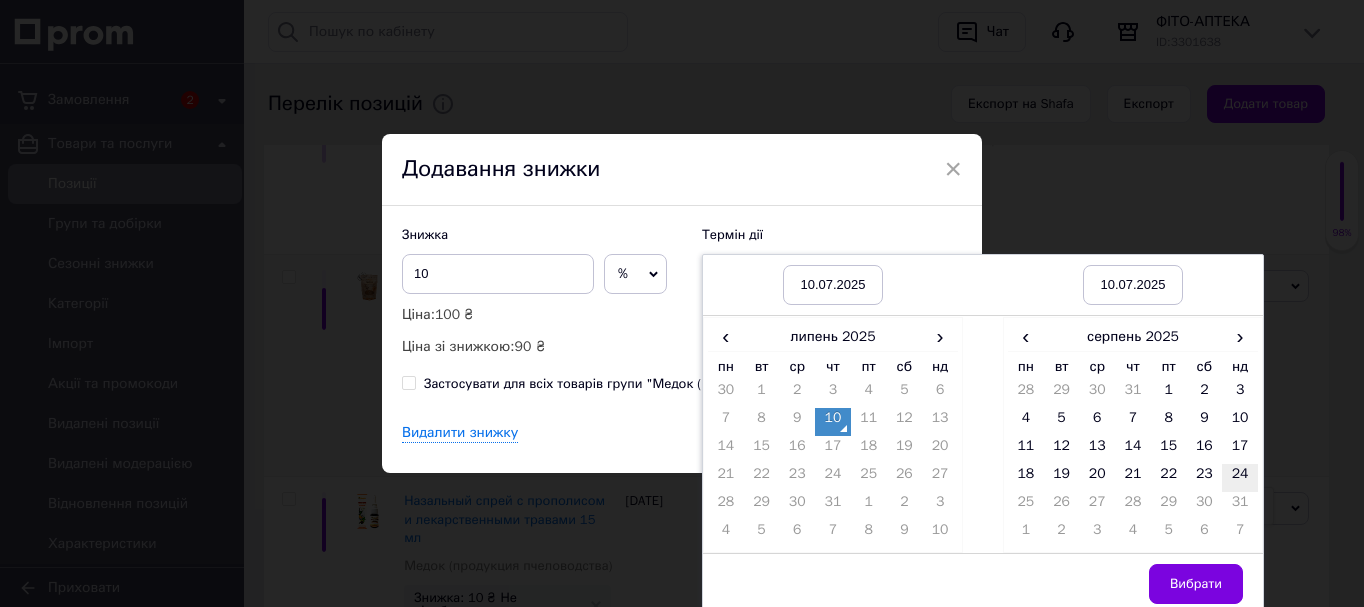 click on "24" at bounding box center (1240, 478) 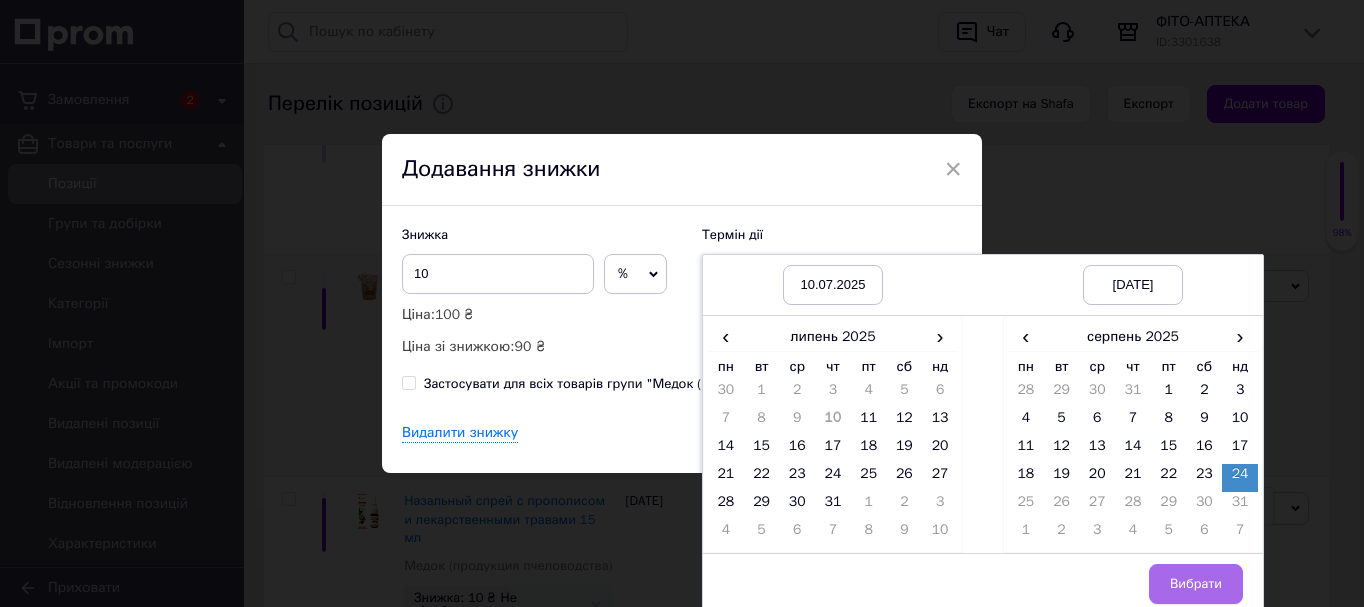 click on "Вибрати" at bounding box center [1196, 584] 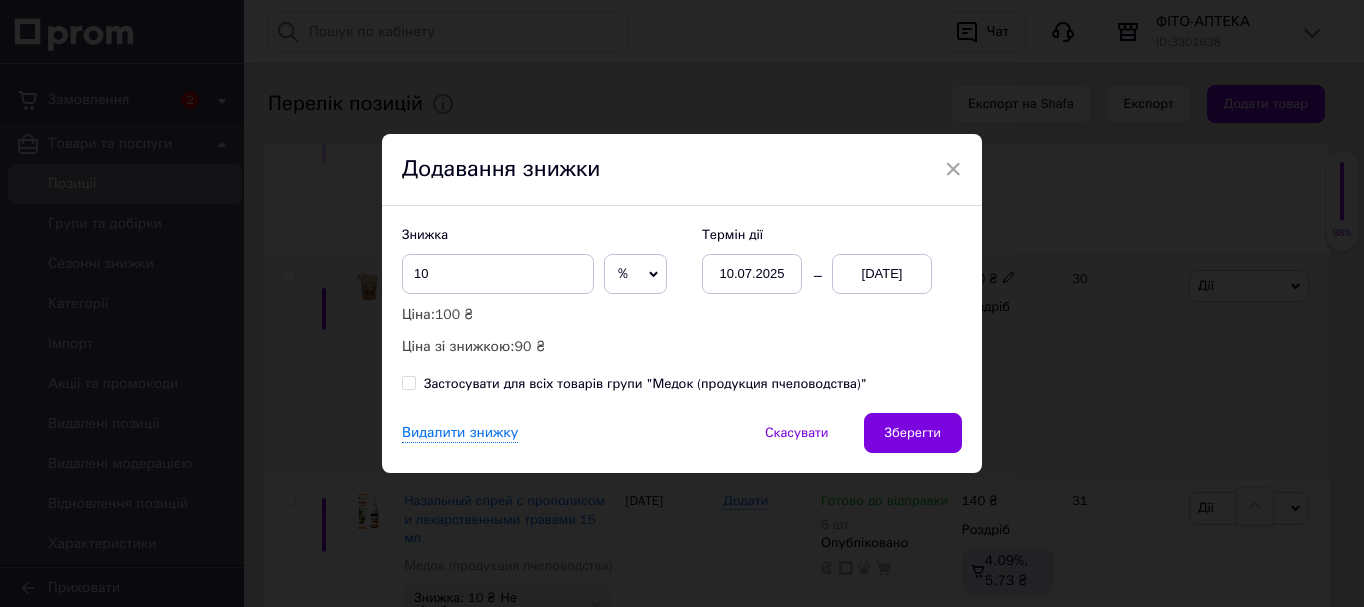 drag, startPoint x: 922, startPoint y: 427, endPoint x: 907, endPoint y: 416, distance: 18.601076 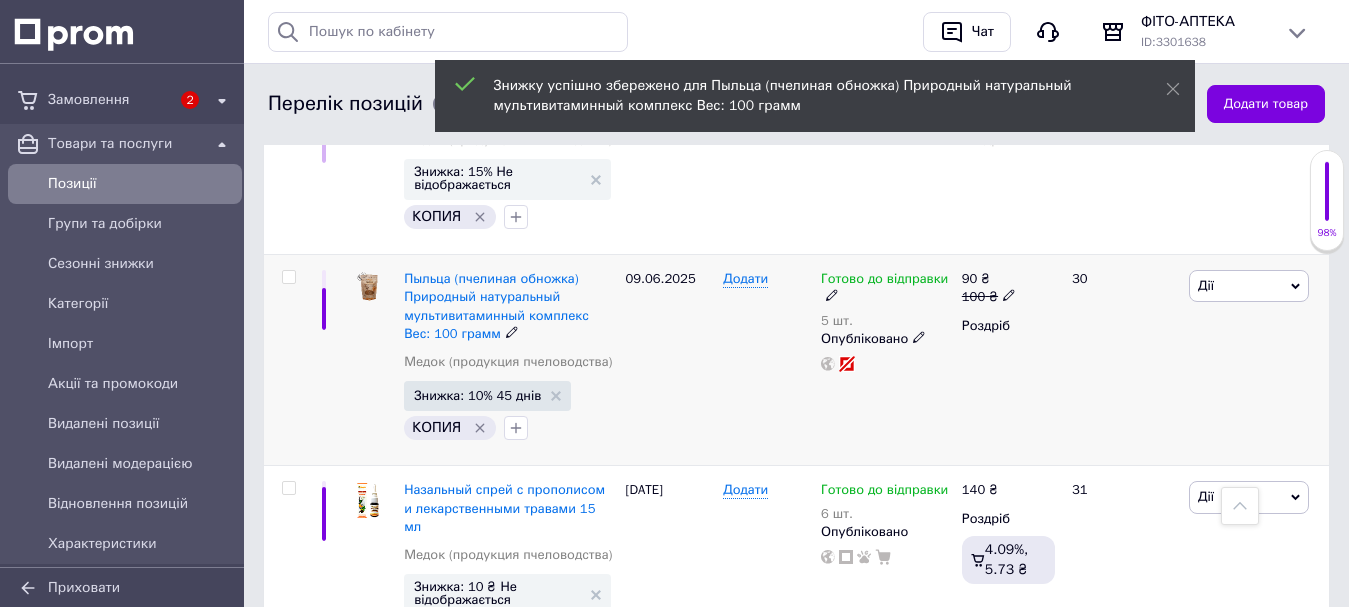 scroll, scrollTop: 0, scrollLeft: 716, axis: horizontal 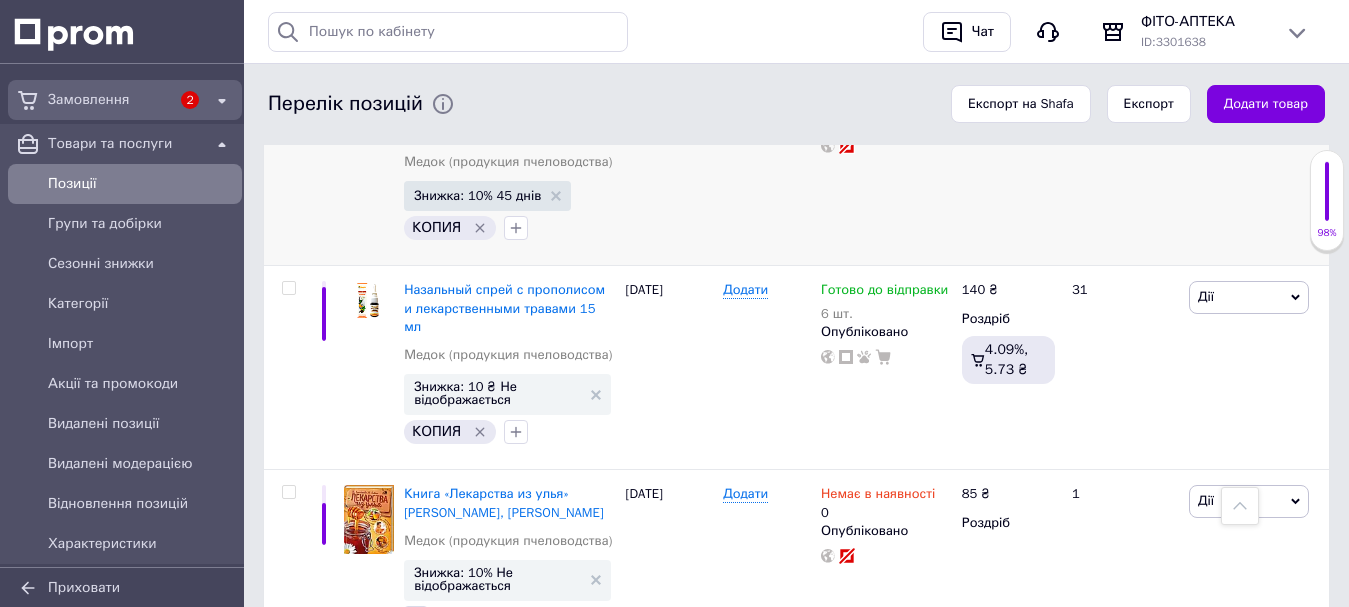 click on "Замовлення" at bounding box center (109, 100) 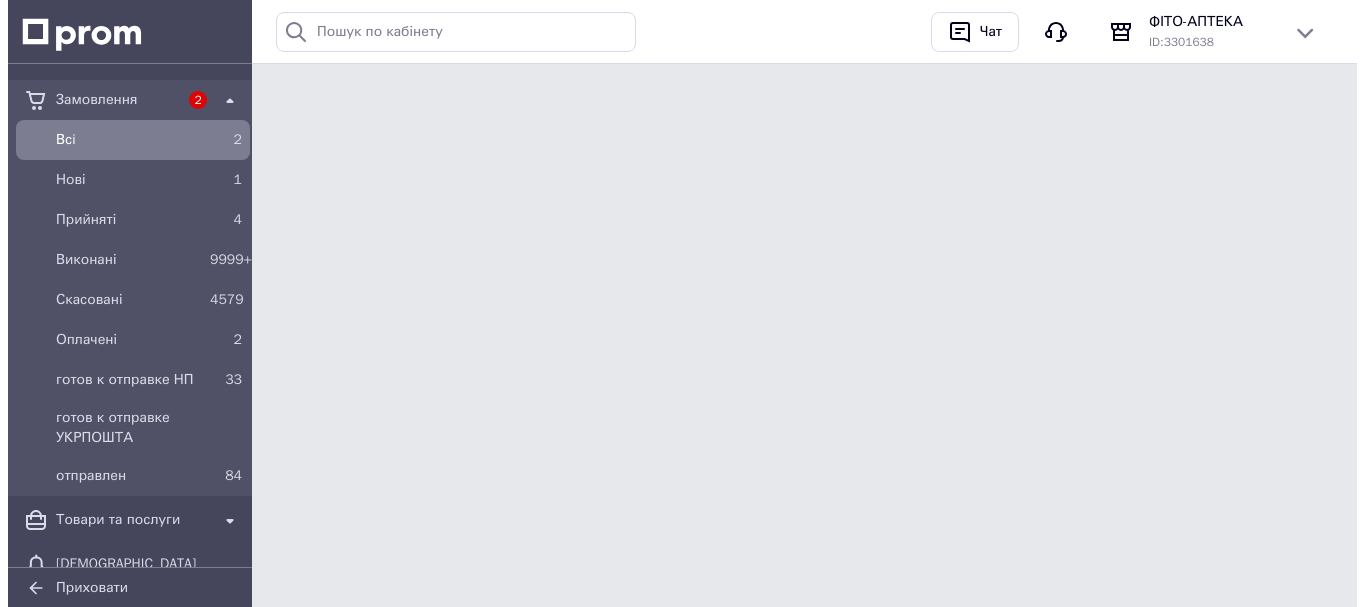 scroll, scrollTop: 0, scrollLeft: 0, axis: both 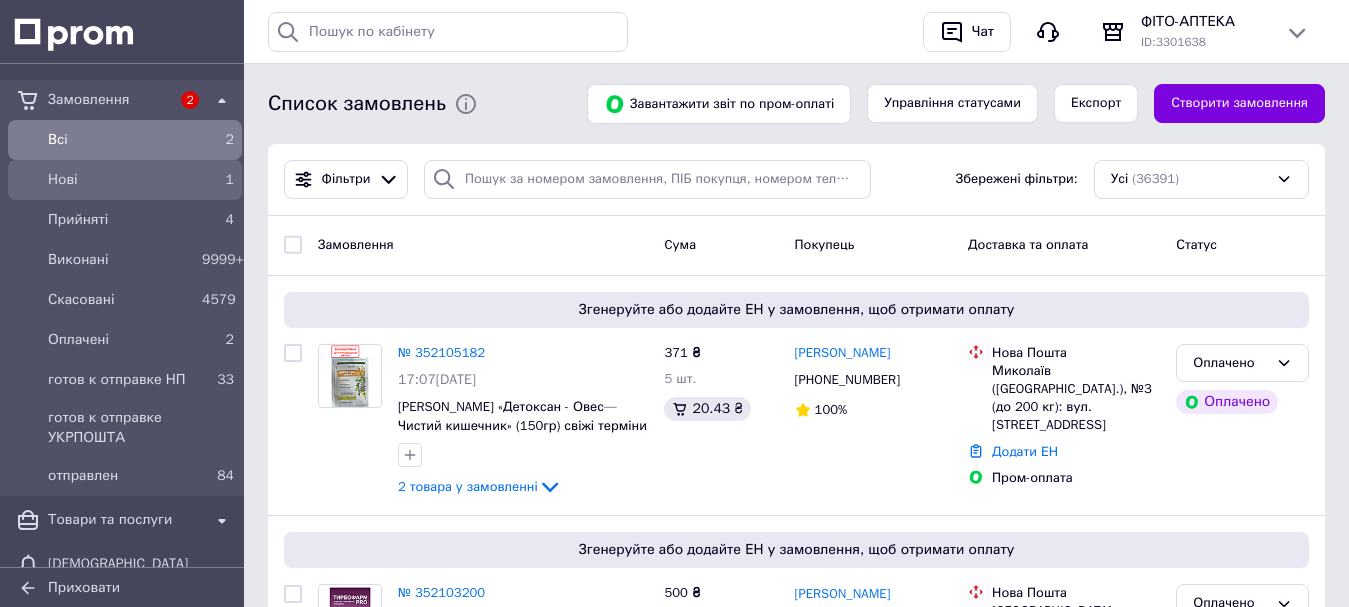 click on "Нові" at bounding box center [121, 180] 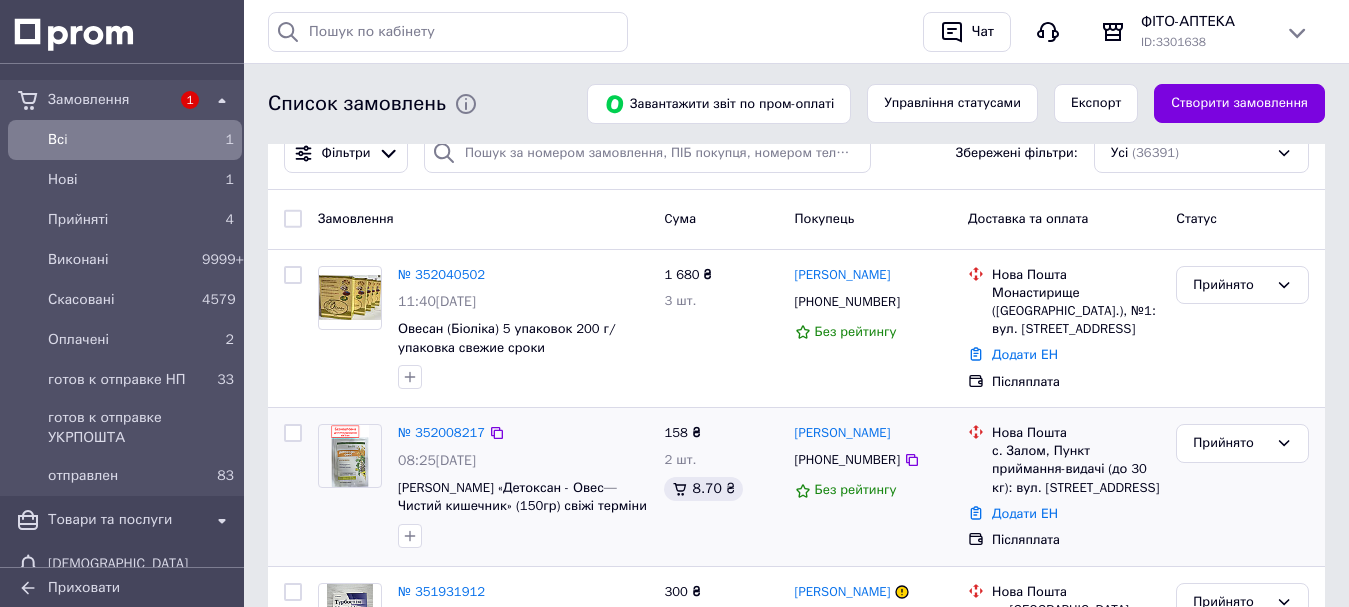 scroll, scrollTop: 0, scrollLeft: 0, axis: both 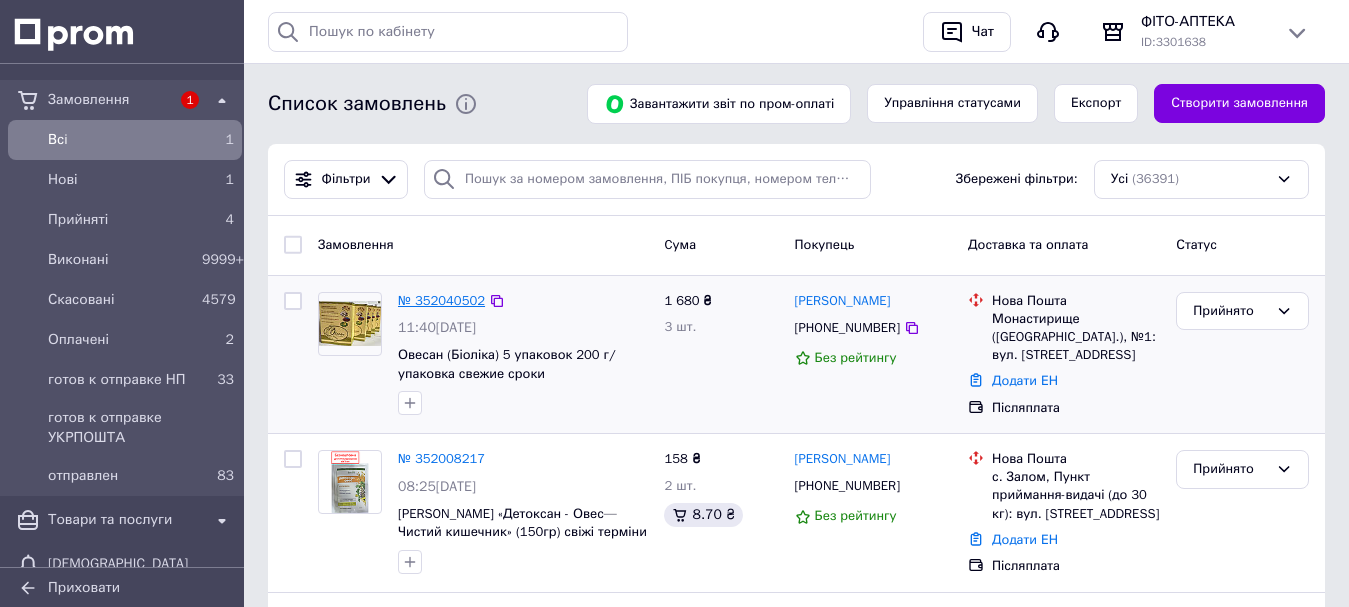 click on "№ 352040502" at bounding box center (441, 300) 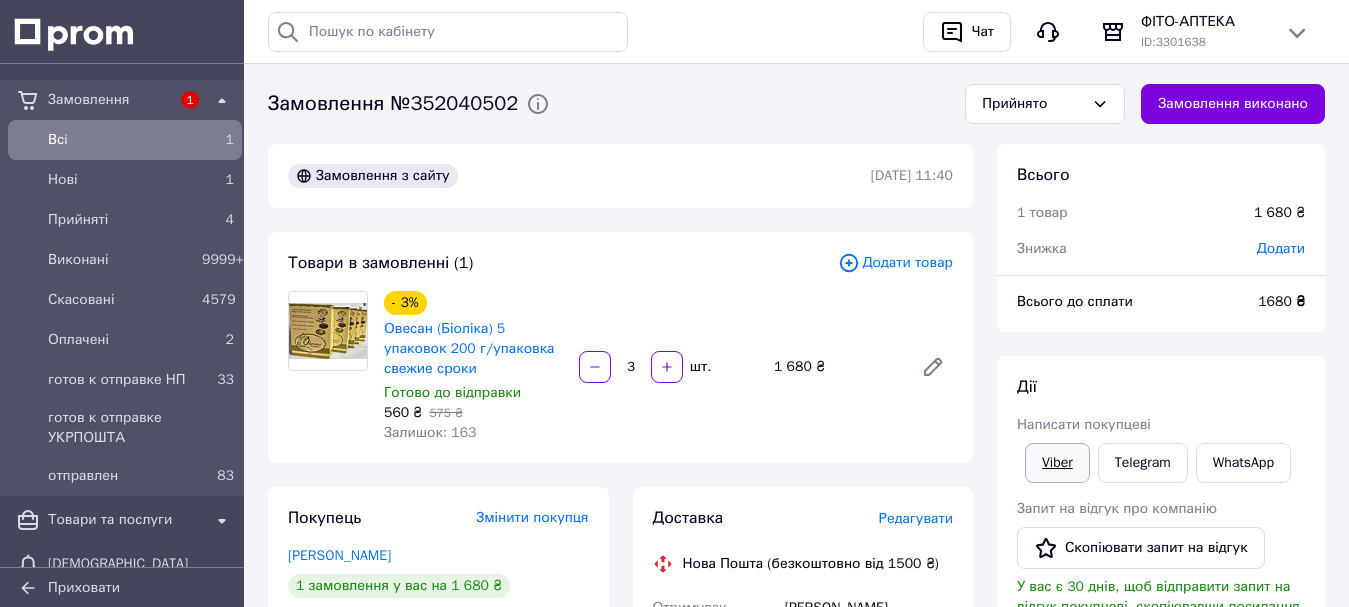 click on "Viber" at bounding box center [1057, 463] 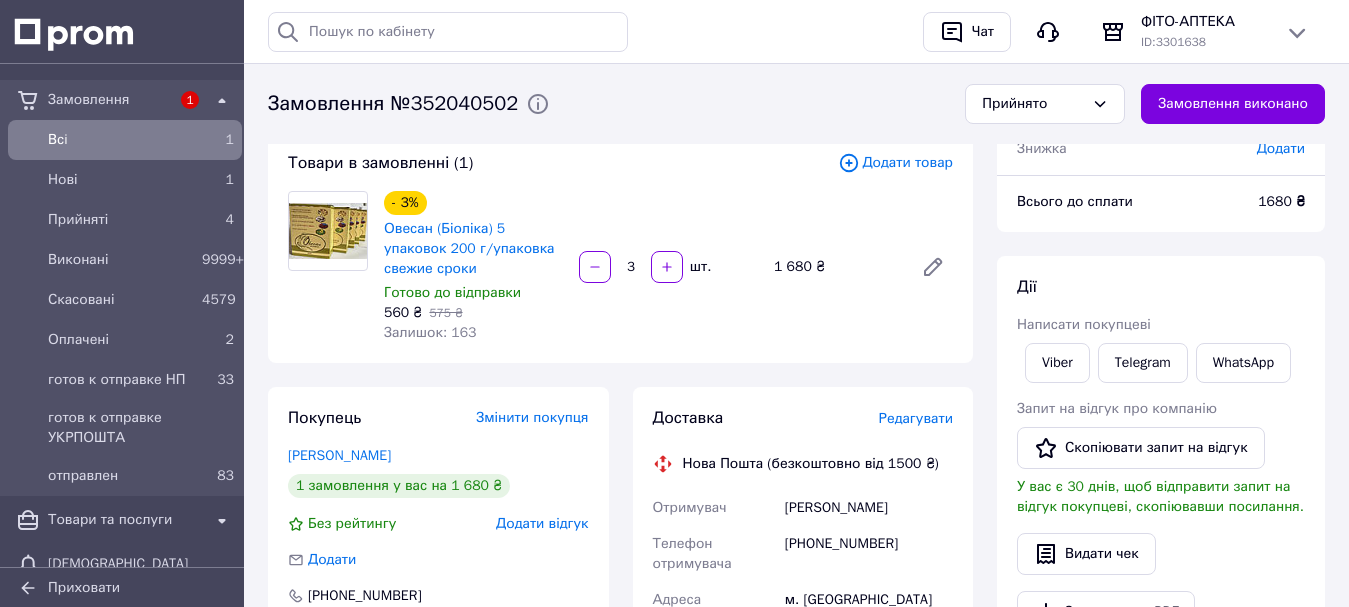 scroll, scrollTop: 200, scrollLeft: 0, axis: vertical 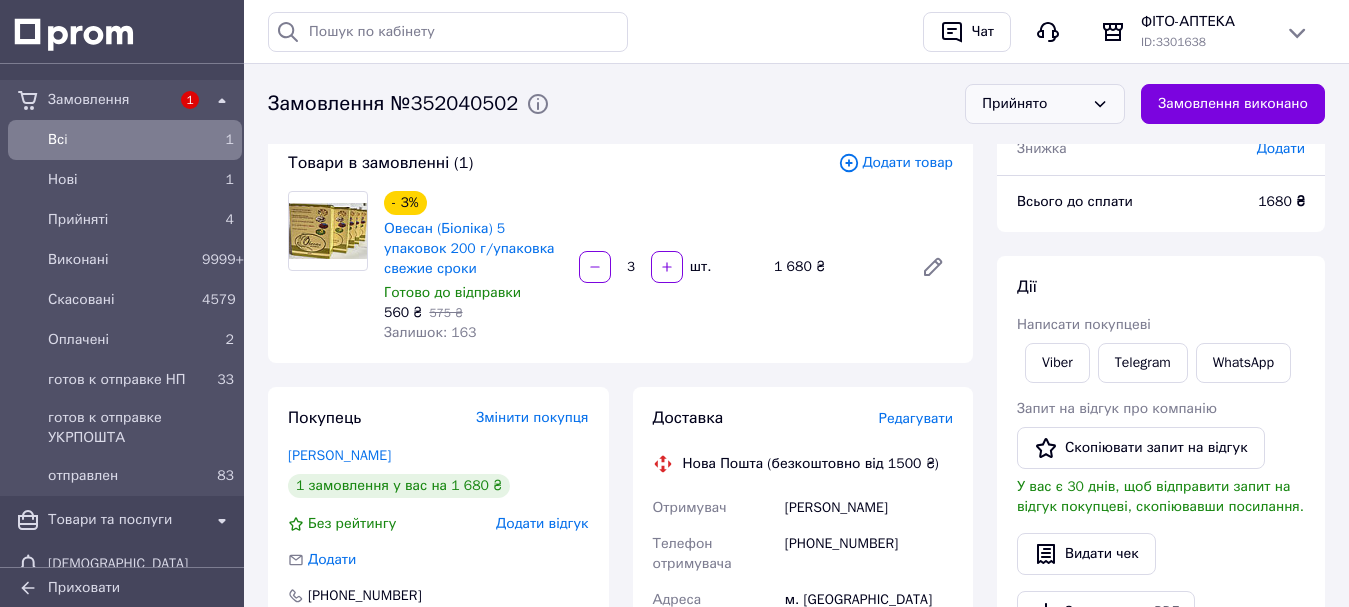 drag, startPoint x: 1049, startPoint y: 93, endPoint x: 1045, endPoint y: 122, distance: 29.274563 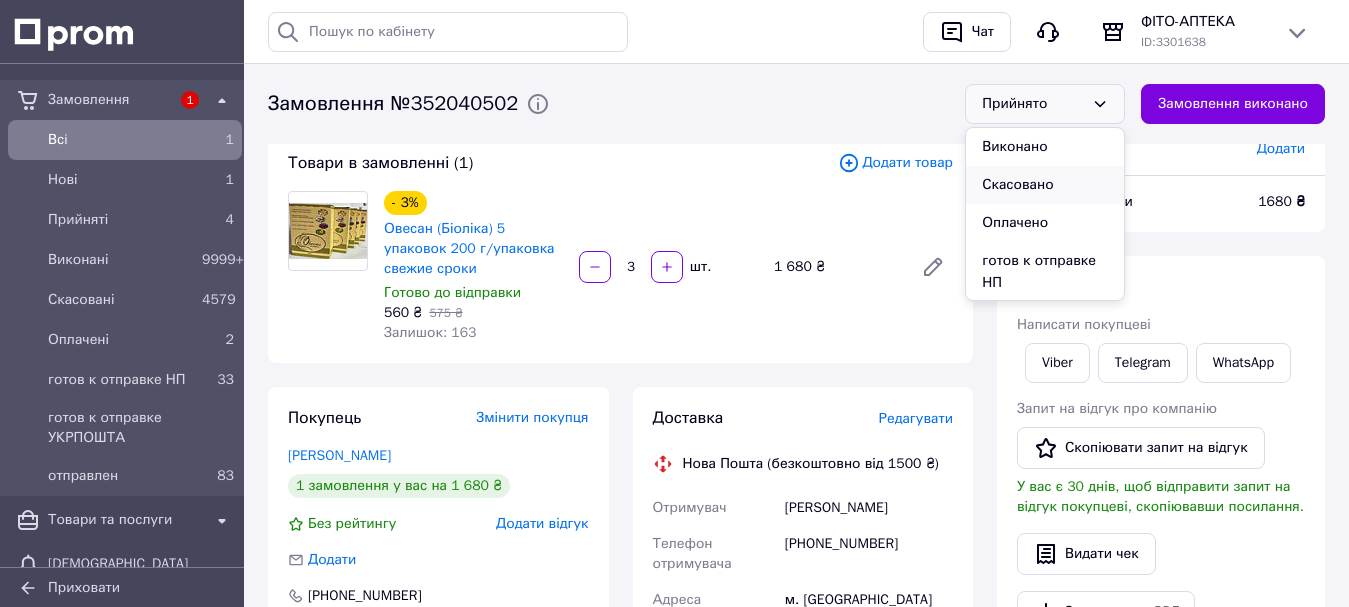 click on "Скасовано" at bounding box center (1045, 185) 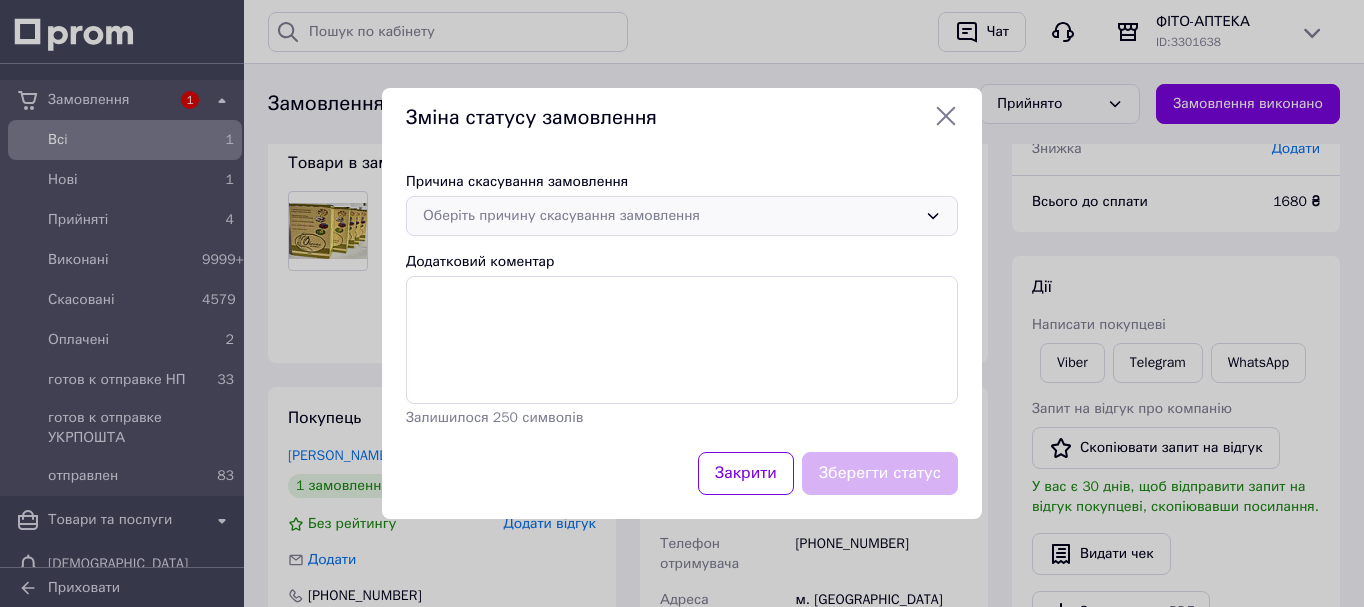 click on "Оберіть причину скасування замовлення" at bounding box center (670, 216) 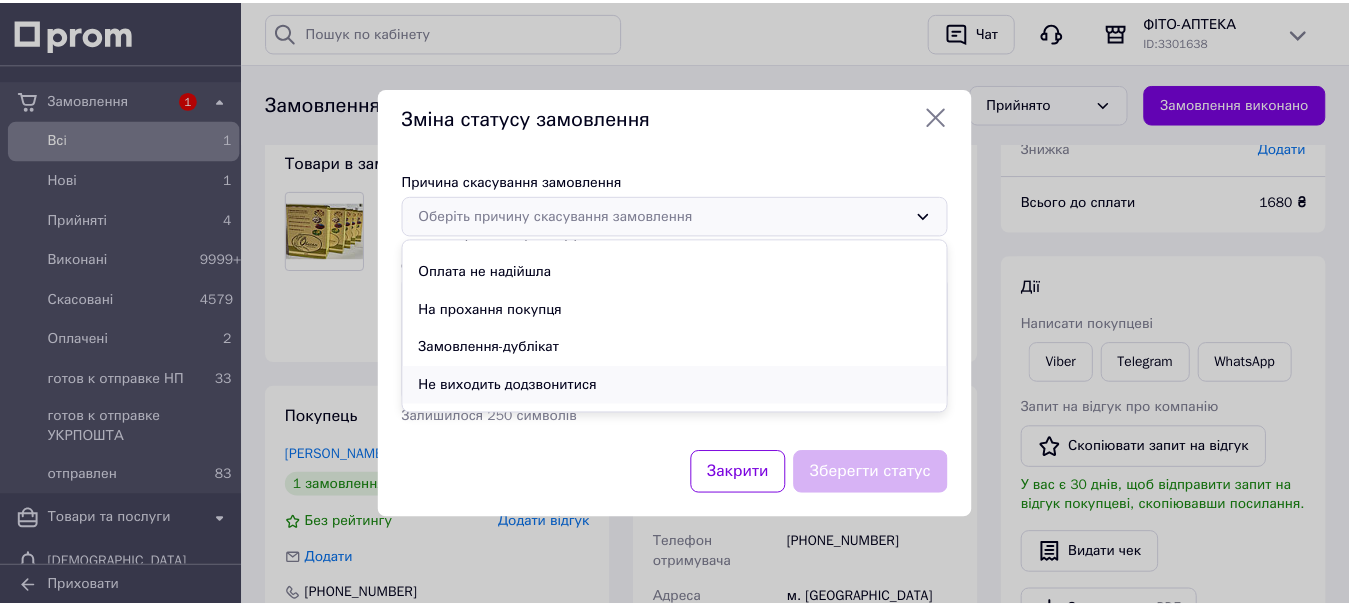 scroll, scrollTop: 93, scrollLeft: 0, axis: vertical 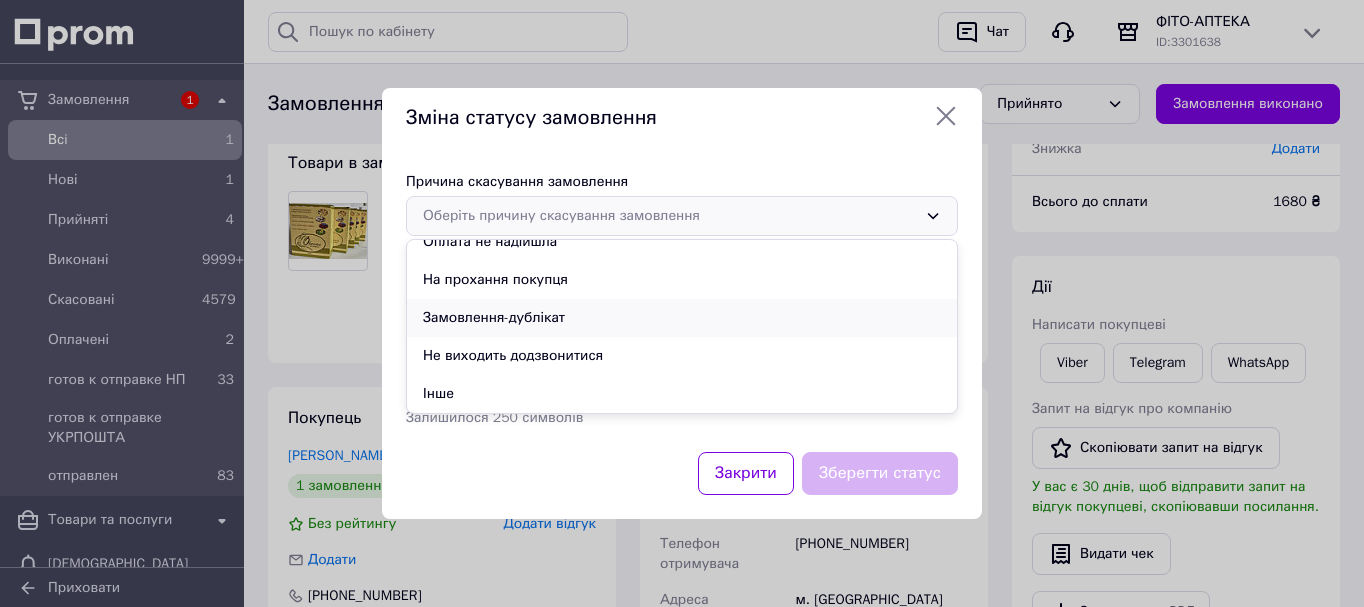 click on "Замовлення-дублікат" at bounding box center [682, 318] 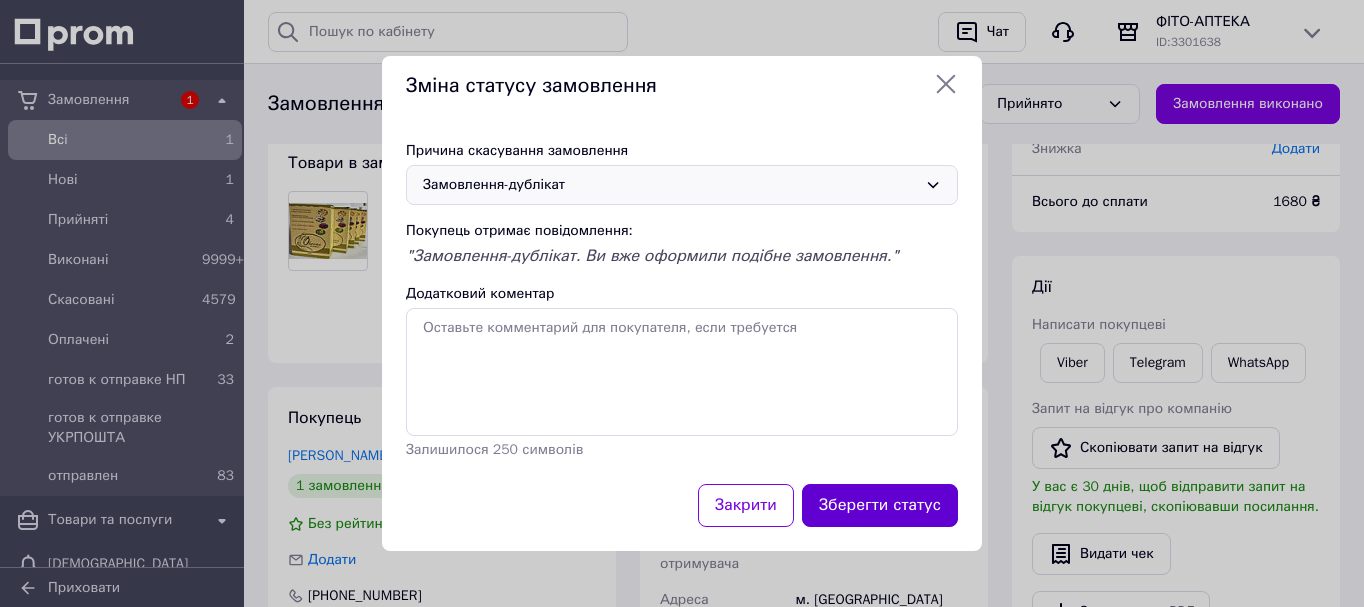 click on "Зберегти статус" at bounding box center (880, 505) 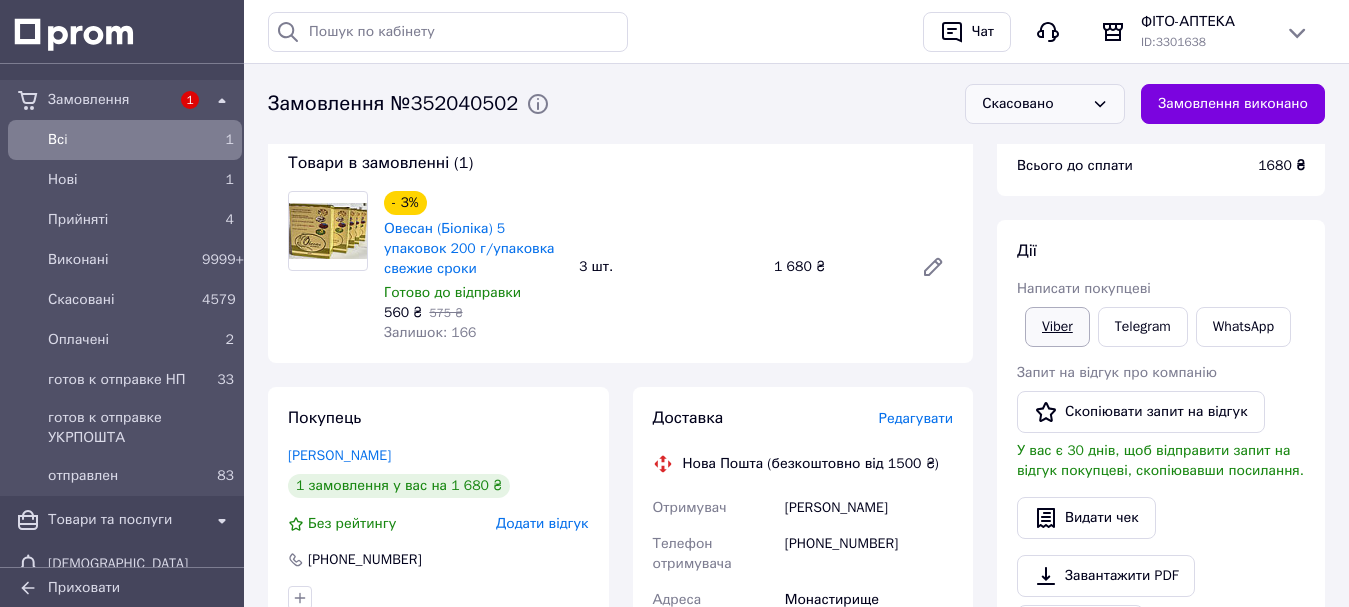 click on "Viber" at bounding box center (1057, 327) 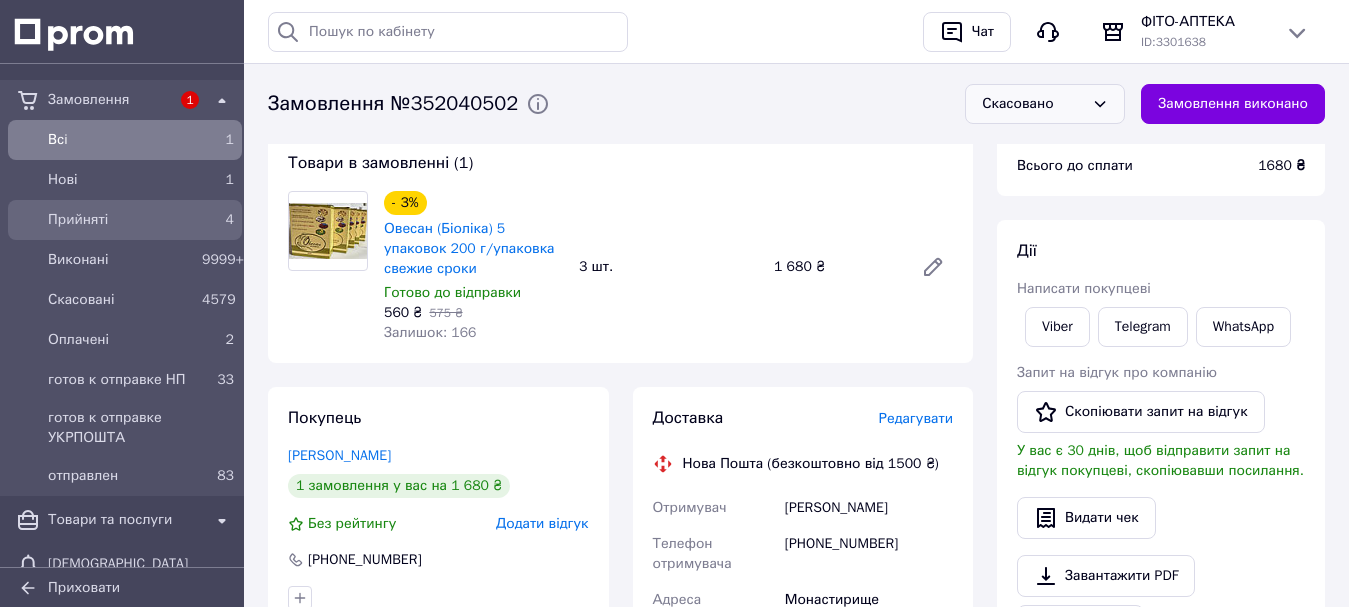 click on "Прийняті" at bounding box center (121, 220) 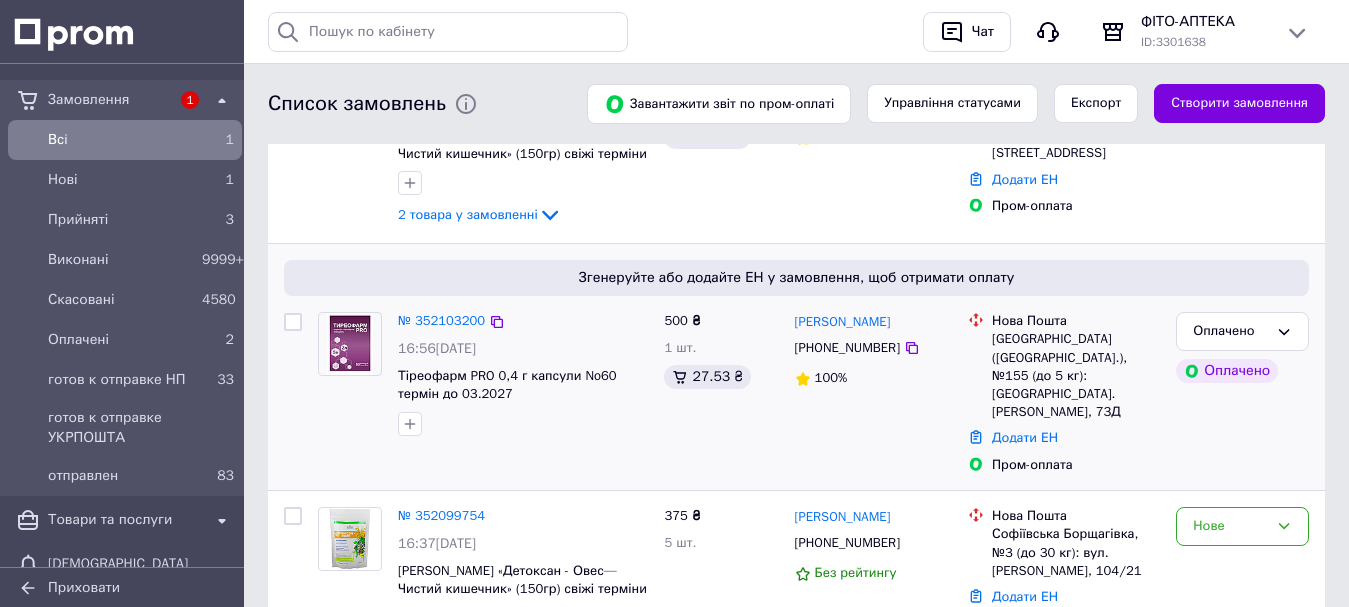 scroll, scrollTop: 400, scrollLeft: 0, axis: vertical 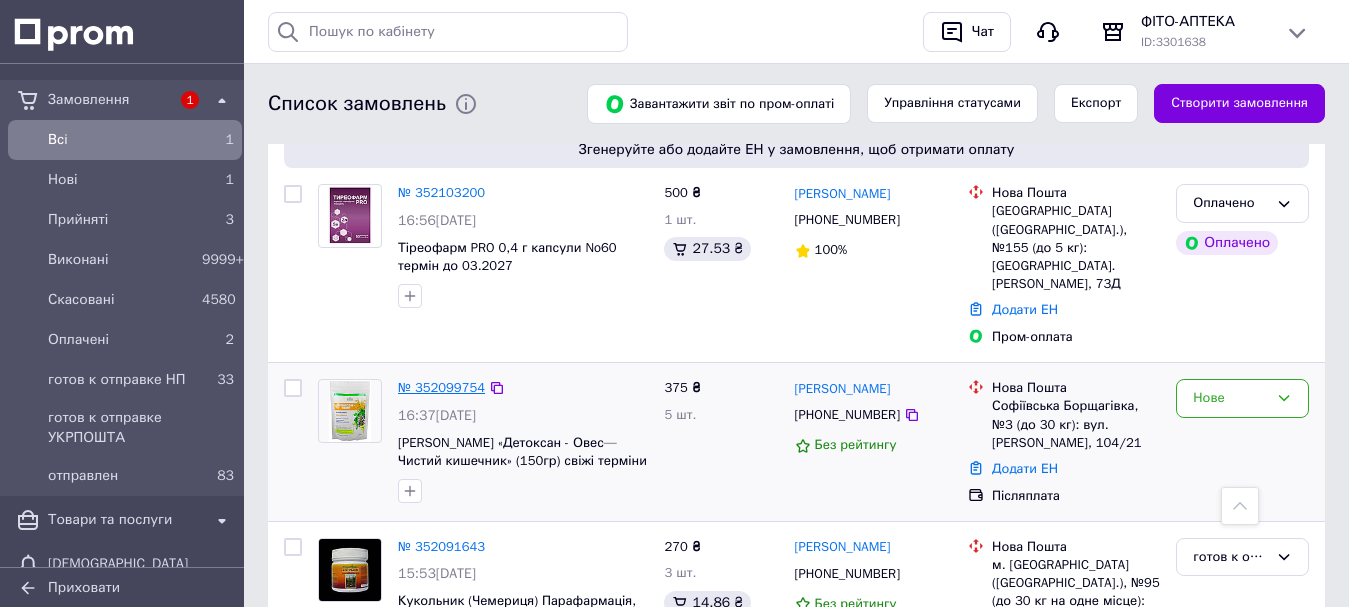 click on "№ 352099754" at bounding box center [441, 387] 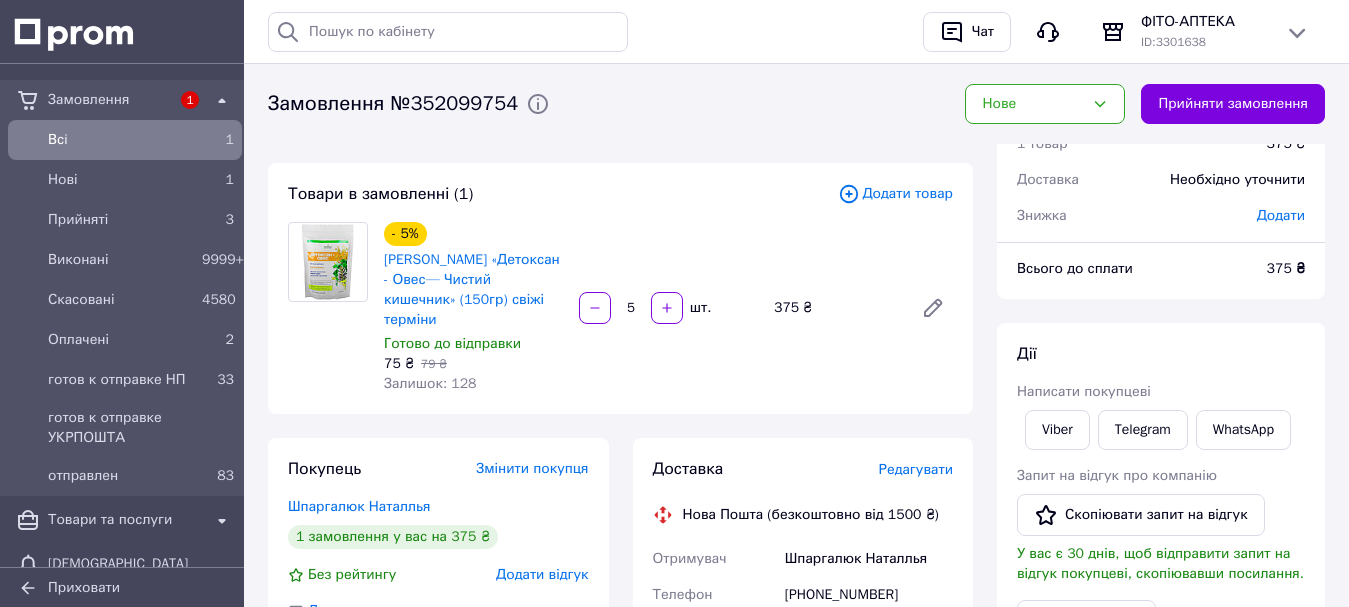 scroll, scrollTop: 100, scrollLeft: 0, axis: vertical 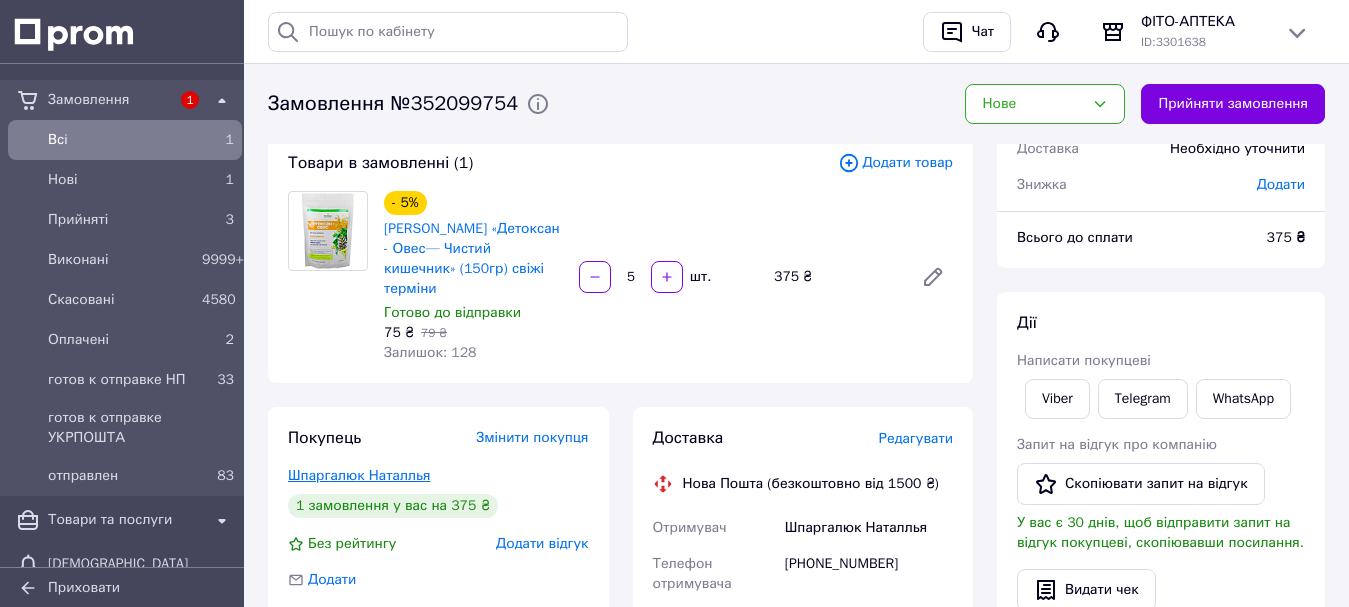click on "Шпаргалюк Наталлья" at bounding box center (359, 475) 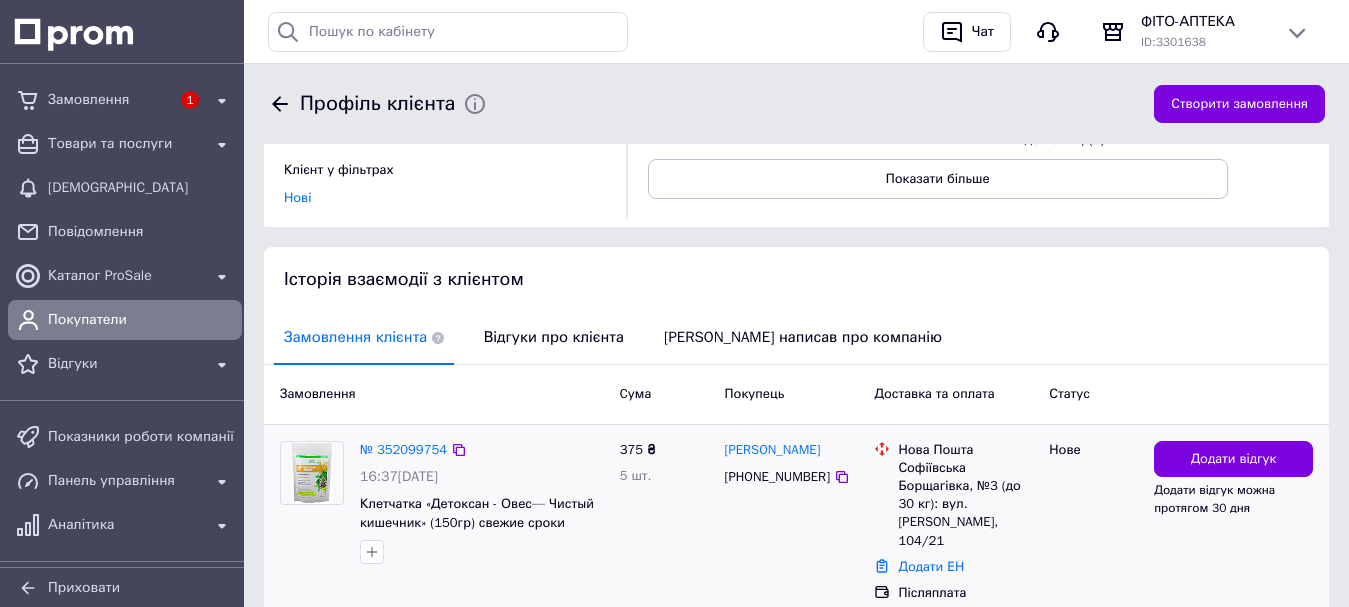 scroll, scrollTop: 400, scrollLeft: 0, axis: vertical 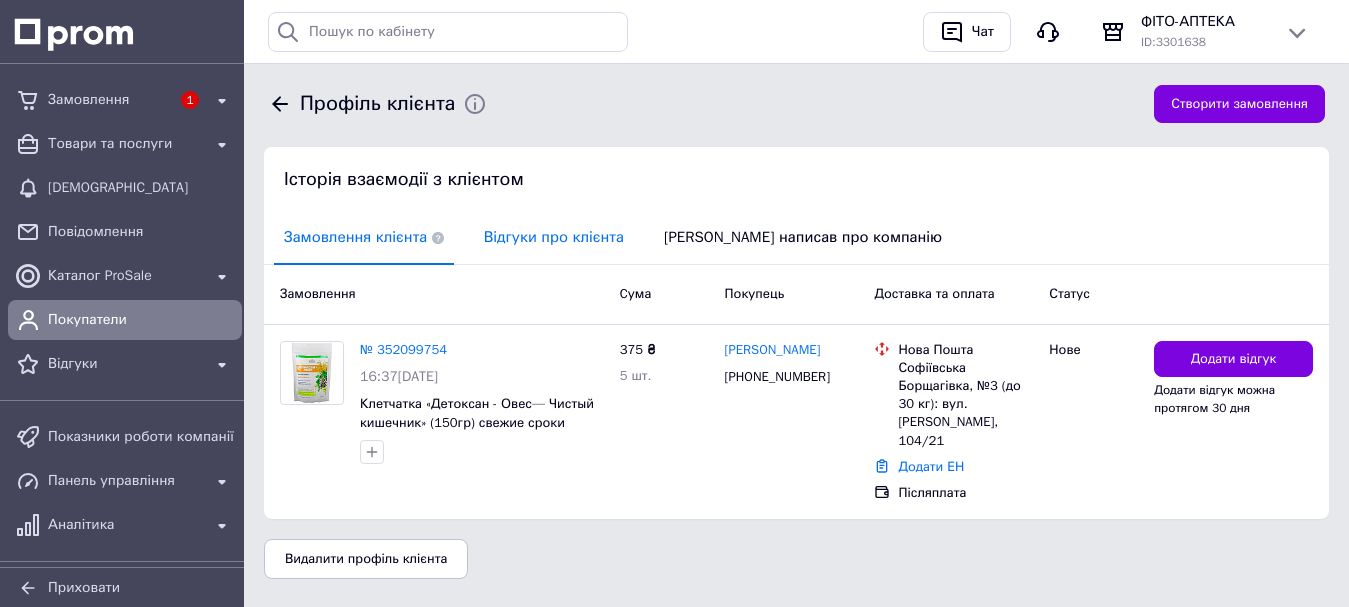 click on "Відгуки про клієнта" at bounding box center [554, 237] 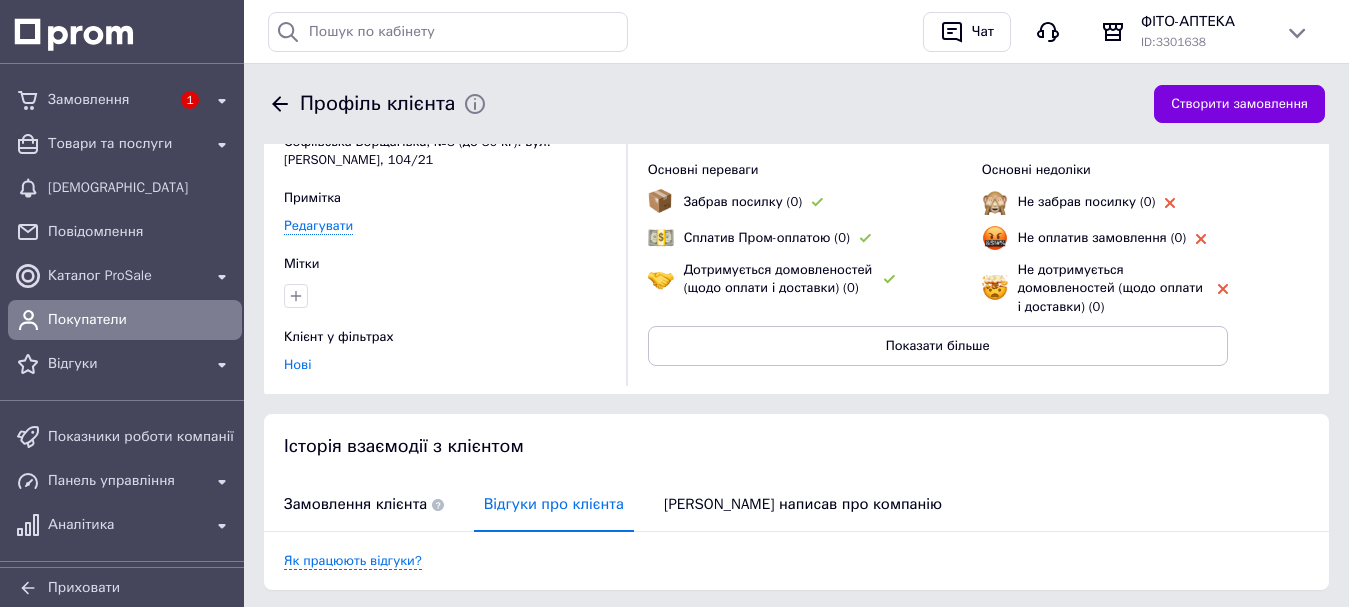 scroll, scrollTop: 0, scrollLeft: 0, axis: both 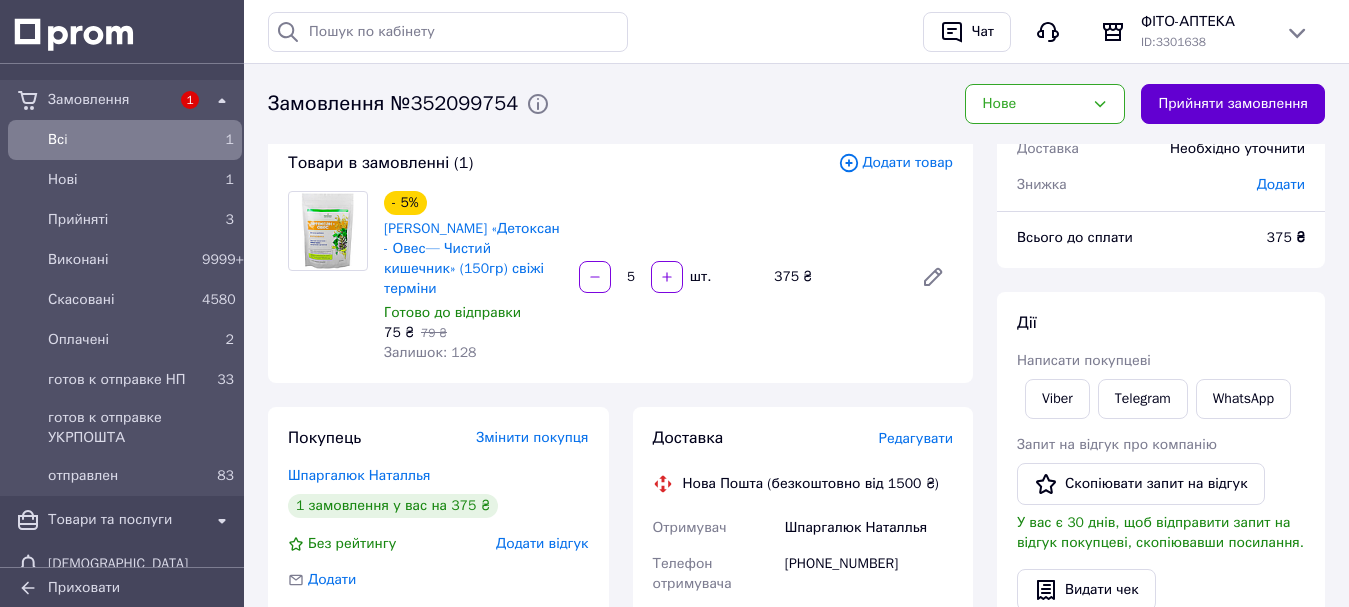 click on "Прийняти замовлення" at bounding box center (1233, 104) 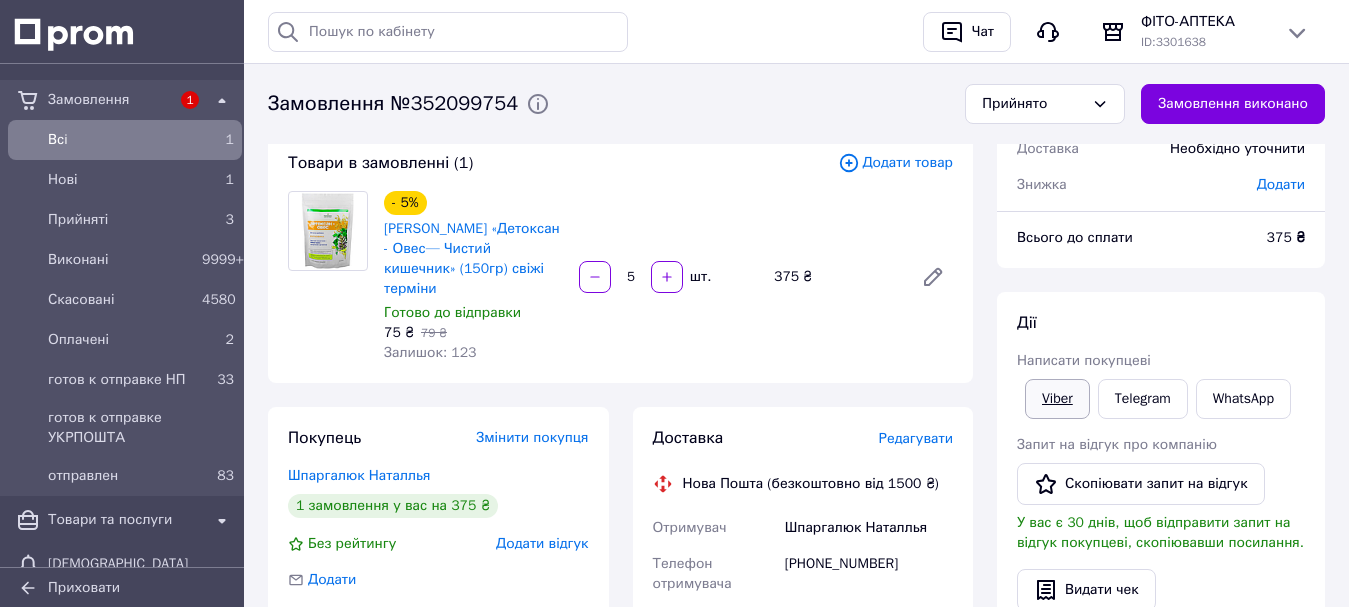 click on "Viber" at bounding box center [1057, 399] 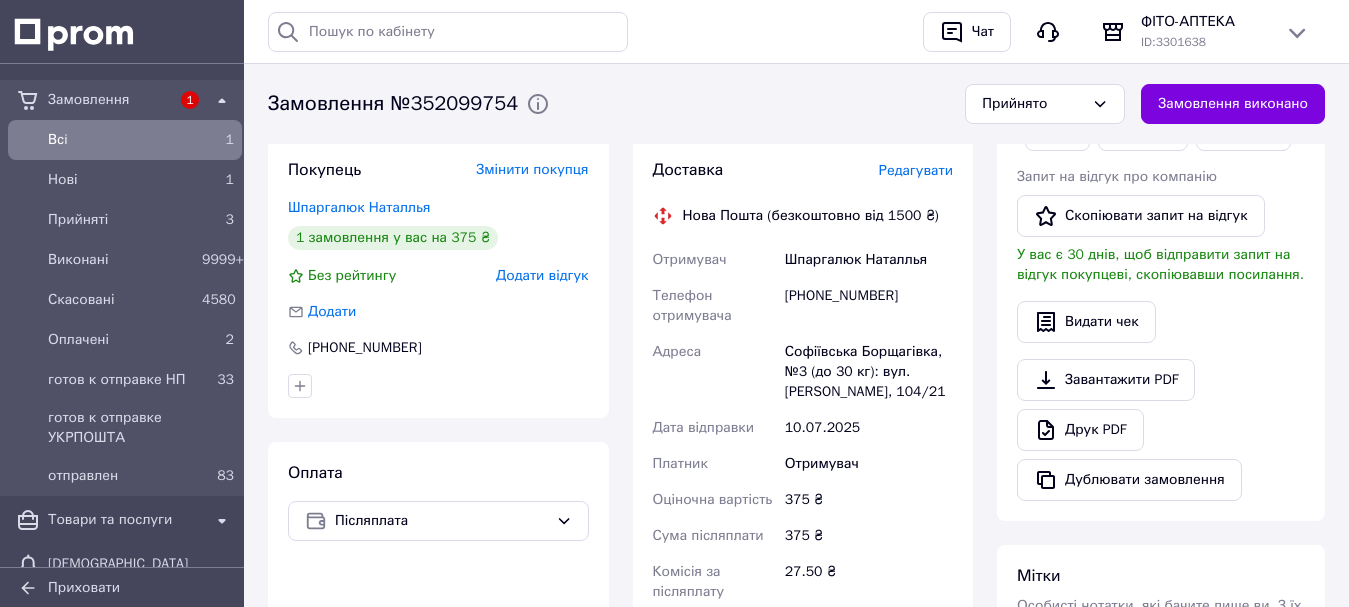 scroll, scrollTop: 400, scrollLeft: 0, axis: vertical 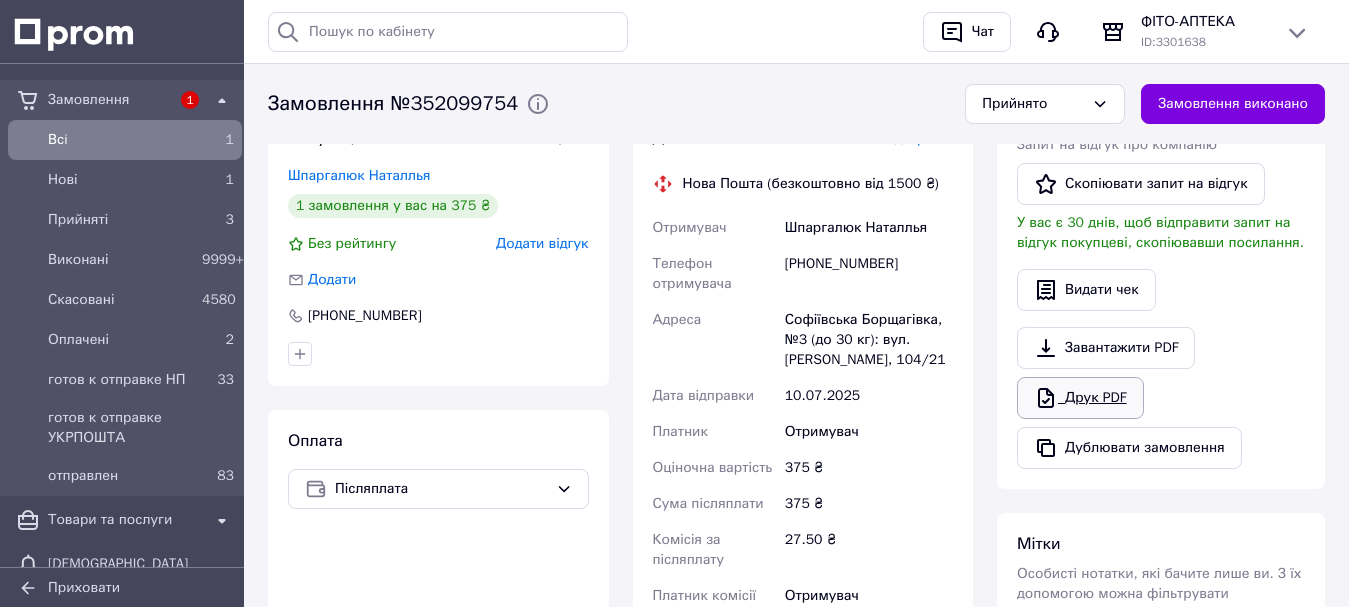 click on "Друк PDF" at bounding box center (1080, 398) 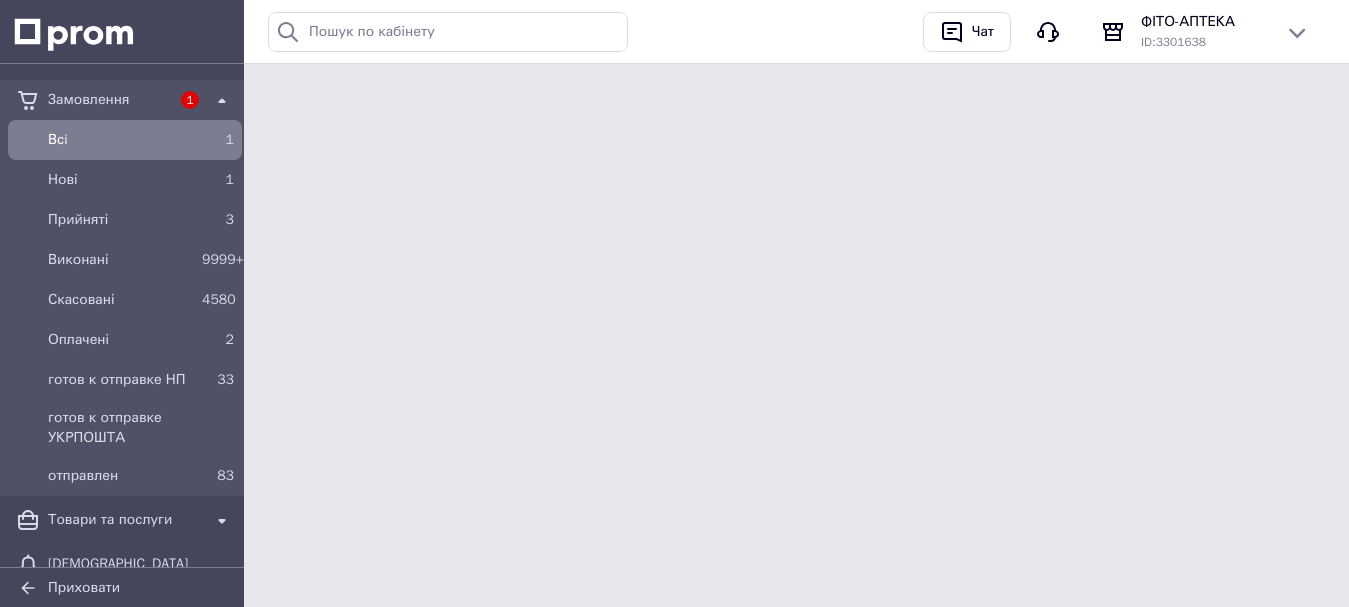 scroll, scrollTop: 0, scrollLeft: 0, axis: both 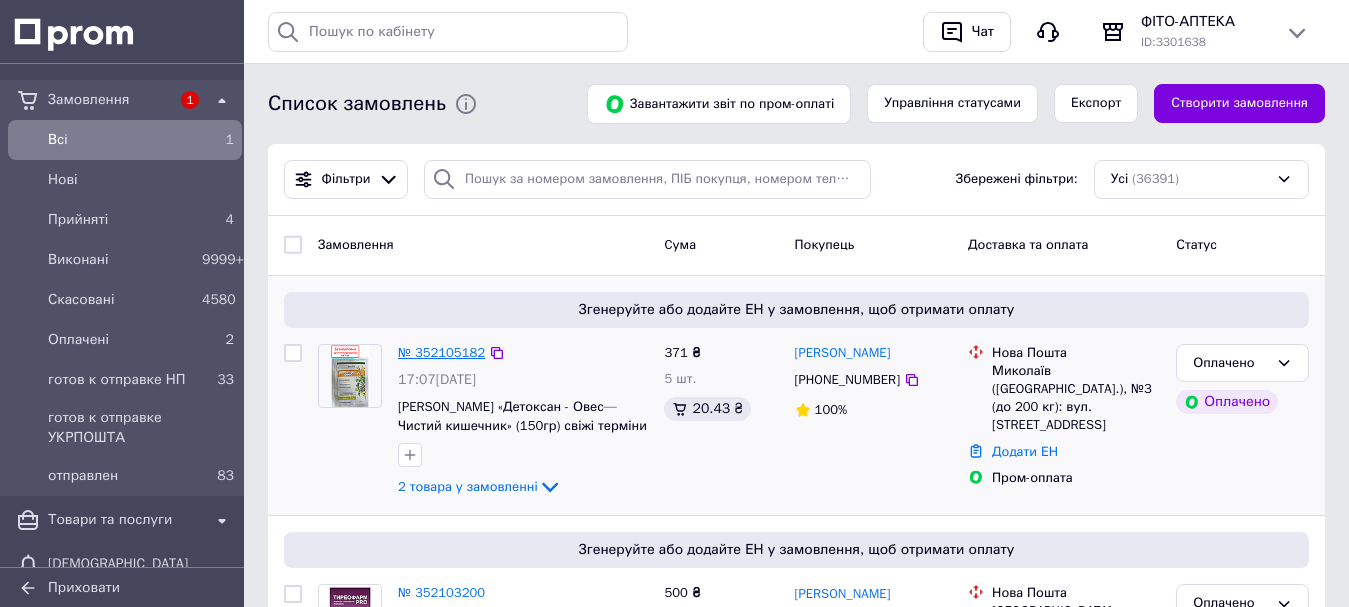 click on "№ 352105182" at bounding box center [441, 352] 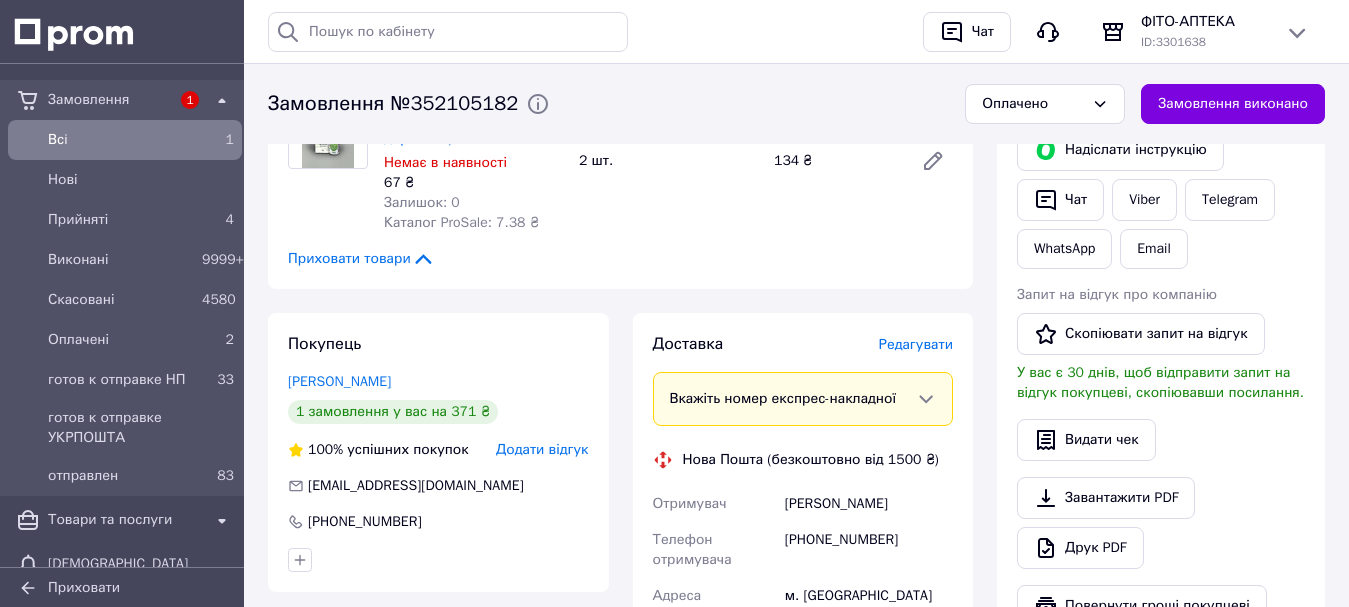 scroll, scrollTop: 1000, scrollLeft: 0, axis: vertical 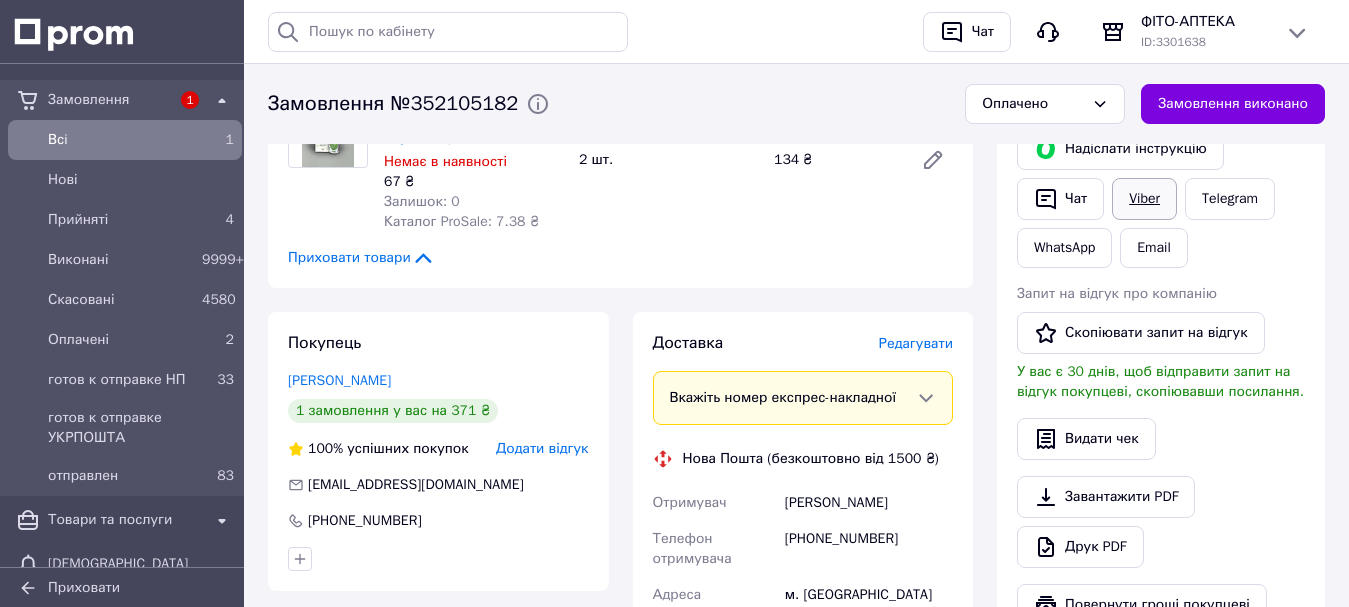 click on "Viber" at bounding box center (1144, 199) 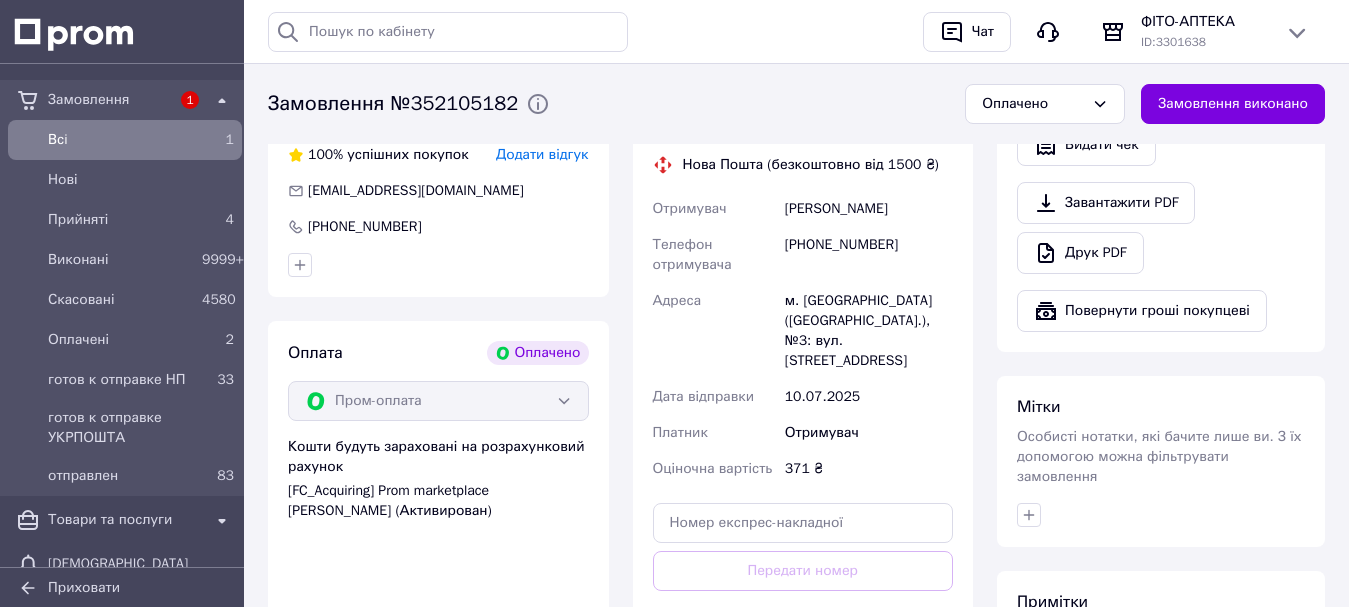 scroll, scrollTop: 1300, scrollLeft: 0, axis: vertical 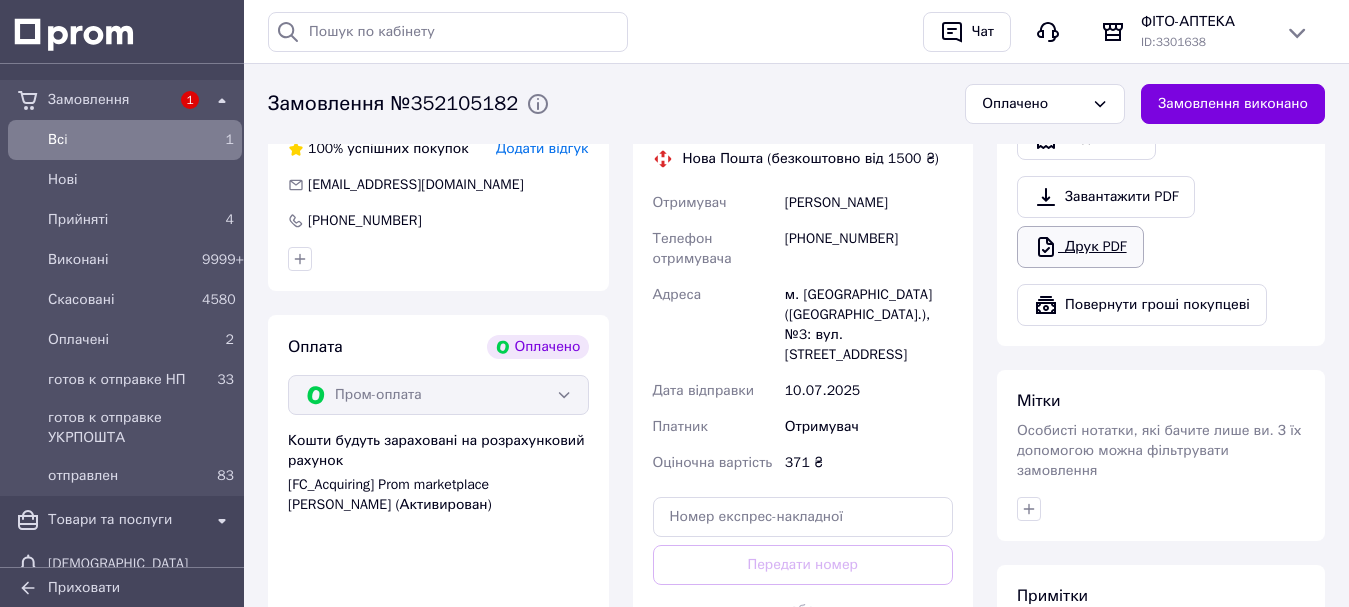 click on "Друк PDF" at bounding box center (1080, 247) 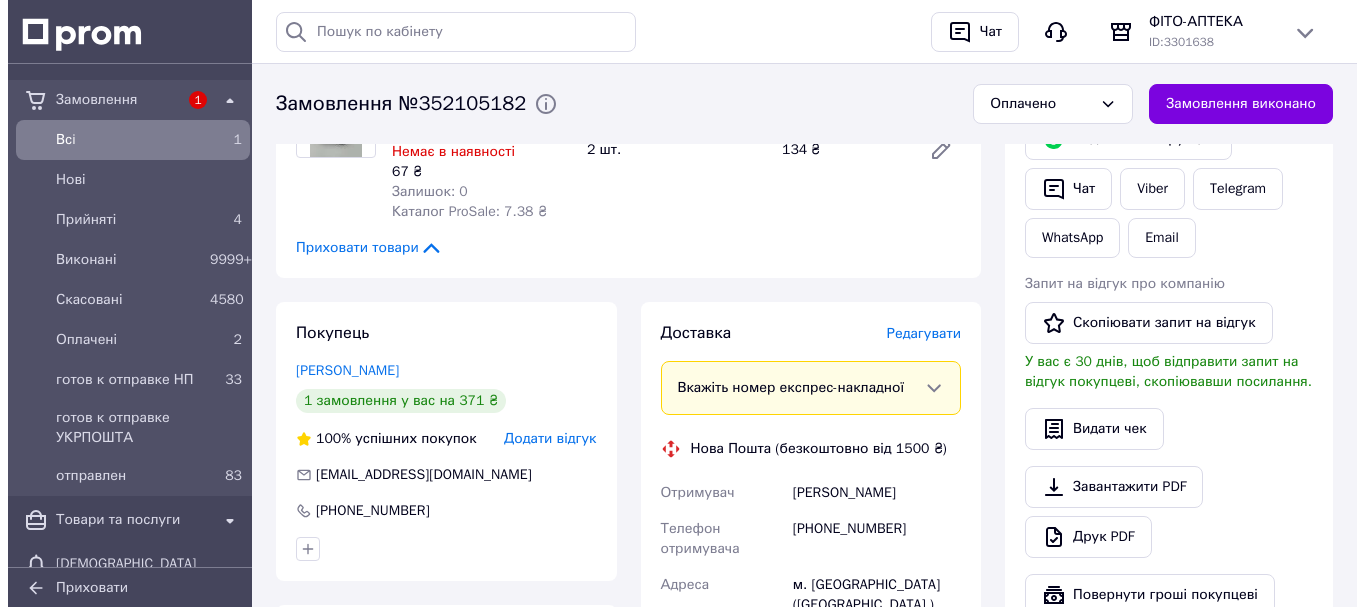 scroll, scrollTop: 1000, scrollLeft: 0, axis: vertical 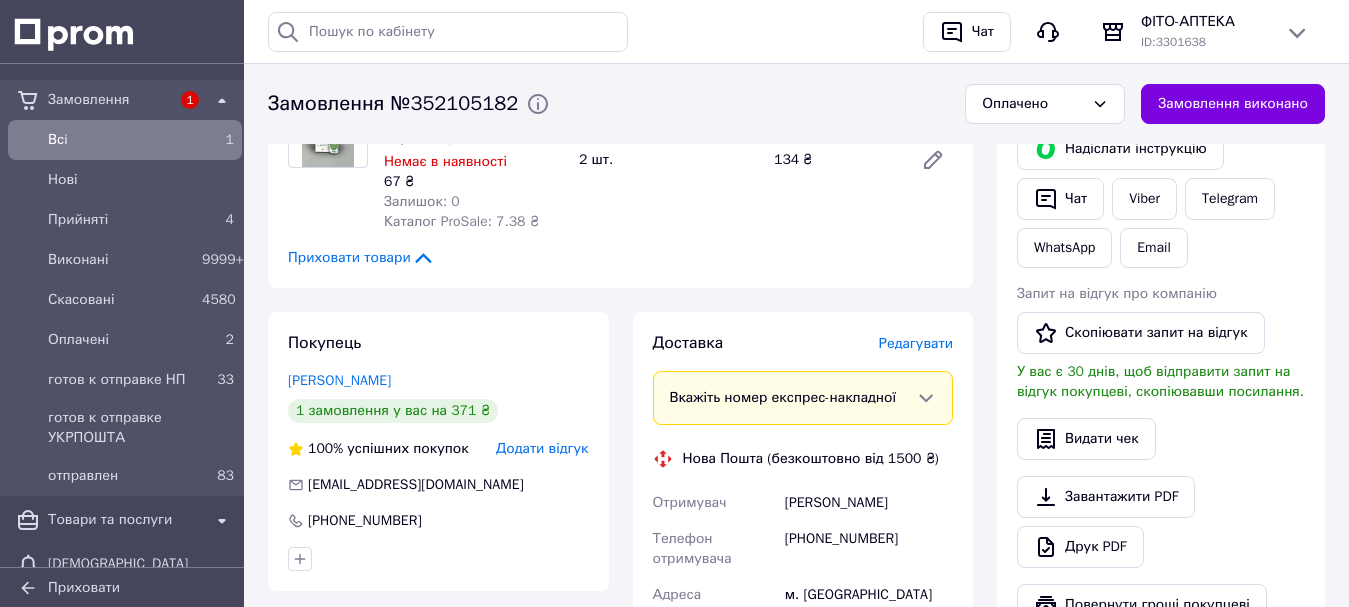 click on "Редагувати" at bounding box center [916, 343] 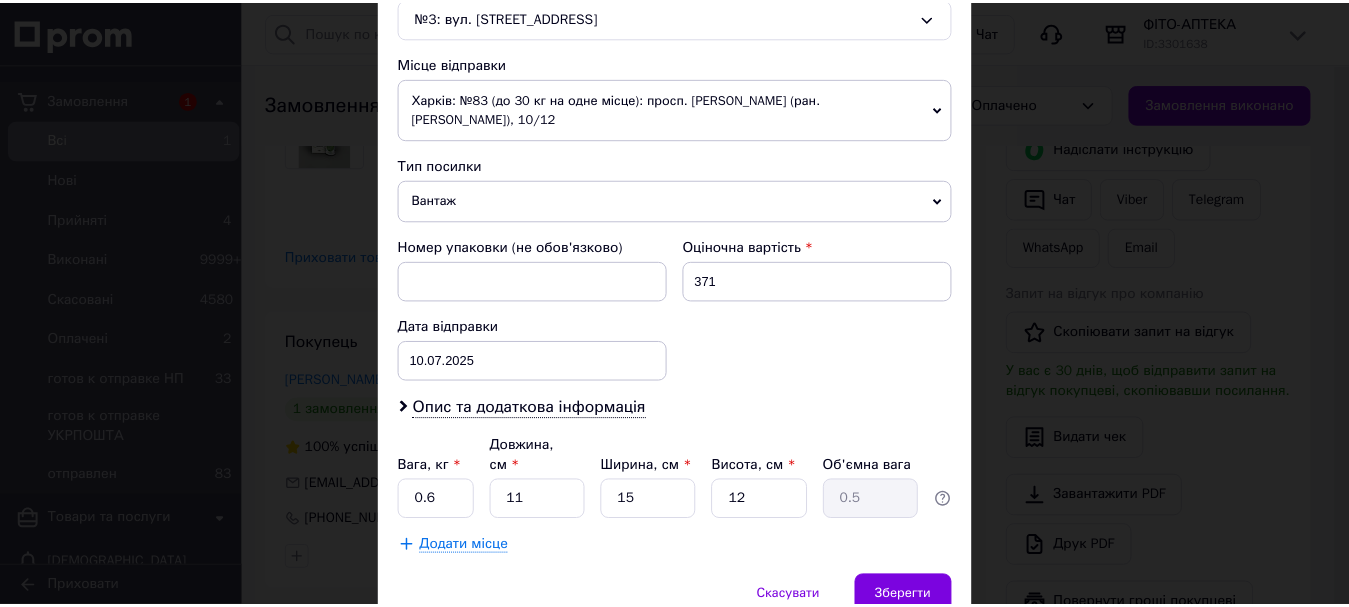 scroll, scrollTop: 741, scrollLeft: 0, axis: vertical 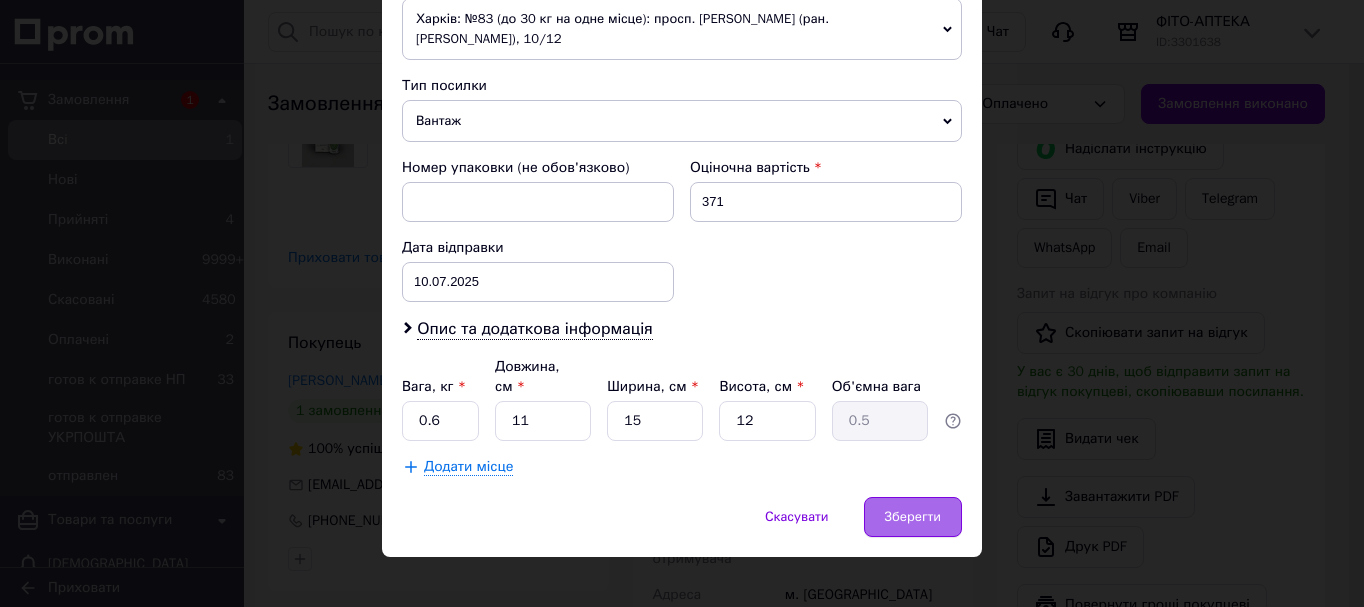 click on "Зберегти" at bounding box center (913, 517) 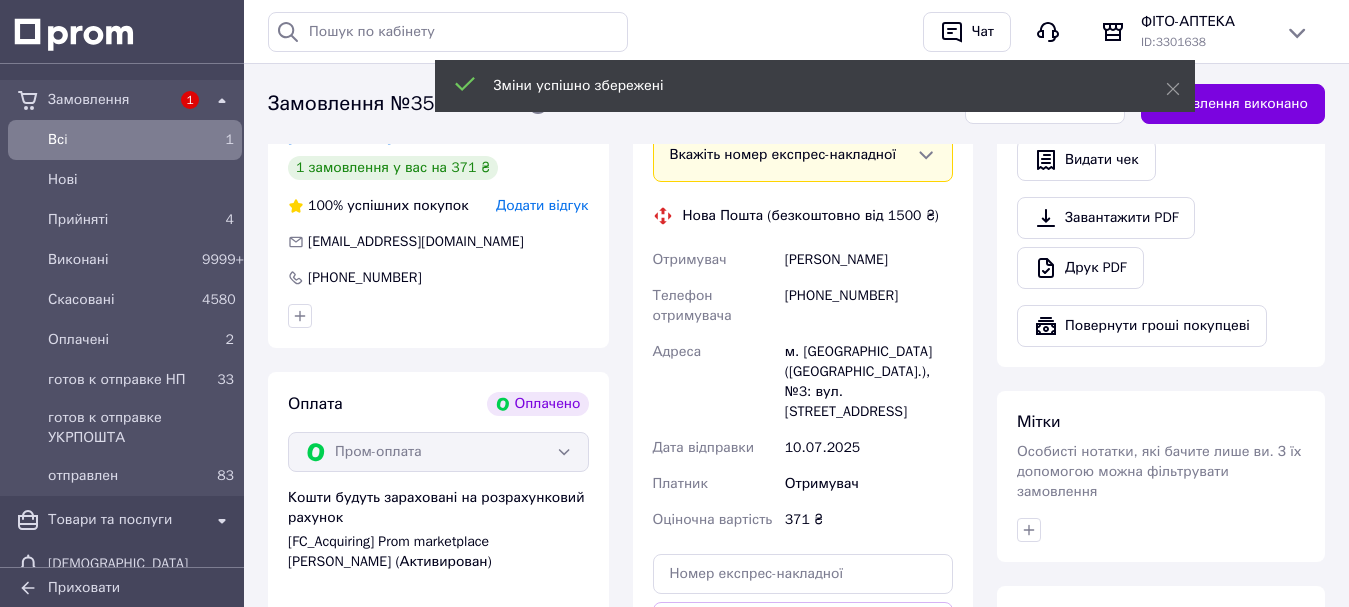 scroll, scrollTop: 1500, scrollLeft: 0, axis: vertical 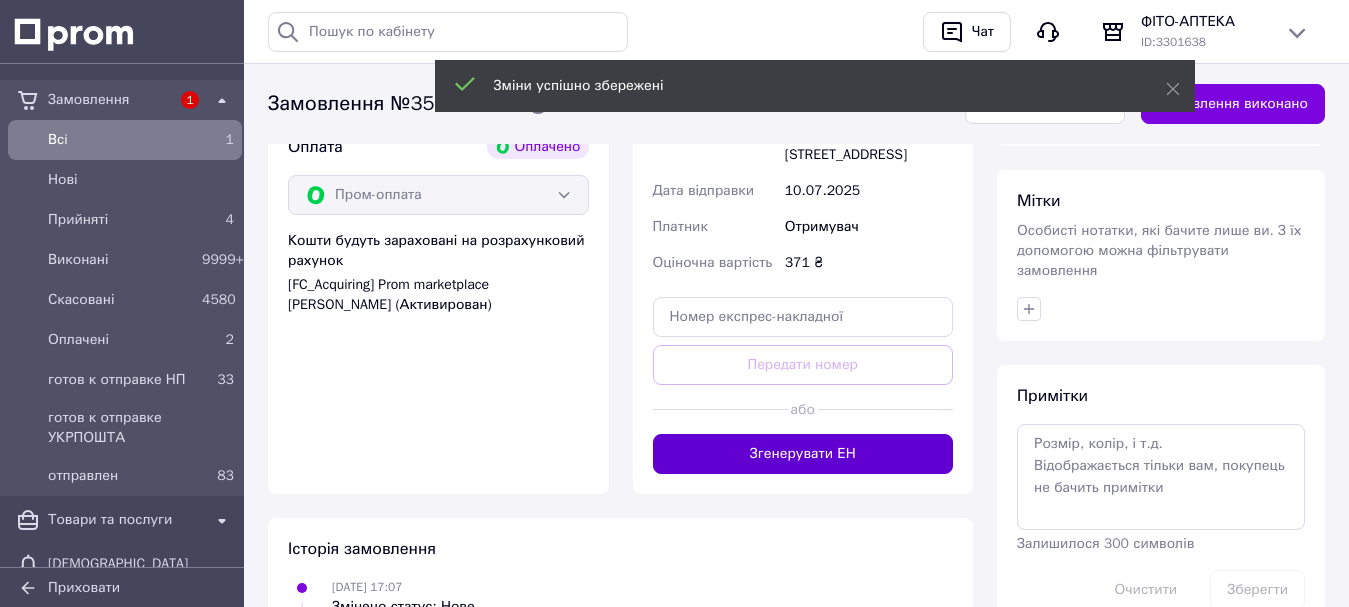 click on "Згенерувати ЕН" at bounding box center (803, 454) 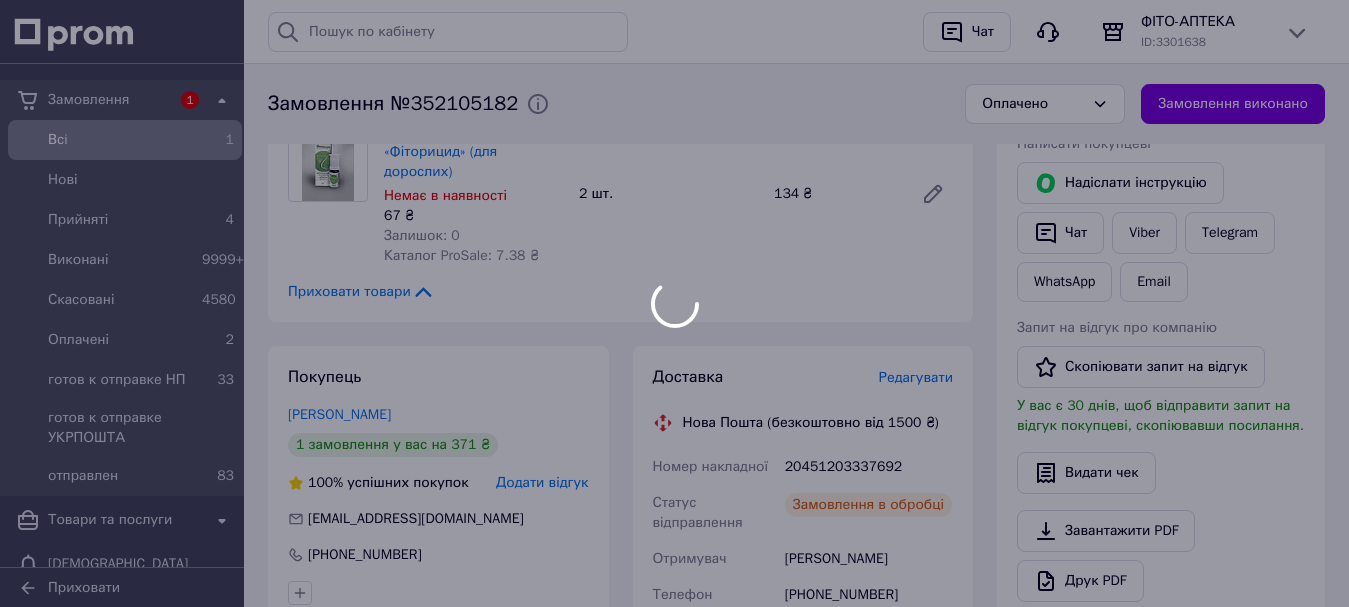 scroll, scrollTop: 1000, scrollLeft: 0, axis: vertical 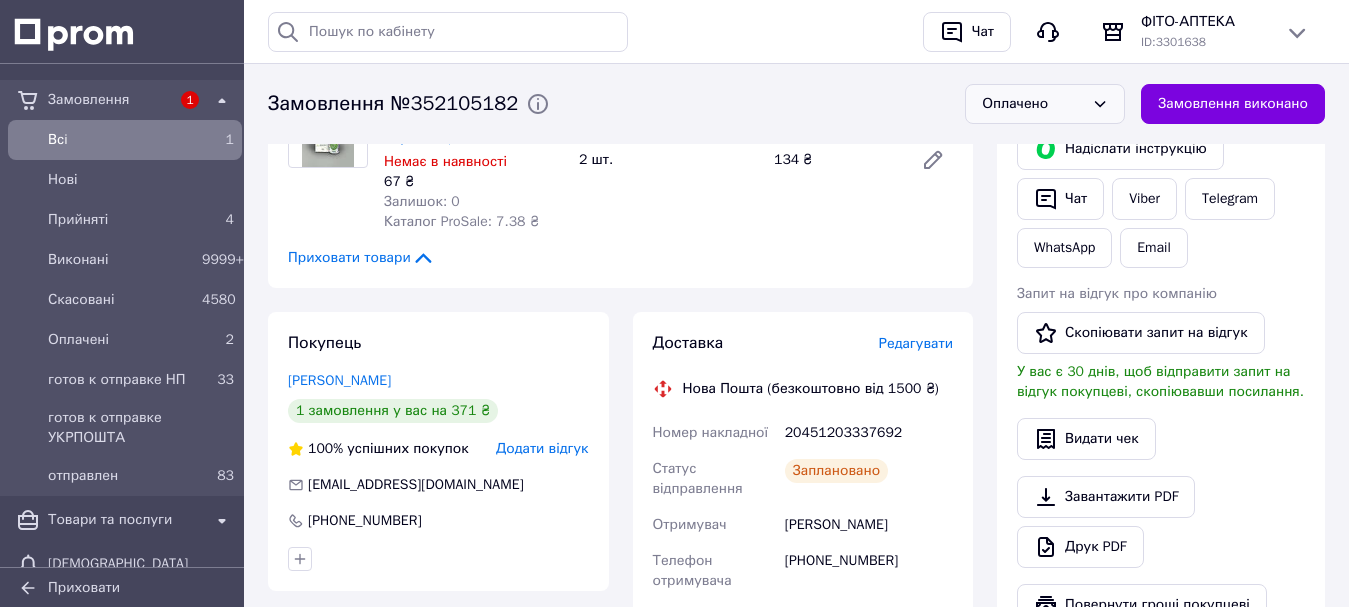 click on "Оплачено" at bounding box center [1045, 104] 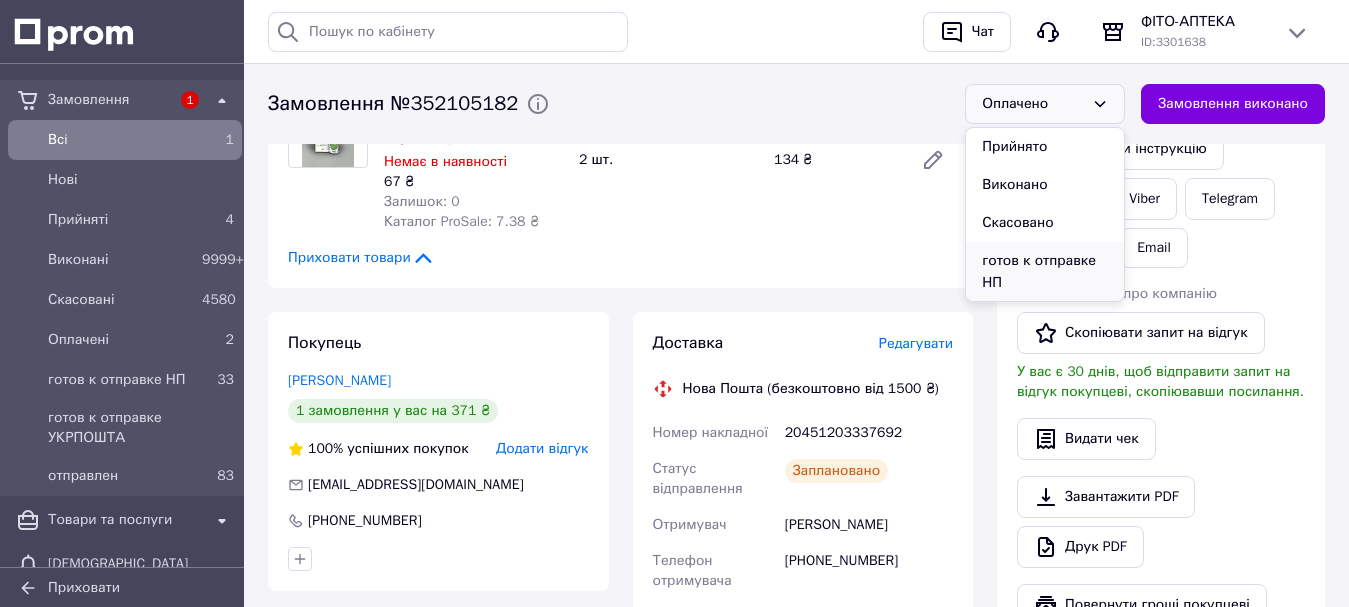click on "готов к отправке НП" at bounding box center (1045, 272) 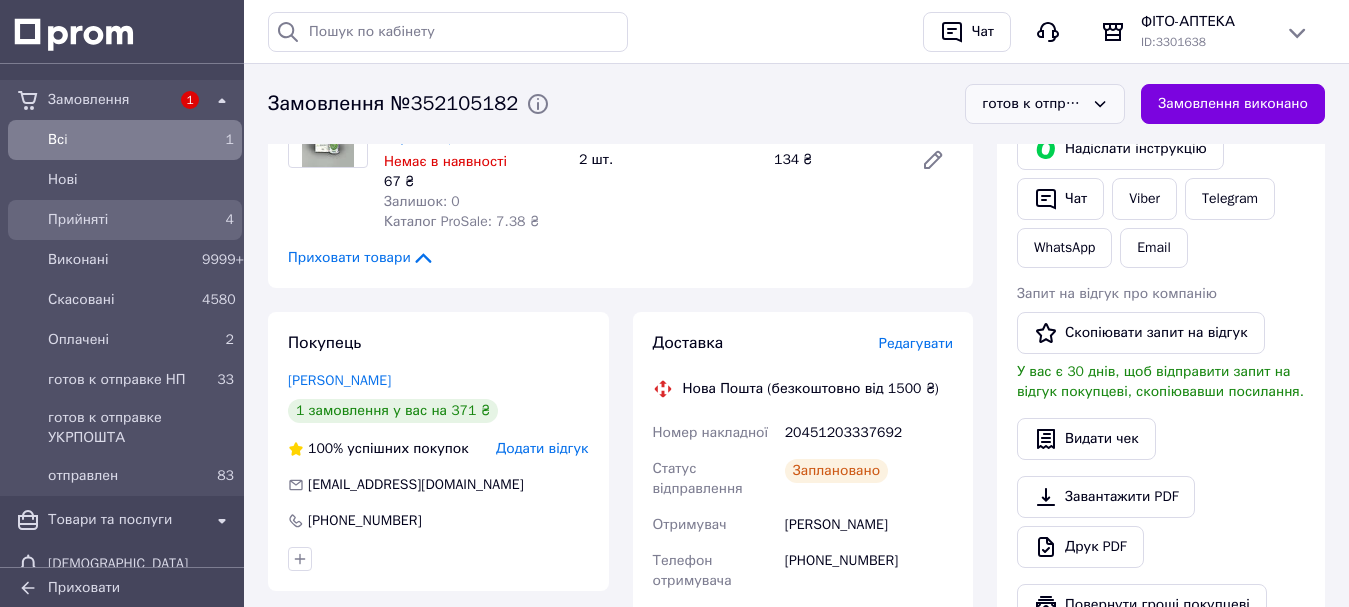 click on "Прийняті" at bounding box center (121, 220) 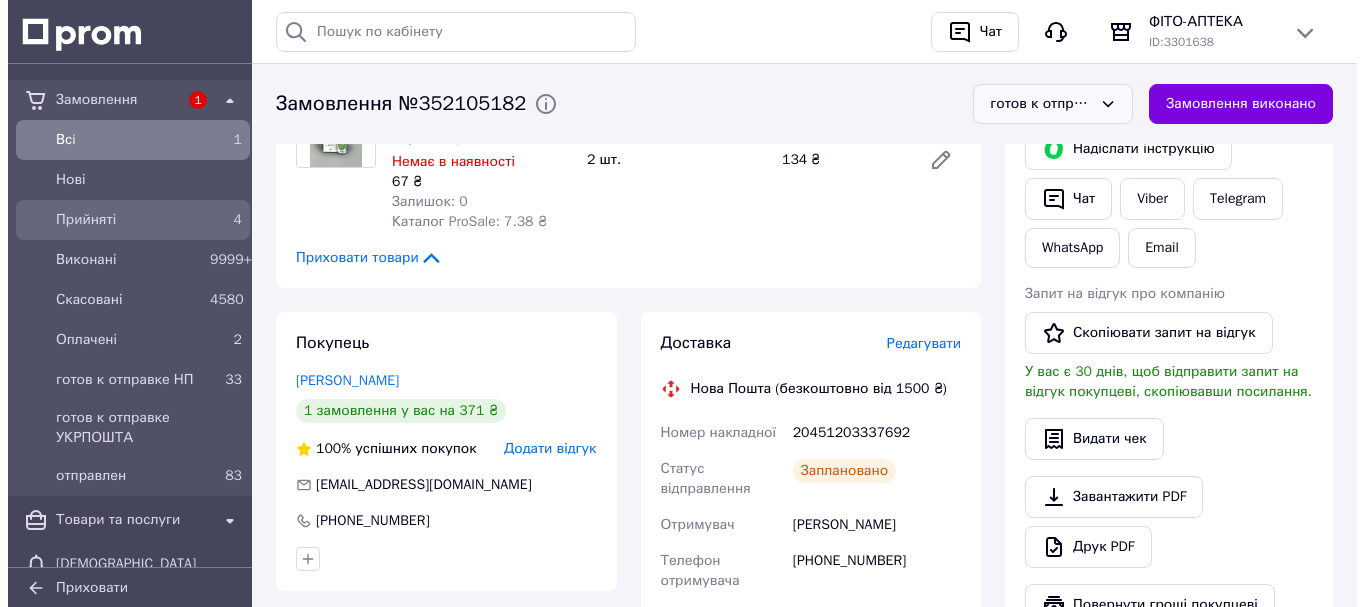 scroll, scrollTop: 0, scrollLeft: 0, axis: both 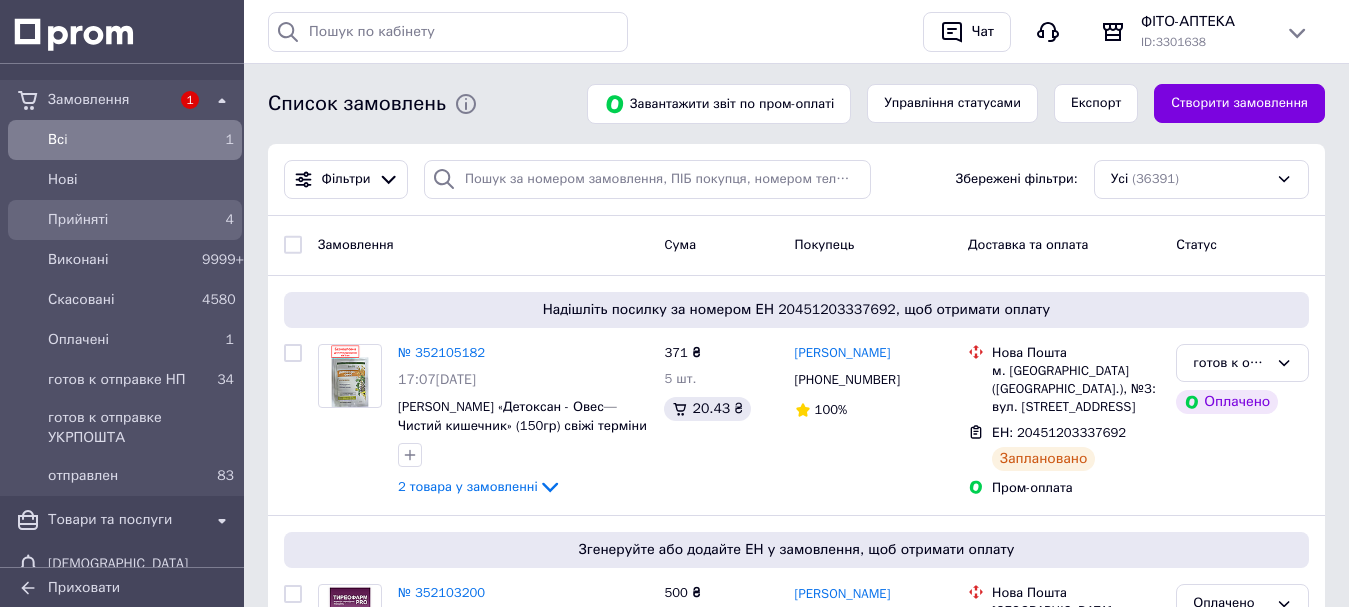 click on "Прийняті" at bounding box center (121, 220) 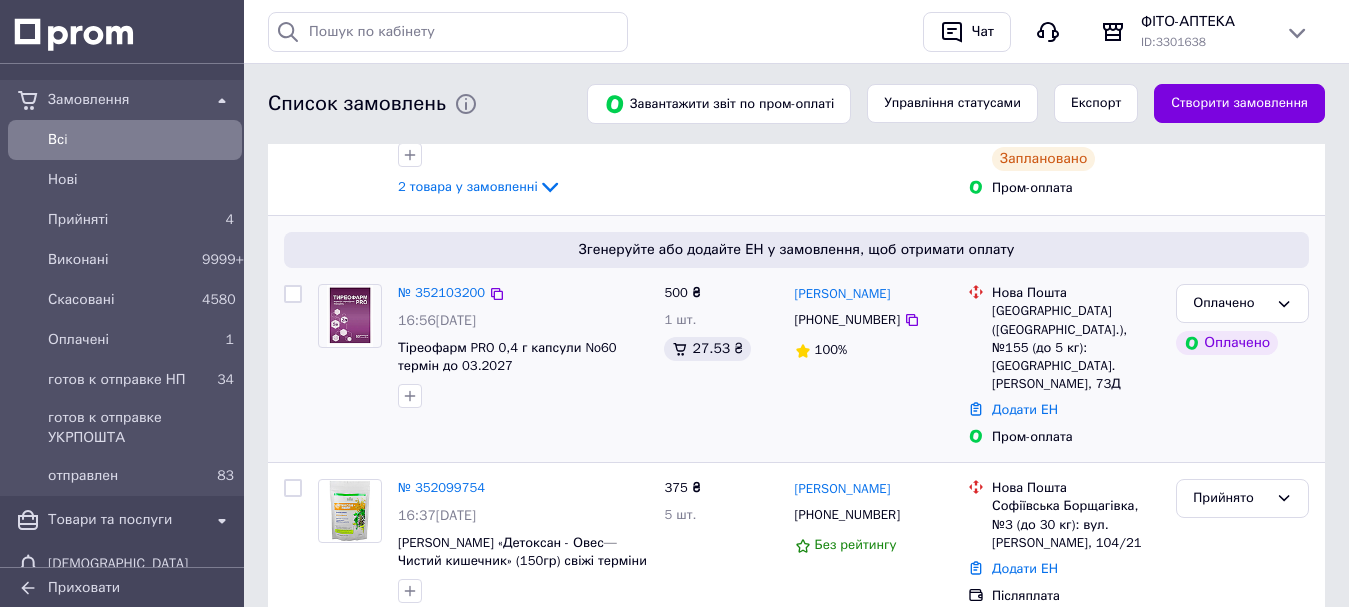scroll, scrollTop: 400, scrollLeft: 0, axis: vertical 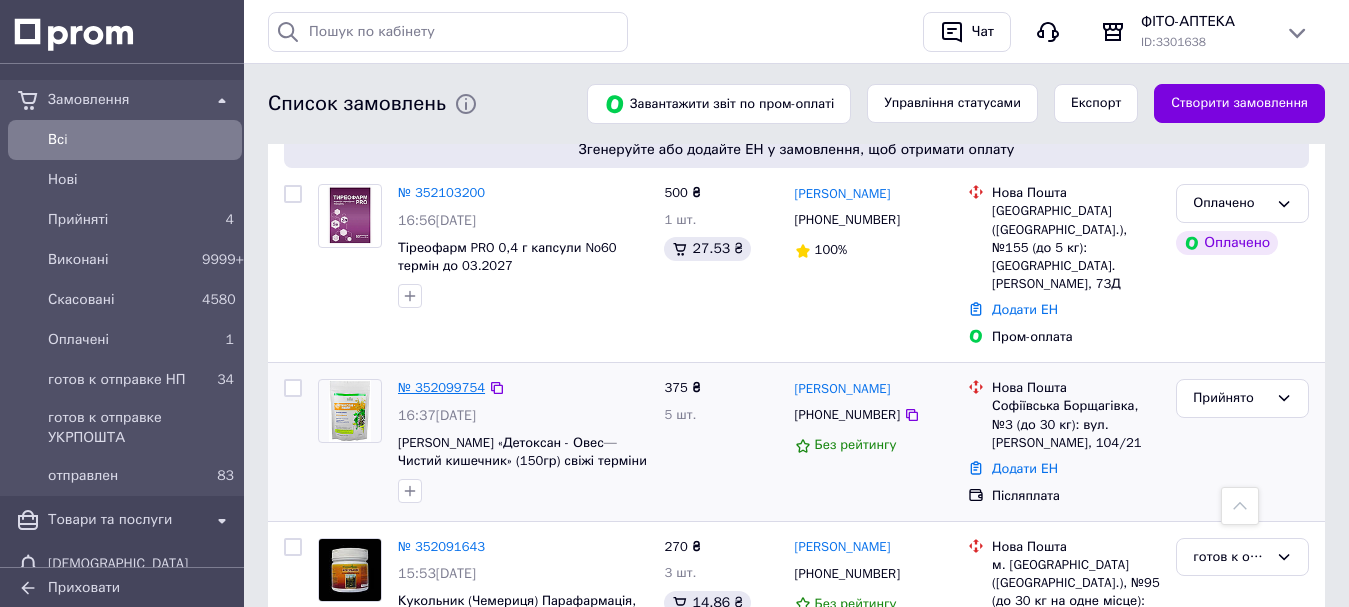 click on "№ 352099754" at bounding box center [441, 387] 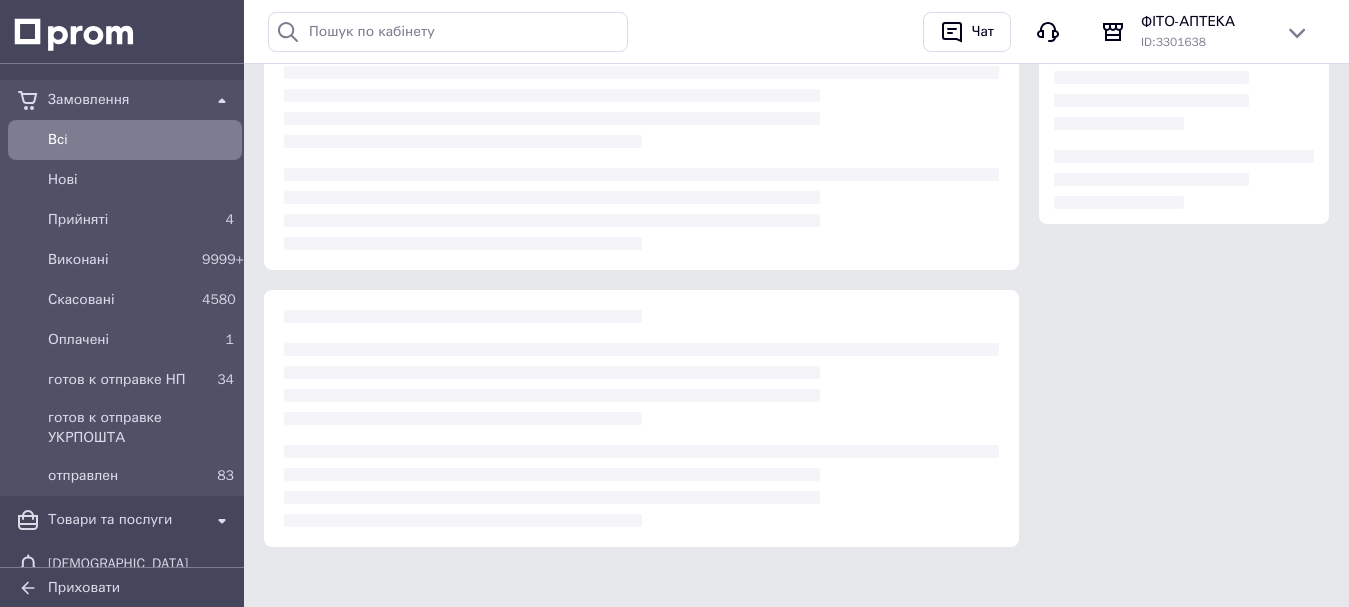 scroll, scrollTop: 0, scrollLeft: 0, axis: both 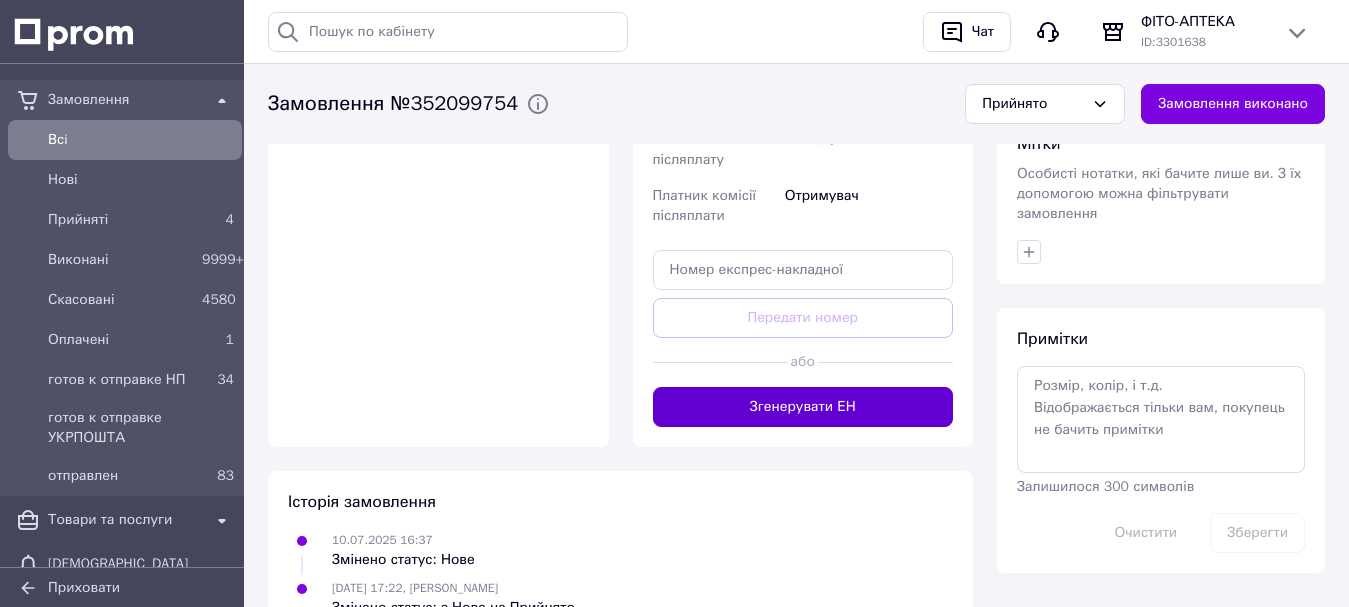 click on "Згенерувати ЕН" at bounding box center (803, 407) 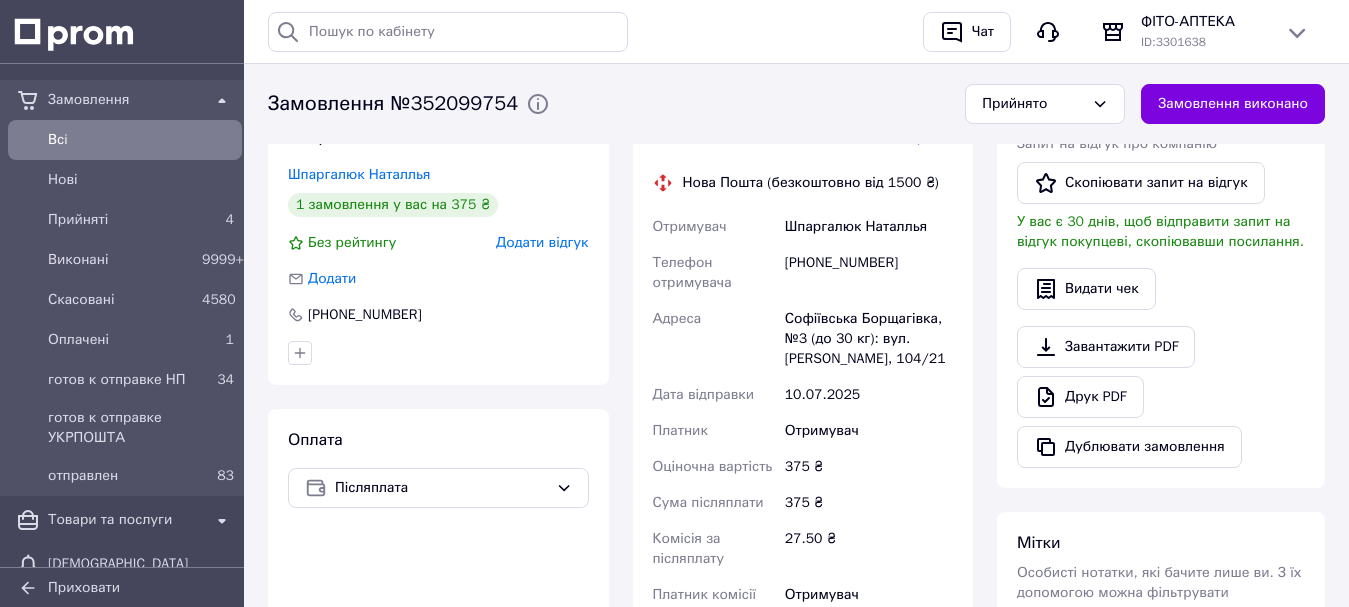 scroll, scrollTop: 400, scrollLeft: 0, axis: vertical 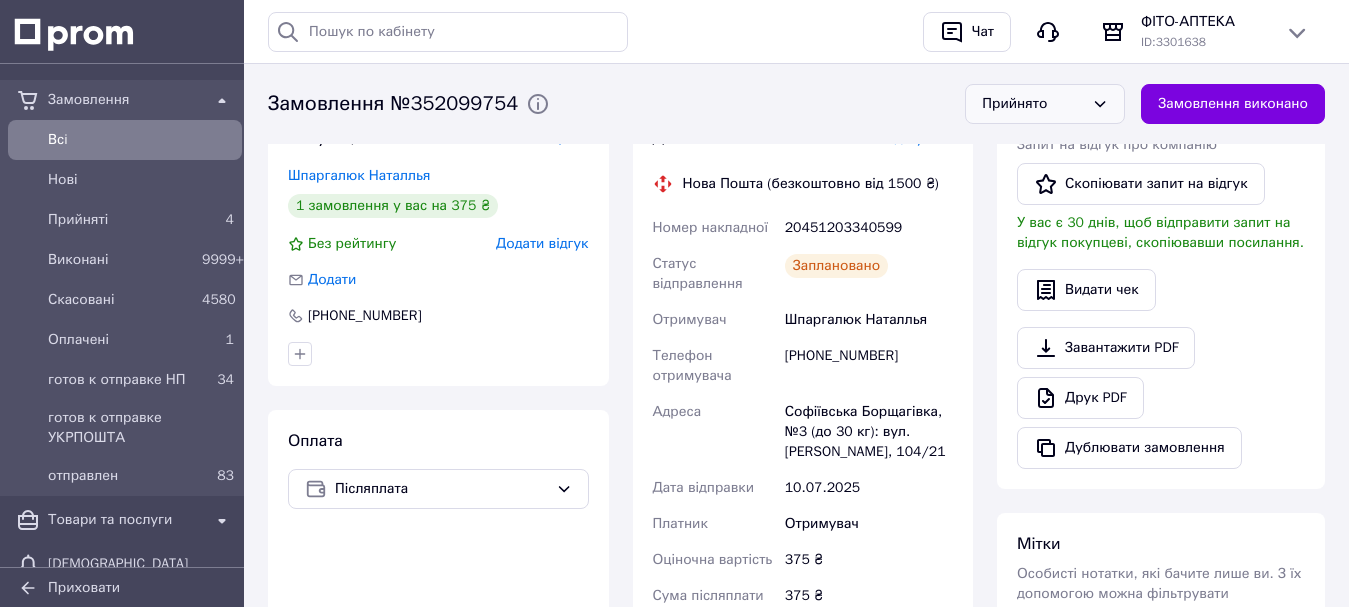 click on "Прийнято" at bounding box center [1045, 104] 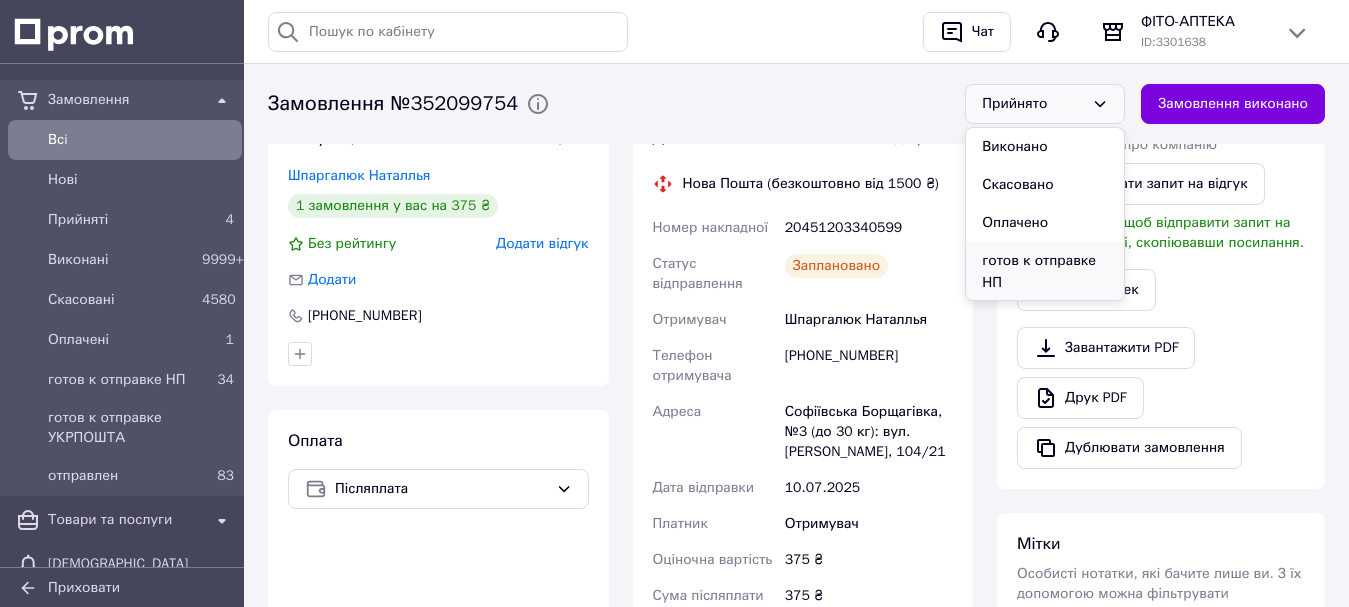 click on "готов к отправке НП" at bounding box center [1045, 272] 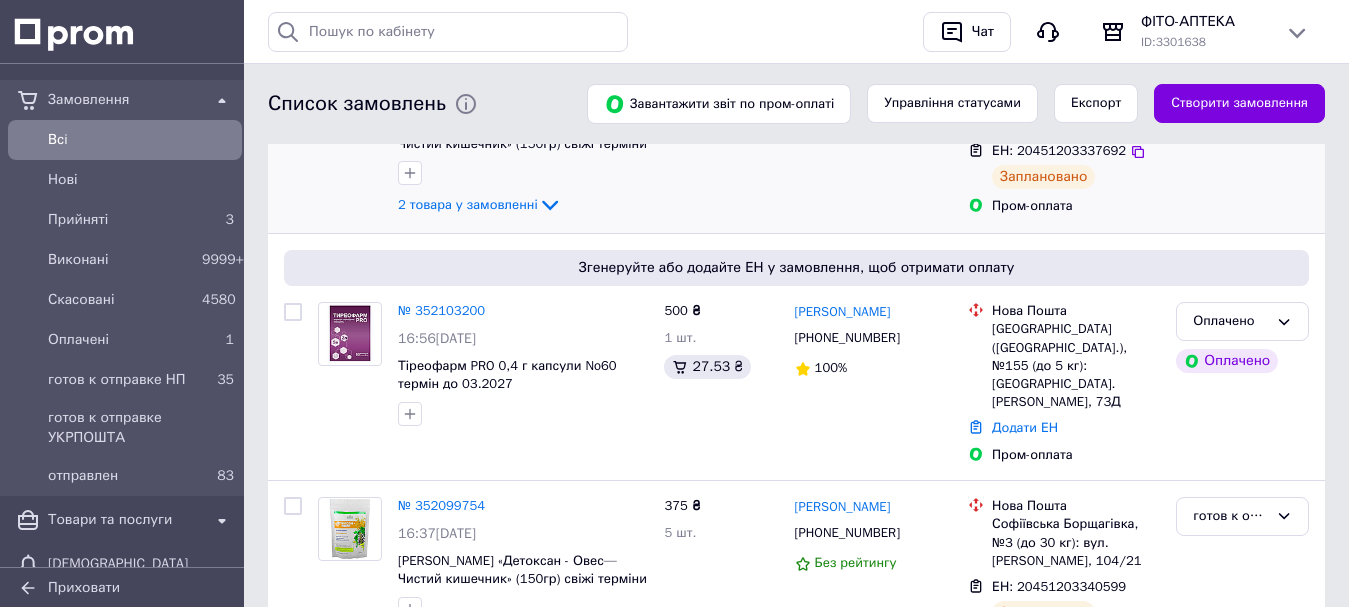 scroll, scrollTop: 300, scrollLeft: 0, axis: vertical 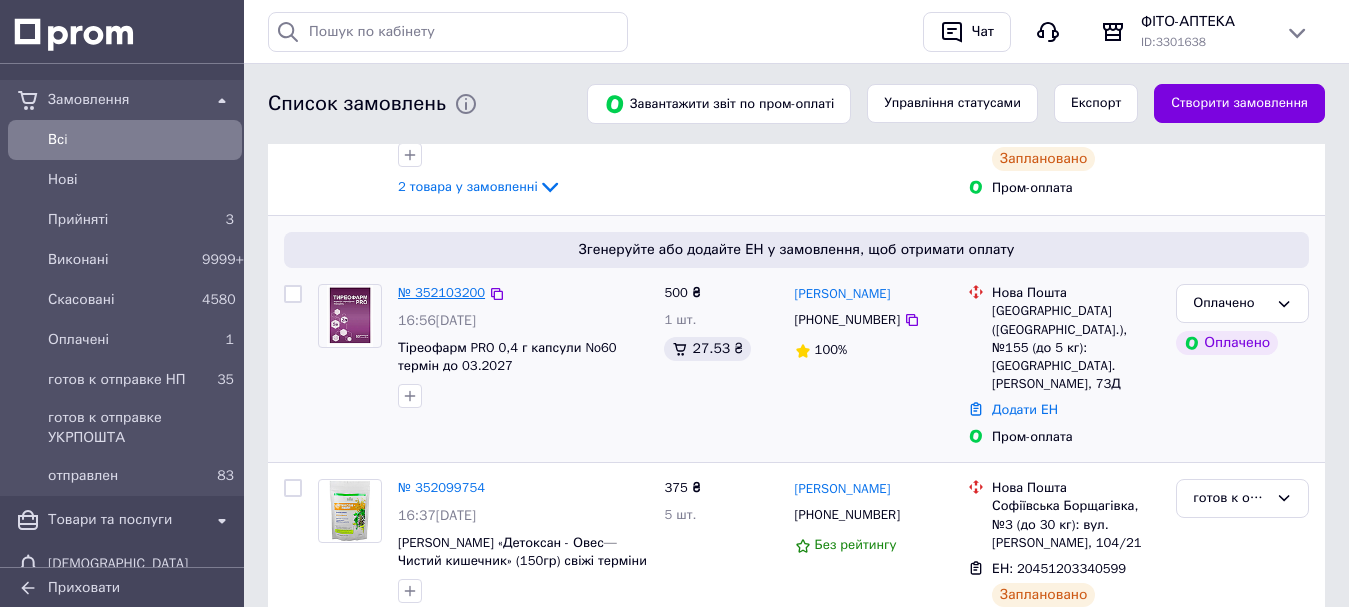 click on "№ 352103200" at bounding box center (441, 292) 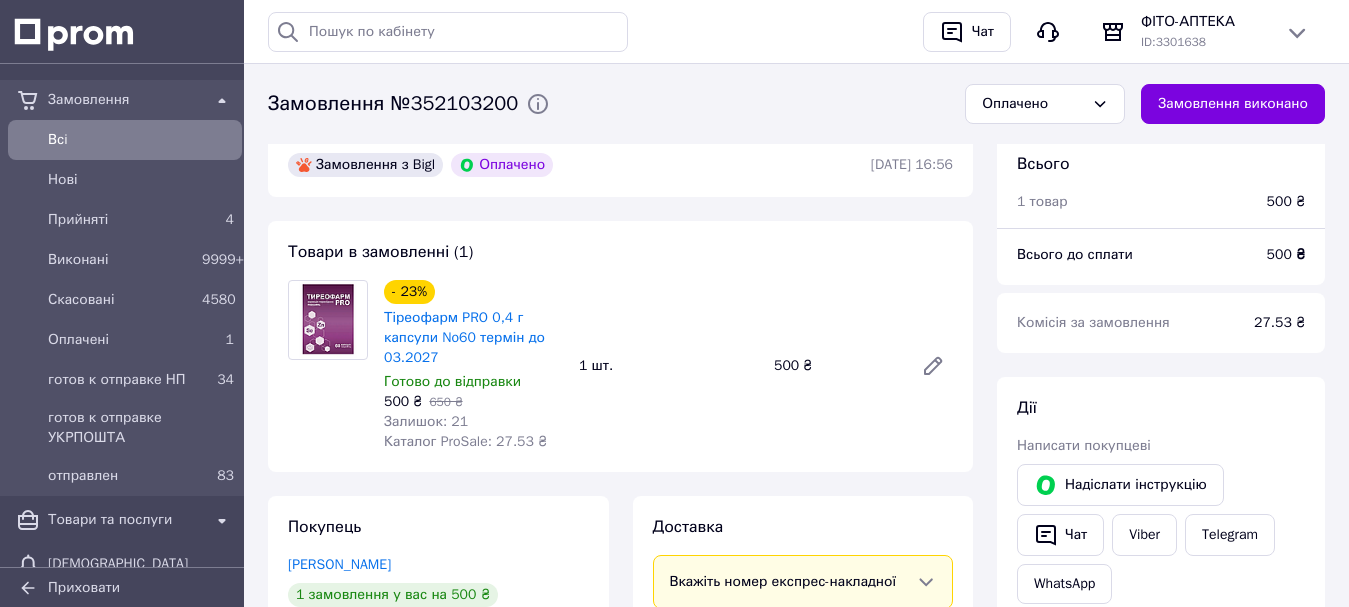 scroll, scrollTop: 800, scrollLeft: 0, axis: vertical 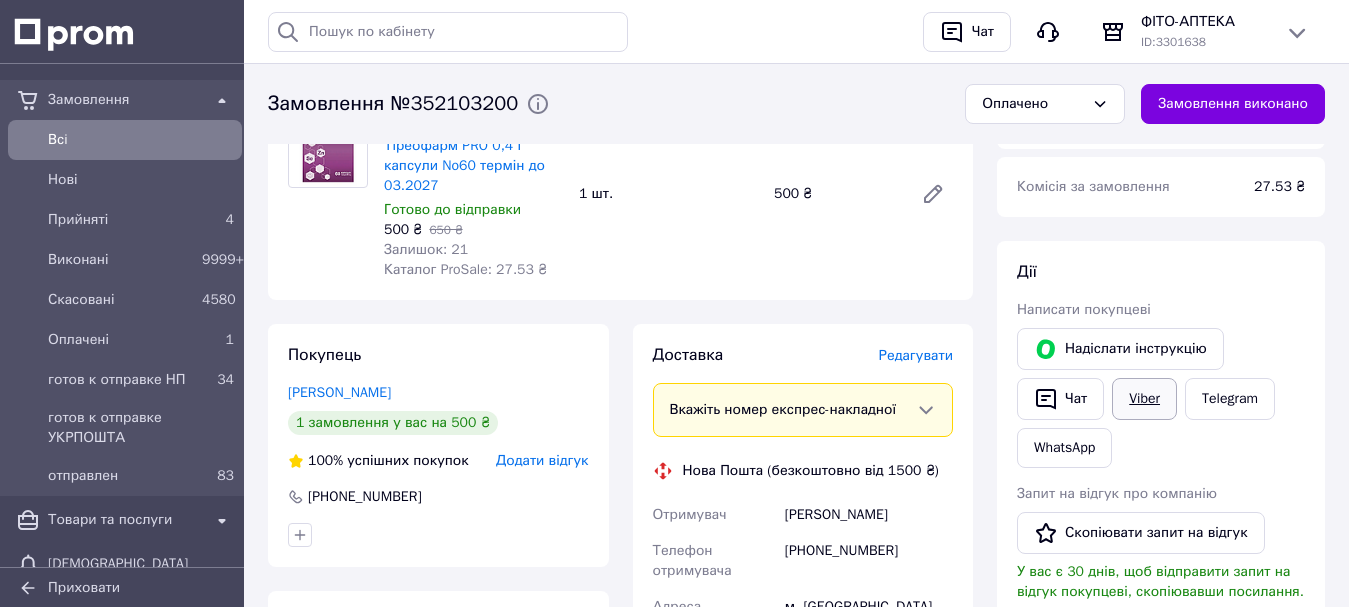click on "Viber" at bounding box center [1144, 399] 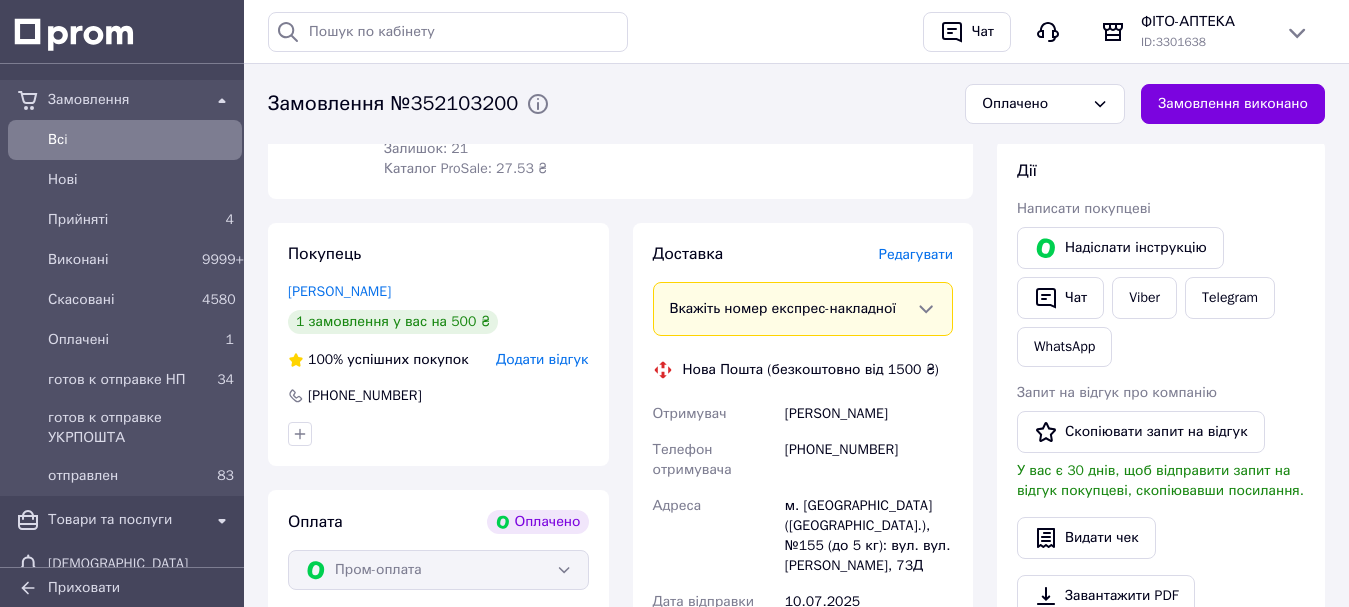scroll, scrollTop: 1100, scrollLeft: 0, axis: vertical 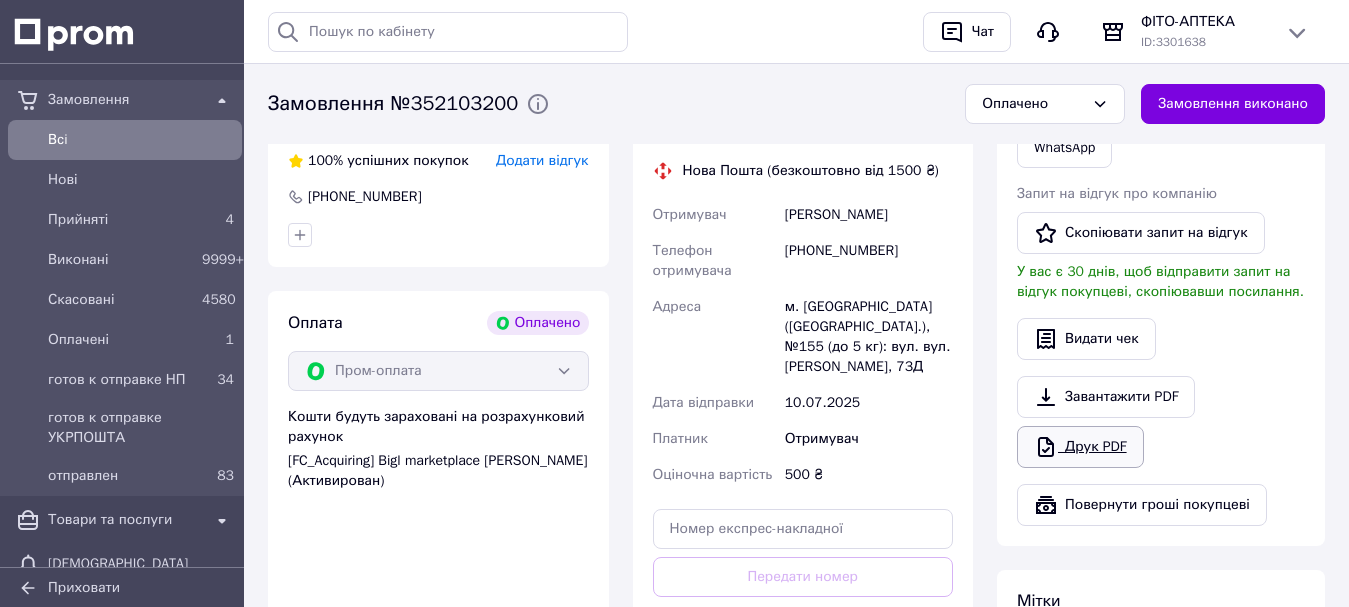 click on "Друк PDF" at bounding box center [1080, 447] 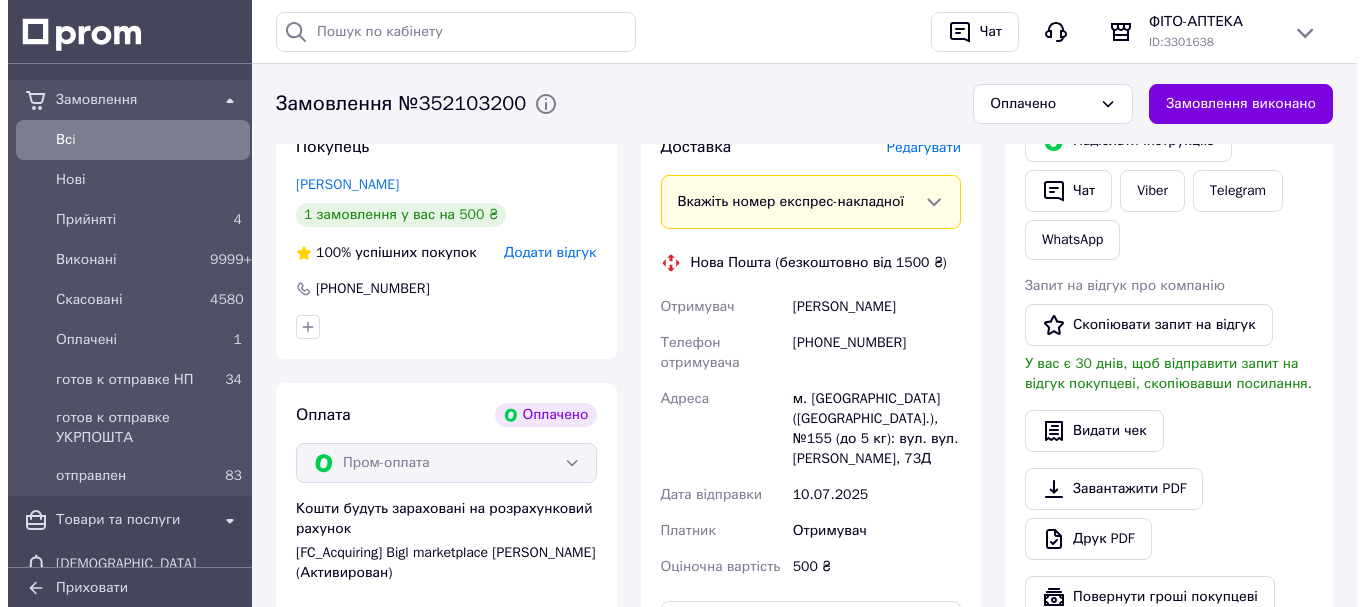scroll, scrollTop: 900, scrollLeft: 0, axis: vertical 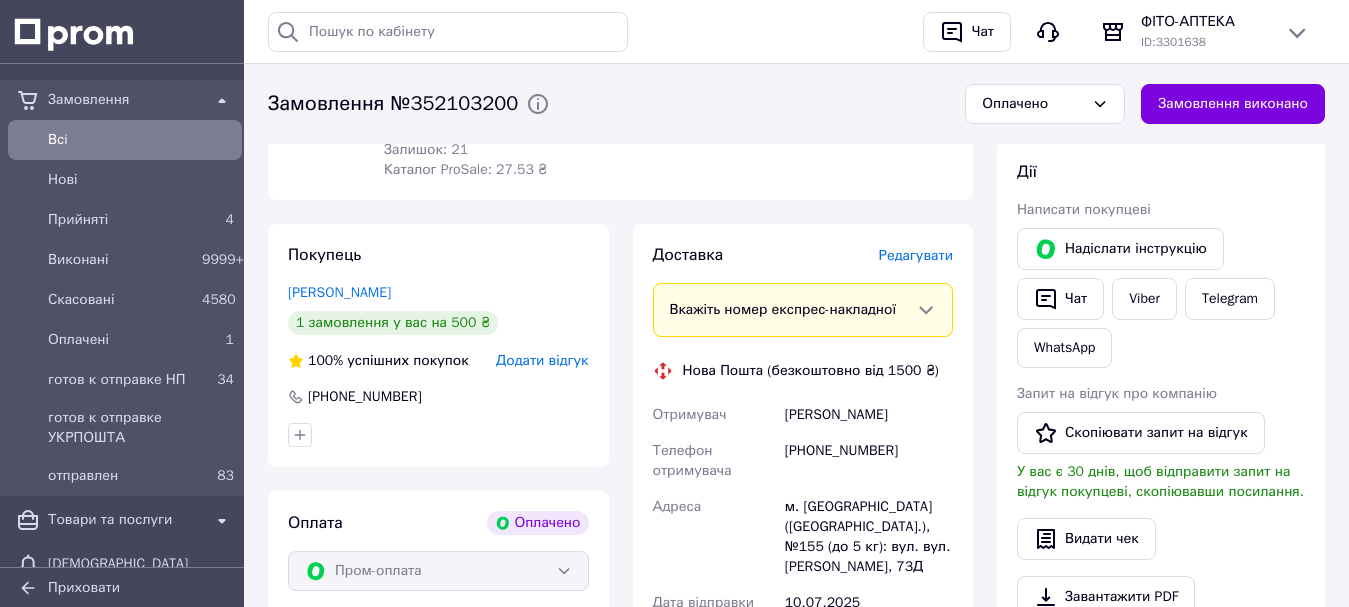 click on "Редагувати" at bounding box center (916, 255) 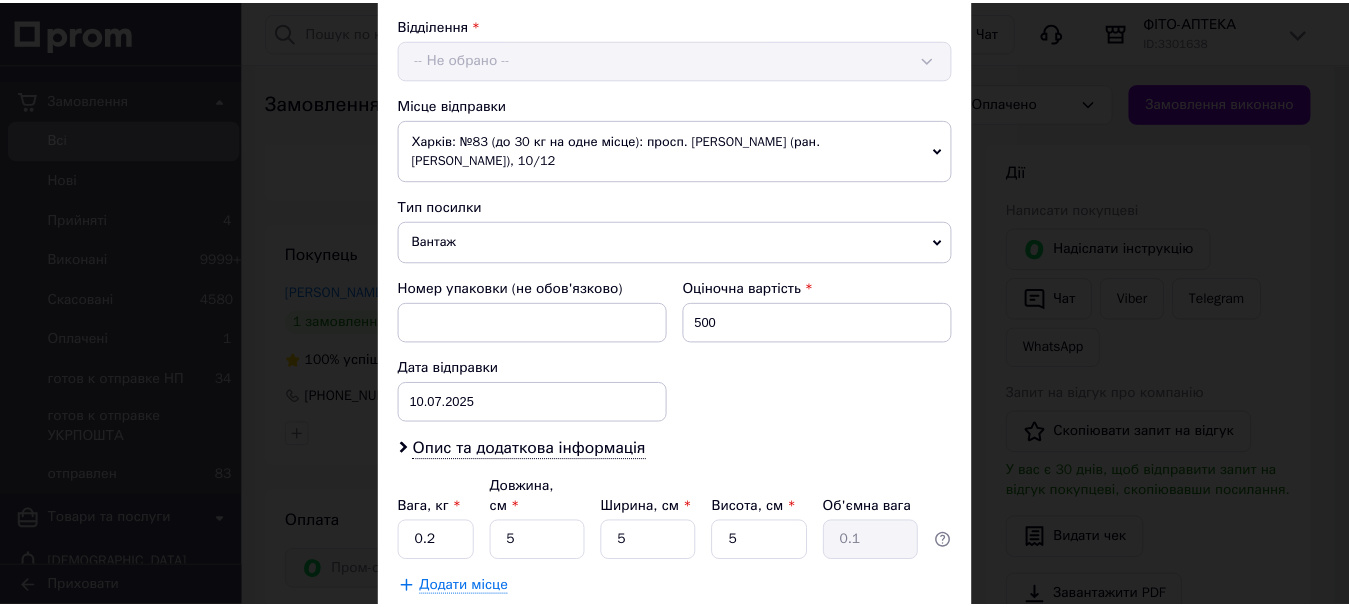 scroll, scrollTop: 741, scrollLeft: 0, axis: vertical 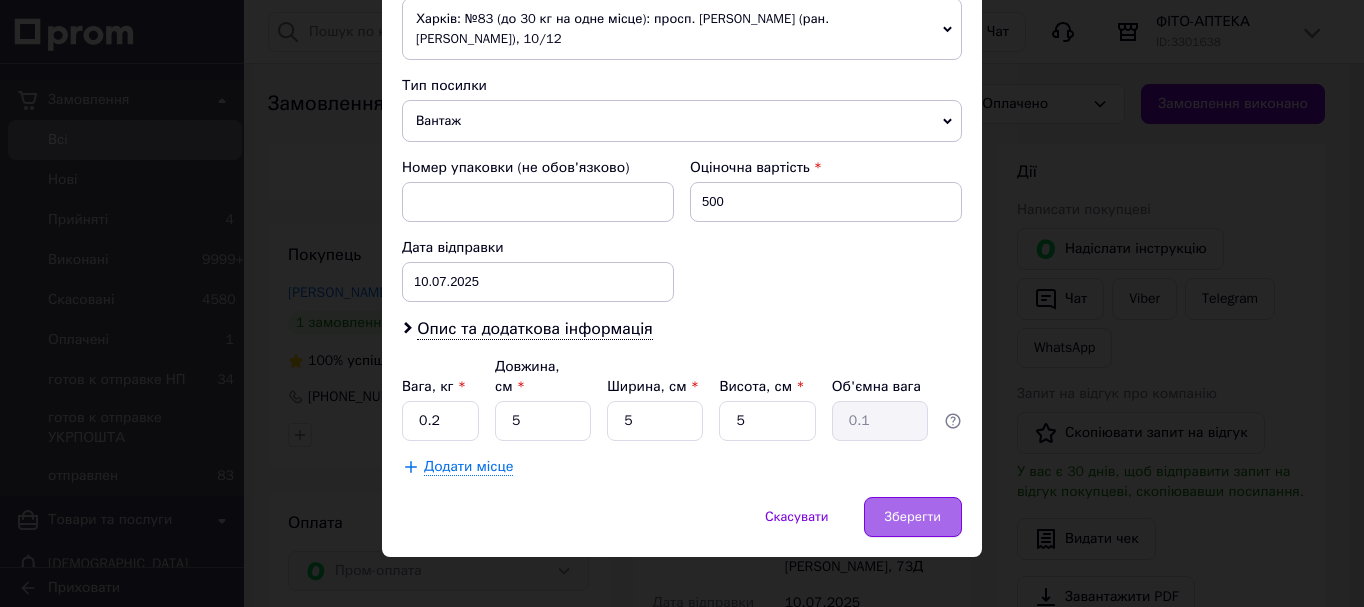 click on "Зберегти" at bounding box center (913, 517) 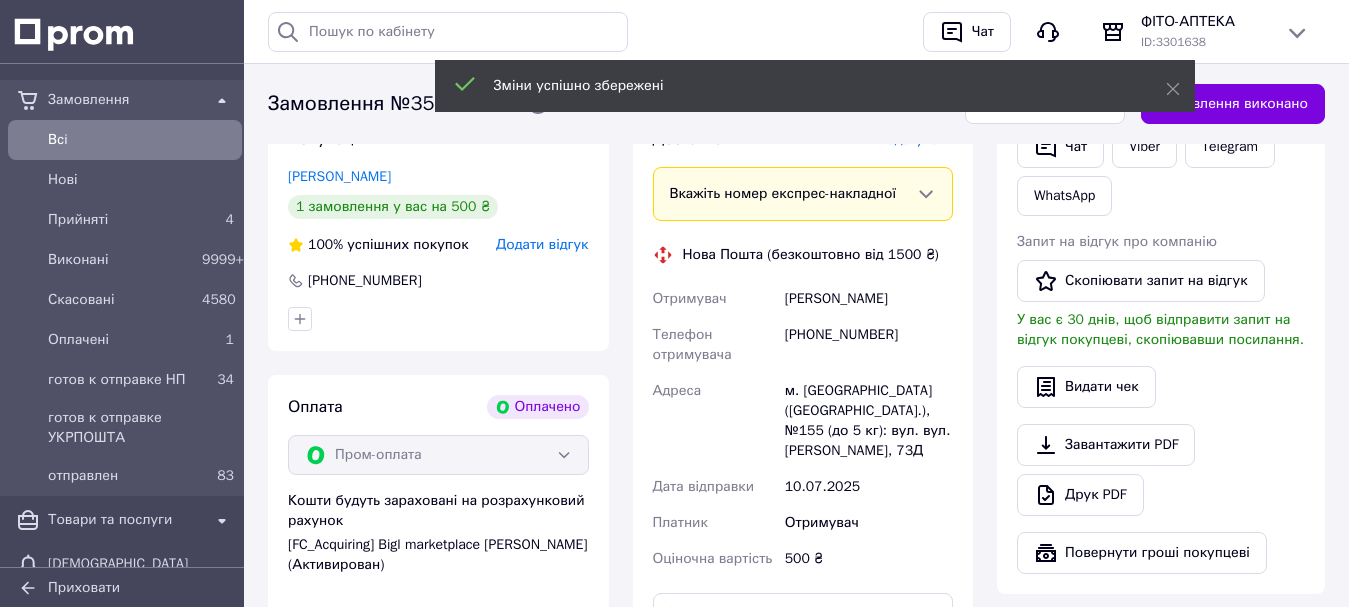 scroll, scrollTop: 1300, scrollLeft: 0, axis: vertical 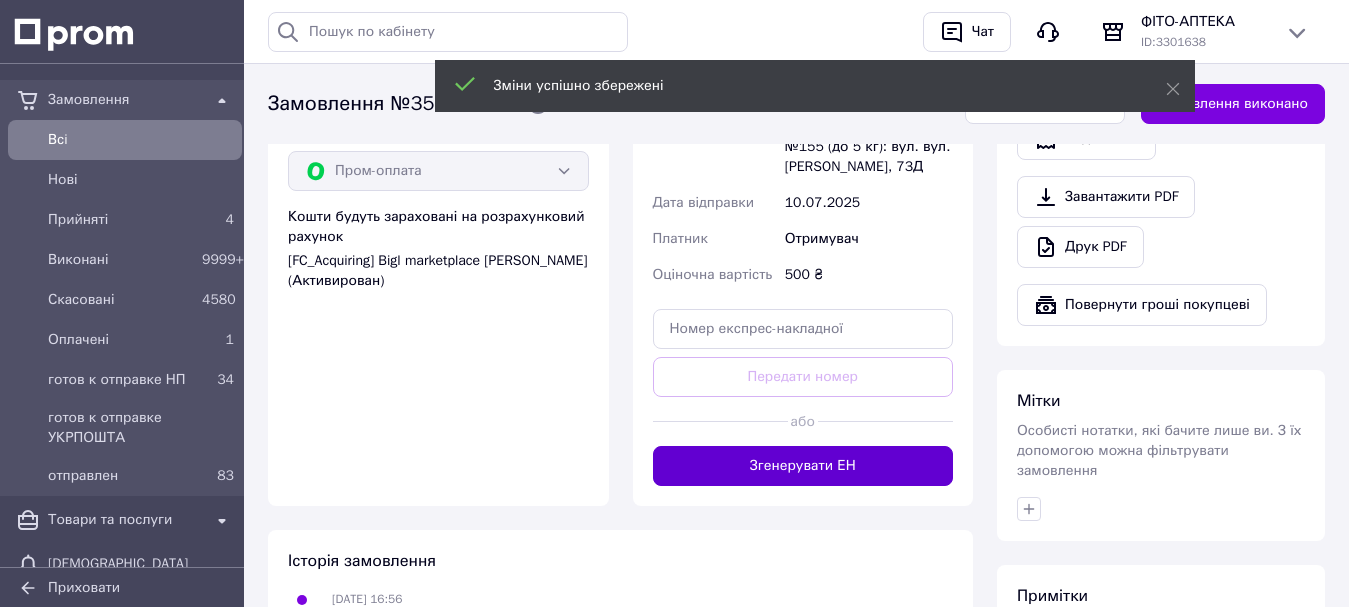 click on "Згенерувати ЕН" at bounding box center (803, 466) 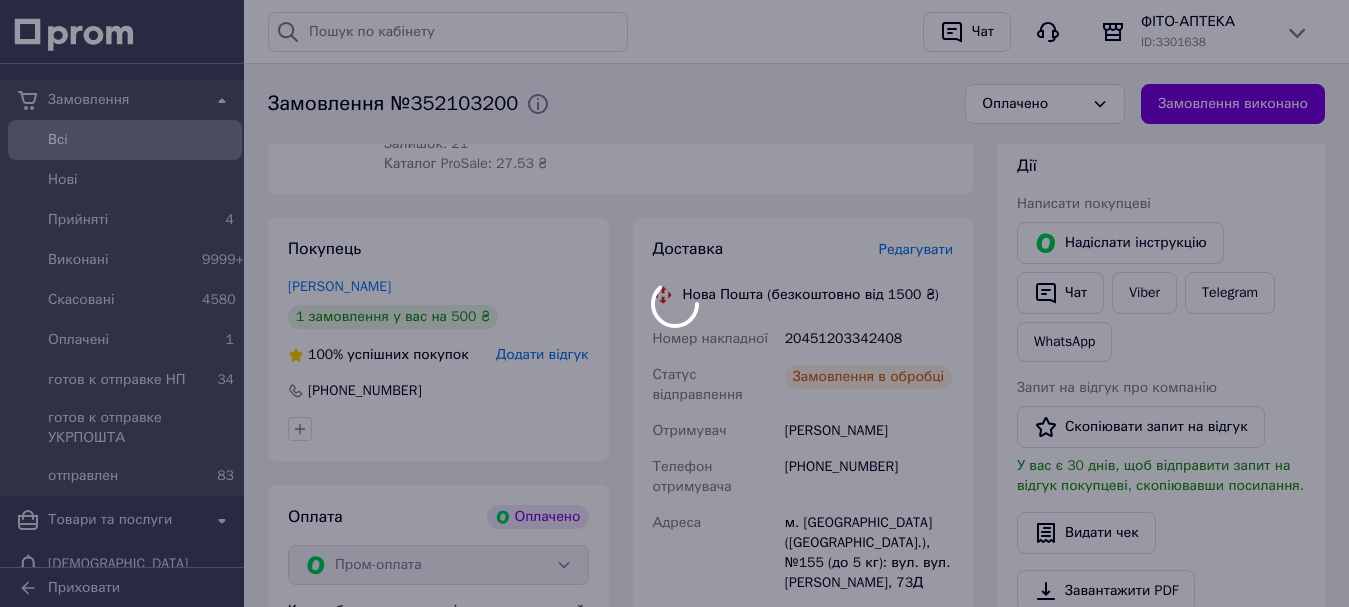 scroll, scrollTop: 900, scrollLeft: 0, axis: vertical 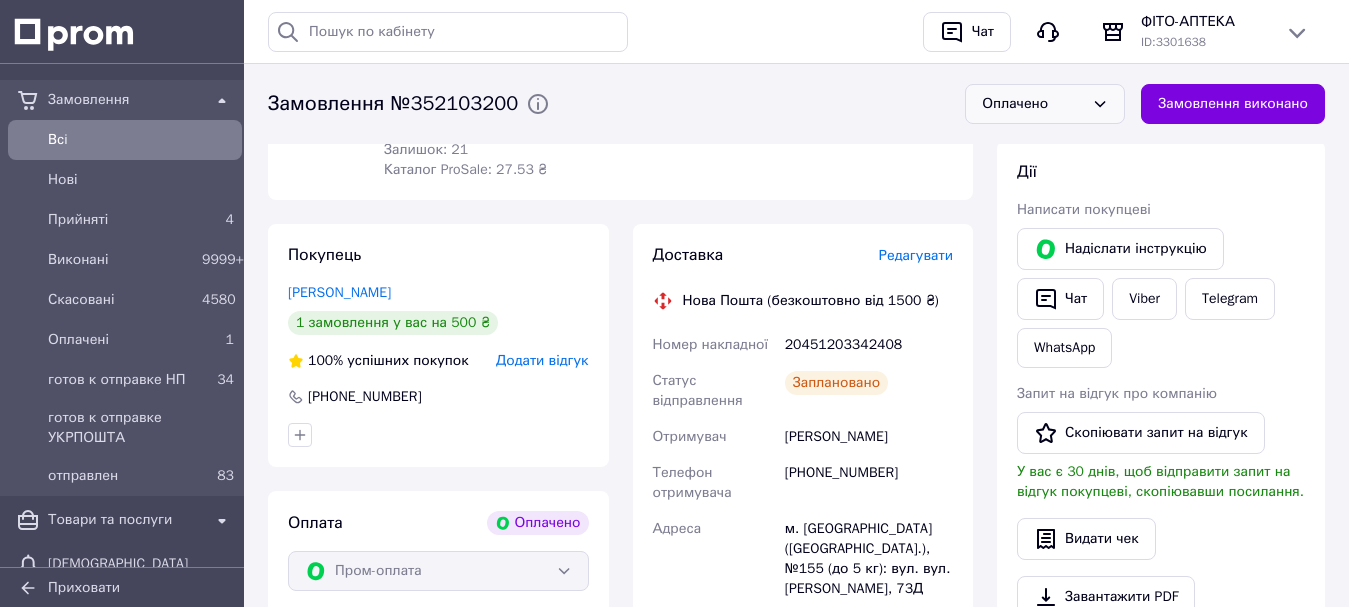 click on "Оплачено" at bounding box center (1033, 104) 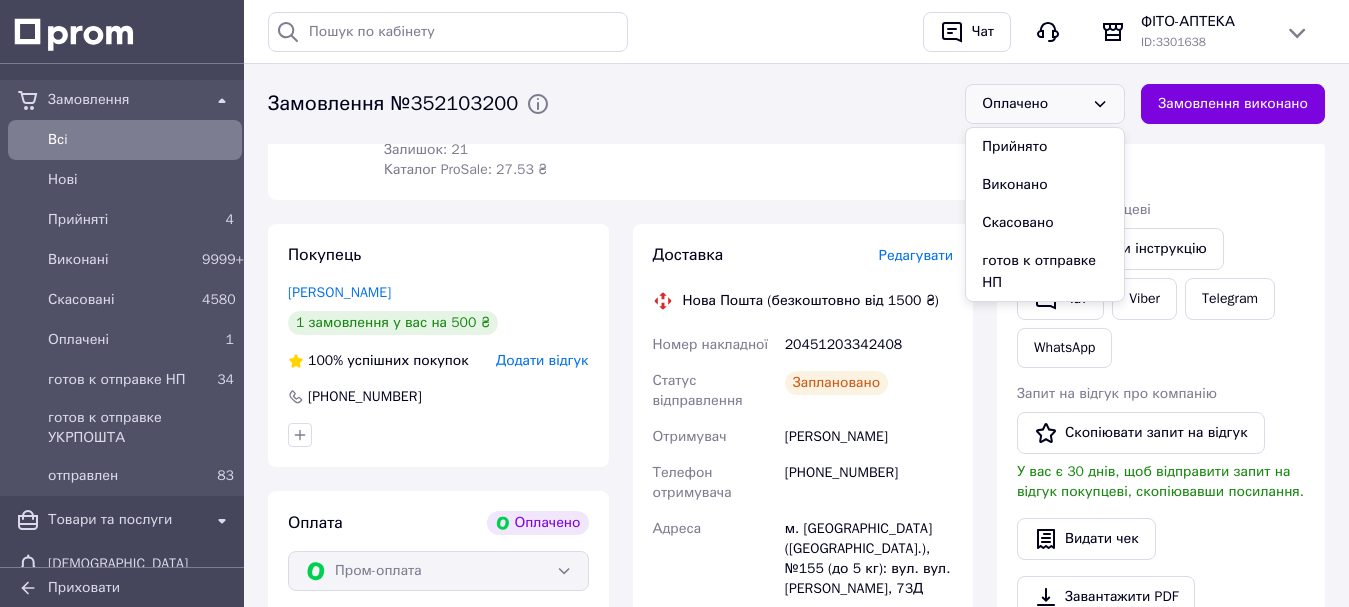 drag, startPoint x: 1028, startPoint y: 263, endPoint x: 991, endPoint y: 268, distance: 37.336308 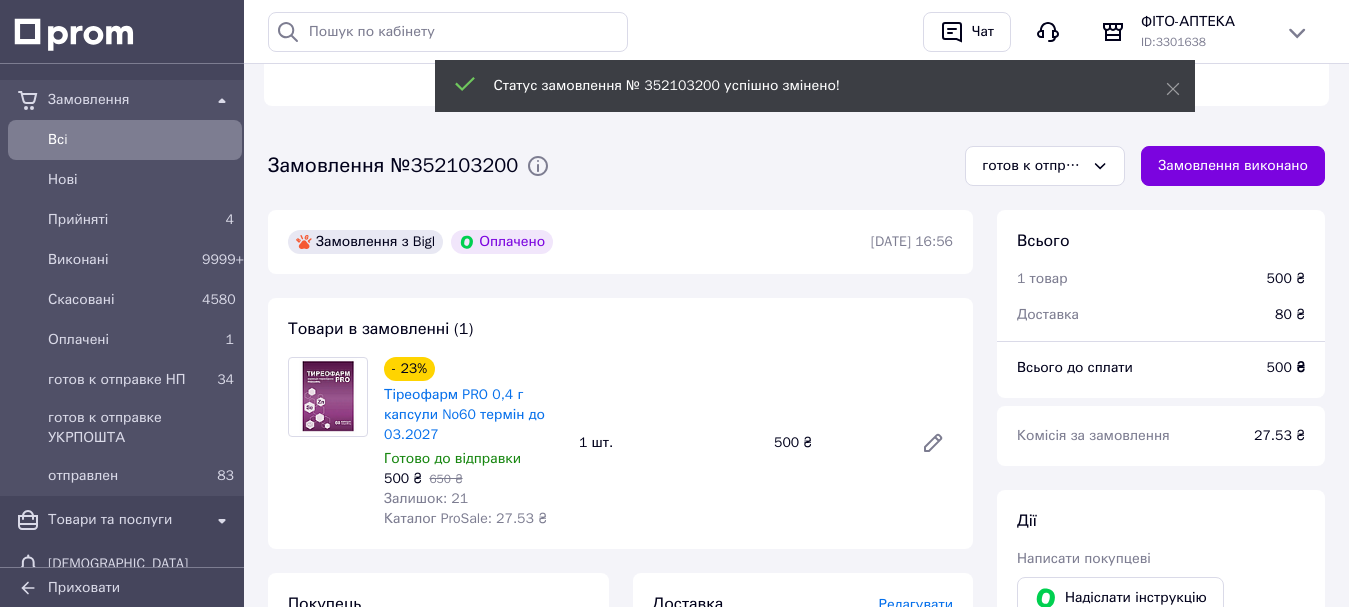 scroll, scrollTop: 500, scrollLeft: 0, axis: vertical 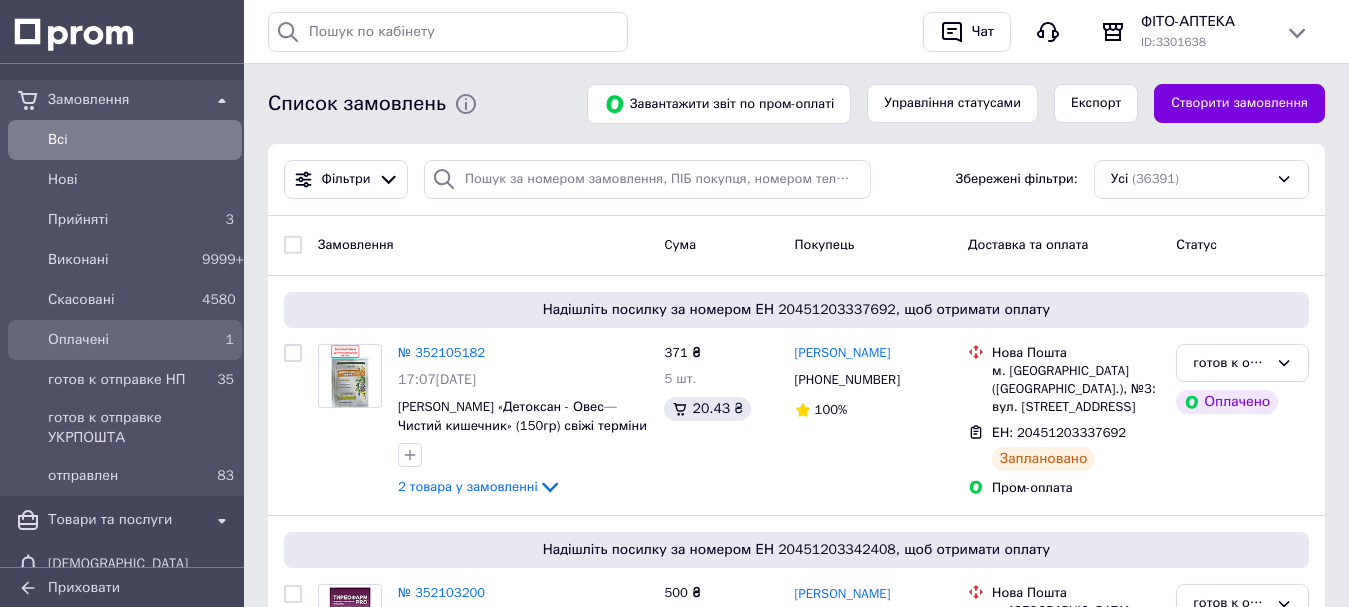 click on "Оплачені" at bounding box center (121, 340) 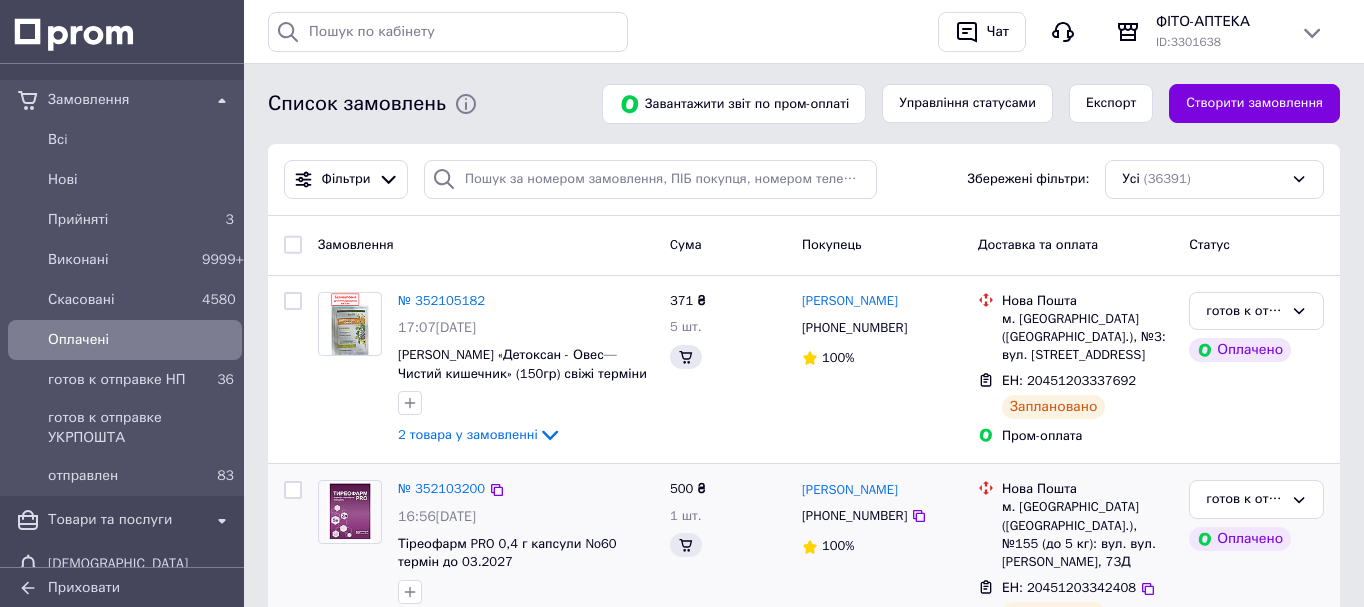 click on "Прийняті" at bounding box center [121, 220] 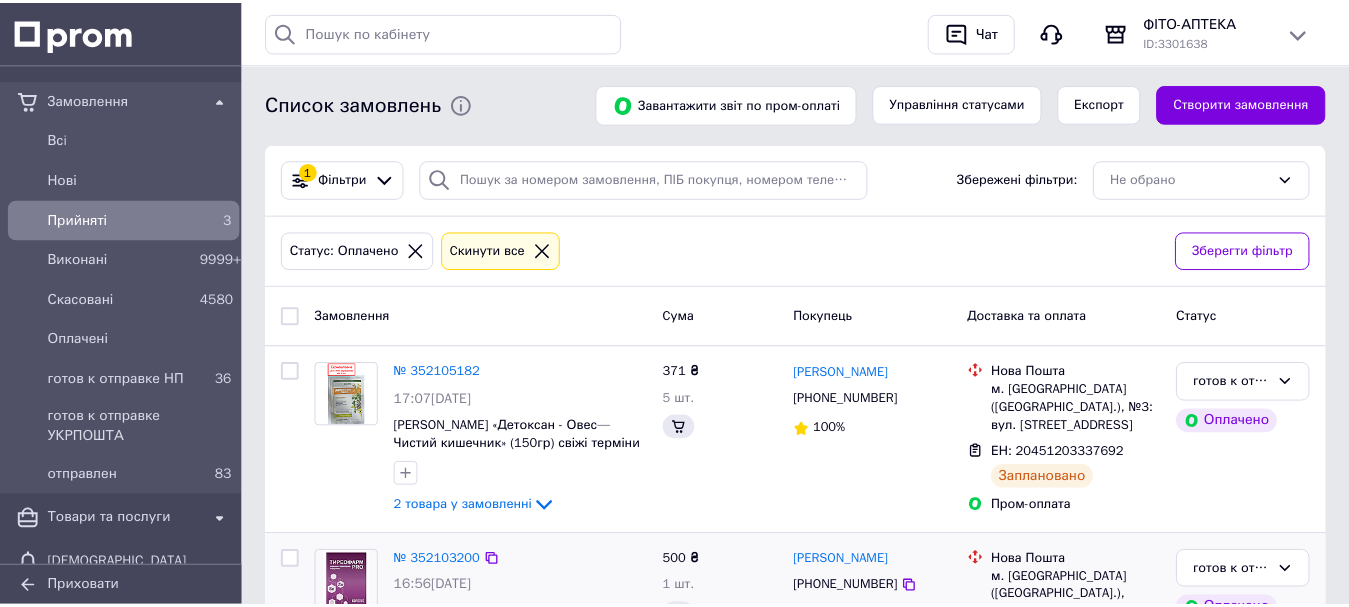 scroll, scrollTop: 400, scrollLeft: 0, axis: vertical 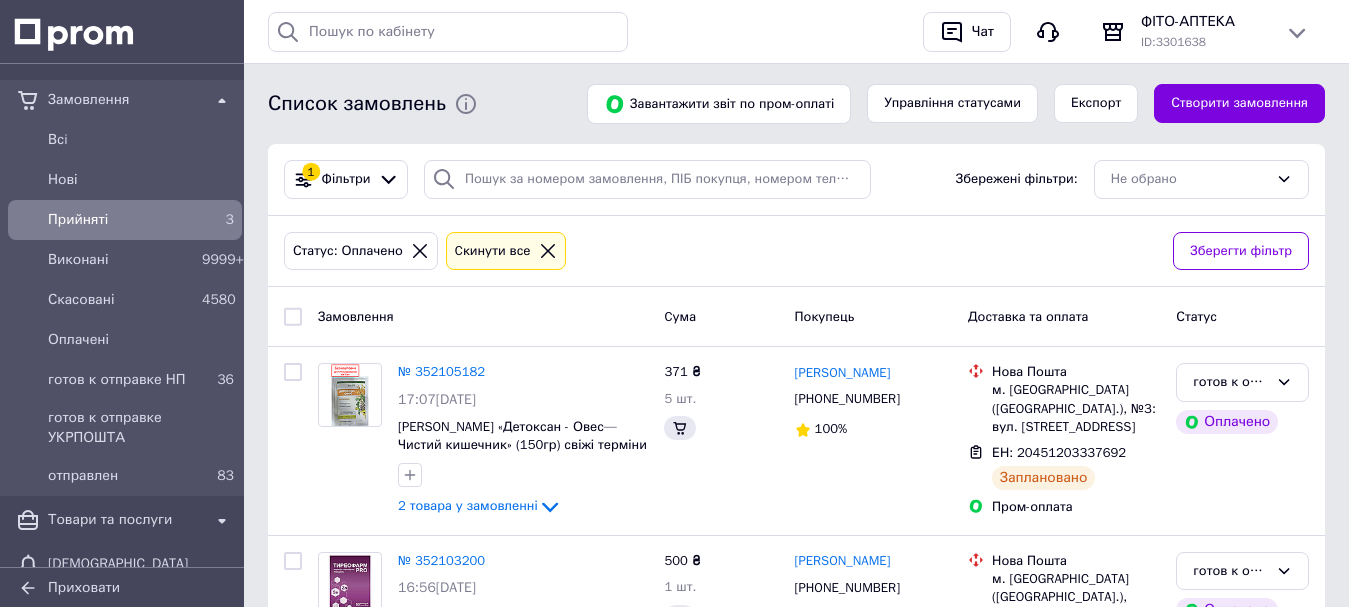 click on "Прийняті" at bounding box center [121, 220] 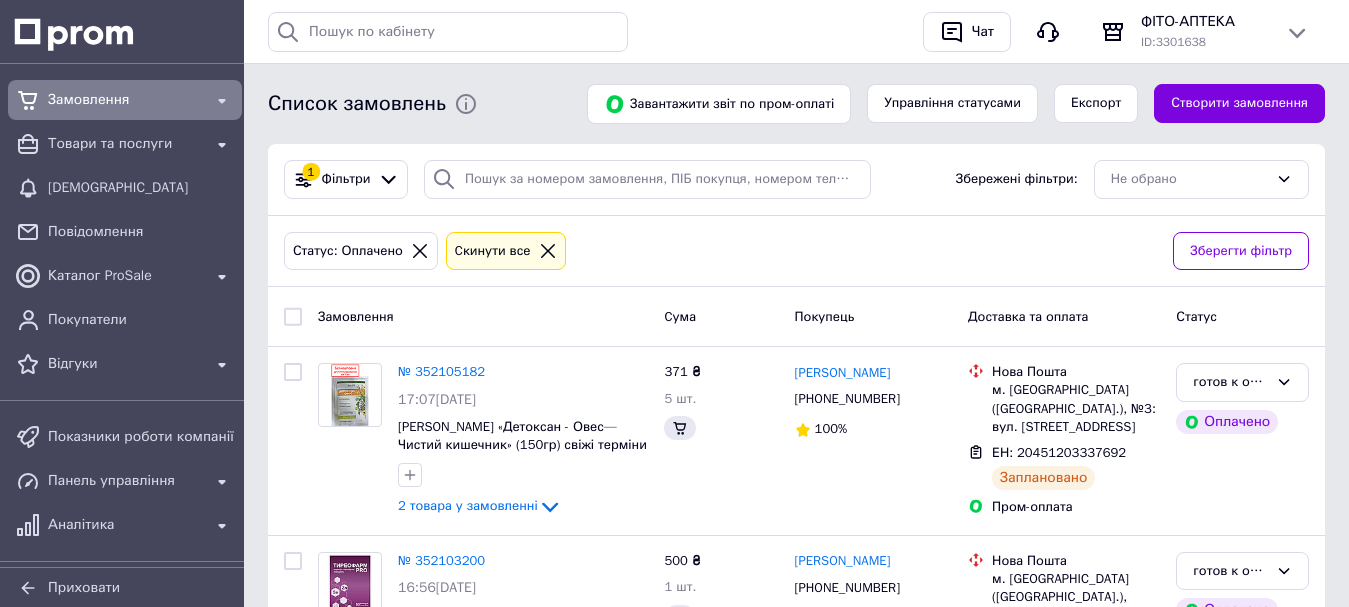 click on "Замовлення" at bounding box center [125, 100] 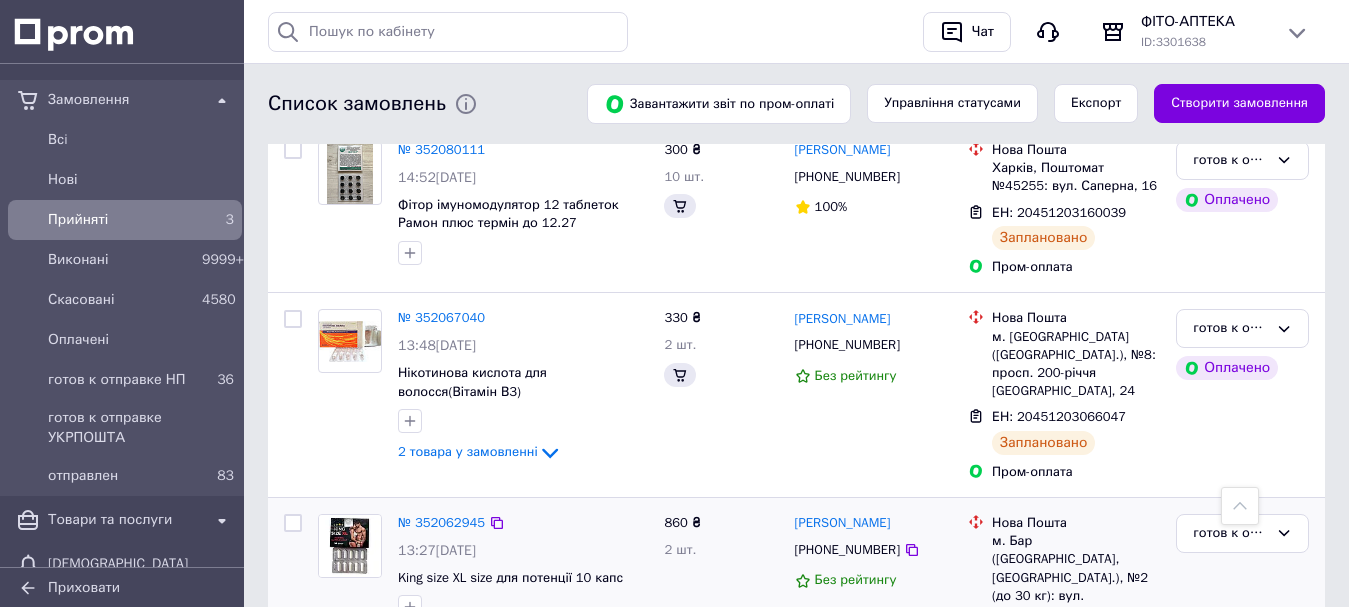 scroll, scrollTop: 1600, scrollLeft: 0, axis: vertical 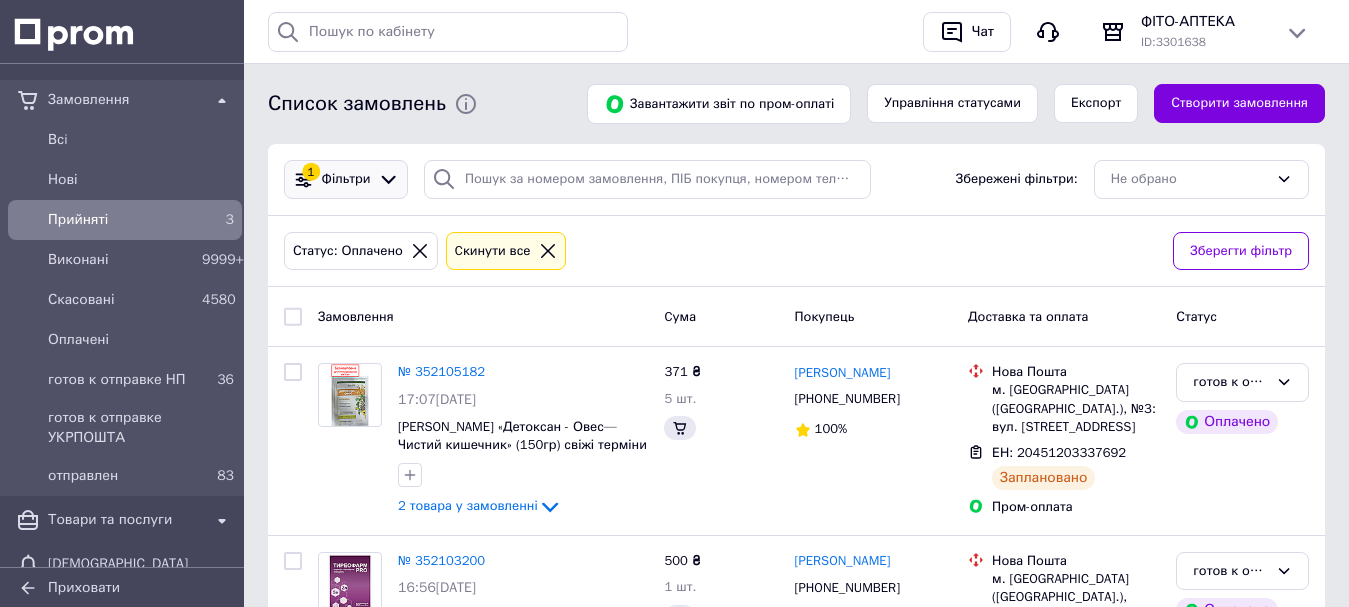 click 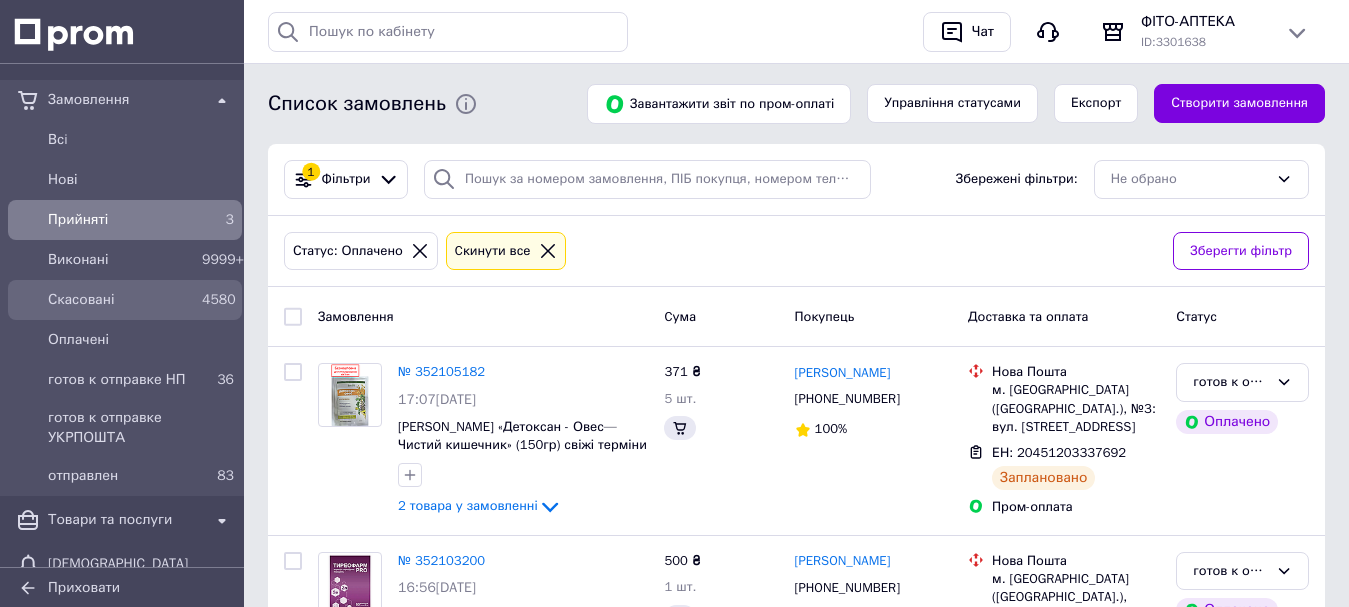 click on "Скасовані" at bounding box center [121, 300] 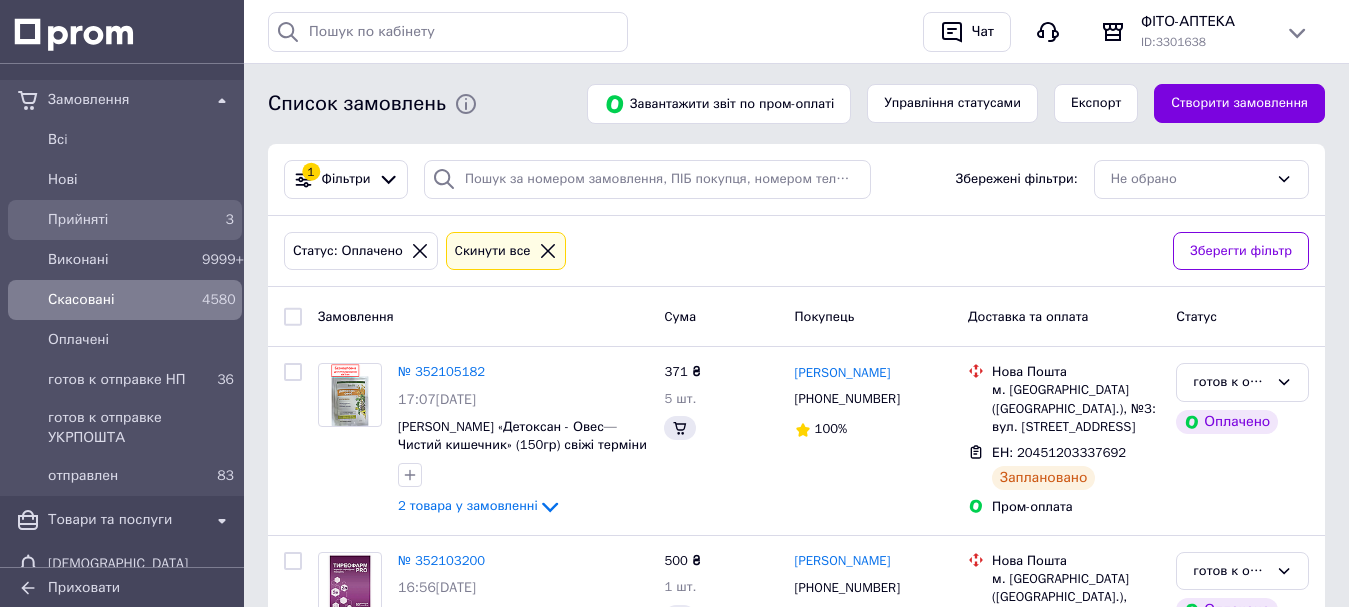 click on "Прийняті" at bounding box center [121, 220] 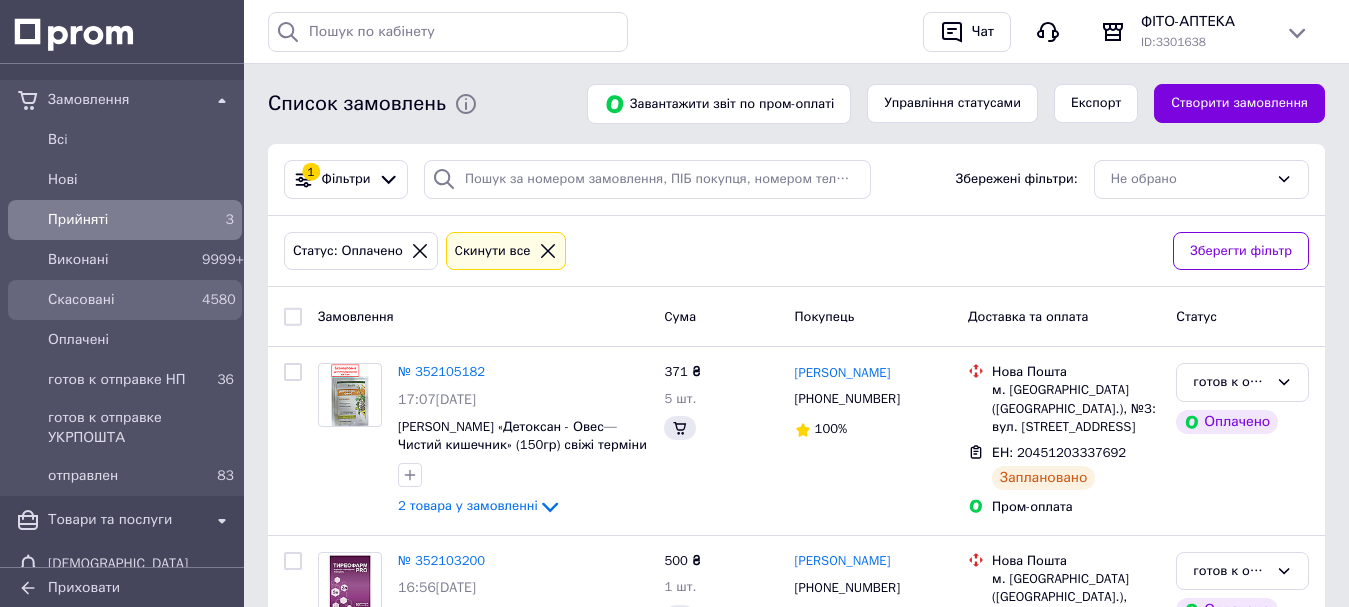 click on "Скасовані" at bounding box center (121, 300) 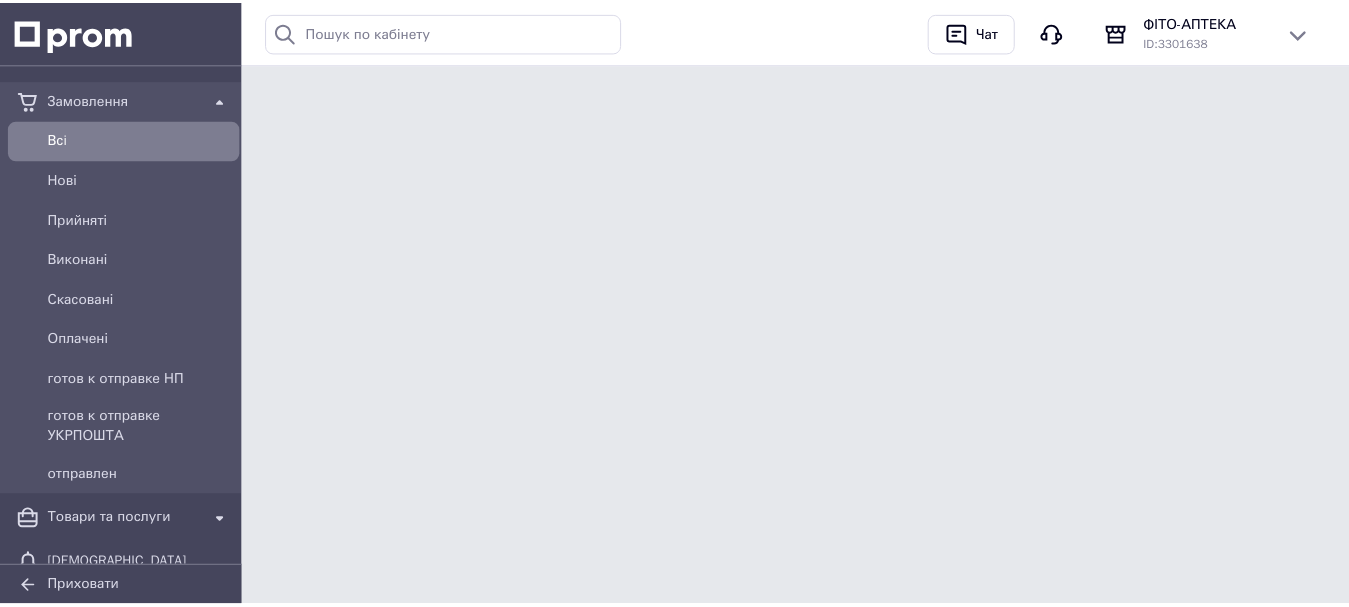 scroll, scrollTop: 0, scrollLeft: 0, axis: both 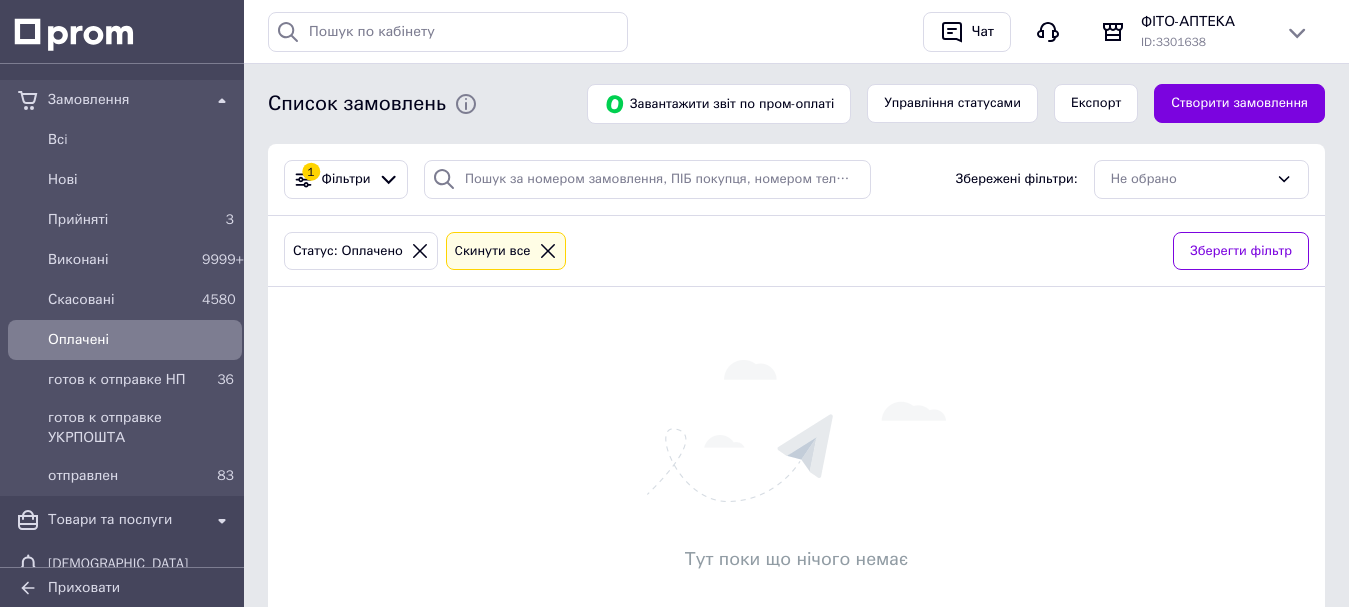 click on "Cкинути все" at bounding box center (493, 251) 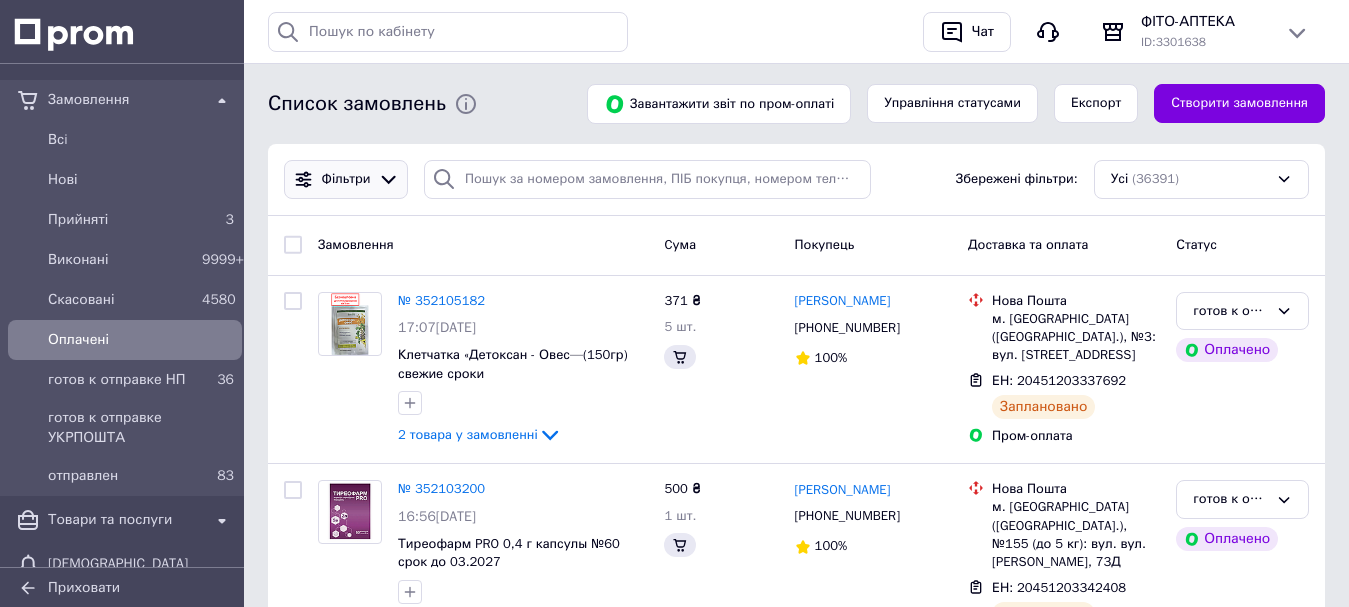 click at bounding box center (388, 179) 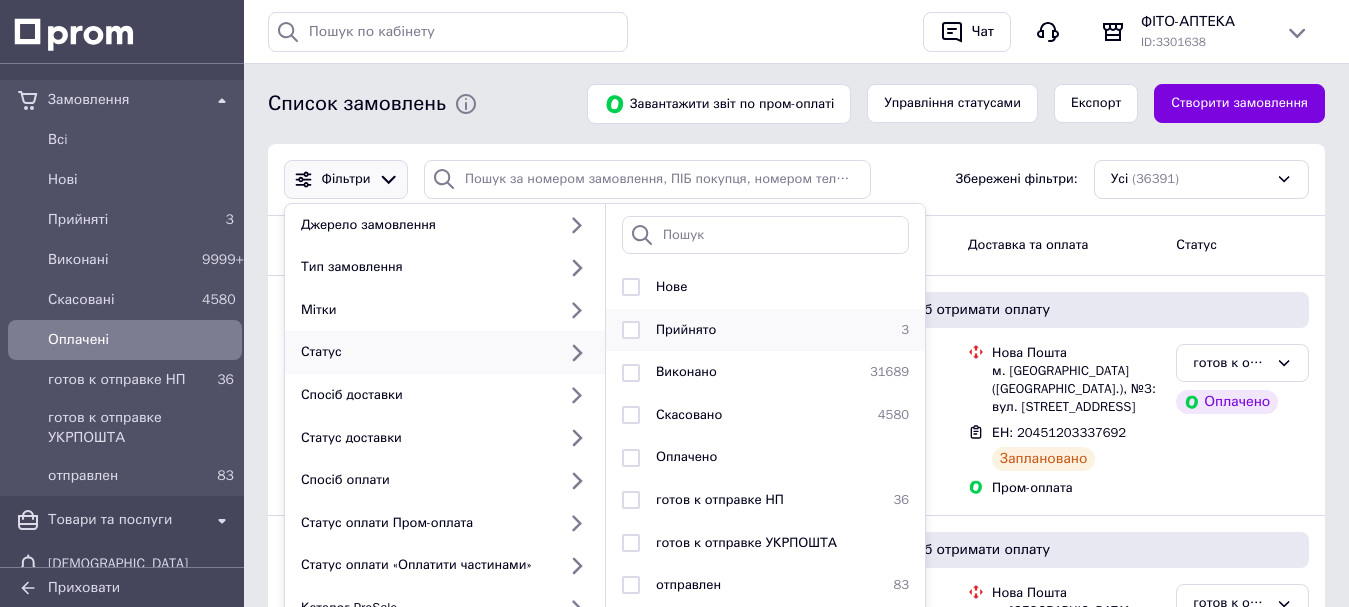 click at bounding box center [631, 330] 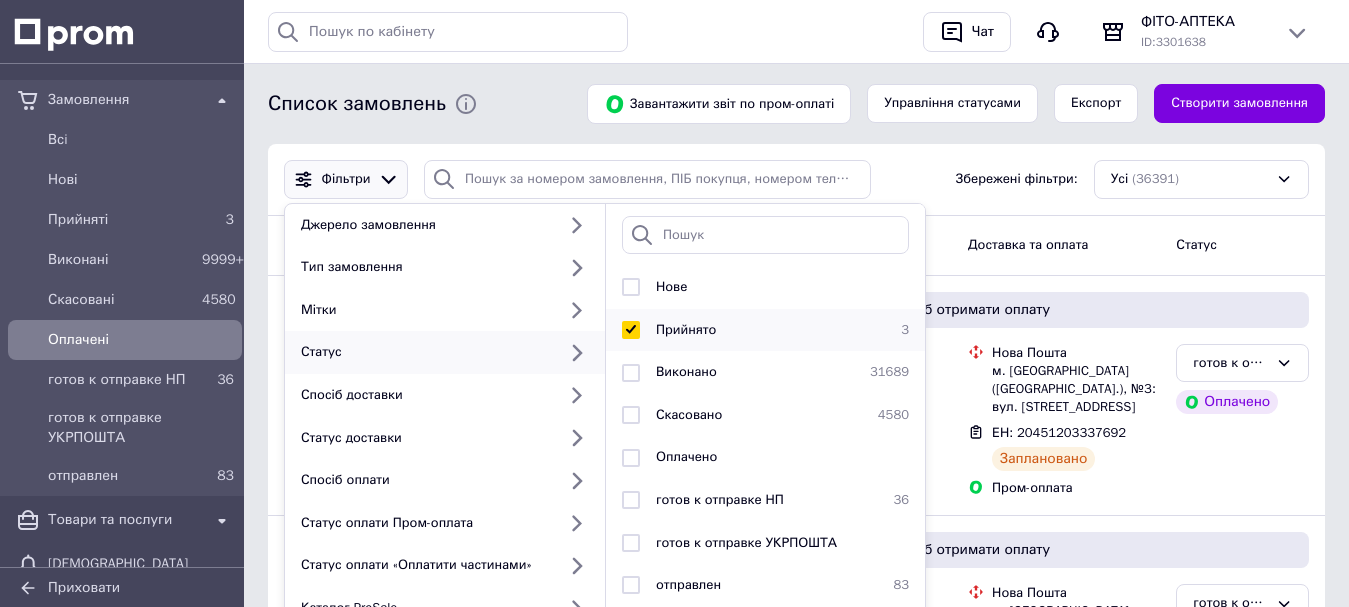 checkbox on "true" 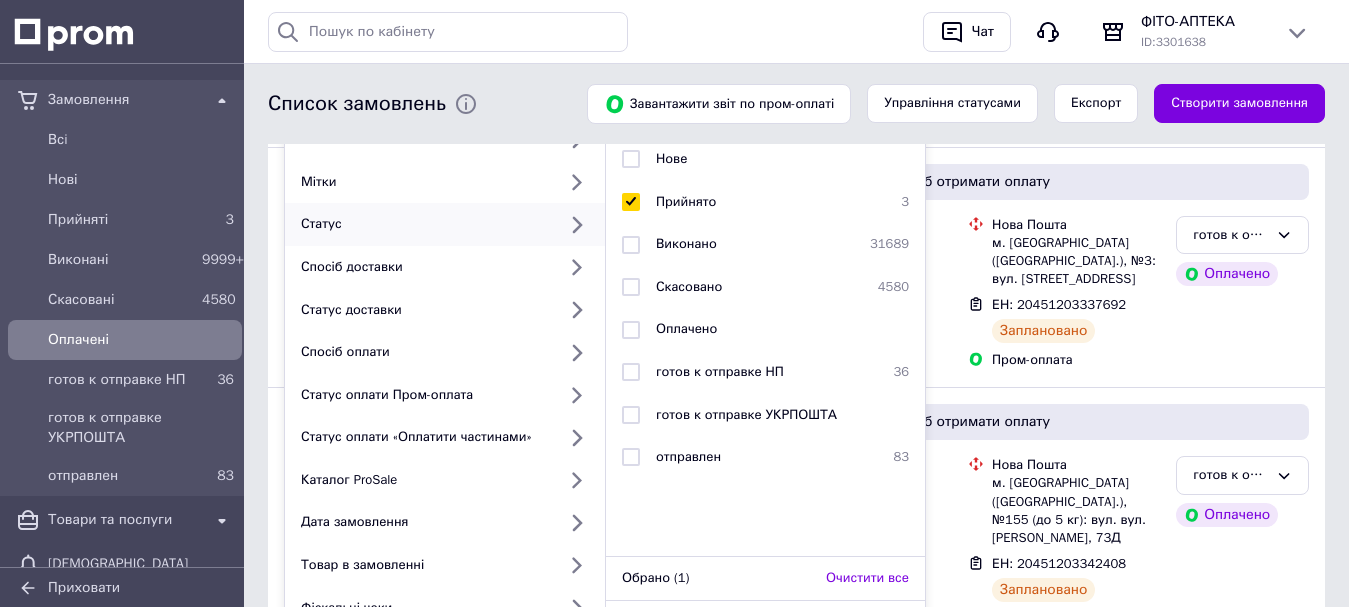 scroll, scrollTop: 400, scrollLeft: 0, axis: vertical 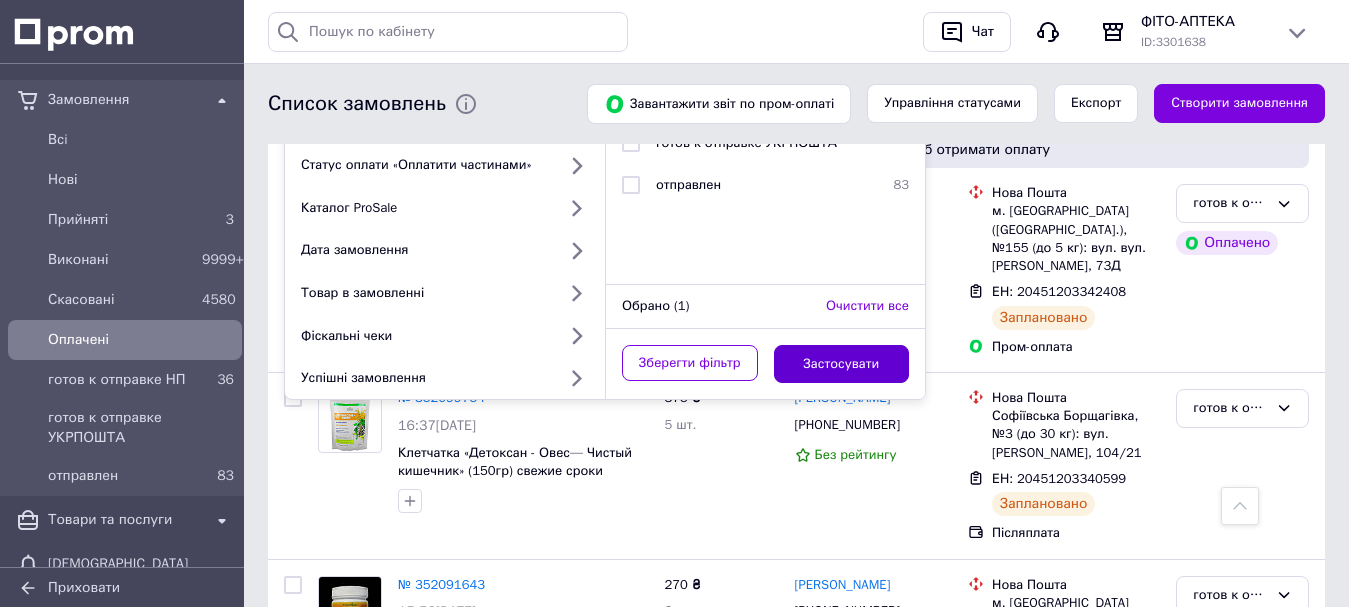 click on "Застосувати" at bounding box center [842, 364] 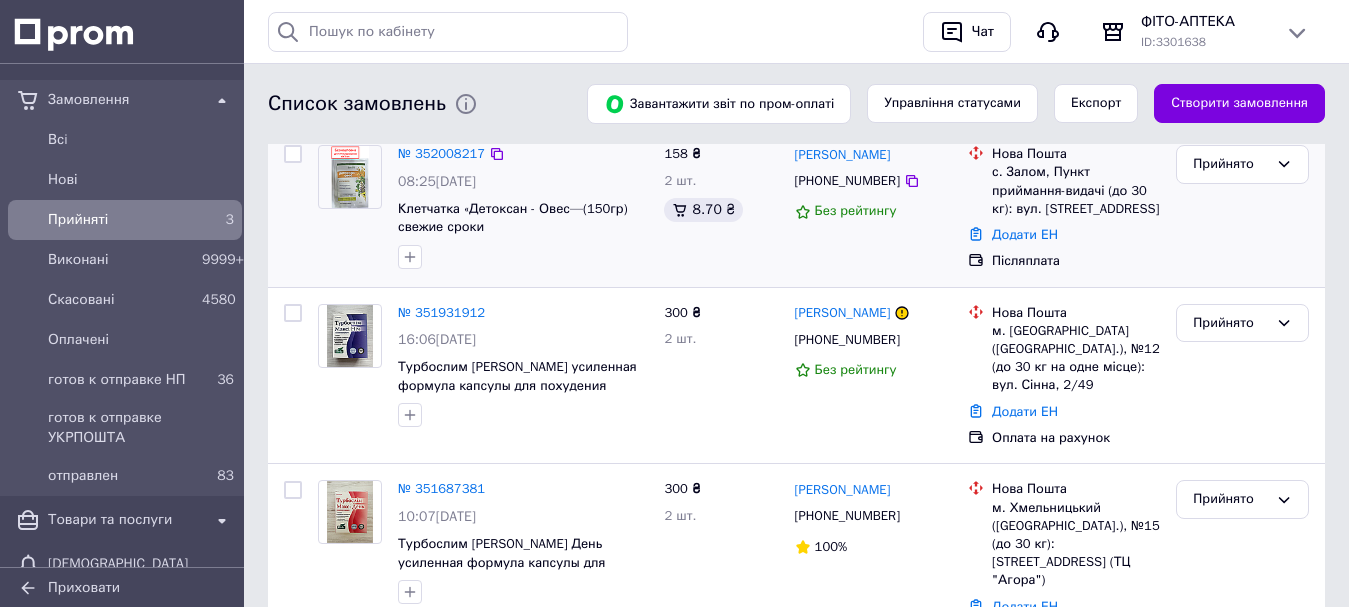 scroll, scrollTop: 100, scrollLeft: 0, axis: vertical 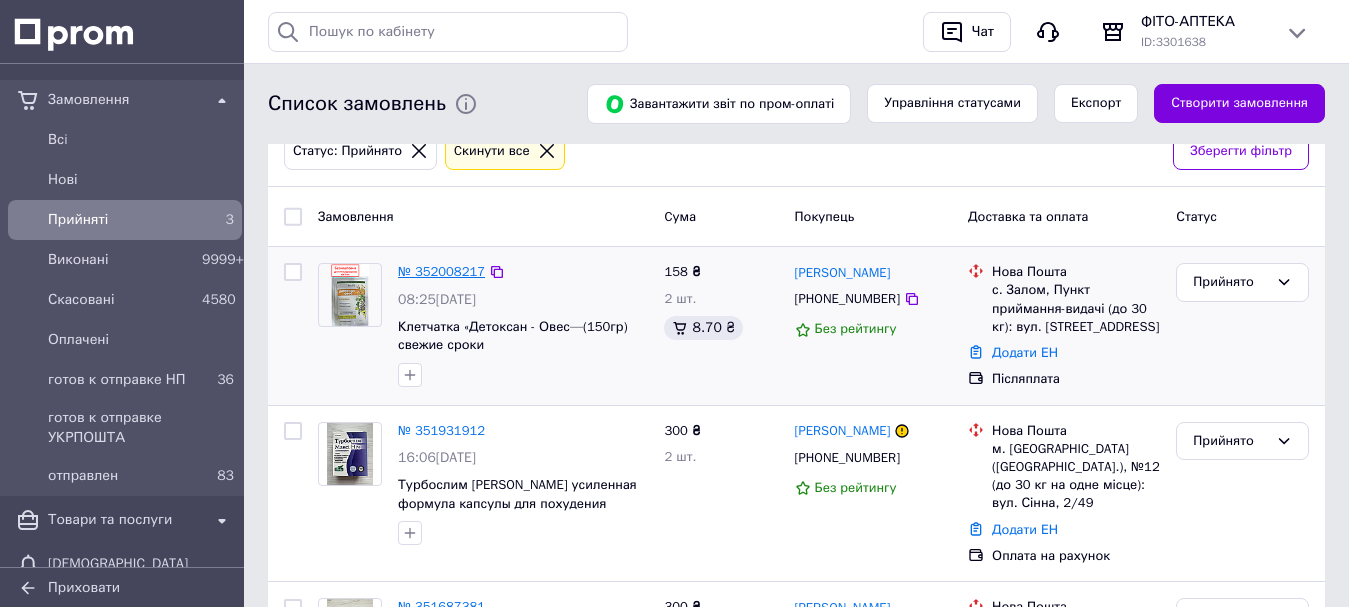 click on "№ 352008217" at bounding box center [441, 271] 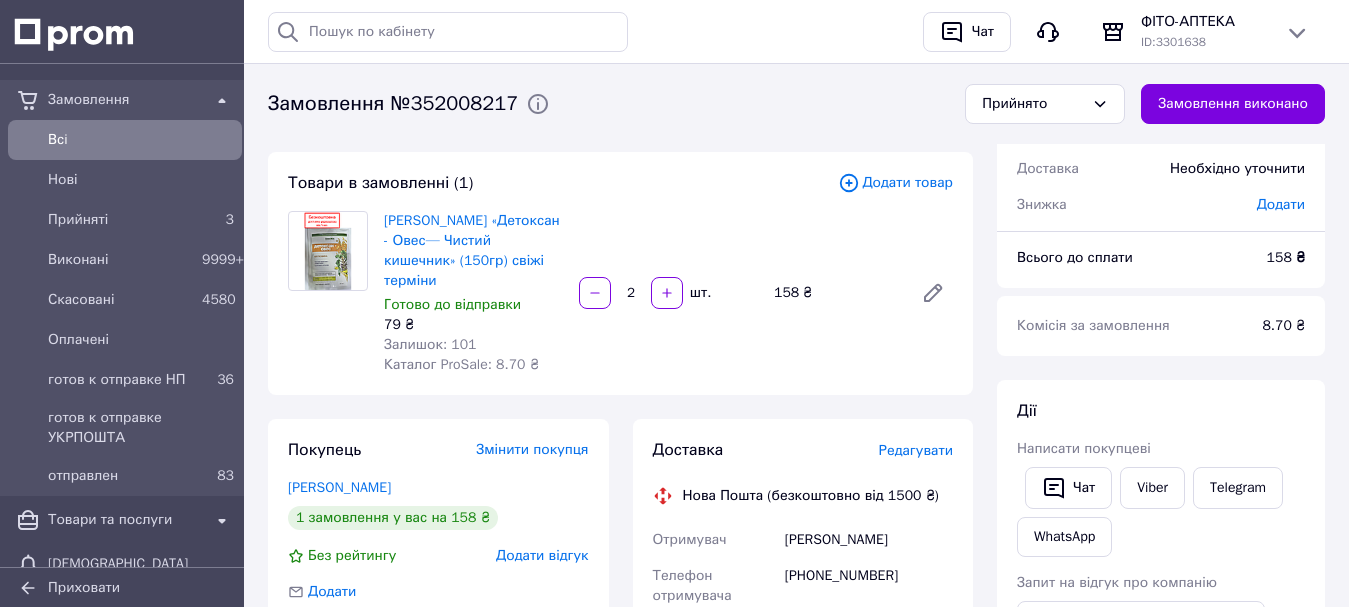 scroll, scrollTop: 200, scrollLeft: 0, axis: vertical 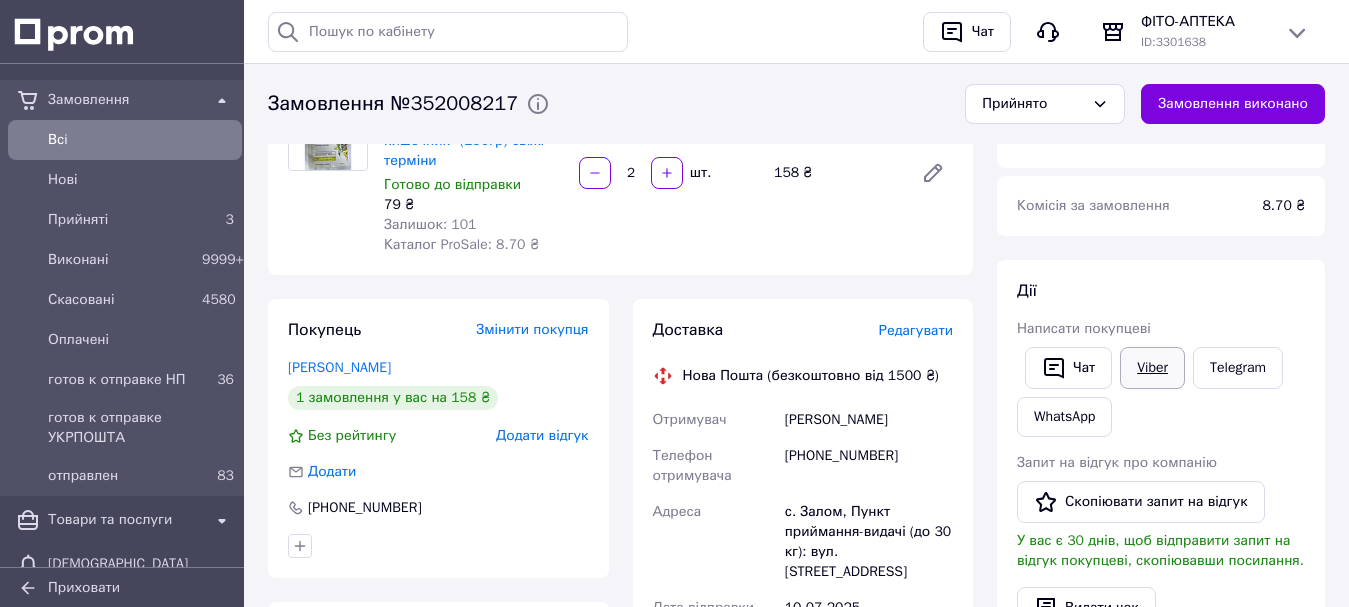 click on "Viber" at bounding box center (1152, 368) 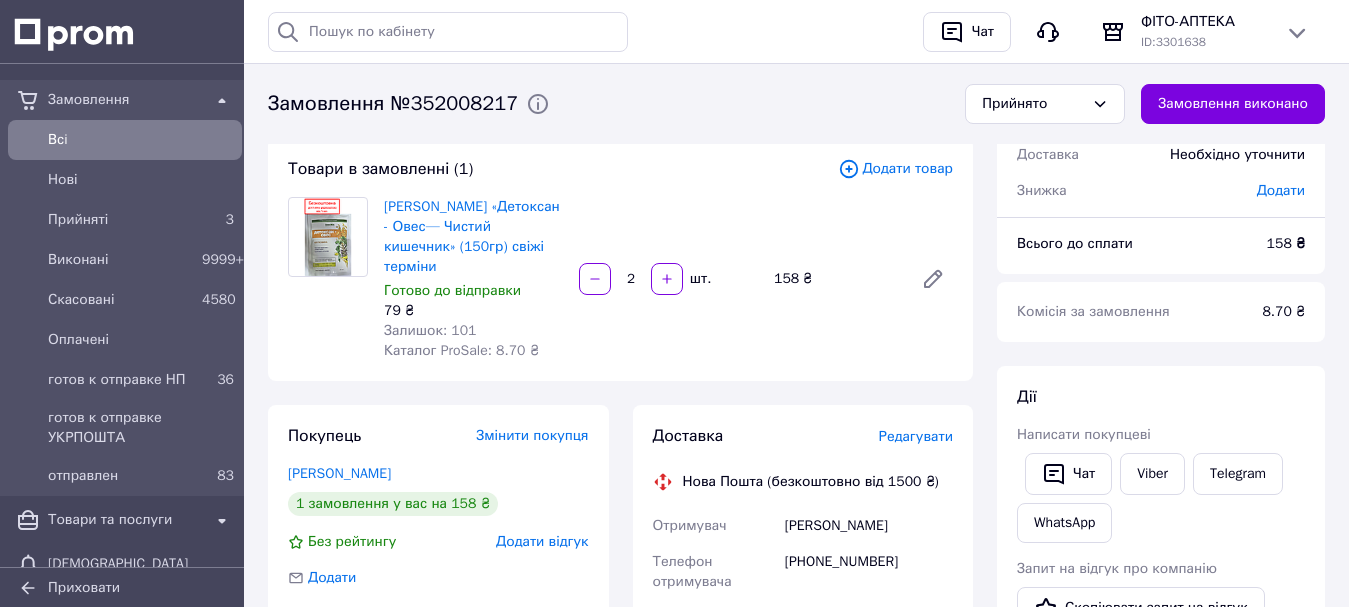 scroll, scrollTop: 0, scrollLeft: 0, axis: both 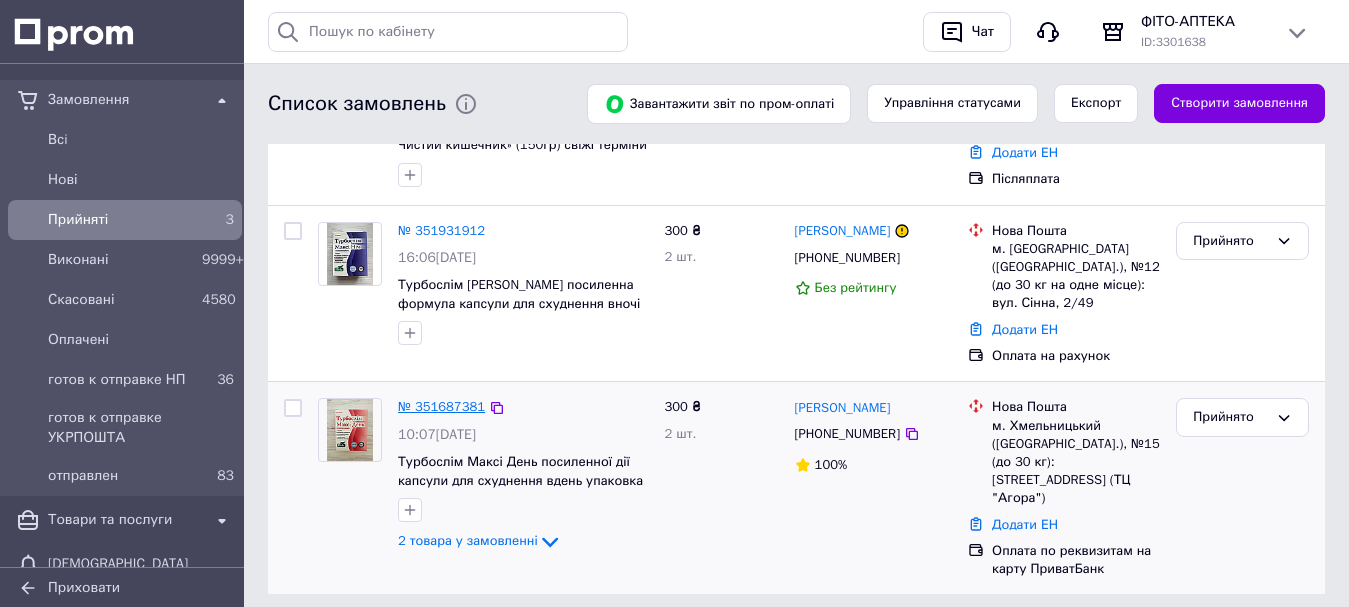 click on "№ 351687381" at bounding box center [441, 406] 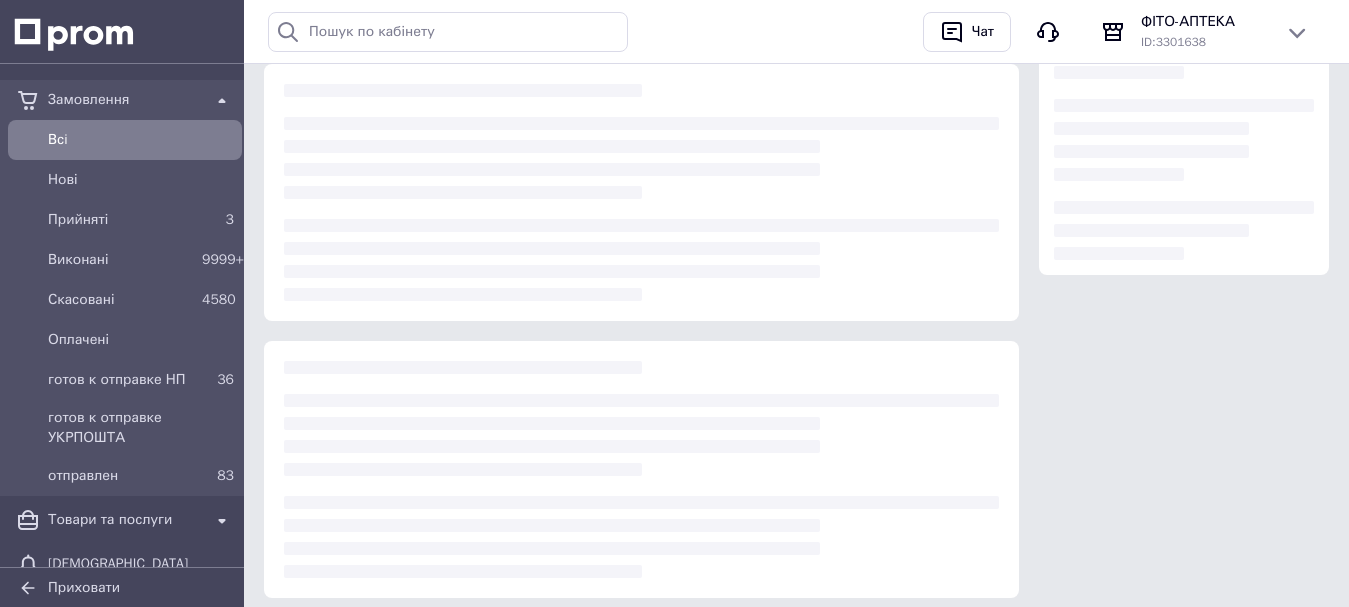 scroll, scrollTop: 0, scrollLeft: 0, axis: both 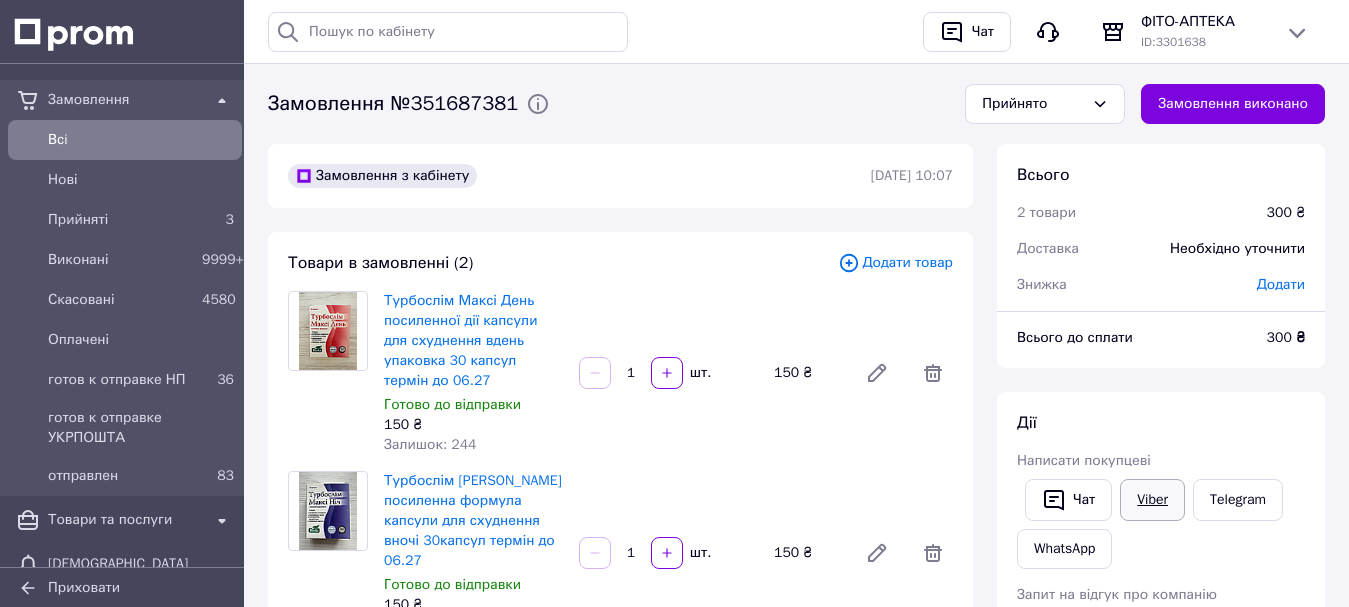 click on "Viber" at bounding box center [1152, 500] 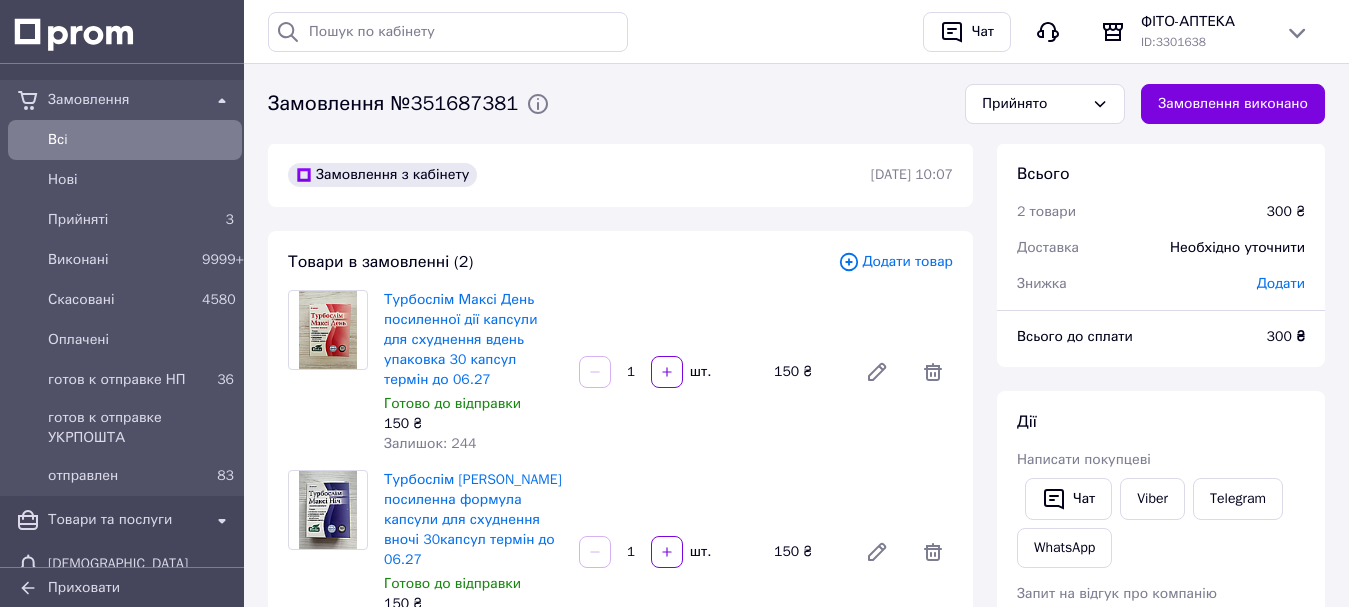 scroll, scrollTop: 0, scrollLeft: 0, axis: both 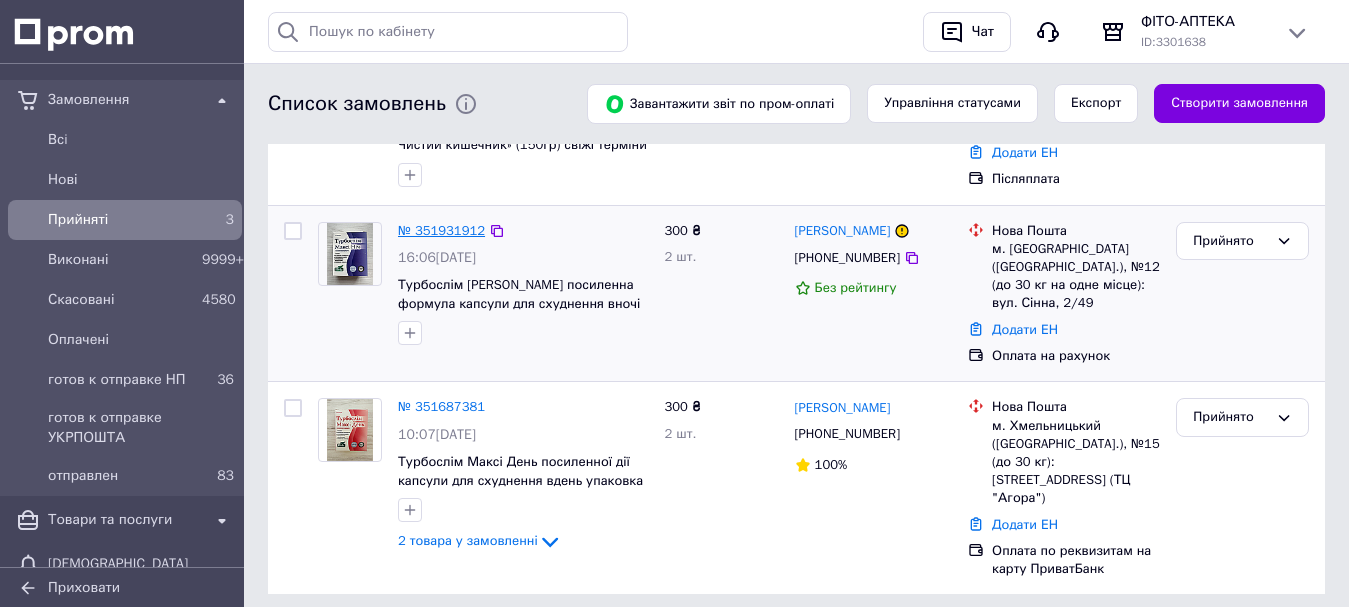 click on "№ 351931912" at bounding box center [441, 230] 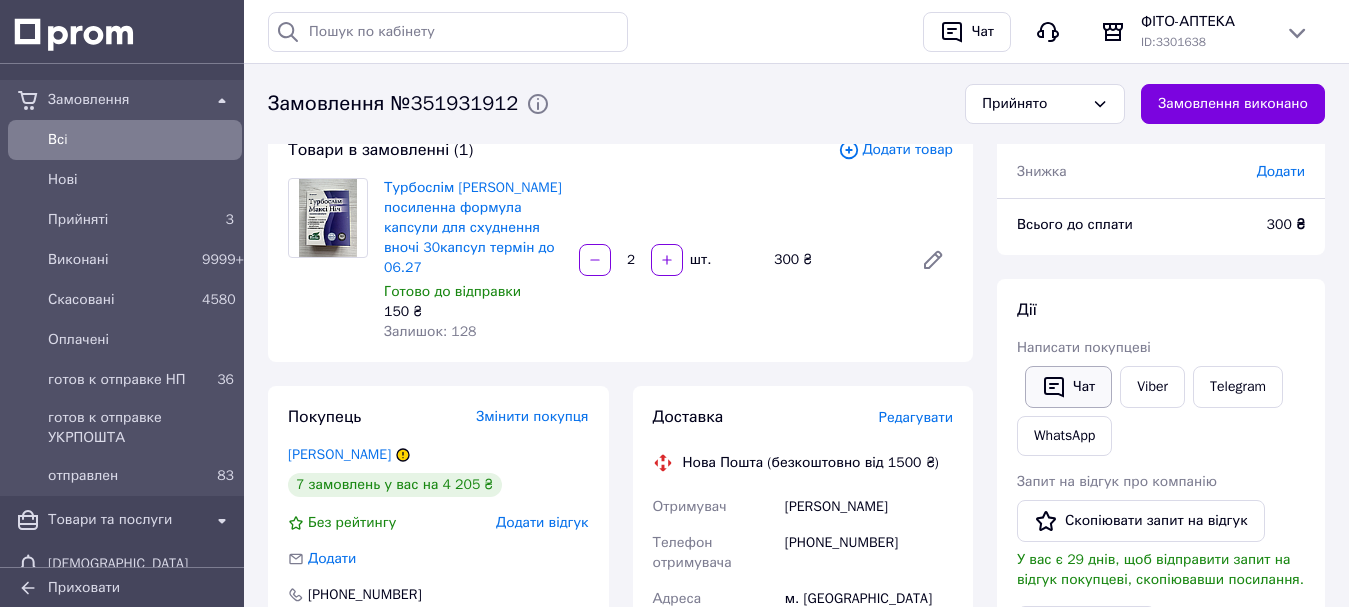 scroll, scrollTop: 100, scrollLeft: 0, axis: vertical 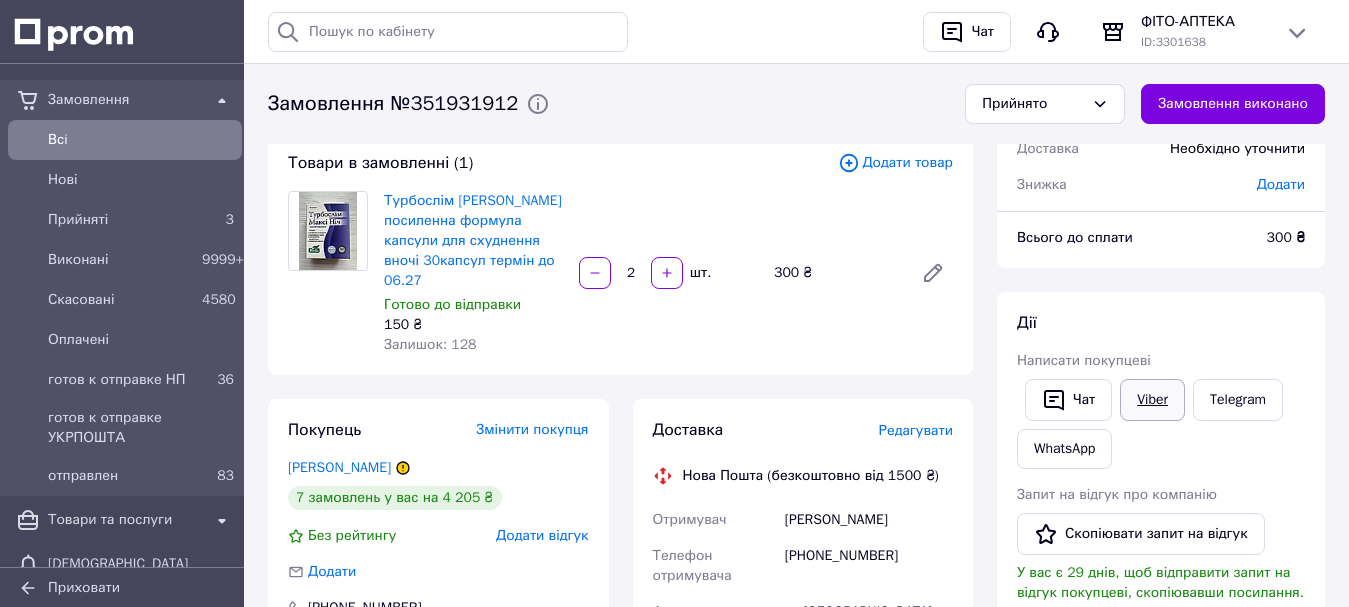 click on "Viber" at bounding box center [1152, 400] 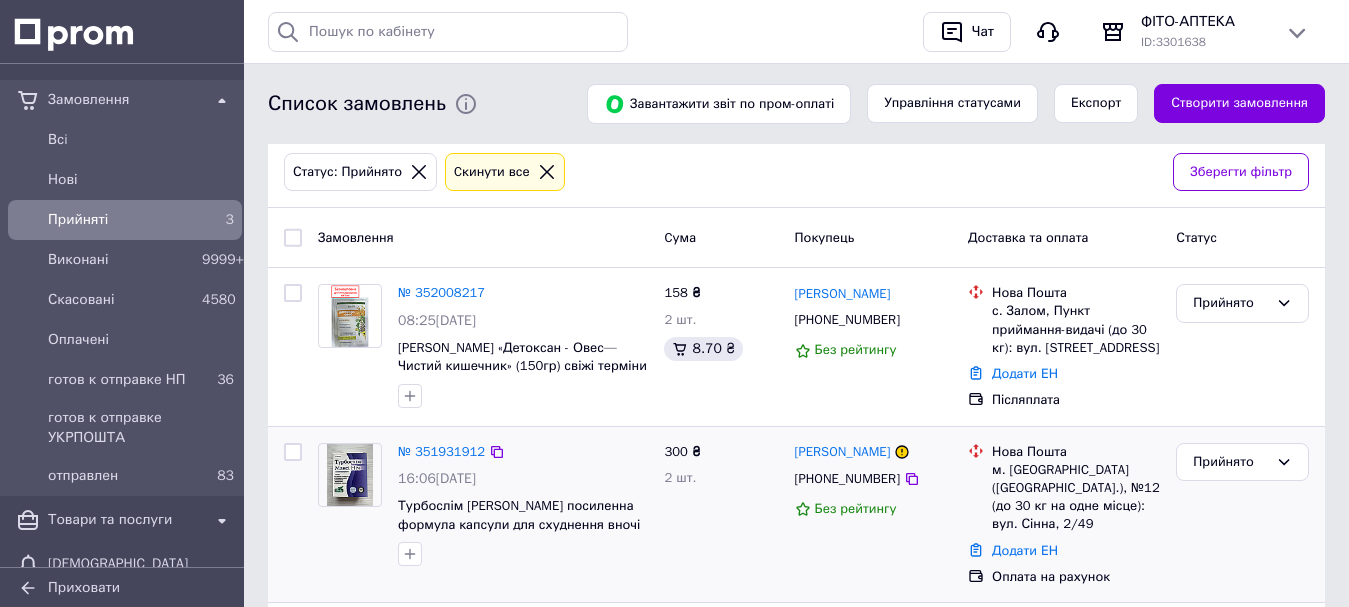 scroll, scrollTop: 300, scrollLeft: 0, axis: vertical 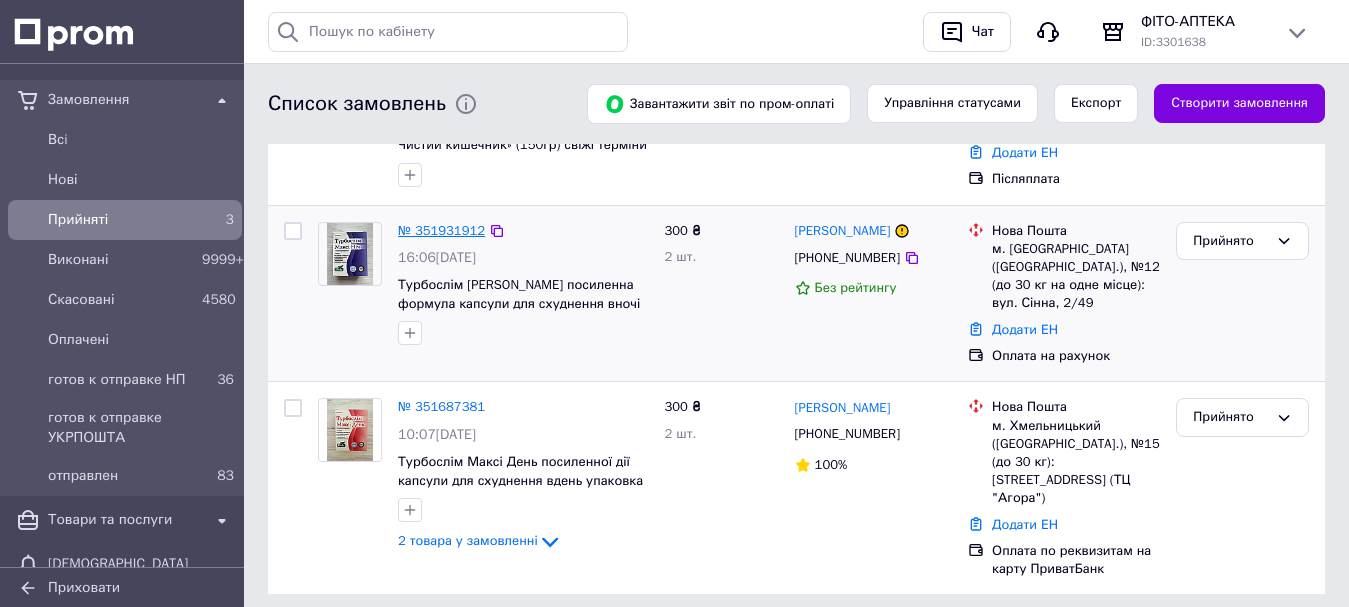 click on "№ 351931912" at bounding box center (441, 230) 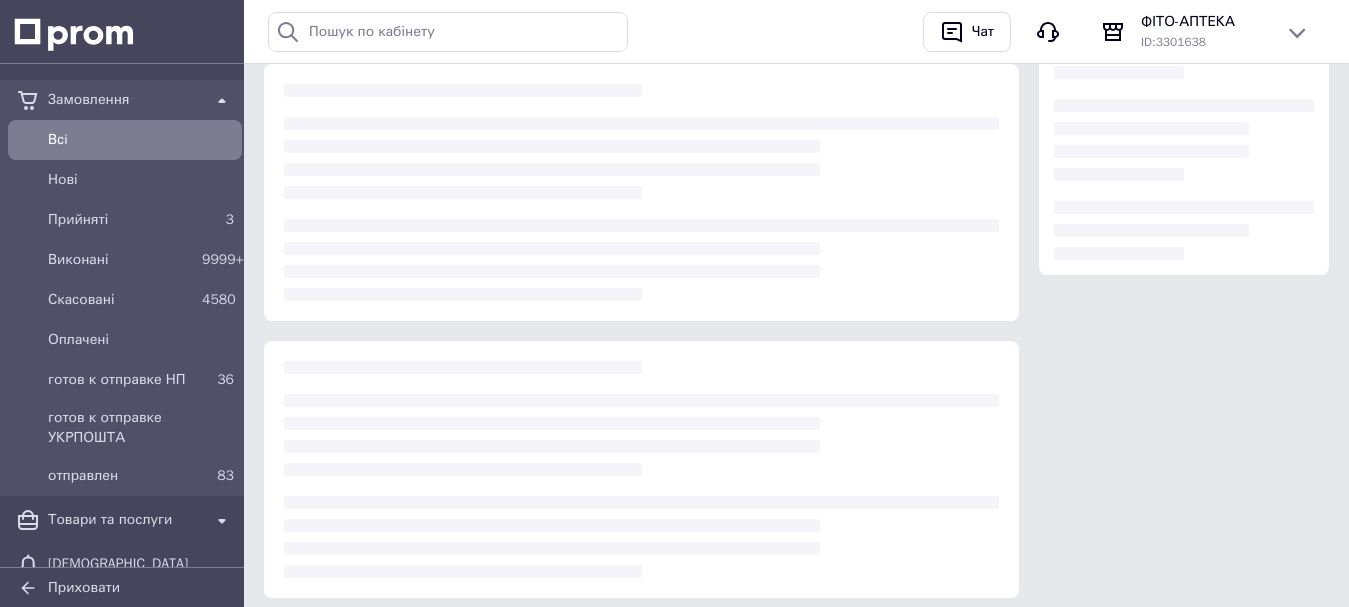 scroll, scrollTop: 0, scrollLeft: 0, axis: both 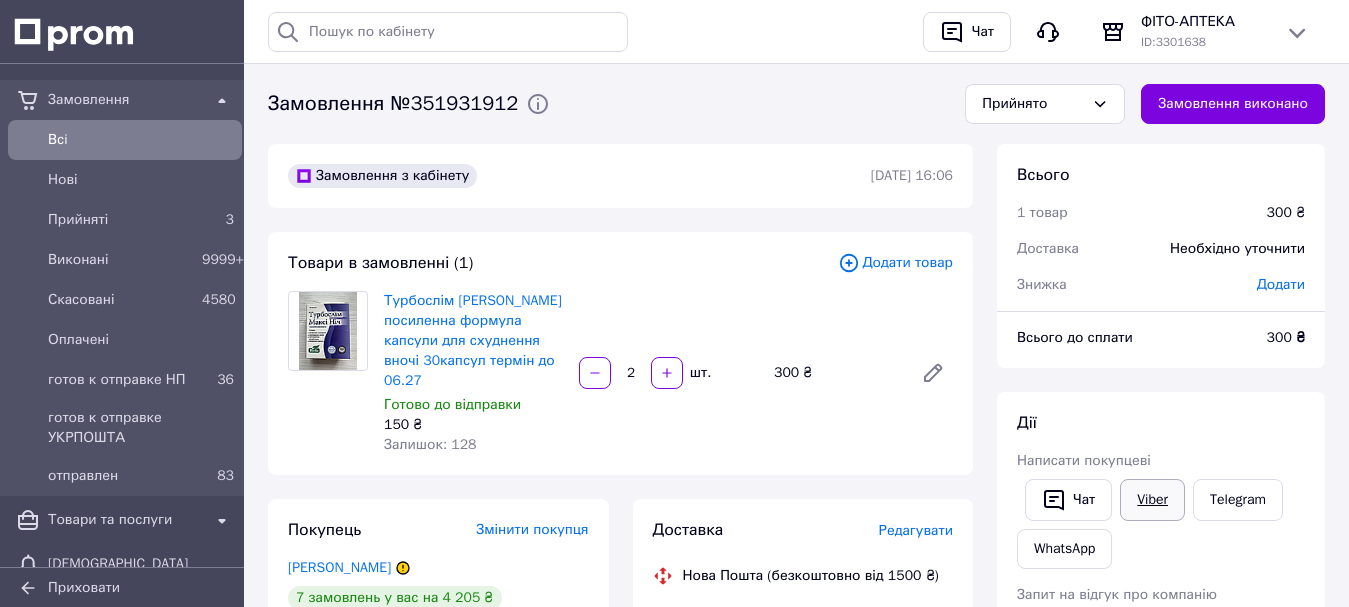 click on "Viber" at bounding box center [1152, 500] 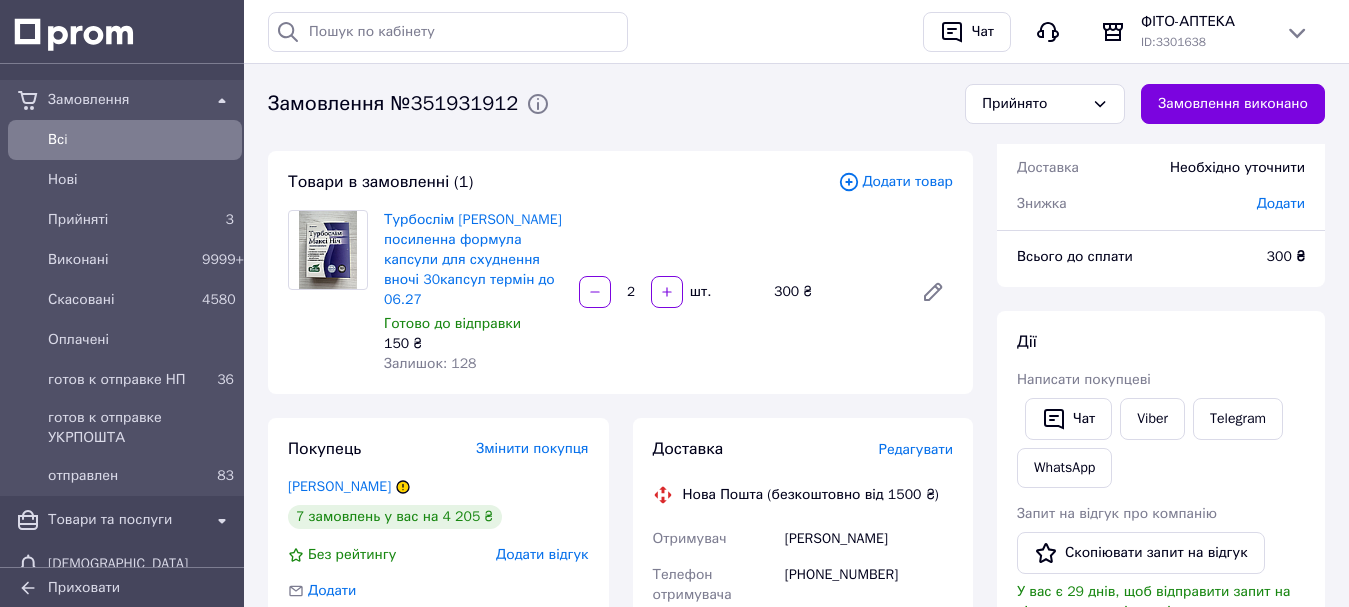scroll, scrollTop: 200, scrollLeft: 0, axis: vertical 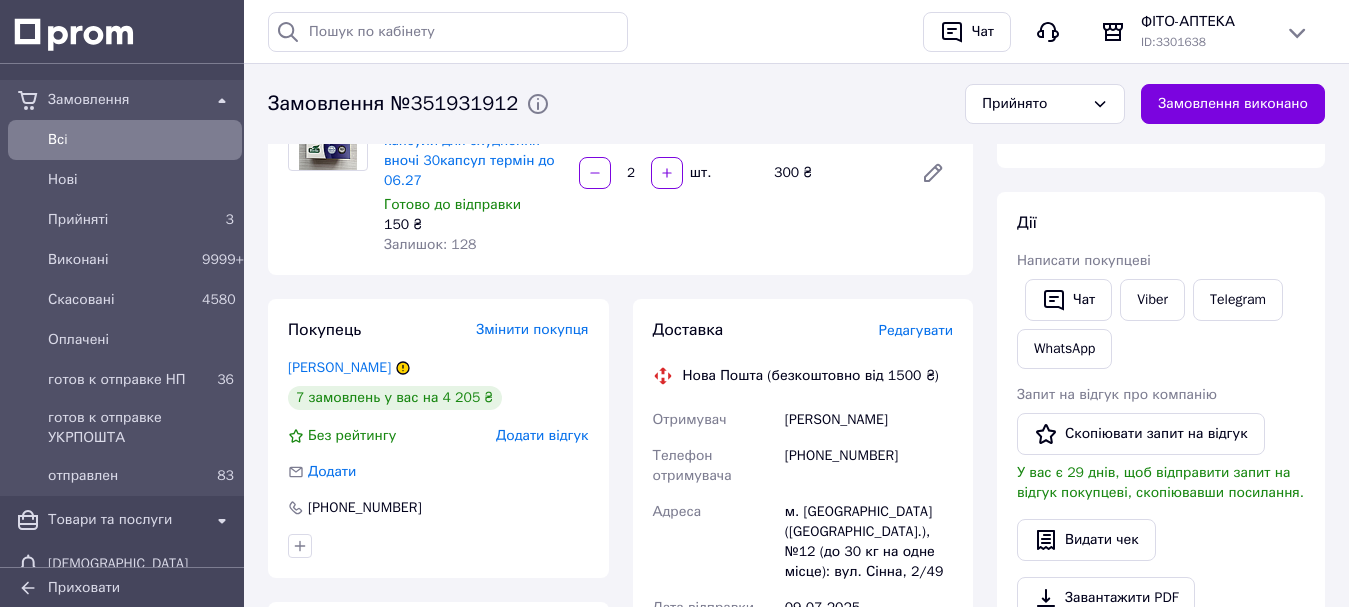 click on "Турбослім [PERSON_NAME] посиленна формула капсули для схуднення вночі 30капсул термін до 06.27 Готово до відправки 150 ₴ Залишок: 128 2   шт. 300 ₴" at bounding box center (668, 173) 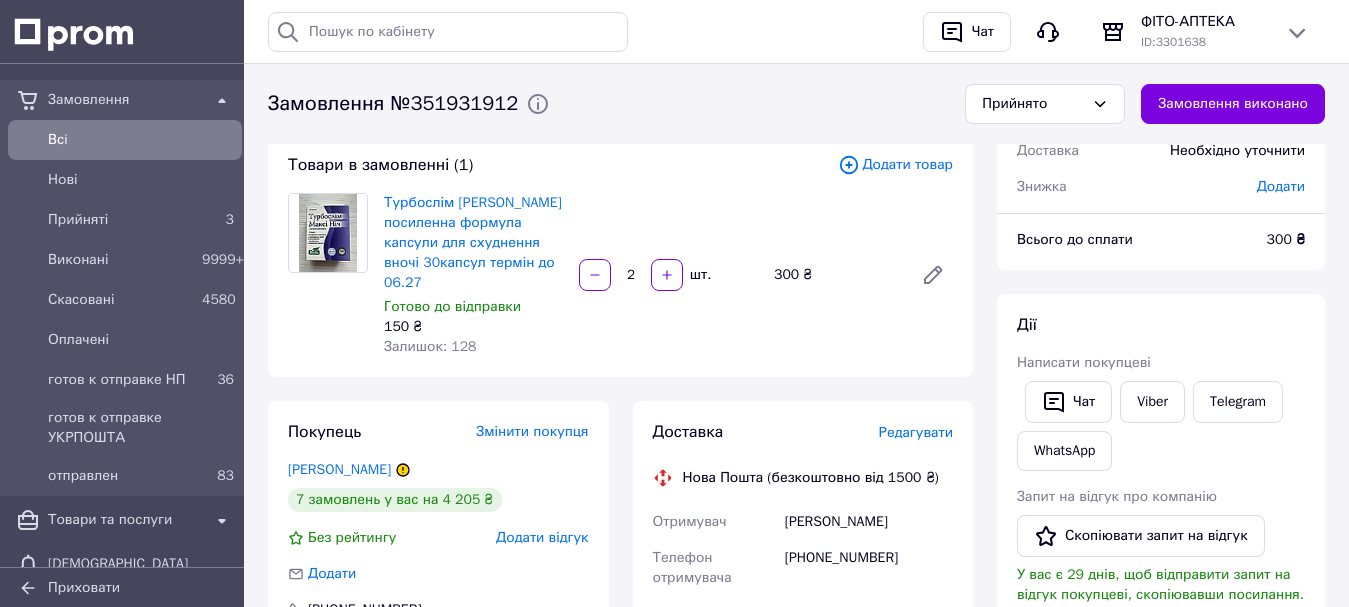scroll, scrollTop: 0, scrollLeft: 0, axis: both 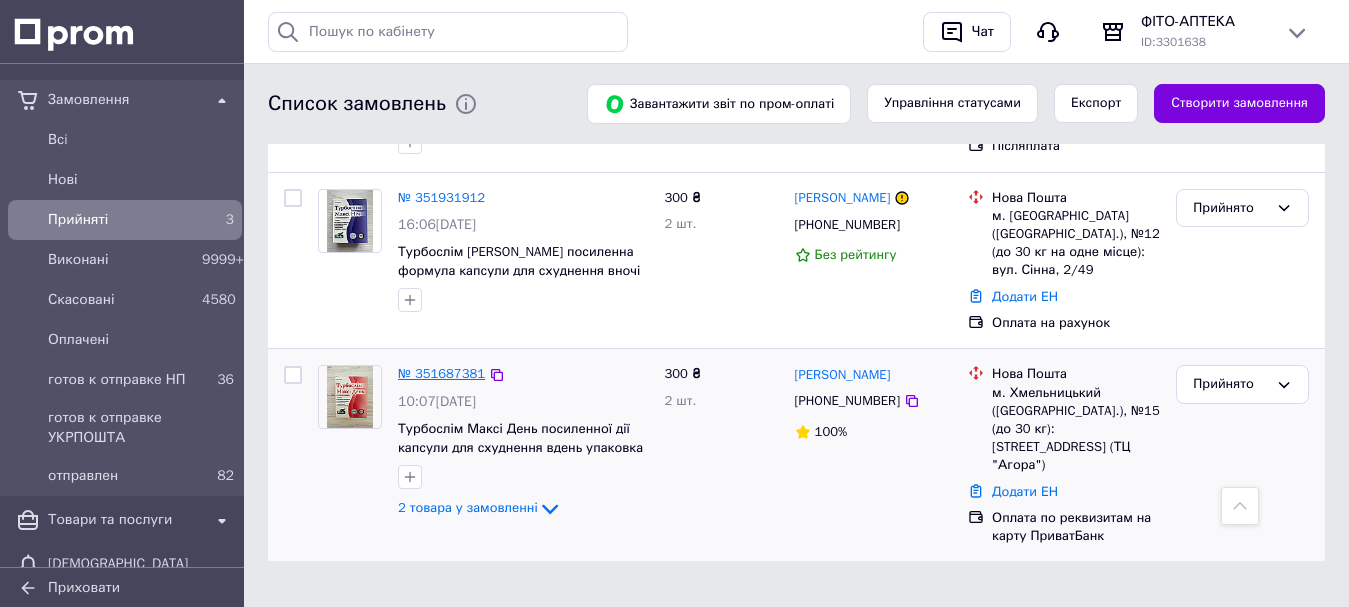 click on "№ 351687381" at bounding box center (441, 373) 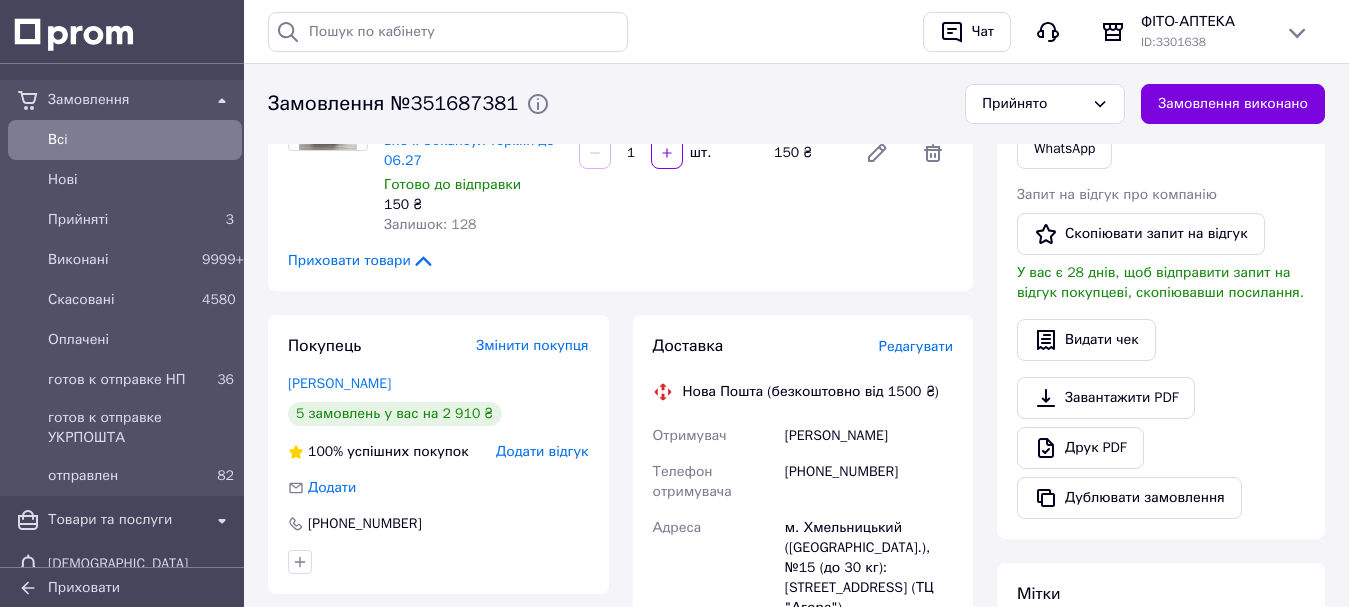 scroll, scrollTop: 700, scrollLeft: 0, axis: vertical 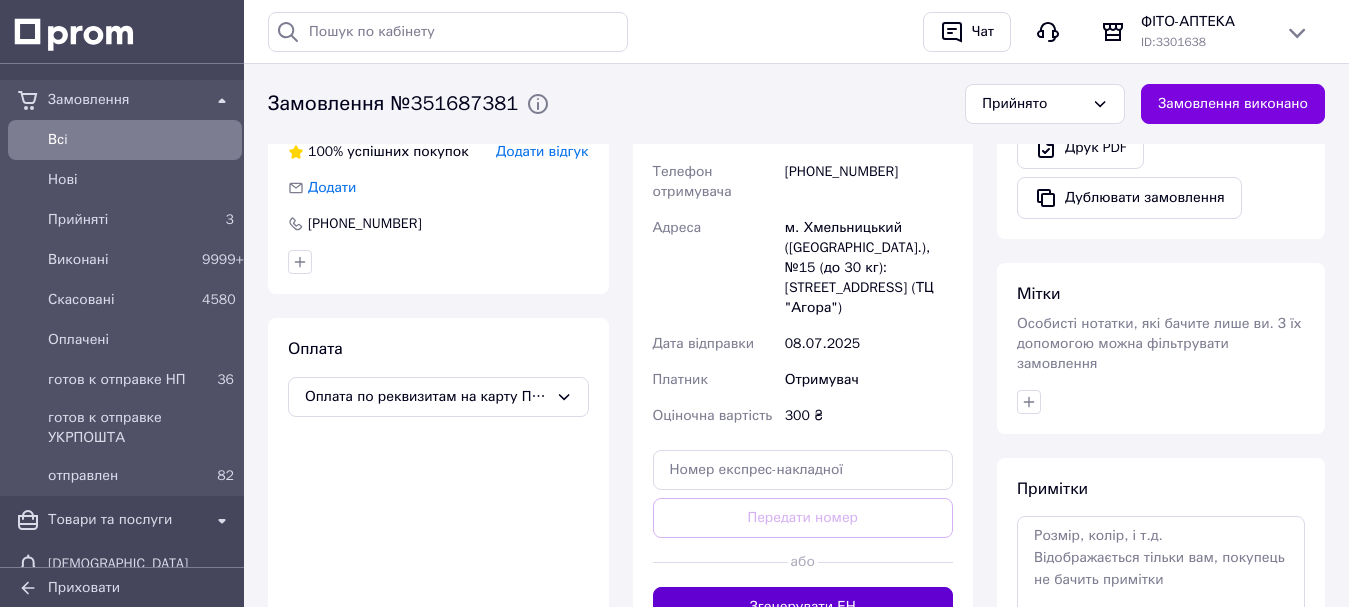 click on "Згенерувати ЕН" at bounding box center [803, 607] 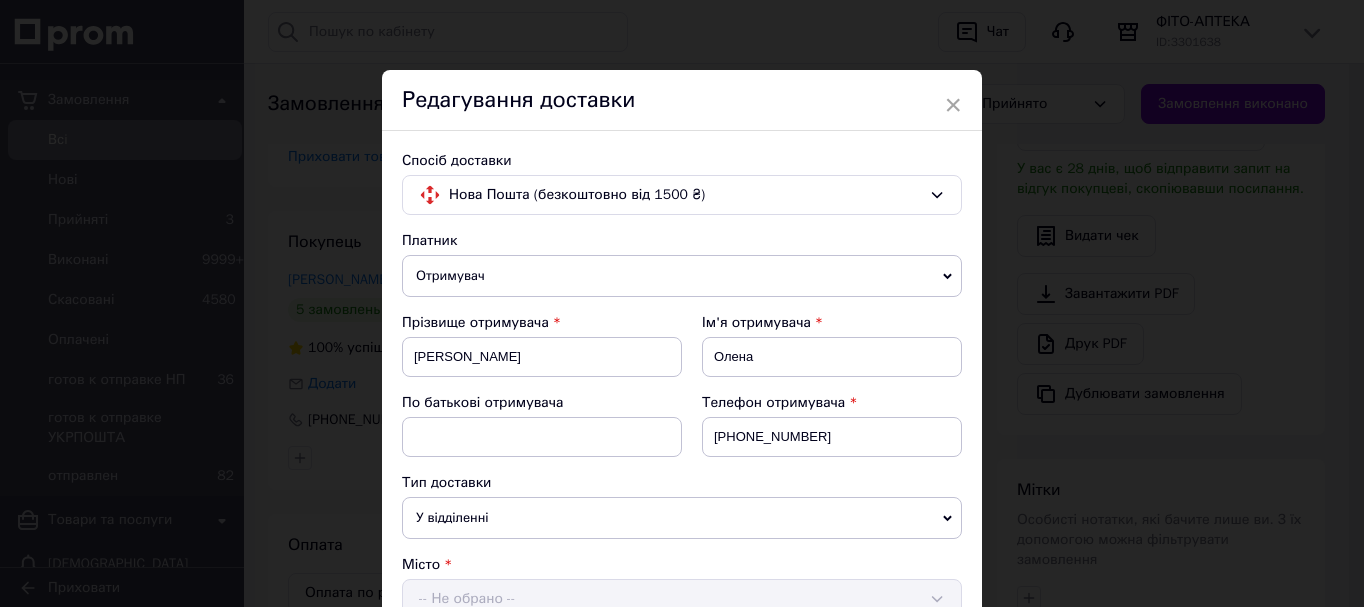 scroll, scrollTop: 500, scrollLeft: 0, axis: vertical 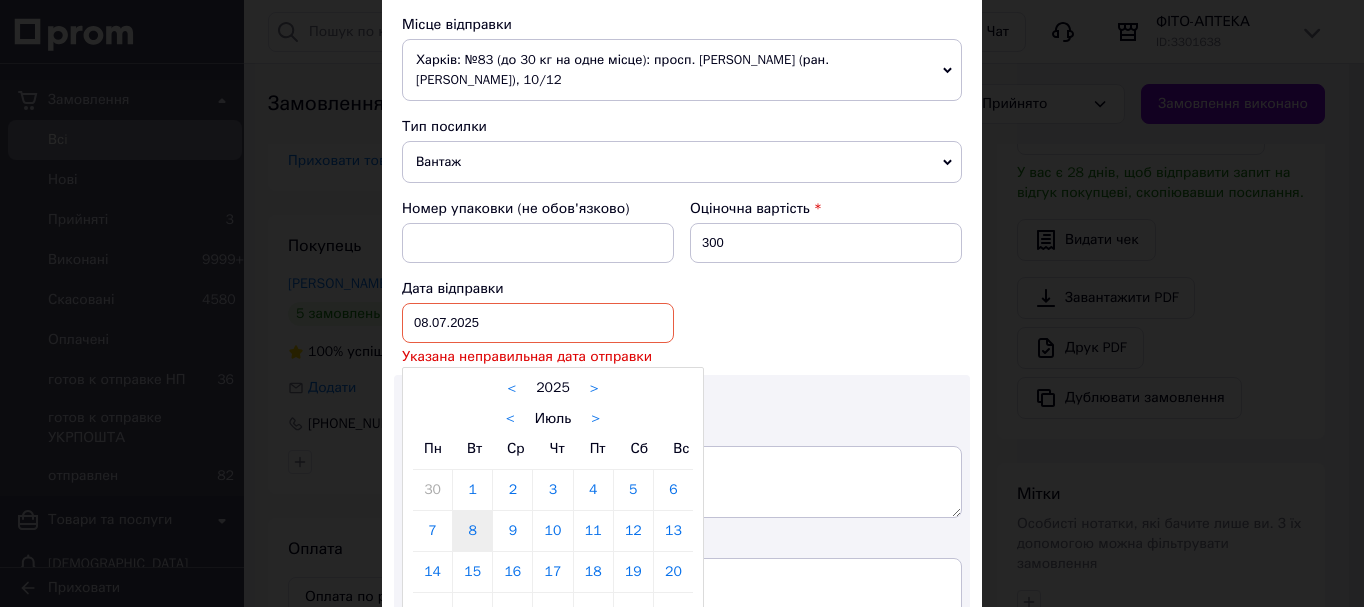 click on "[DATE] < 2025 > < Июль > Пн Вт Ср Чт Пт Сб Вс 30 1 2 3 4 5 6 7 8 9 10 11 12 13 14 15 16 17 18 19 20 21 22 23 24 25 26 27 28 29 30 31 1 2 3 4 5 6 7 8 9 10" at bounding box center (538, 323) 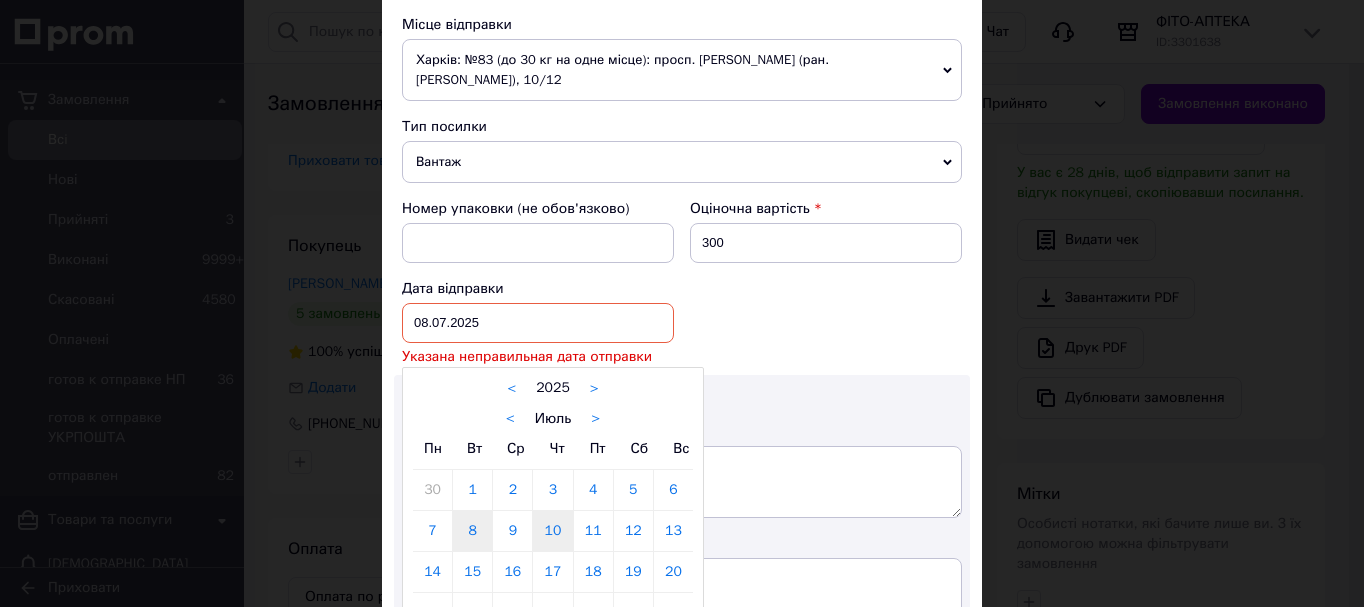 click on "10" at bounding box center (552, 531) 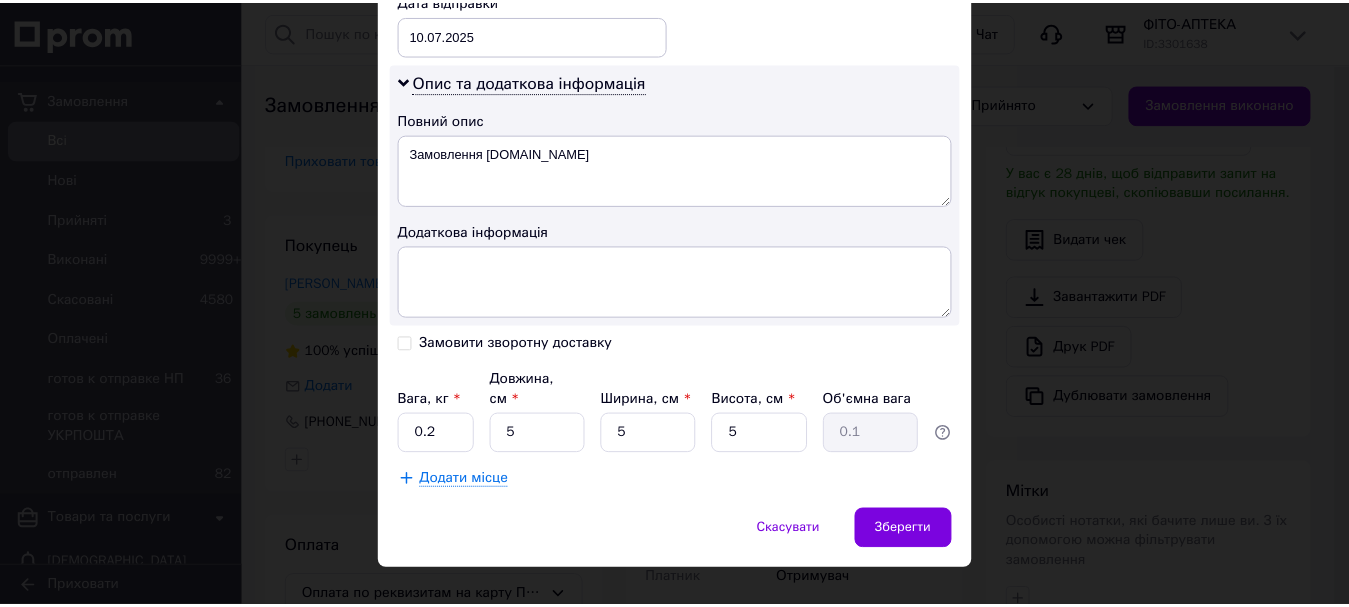 scroll, scrollTop: 1001, scrollLeft: 0, axis: vertical 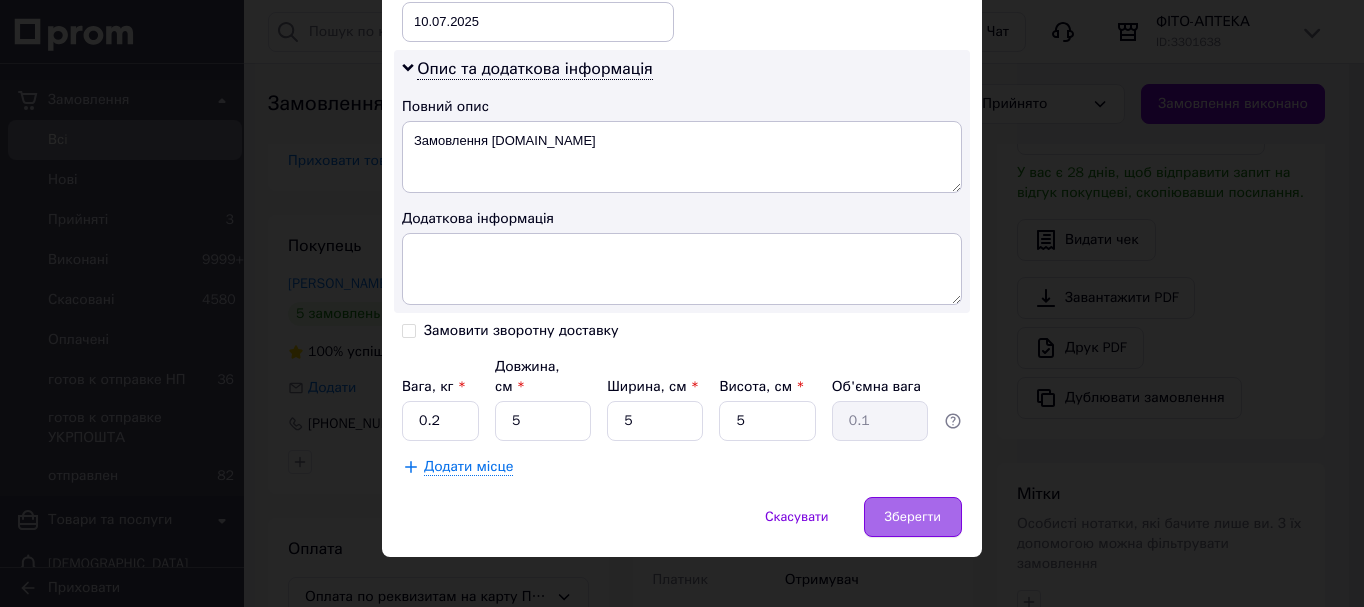 click on "Зберегти" at bounding box center (913, 517) 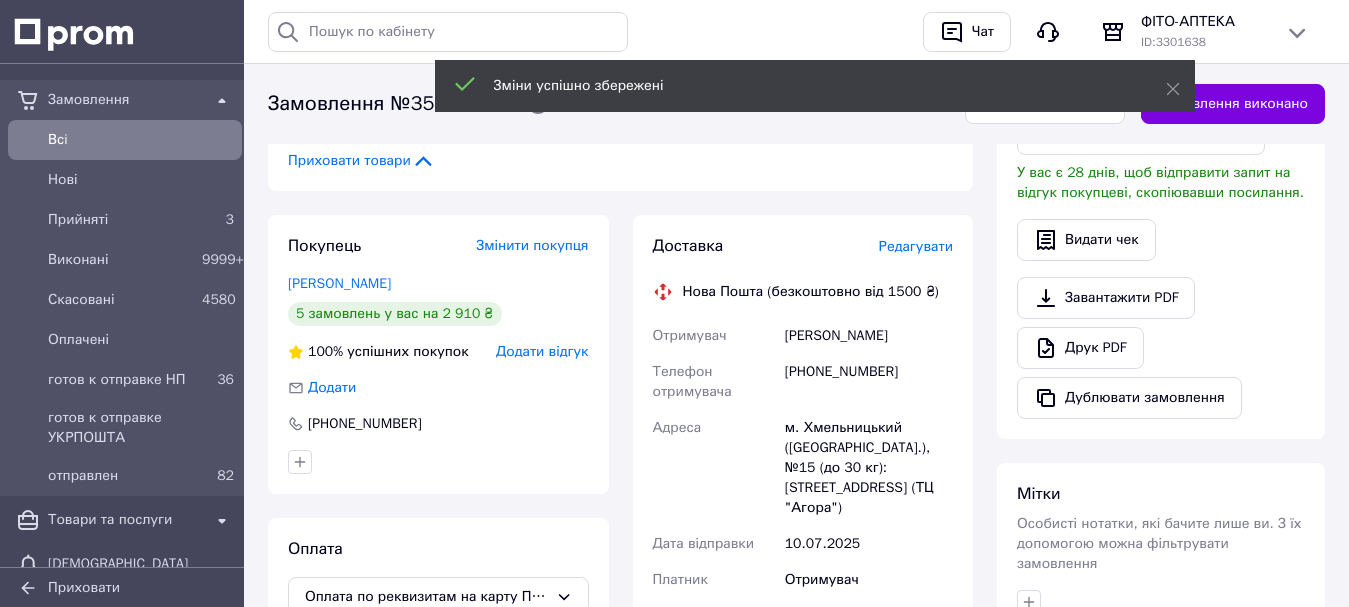 scroll, scrollTop: 900, scrollLeft: 0, axis: vertical 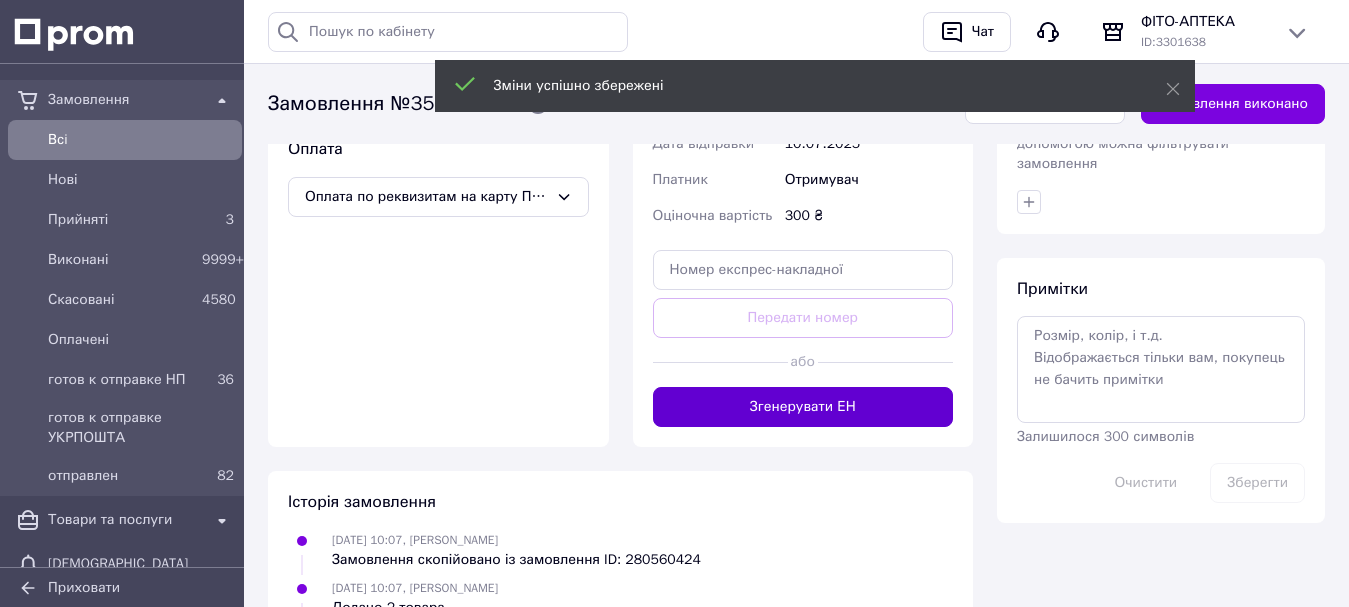 click on "Згенерувати ЕН" at bounding box center [803, 407] 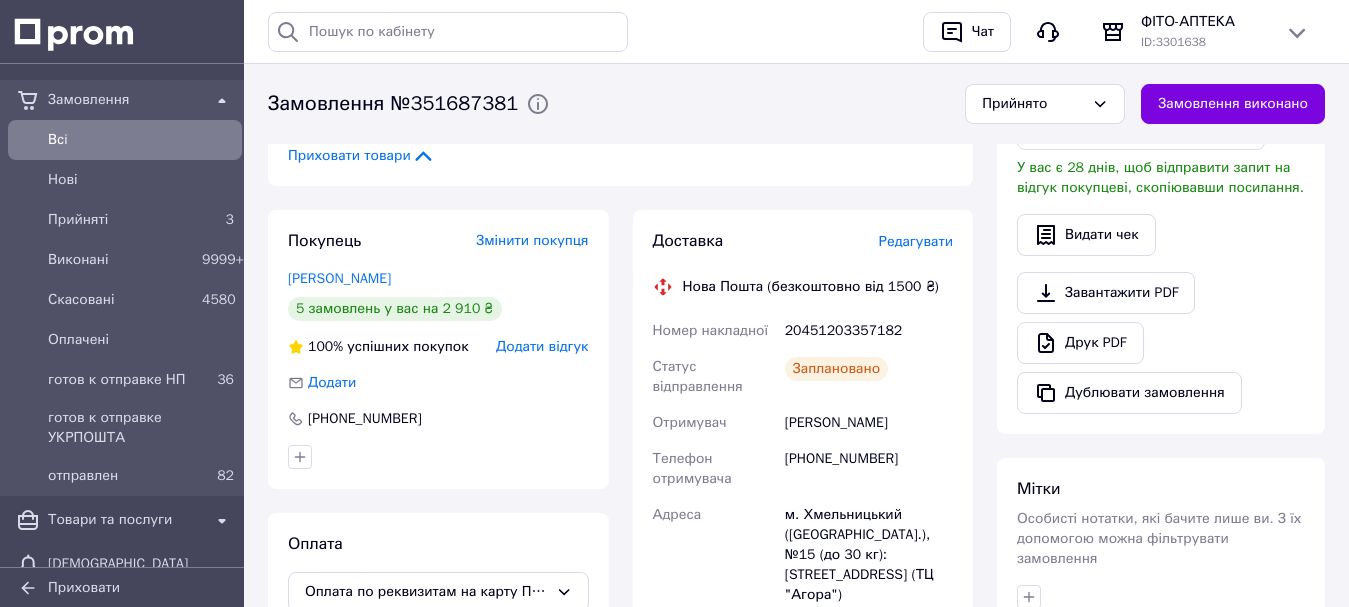 scroll, scrollTop: 500, scrollLeft: 0, axis: vertical 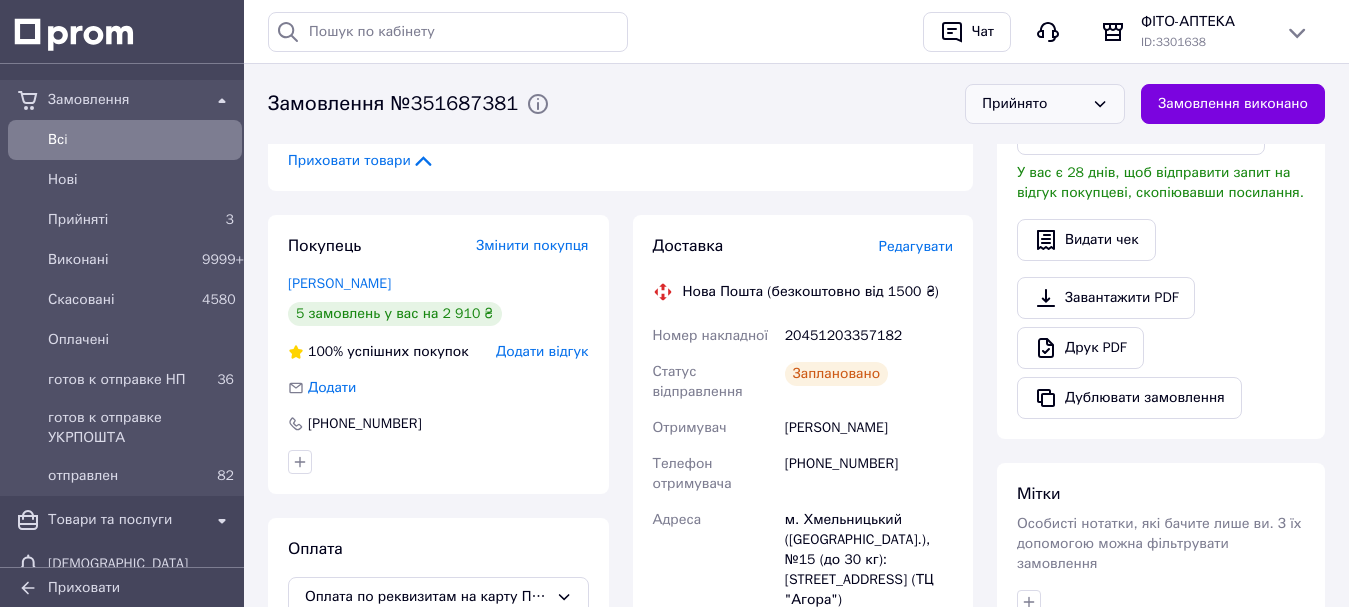 click on "Прийнято" at bounding box center [1033, 104] 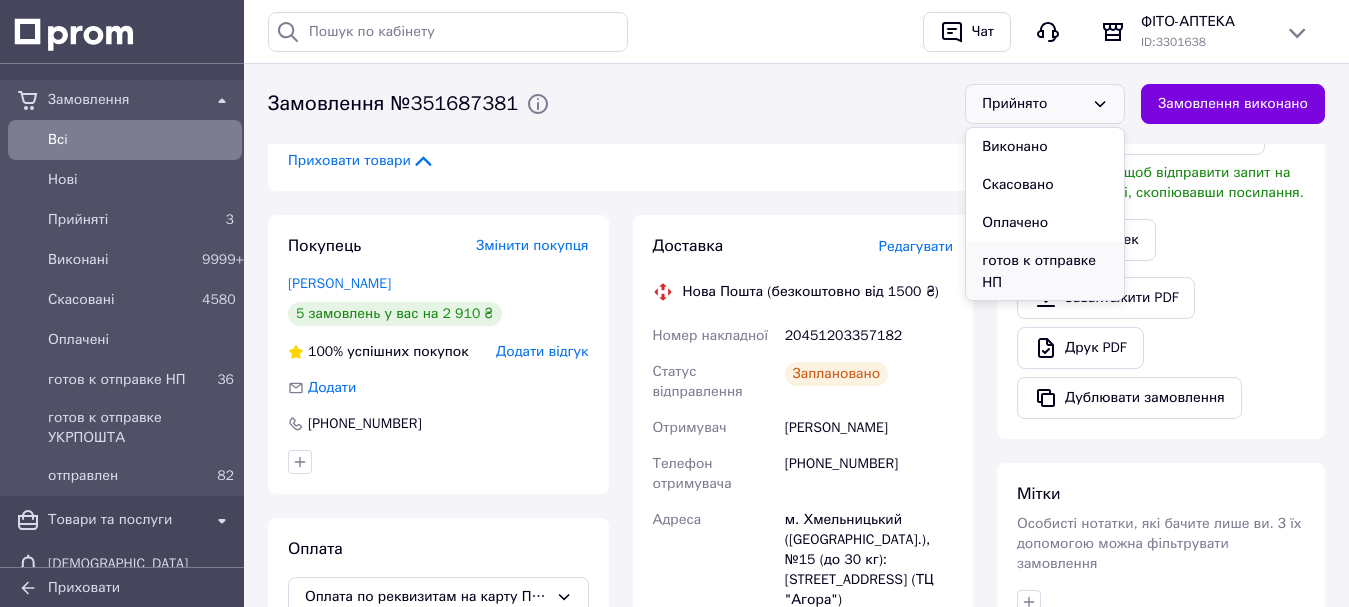 click on "готов к отправке НП" at bounding box center (1045, 272) 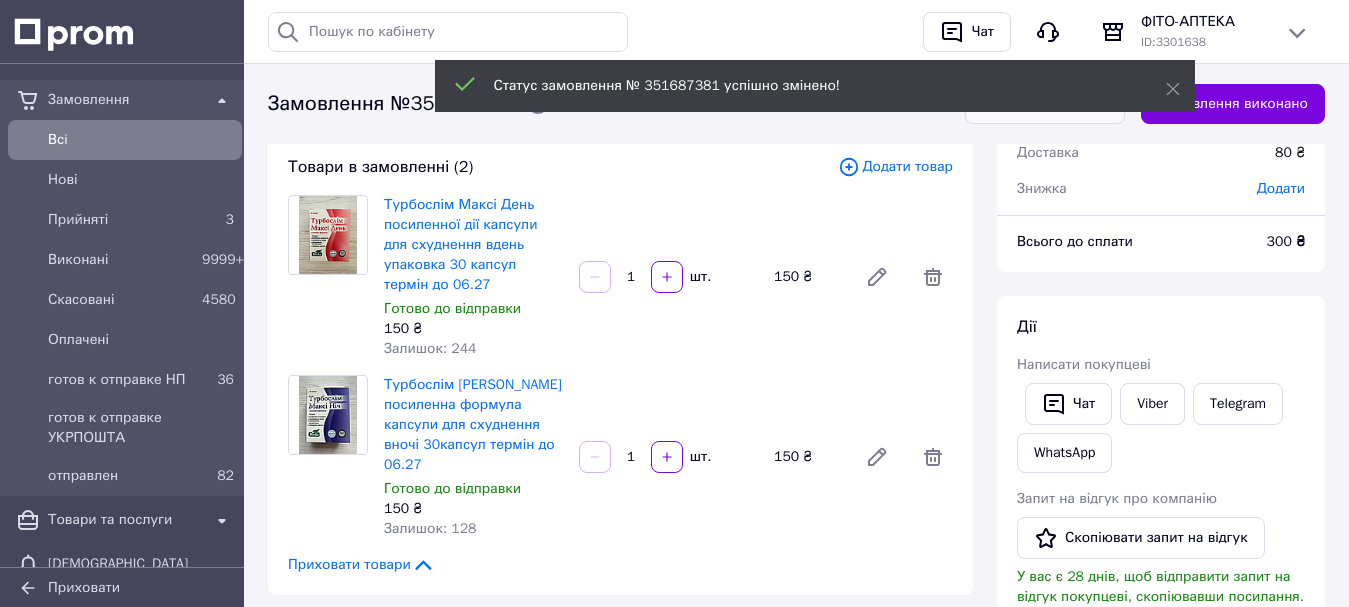 scroll, scrollTop: 0, scrollLeft: 0, axis: both 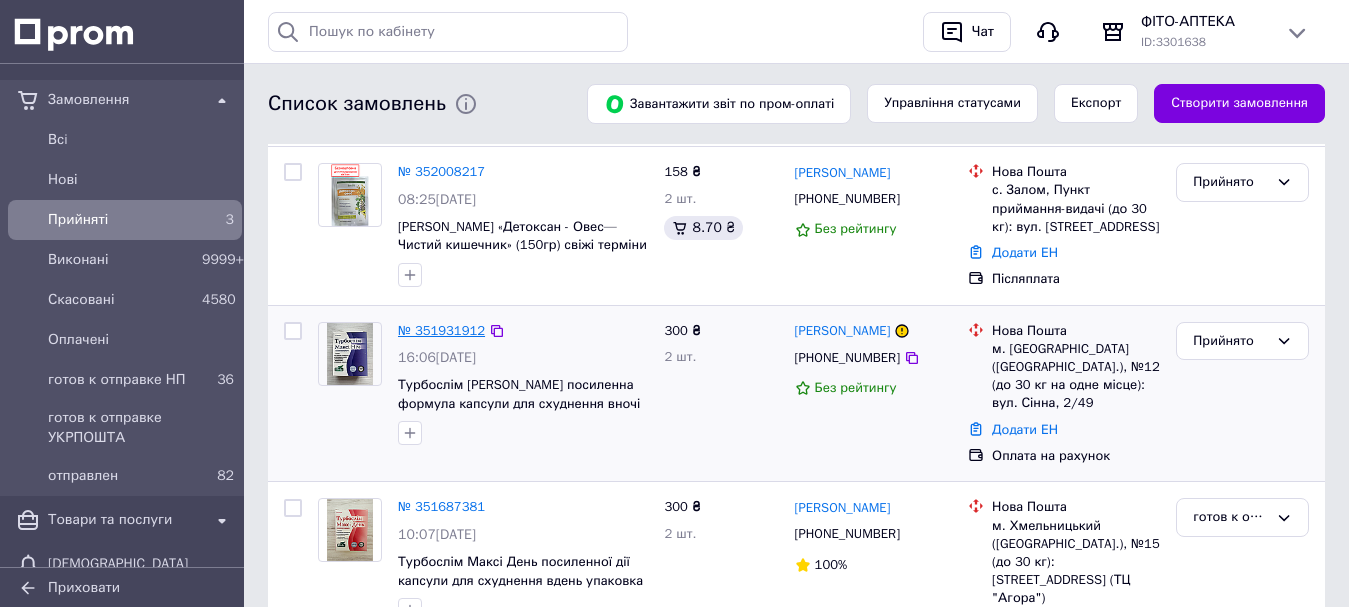 click on "№ 351931912" at bounding box center [441, 330] 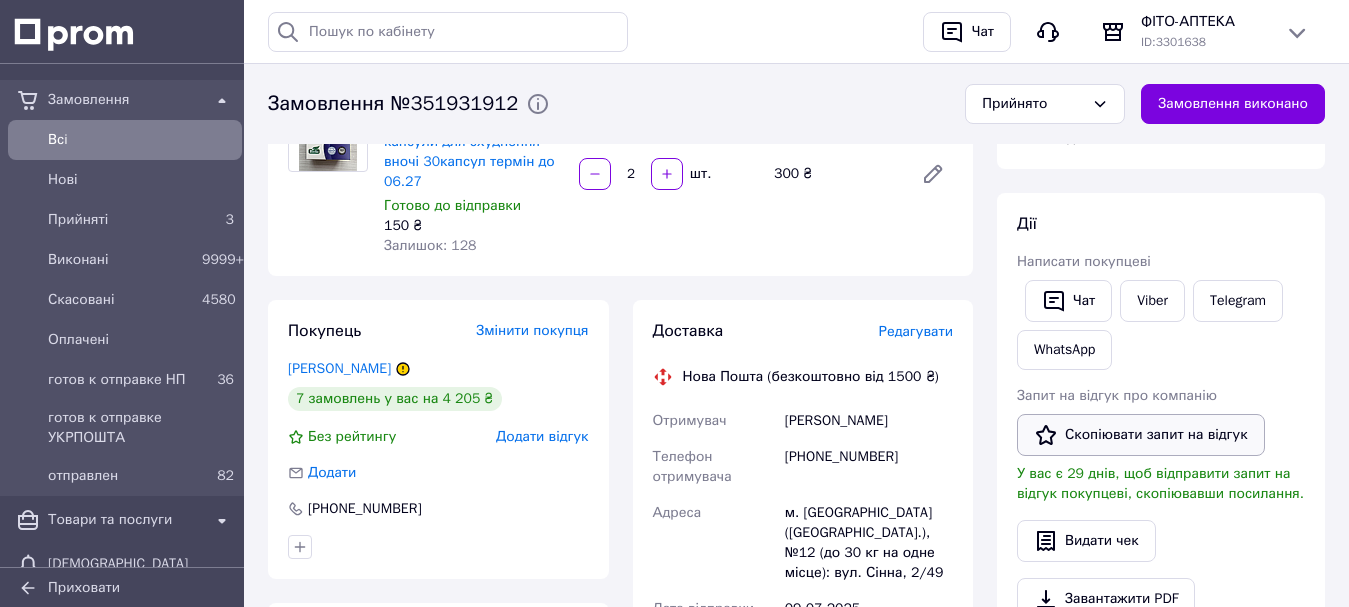 scroll, scrollTop: 200, scrollLeft: 0, axis: vertical 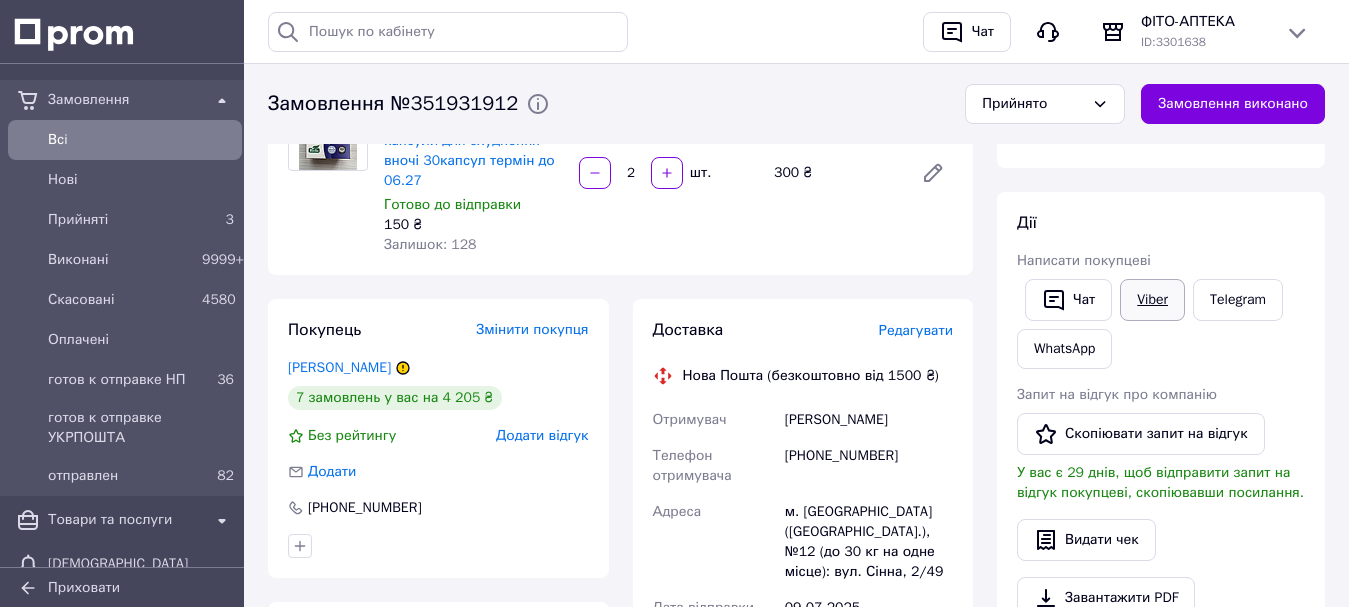 click on "Viber" at bounding box center [1152, 300] 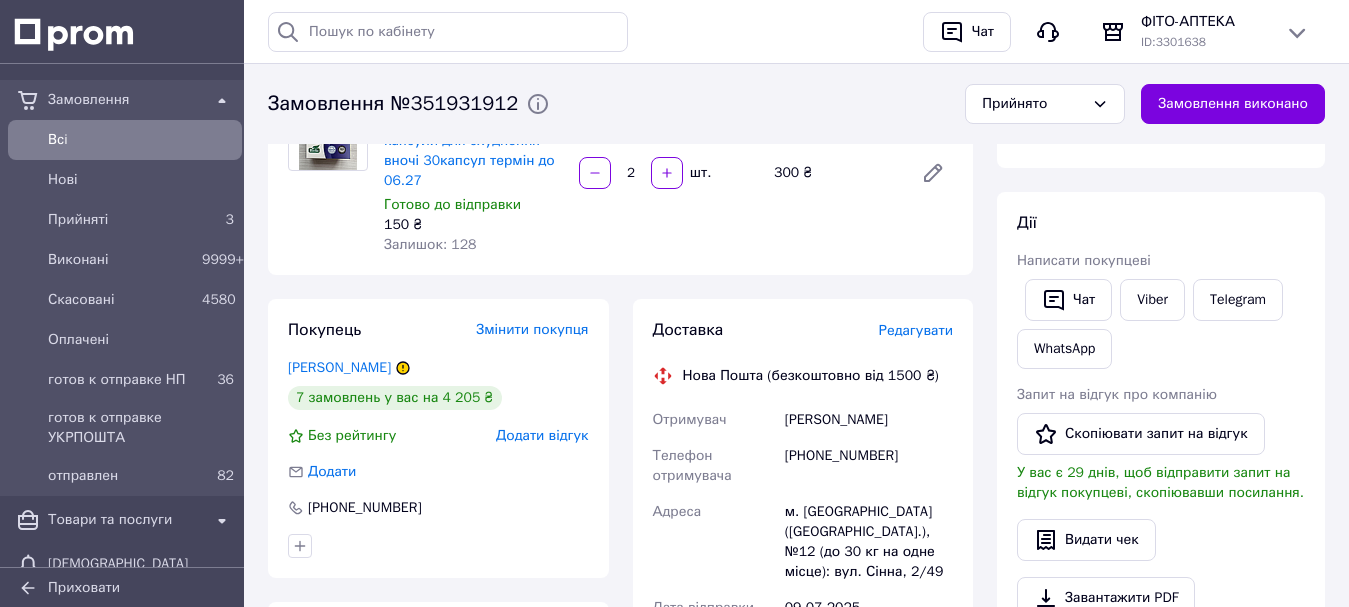 scroll, scrollTop: 0, scrollLeft: 0, axis: both 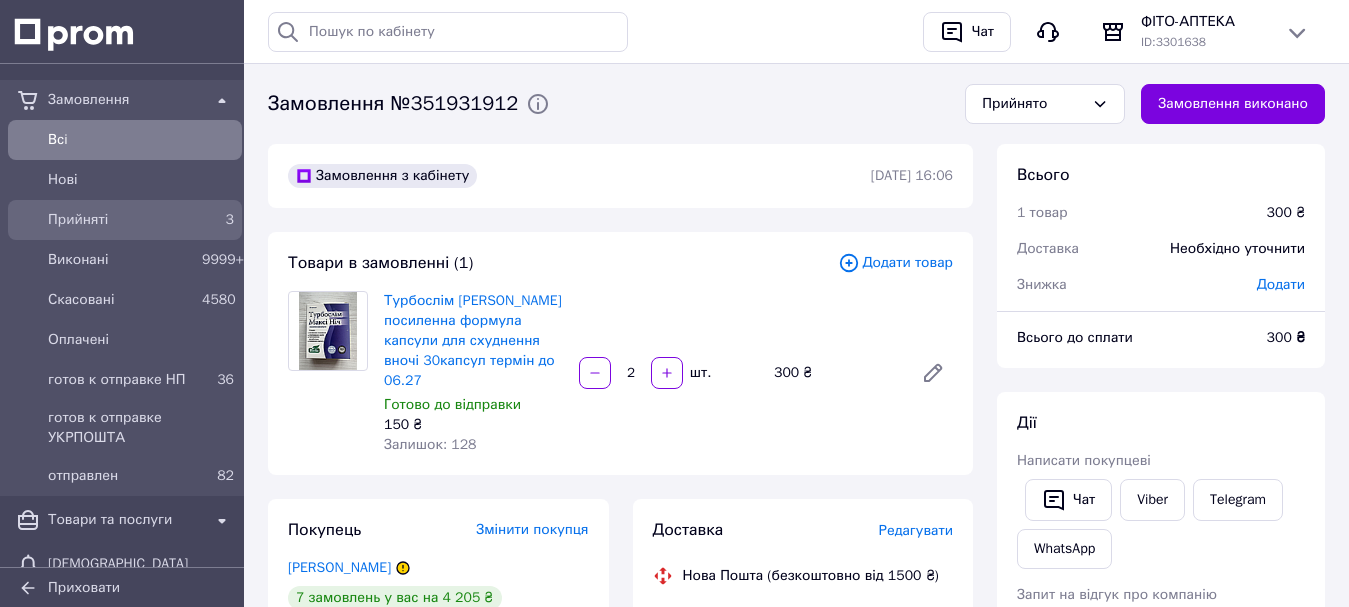 click on "Прийняті" at bounding box center (121, 220) 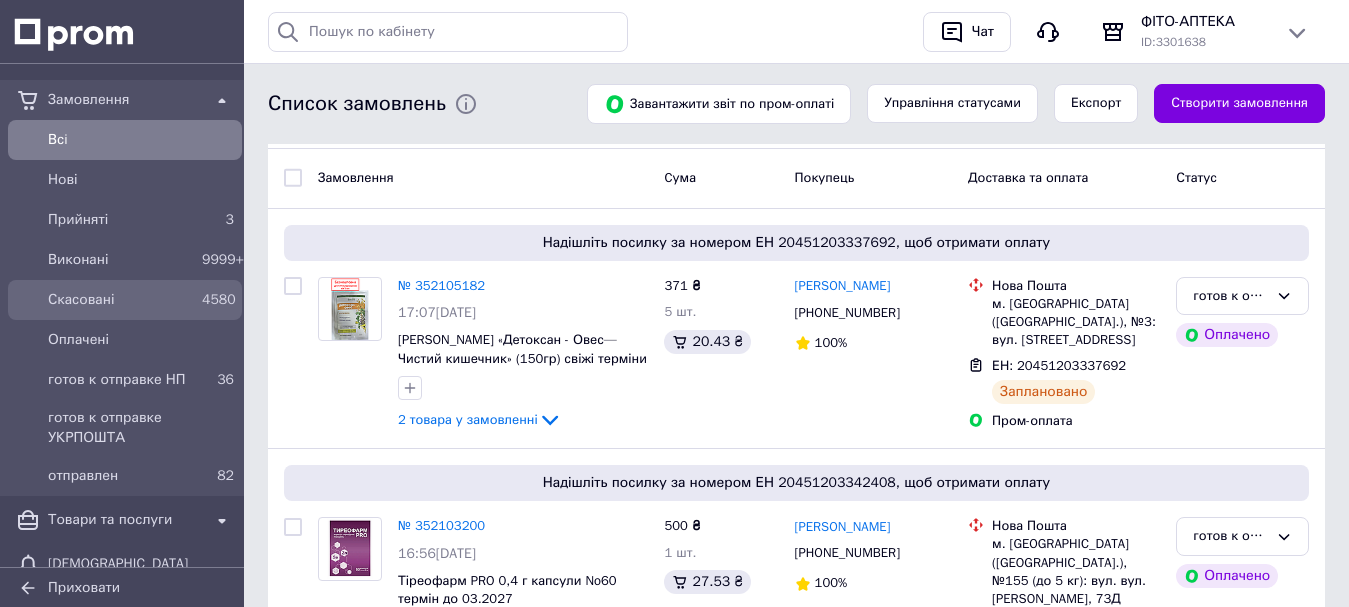 scroll, scrollTop: 100, scrollLeft: 0, axis: vertical 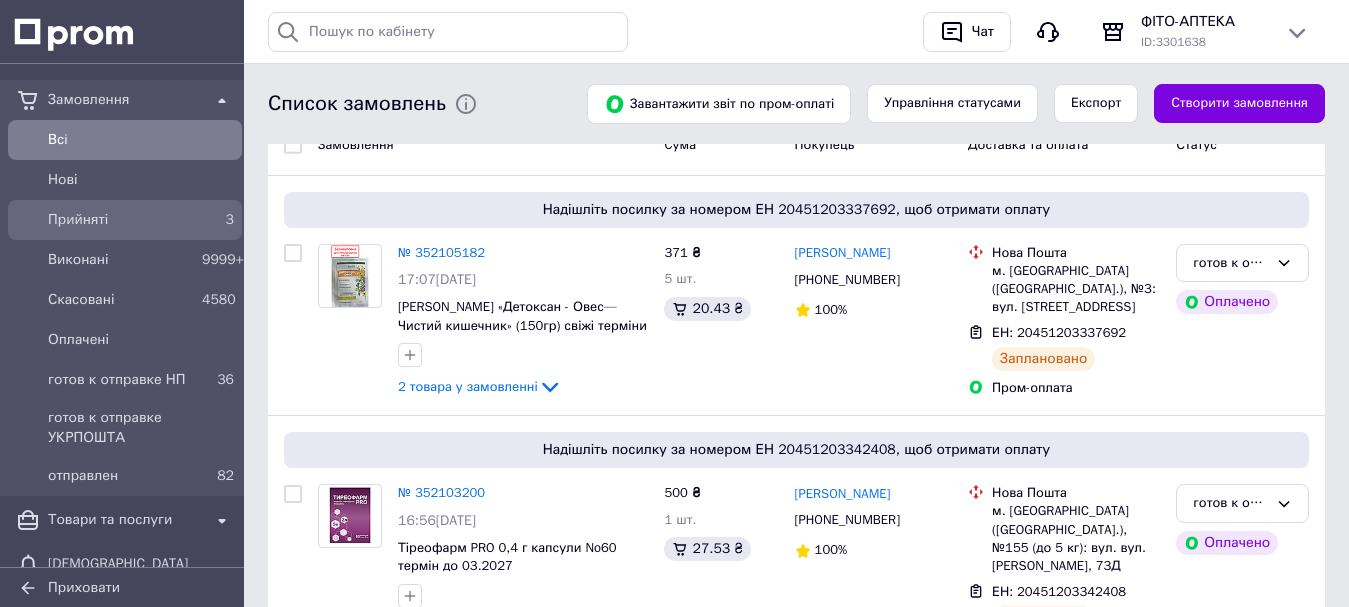 click on "Прийняті 3" at bounding box center [125, 220] 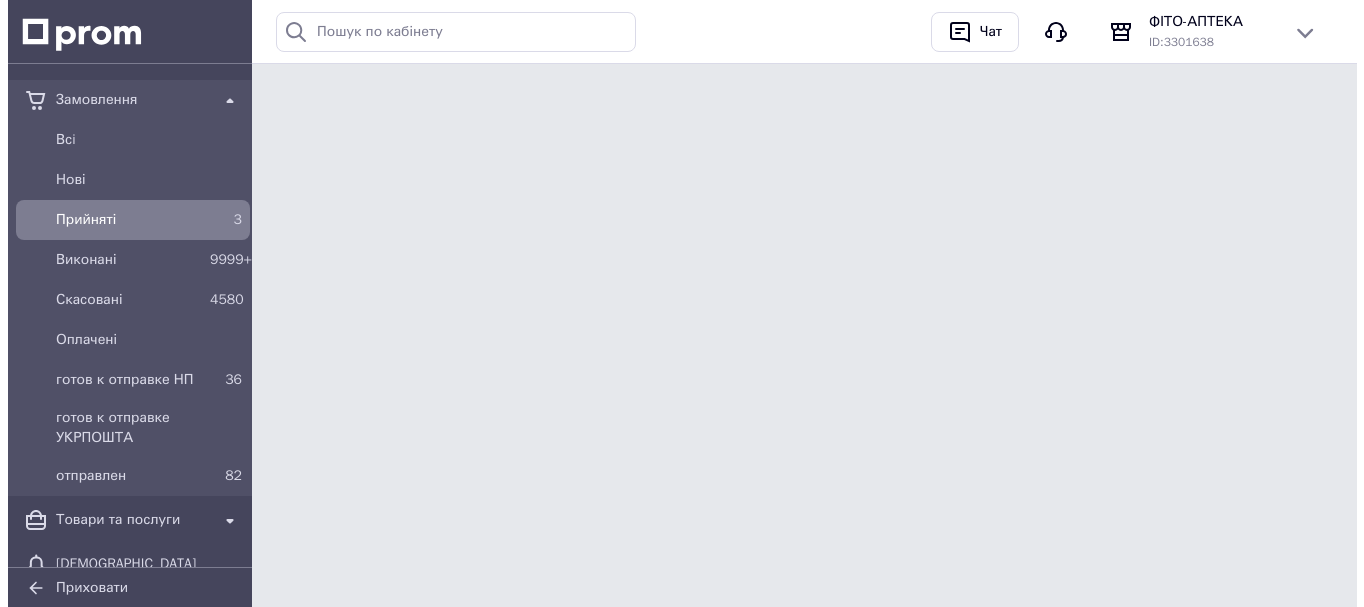 scroll, scrollTop: 0, scrollLeft: 0, axis: both 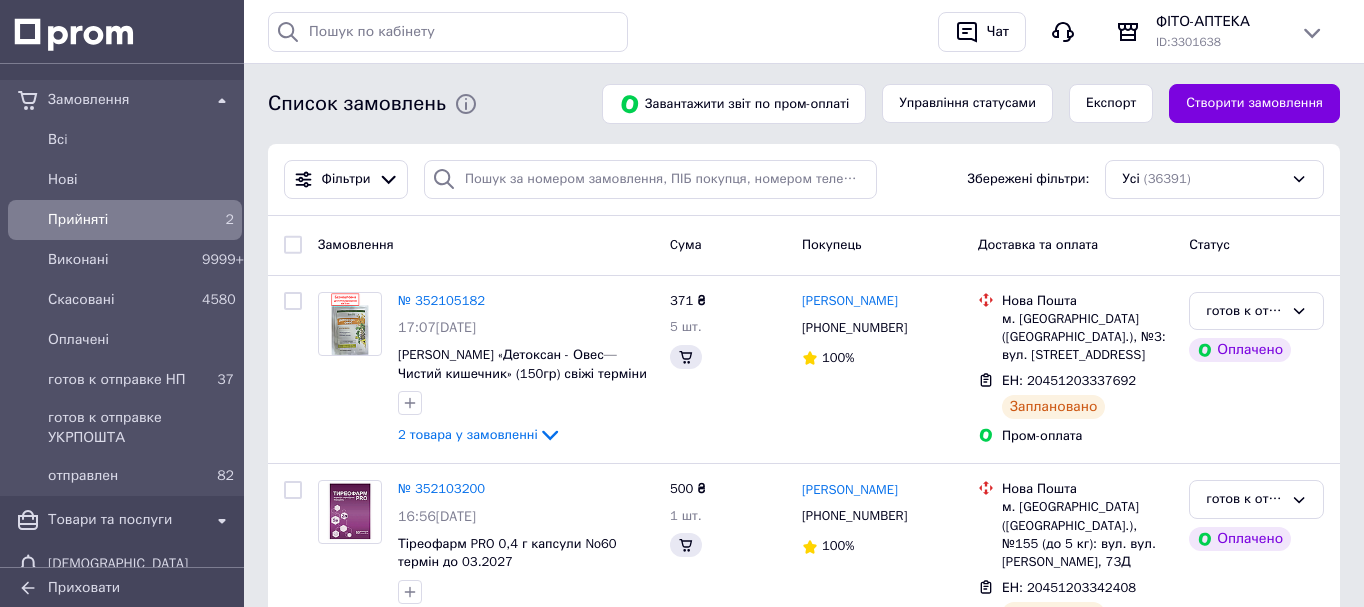 click on "Фільтри" at bounding box center [346, 179] 